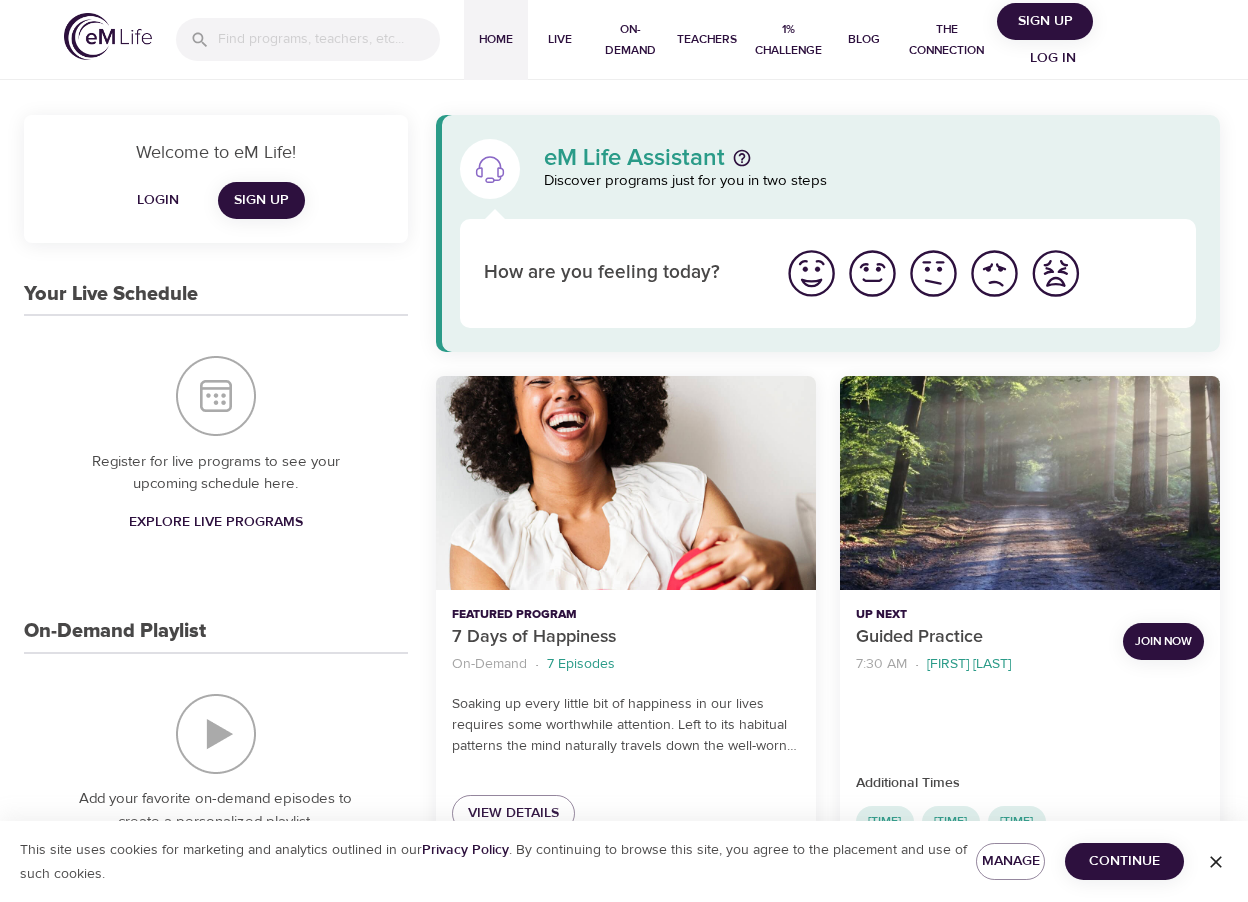 scroll, scrollTop: 0, scrollLeft: 0, axis: both 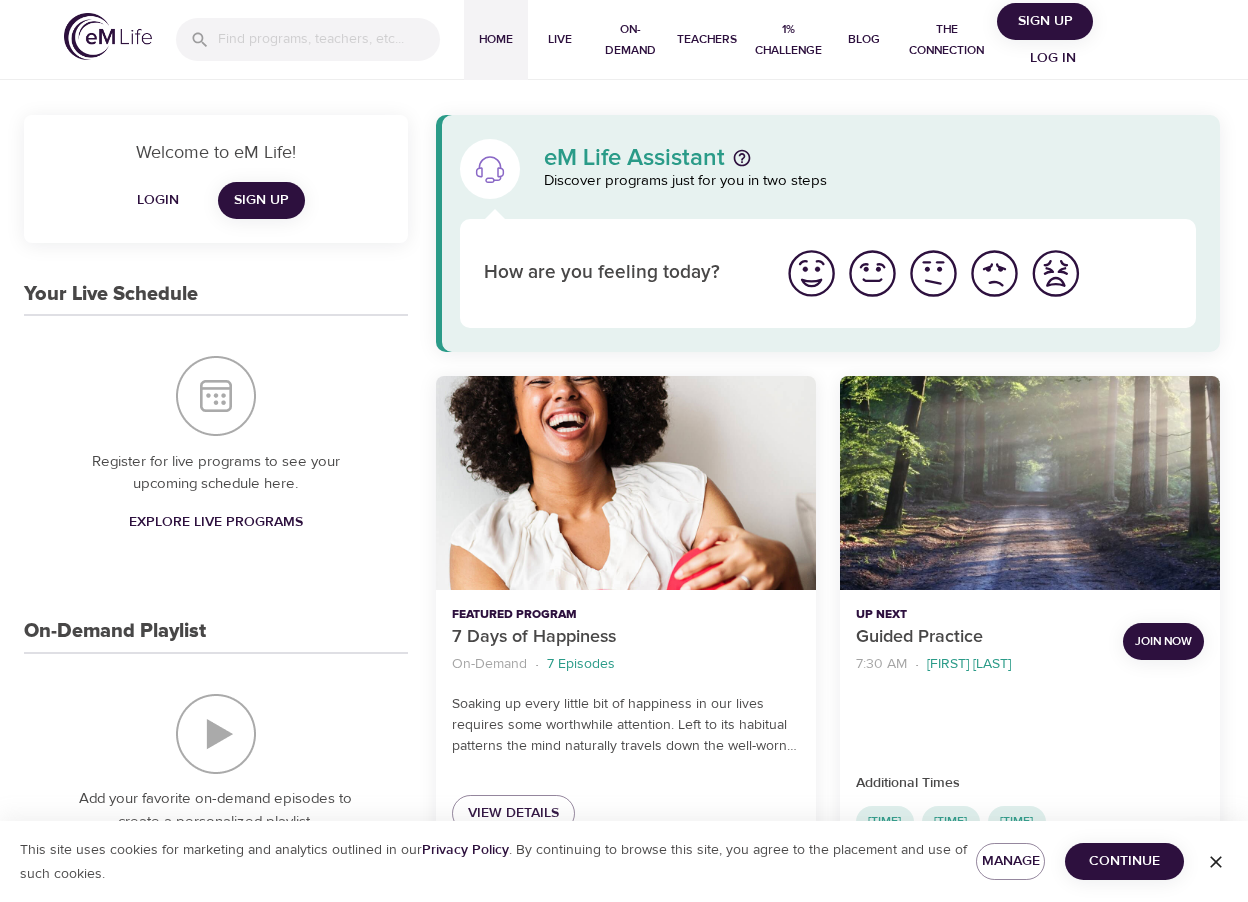 click on "Sign Up" at bounding box center [261, 200] 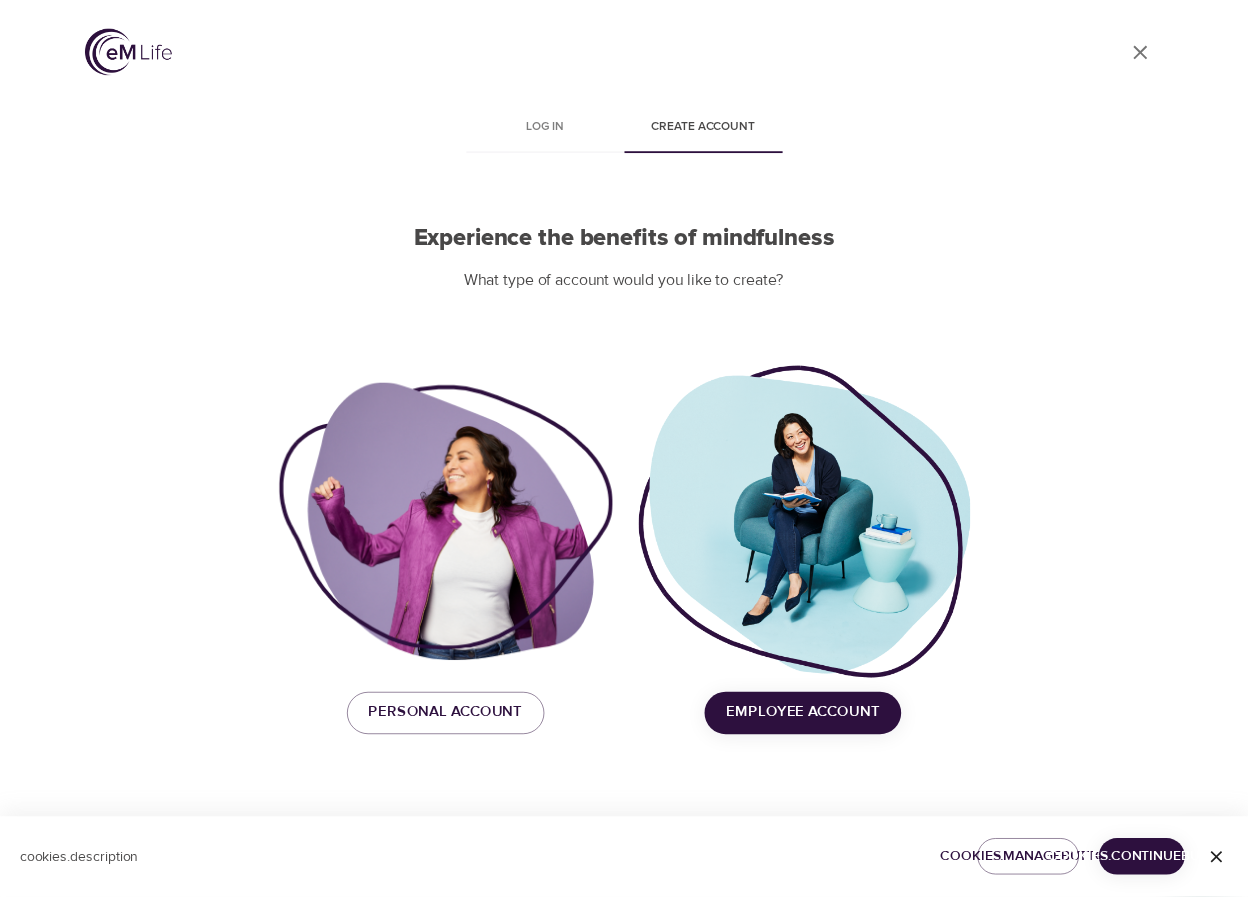 scroll, scrollTop: 0, scrollLeft: 0, axis: both 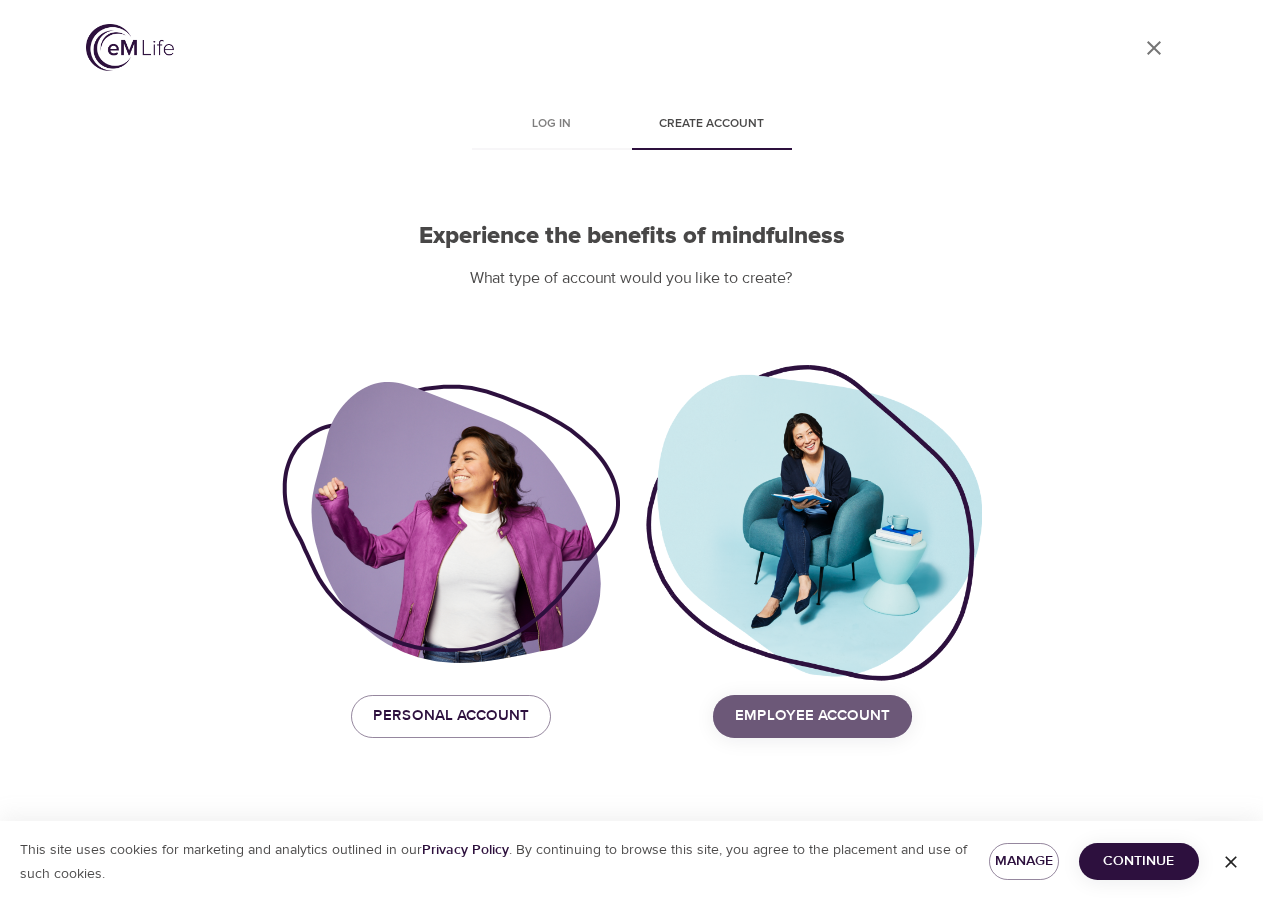 click on "Employee Account" at bounding box center (812, 716) 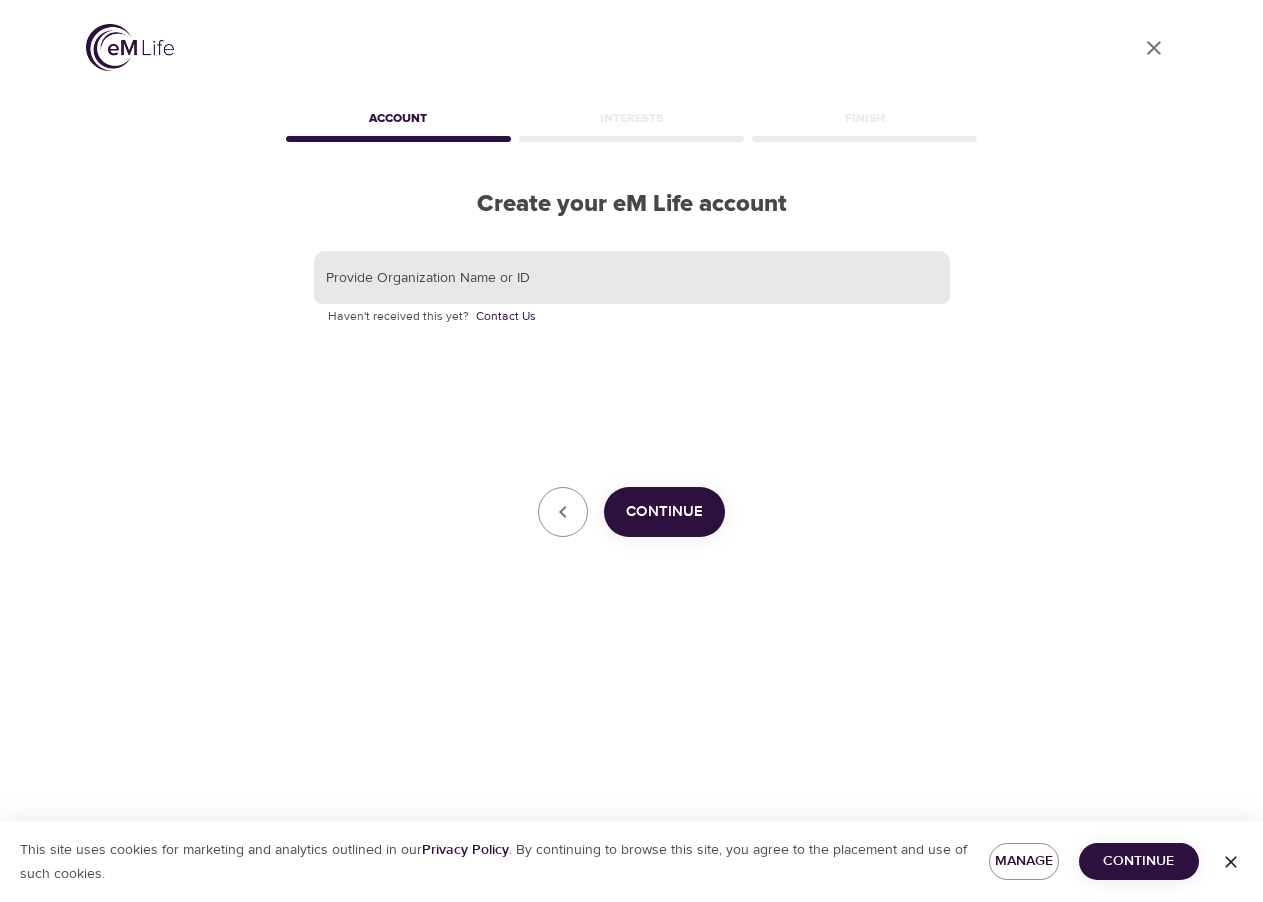 click at bounding box center [632, 278] 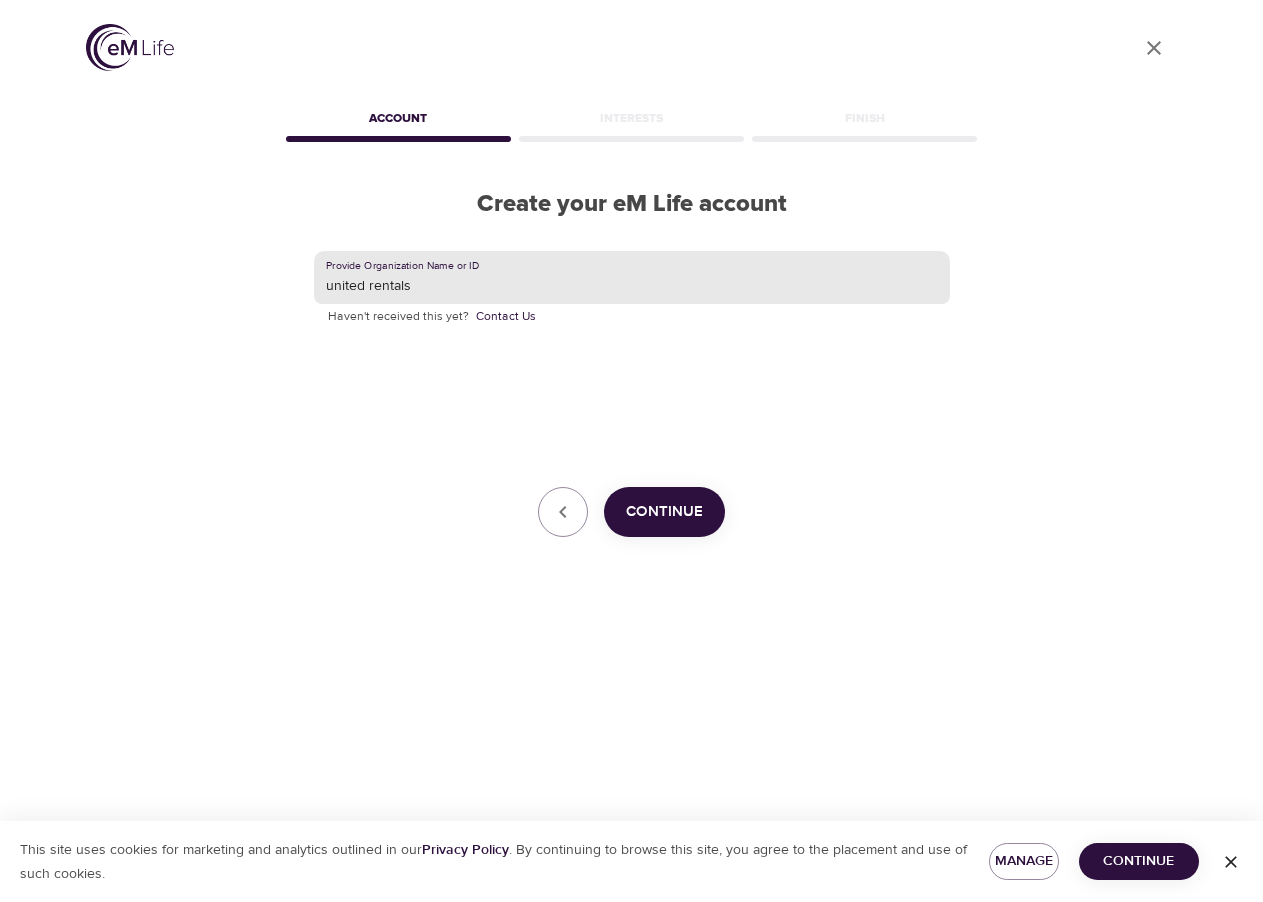 type on "united rentals" 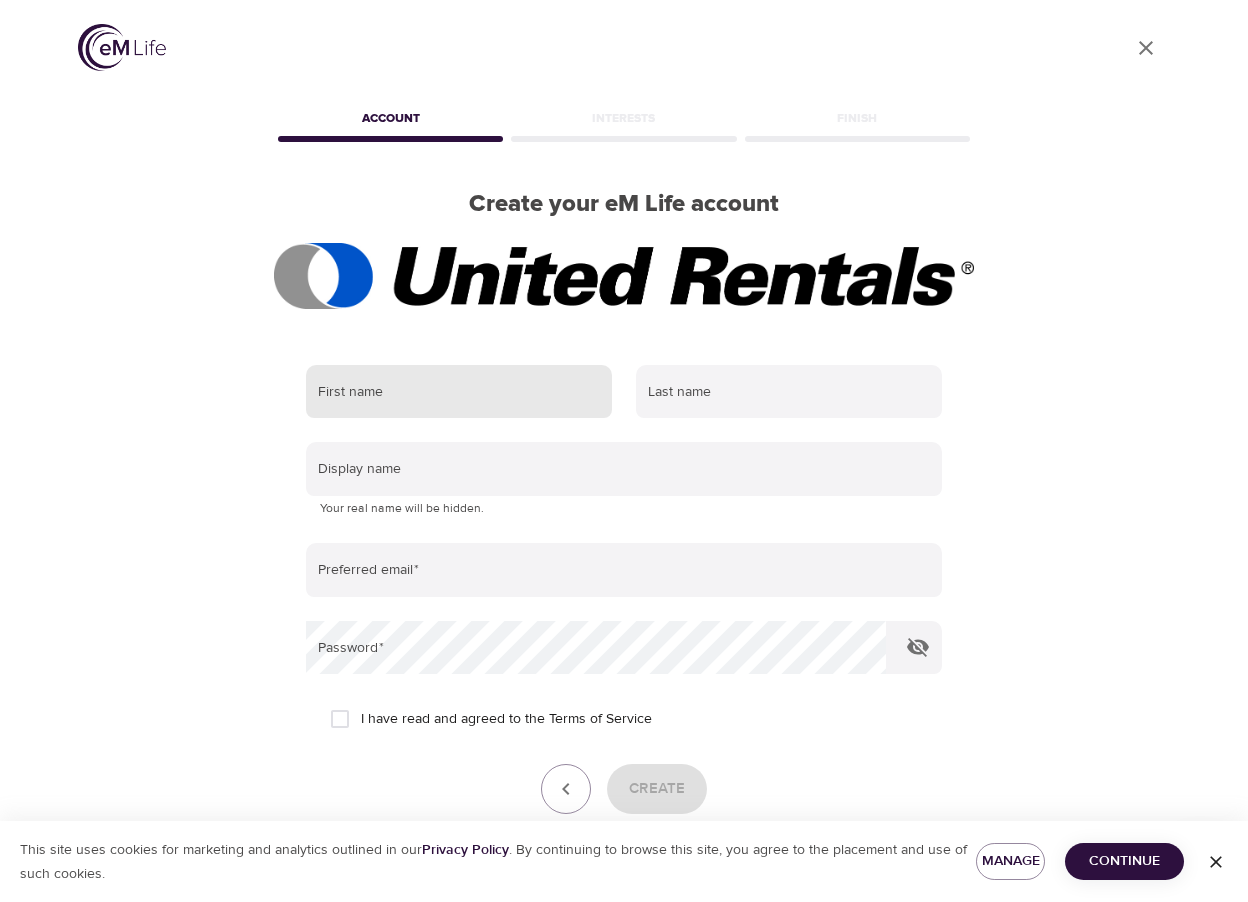 click at bounding box center [459, 392] 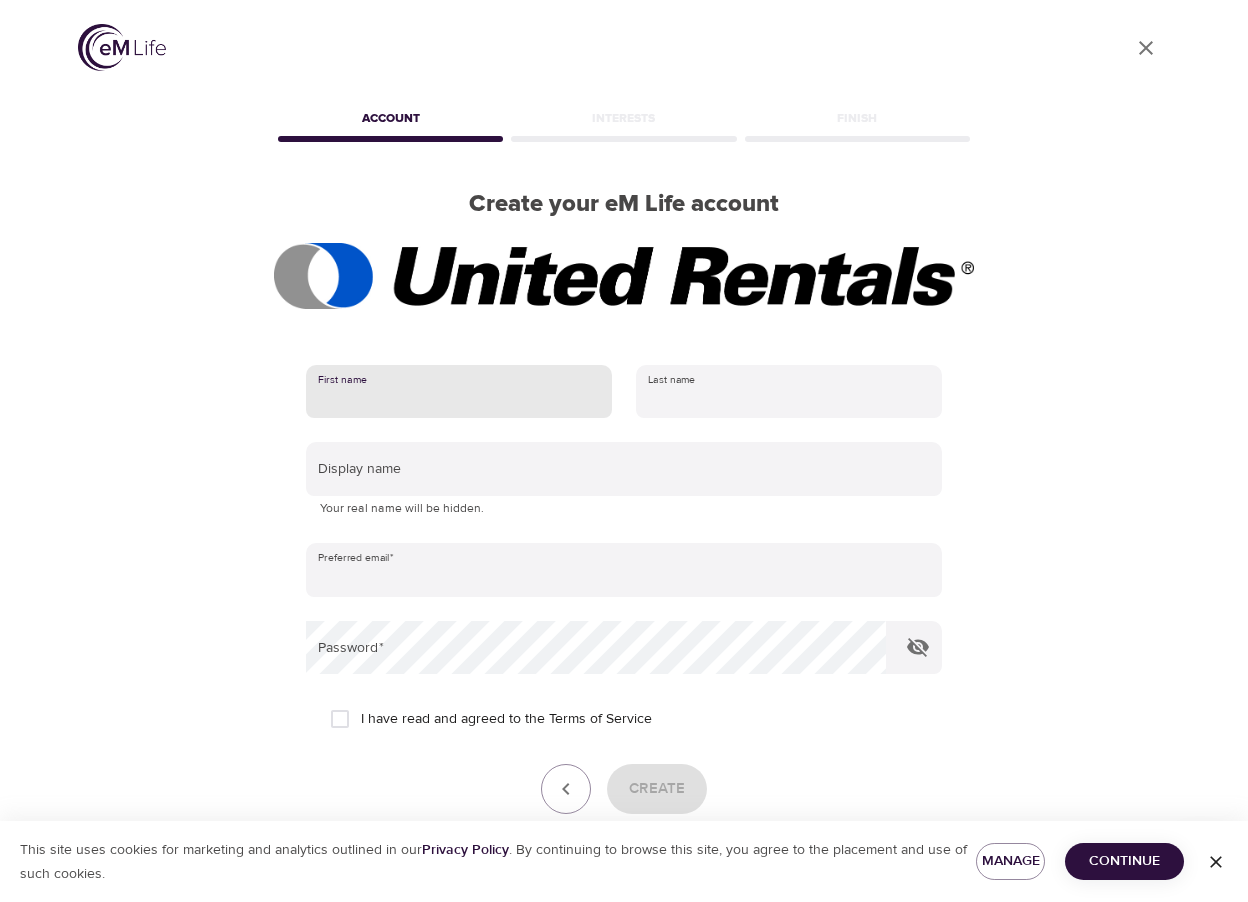 type on "shannon" 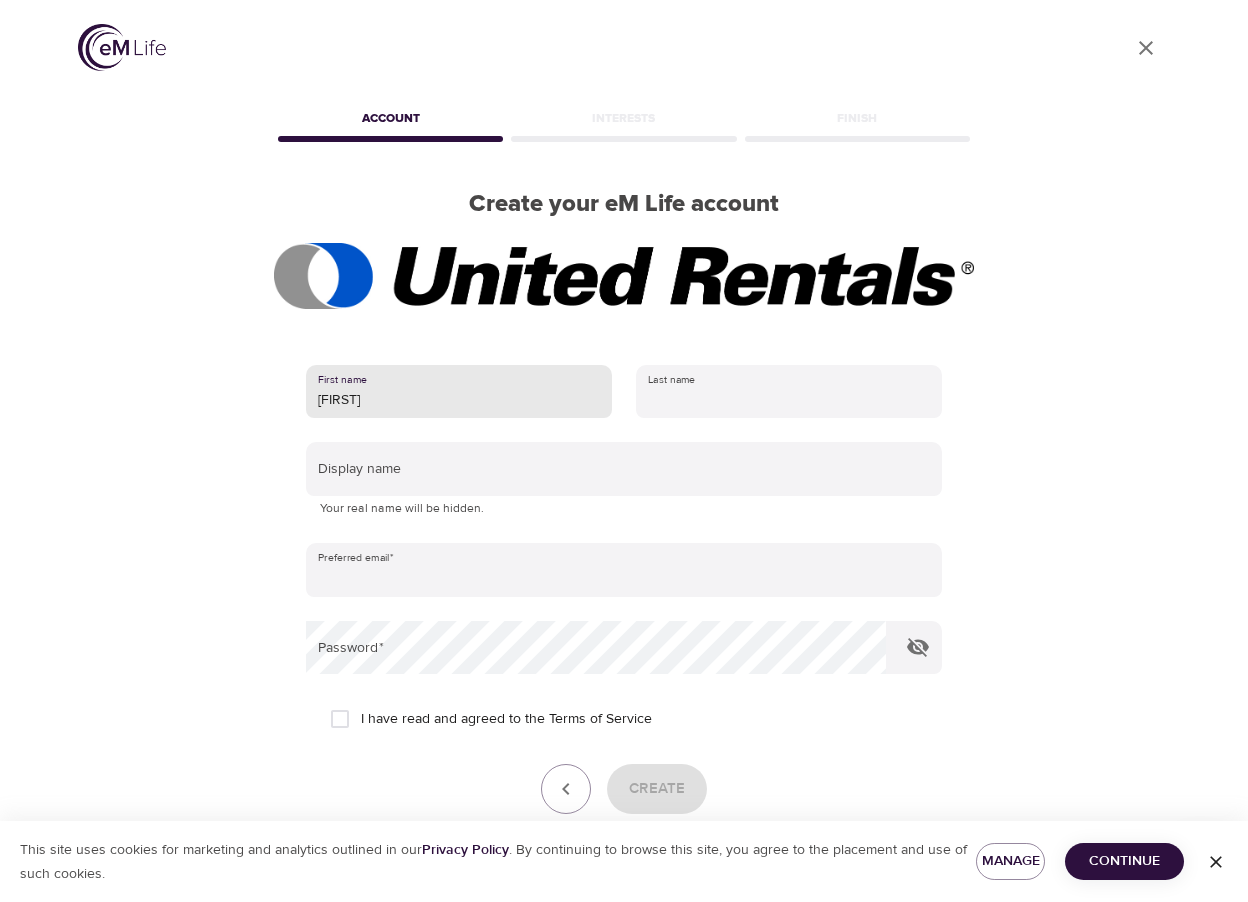 type on "thibodeaux" 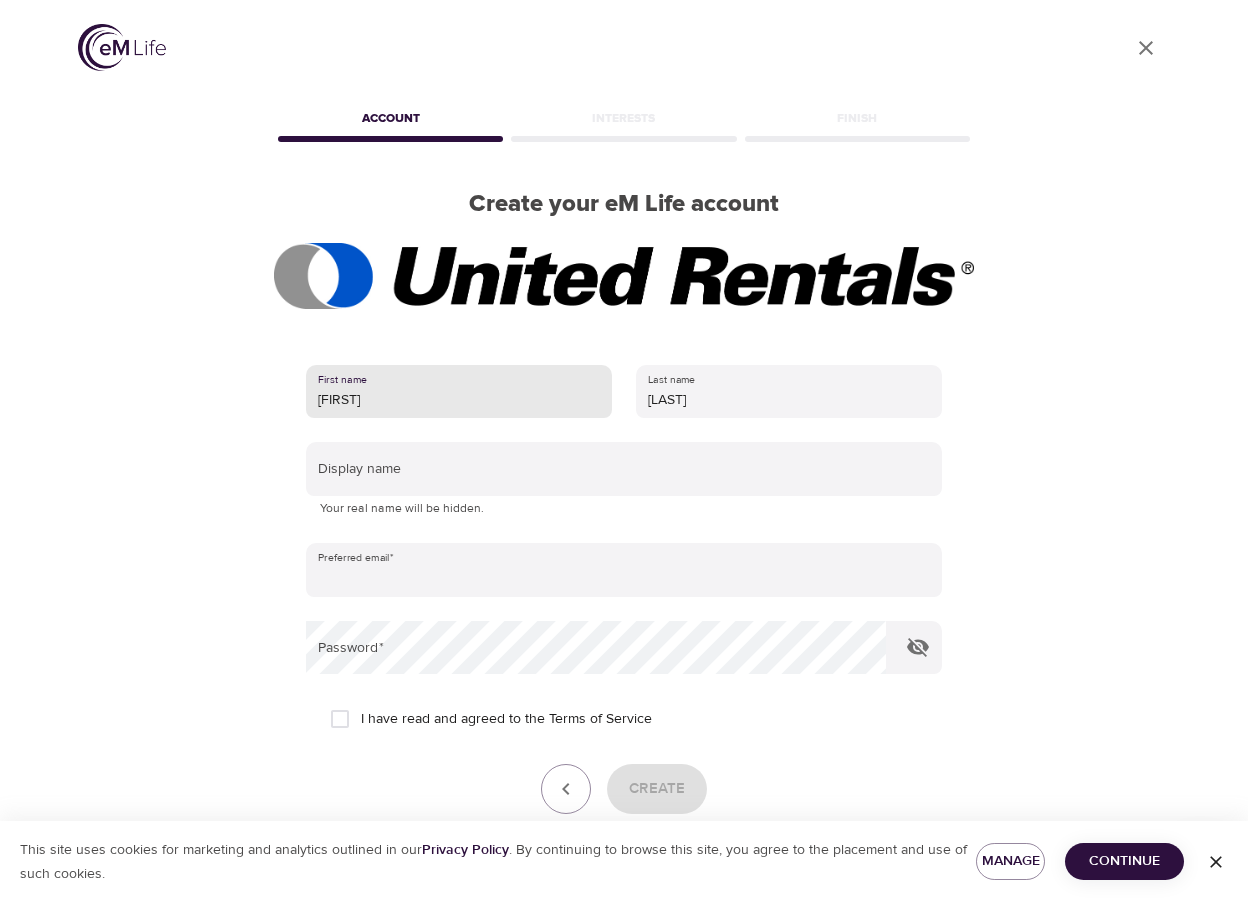 type on "[EMAIL]" 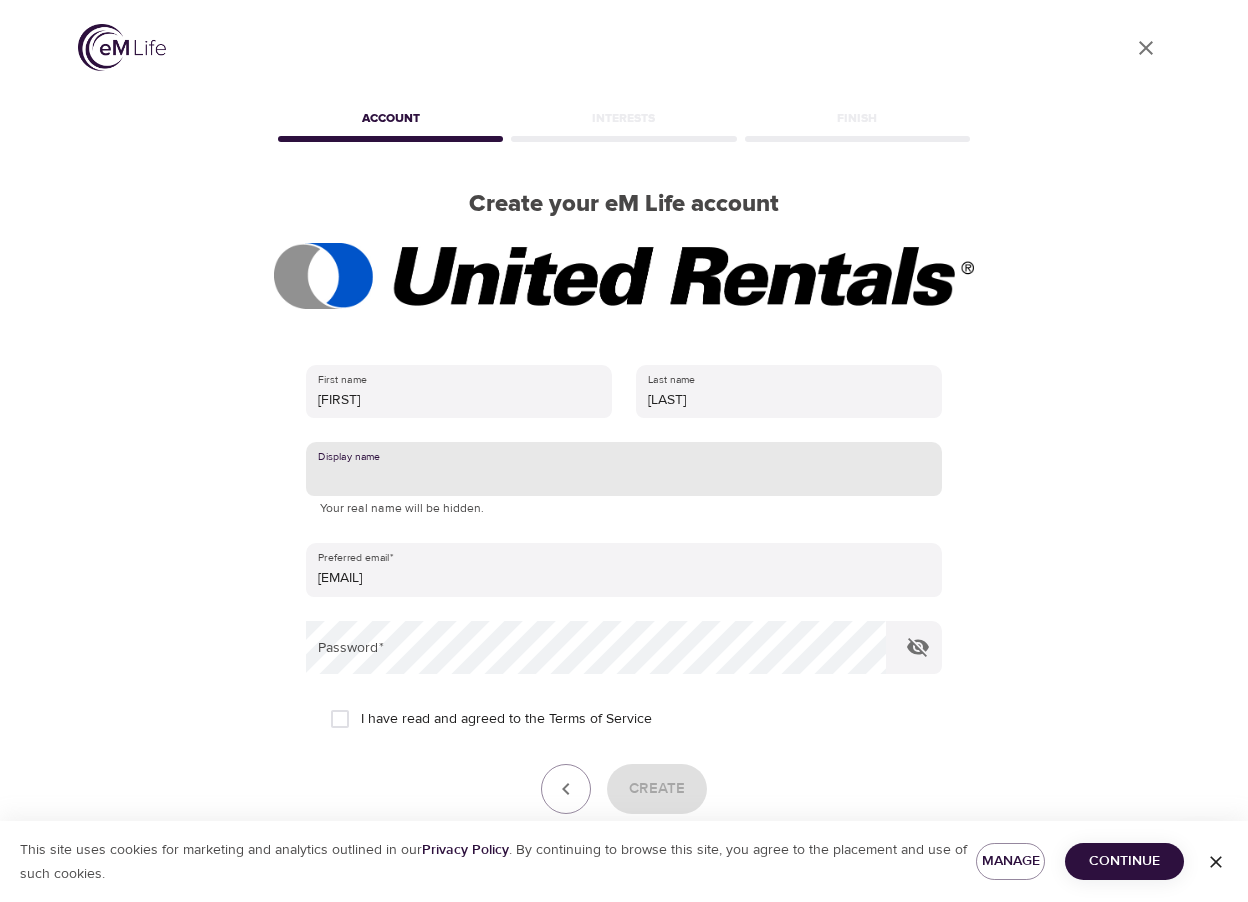 click at bounding box center (624, 469) 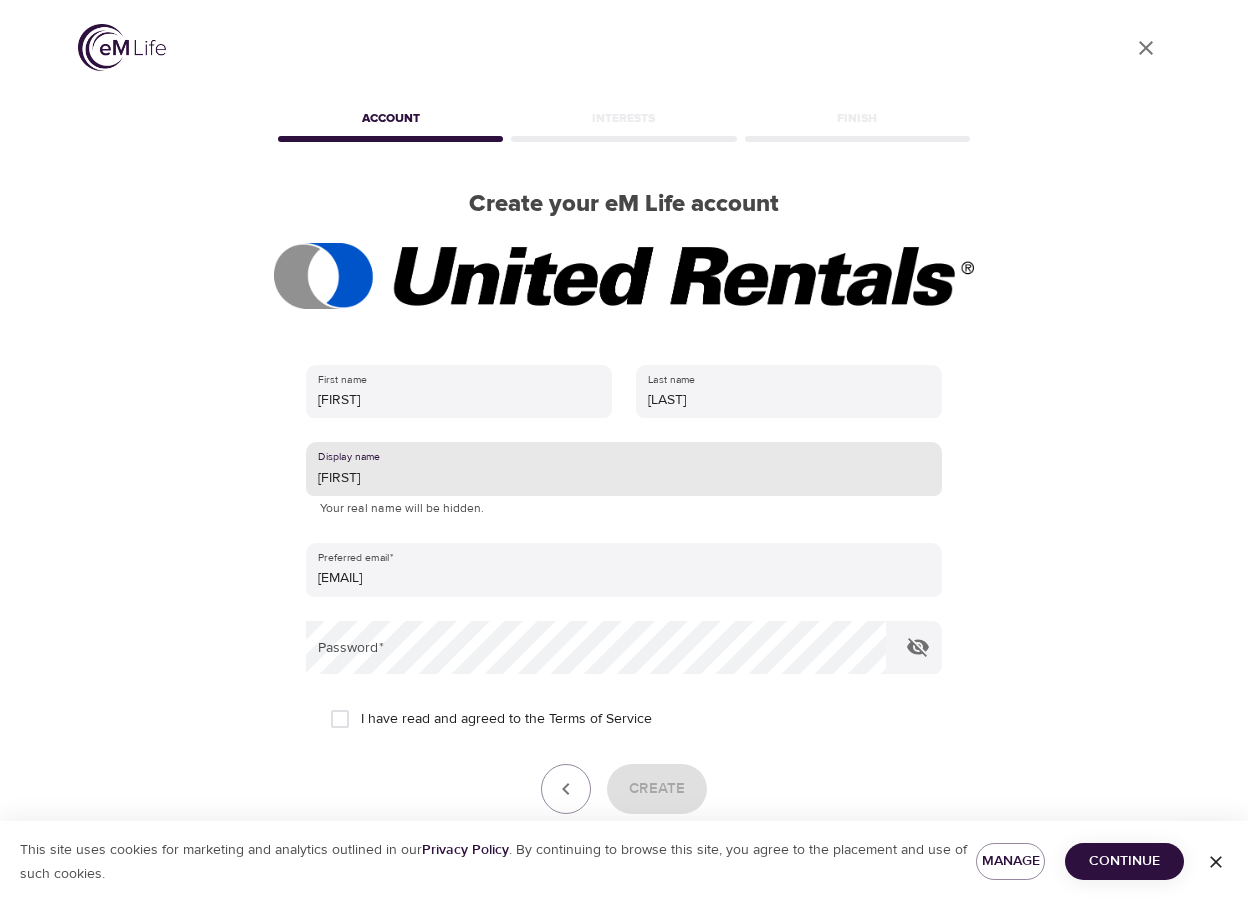 type on "[USERNAME]" 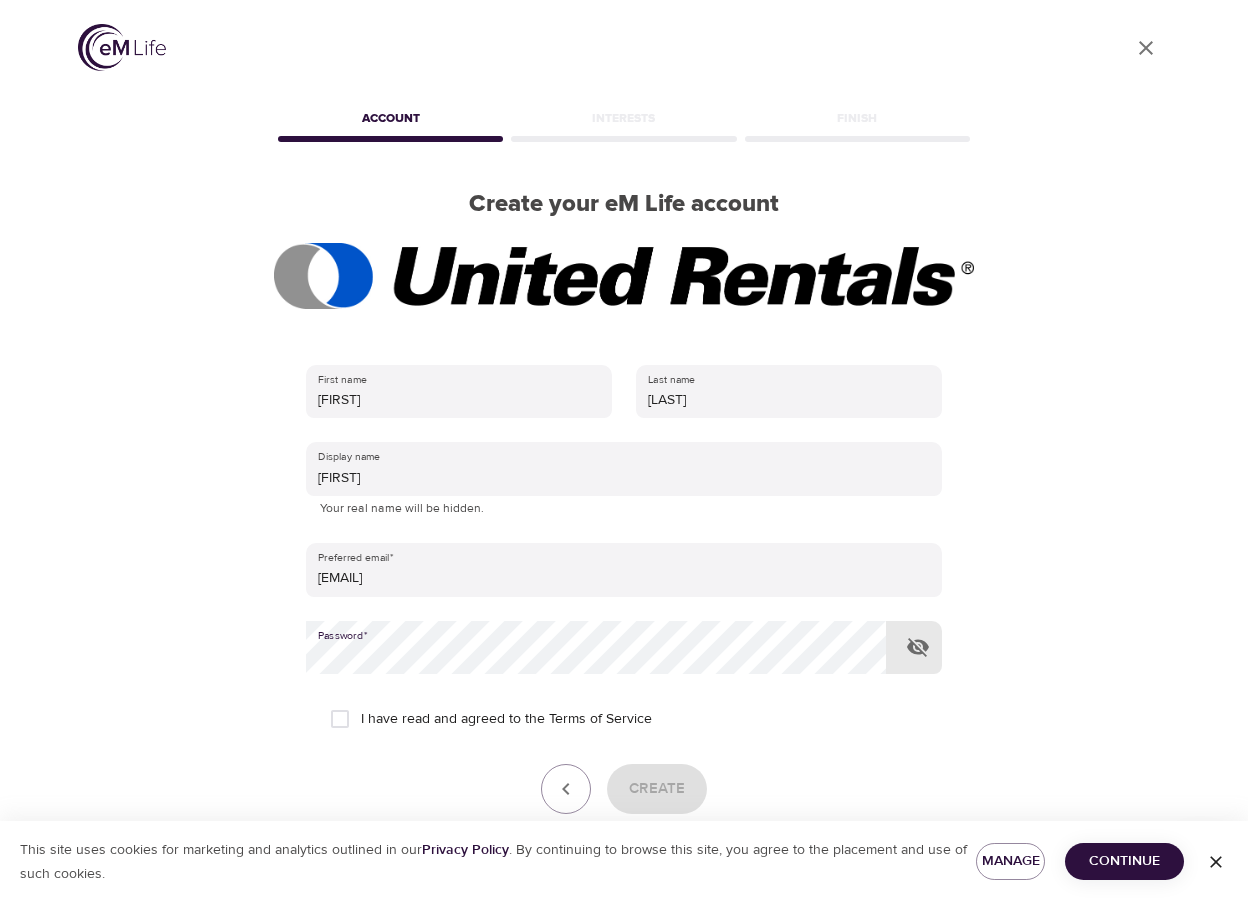 click on "I have read and agreed to the    Terms of Service" at bounding box center [340, 719] 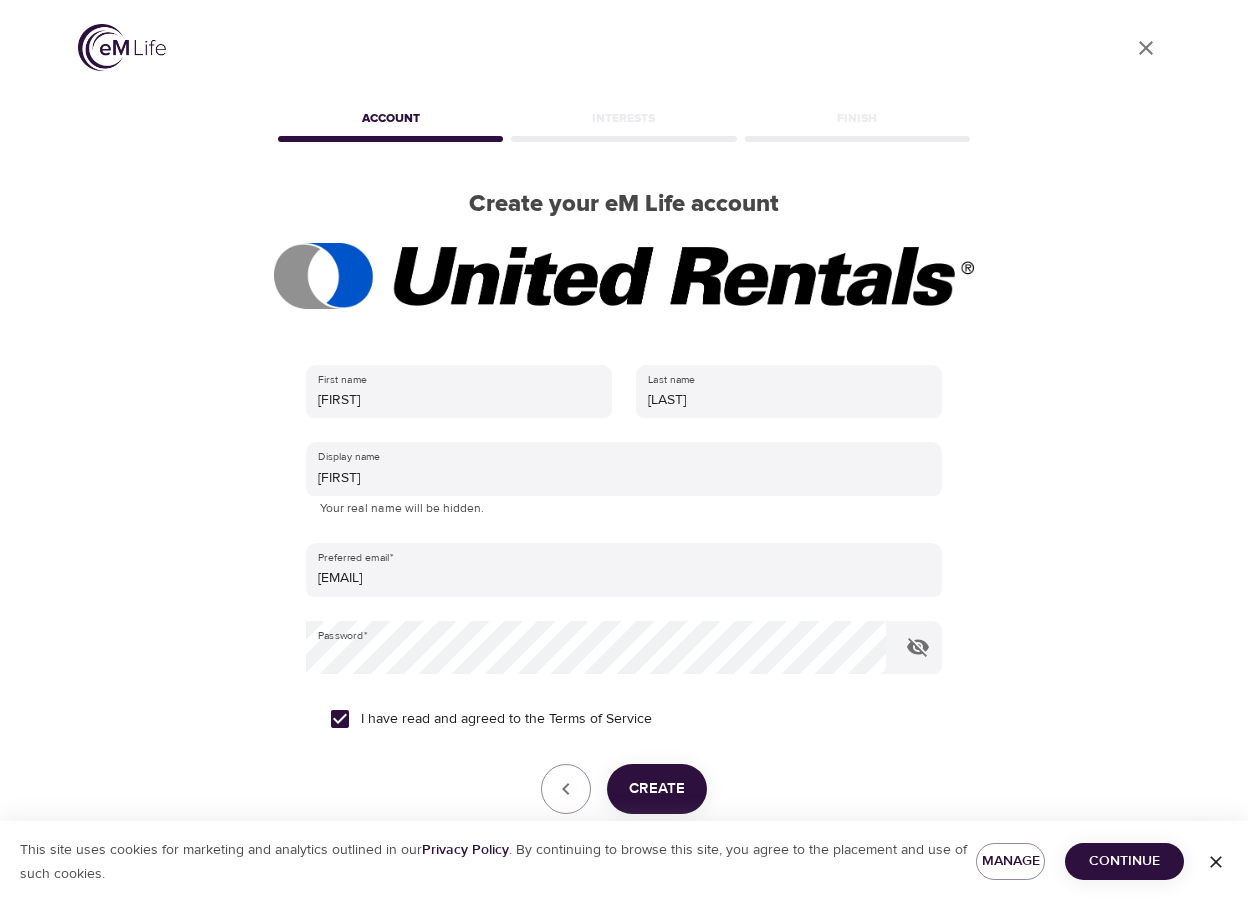 click on "Create" at bounding box center (657, 789) 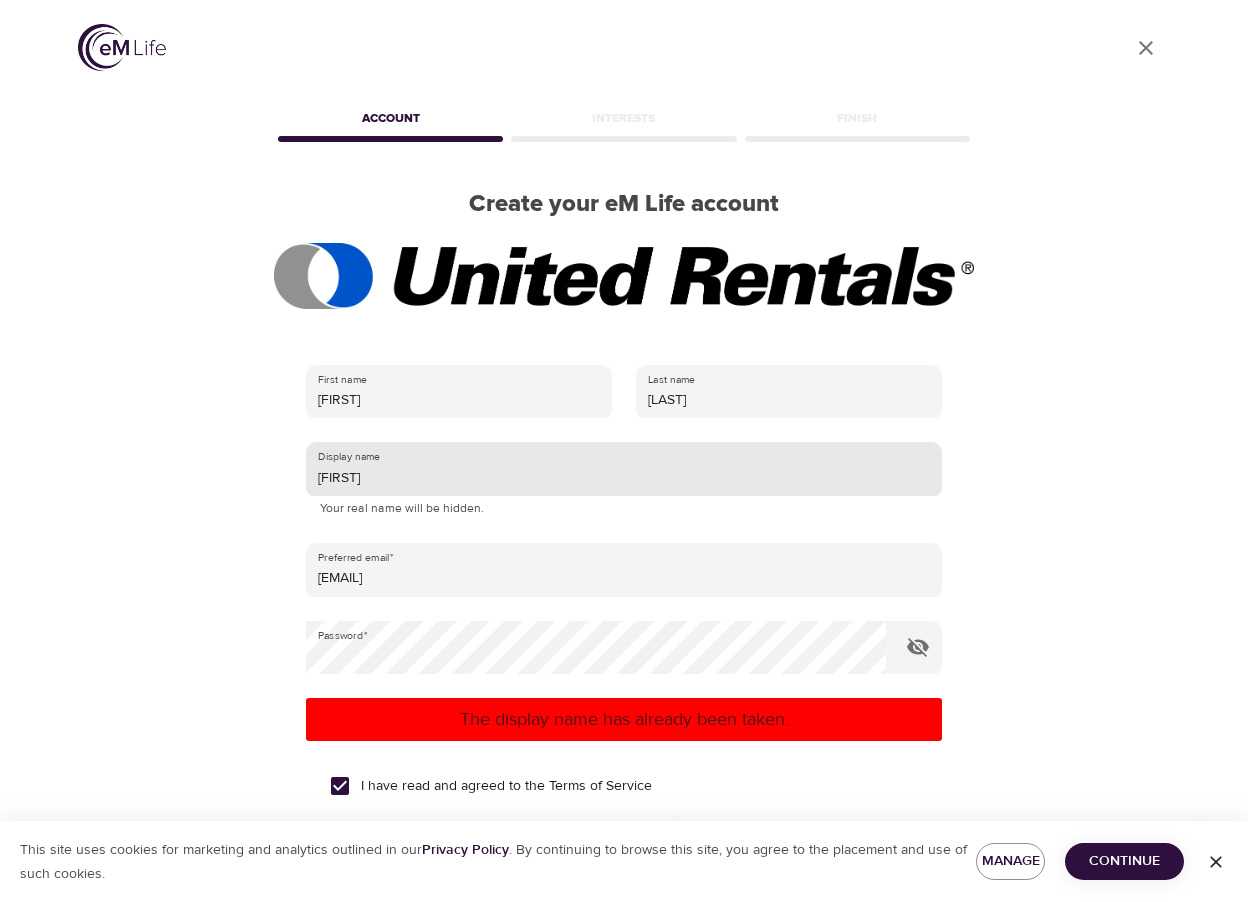click on "[USERNAME]" at bounding box center (624, 469) 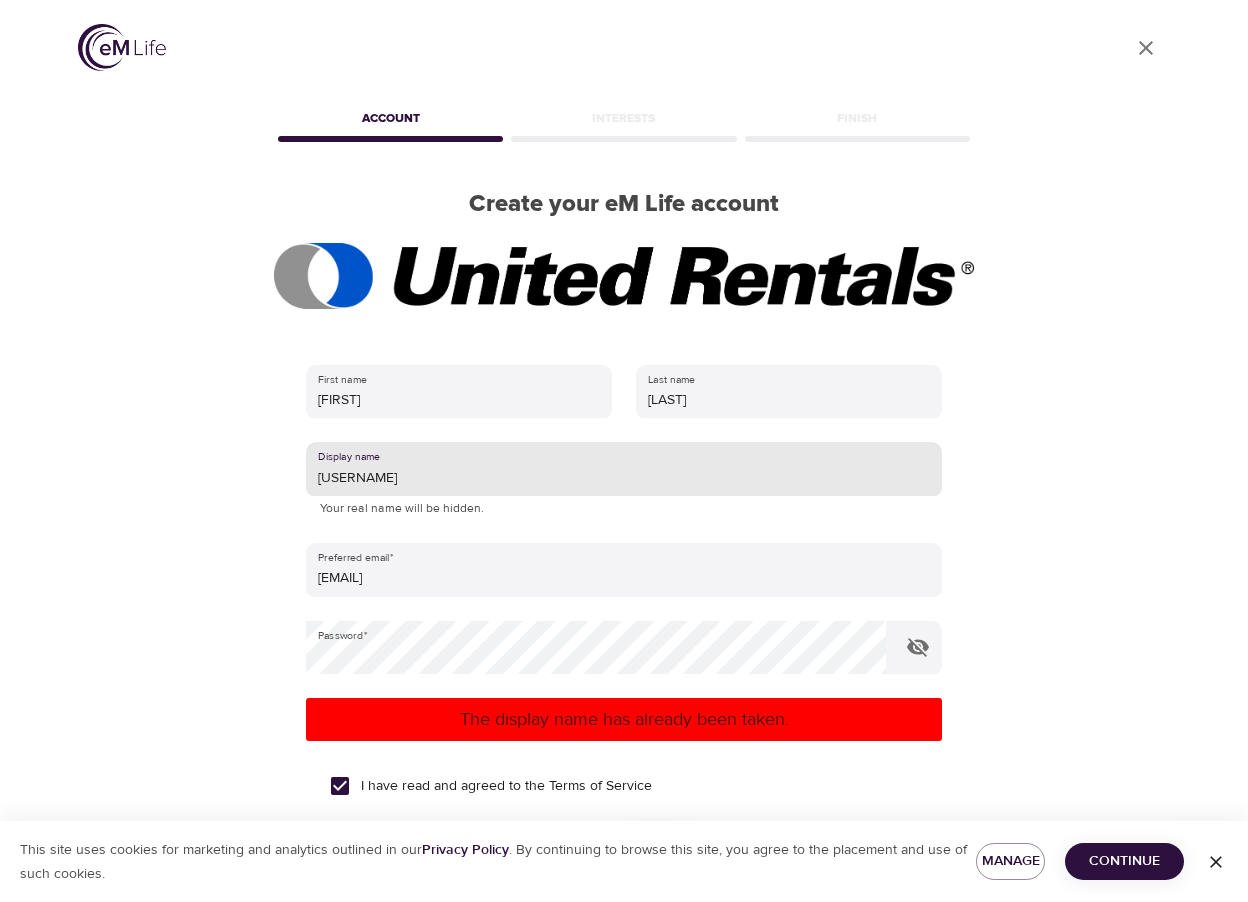 click on "The display name has already been taken." at bounding box center [624, 719] 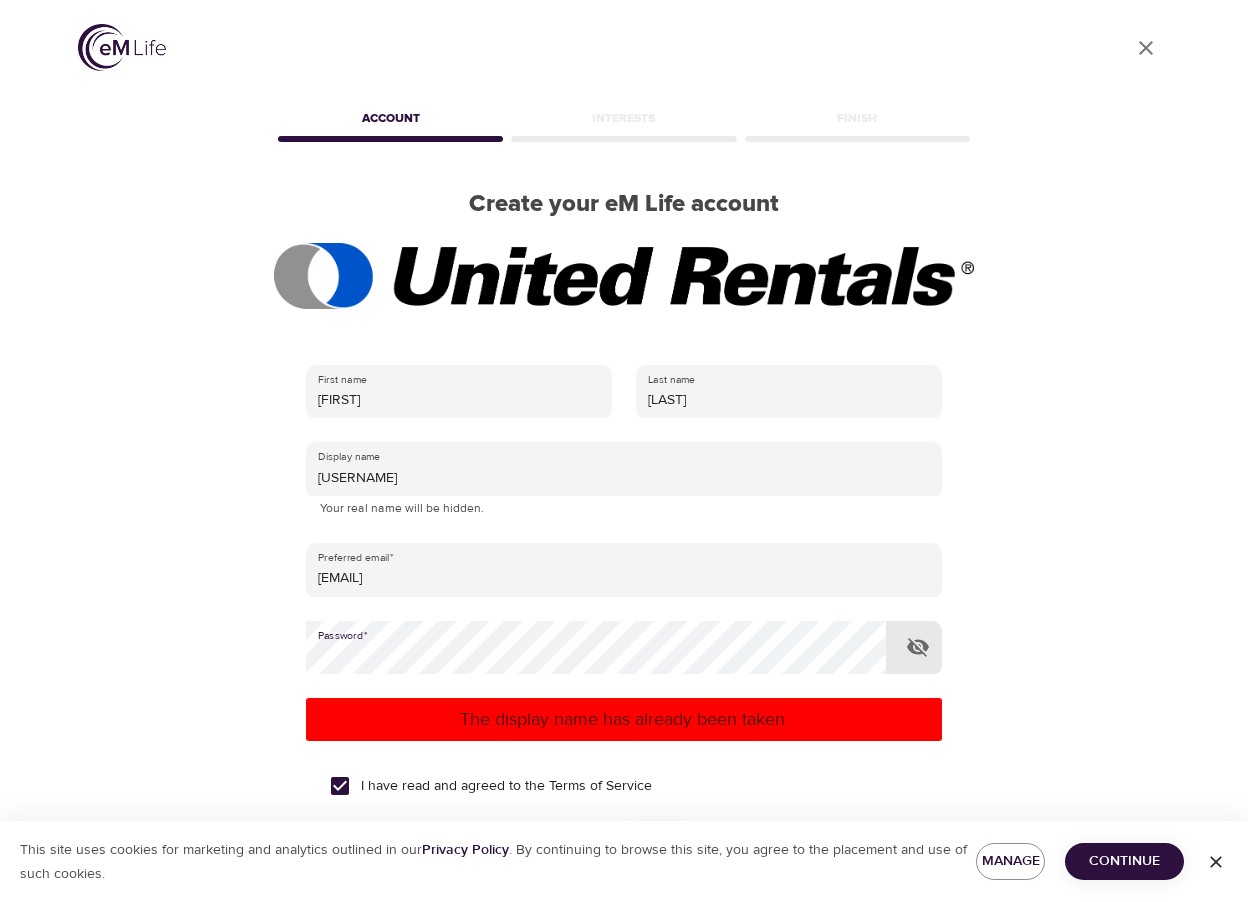 click on "The display name has already been taken." at bounding box center (624, 719) 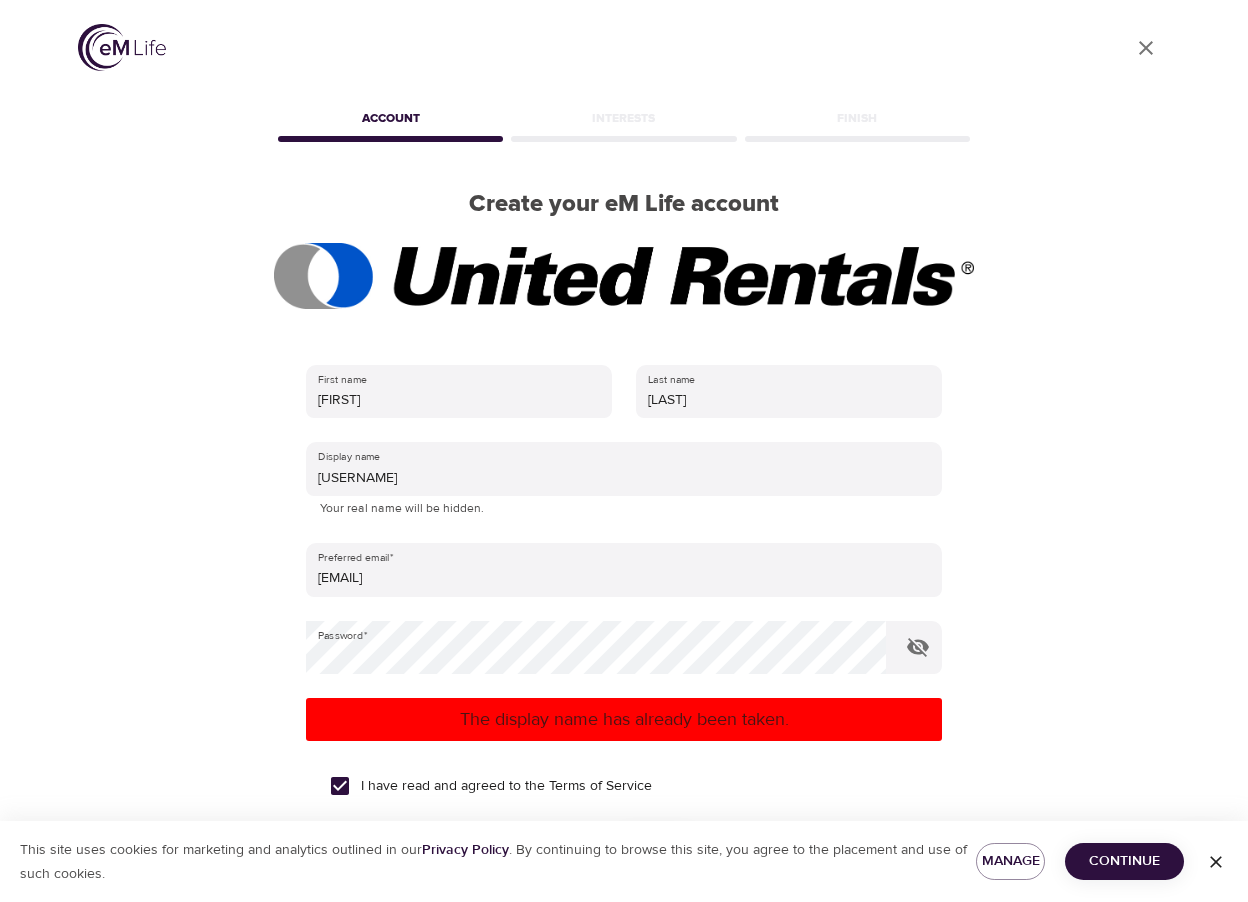 click on "User Profile Account Interests Finish Create your eM Life account First name shannon Last name thibodeaux Display name shannonthi Your real name will be hidden. Preferred email   * sthibodeau@ur.com Password   * The display name has already been taken. I have read and agreed to the    Terms of Service Create Already have an eM Life account? Log in Need help? Contact us" at bounding box center (624, 451) 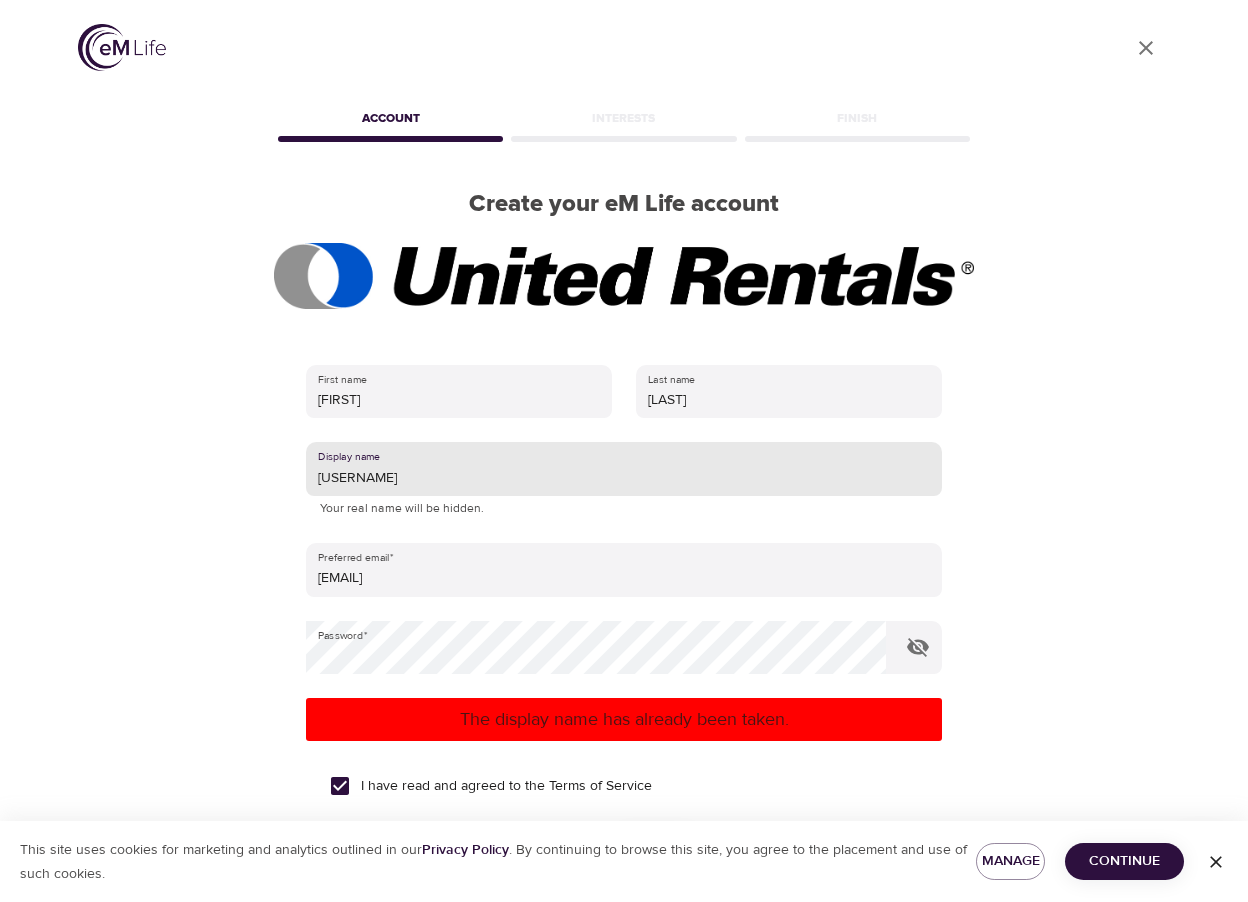 click on "shannonthi" at bounding box center [624, 469] 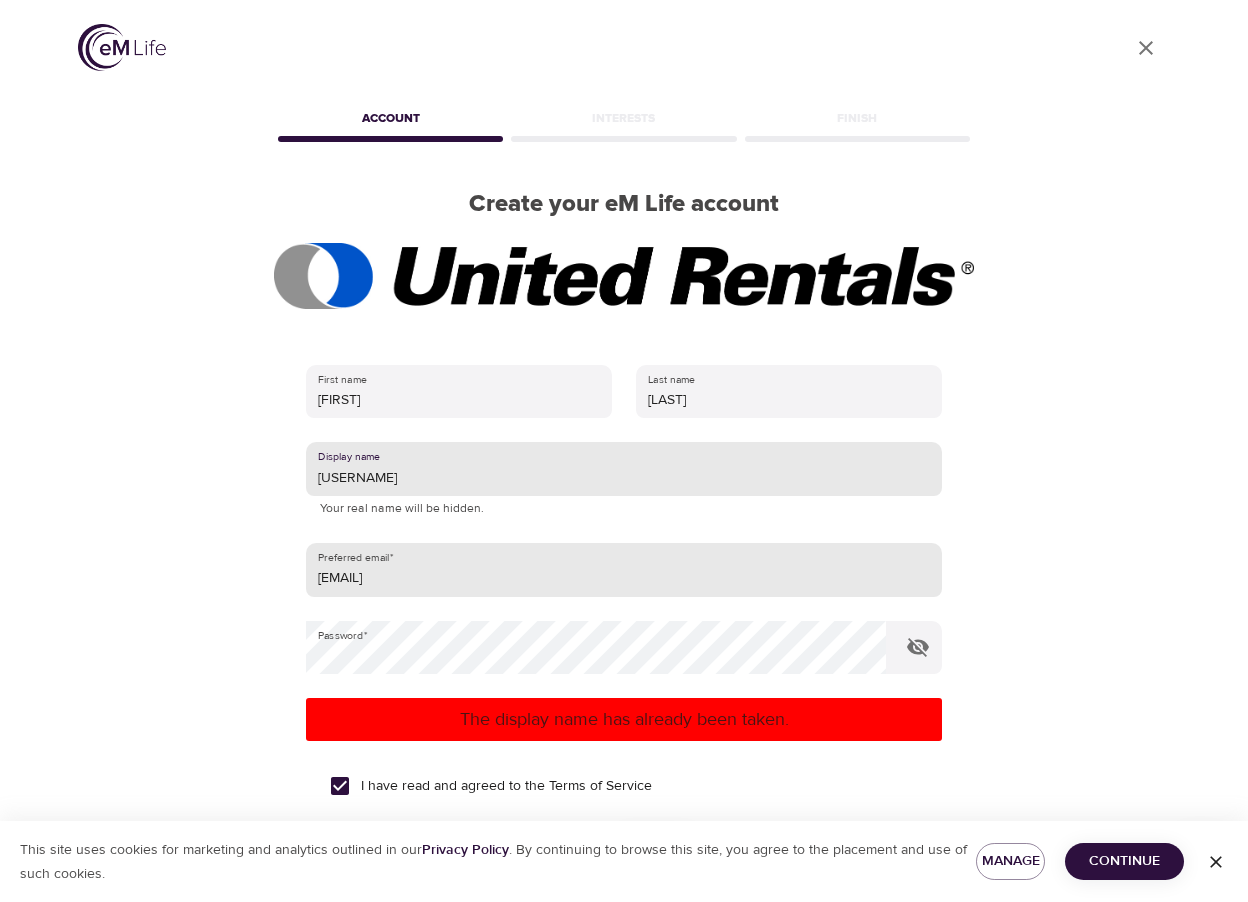 type on "[FIRST] [LAST]" 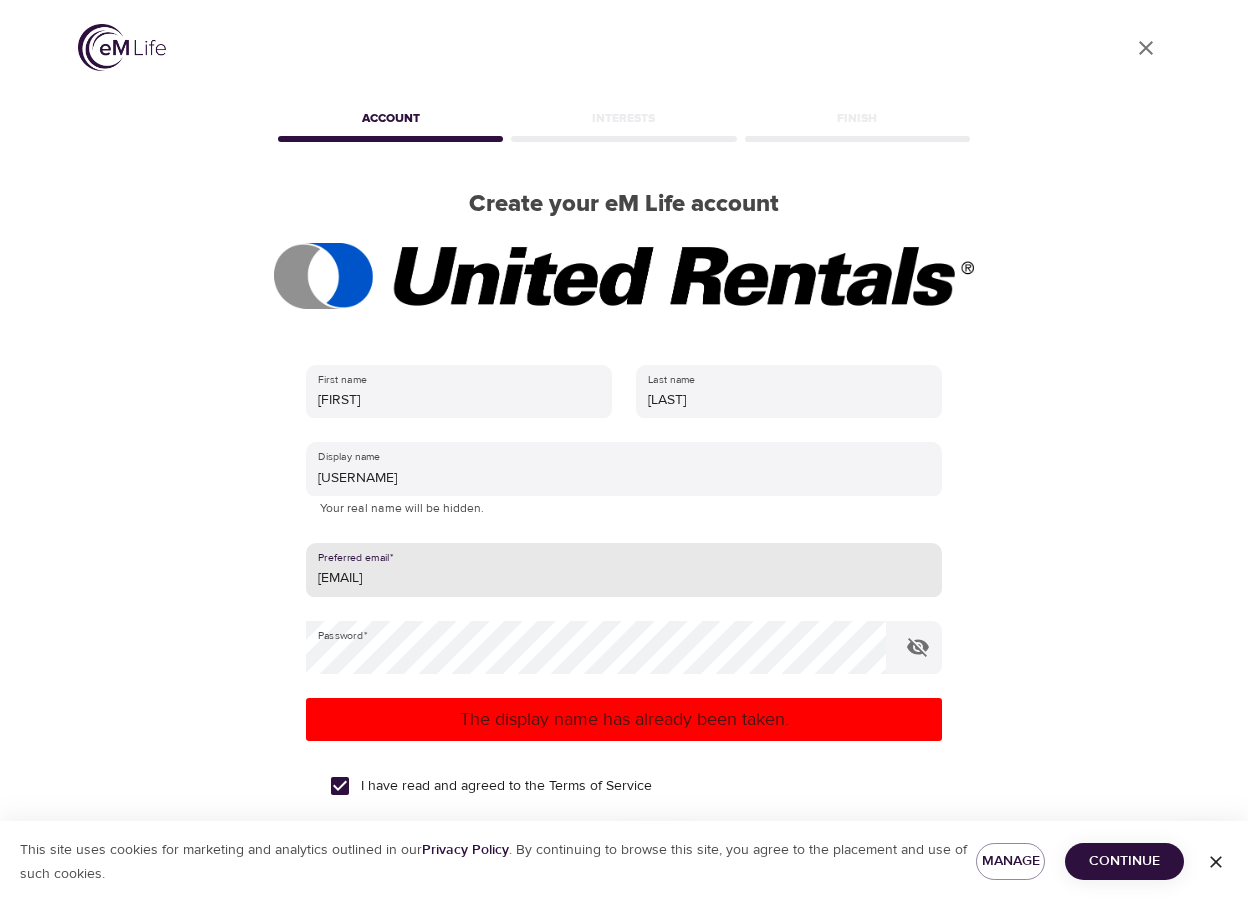click on "sthibodeau@ur.com" at bounding box center [624, 570] 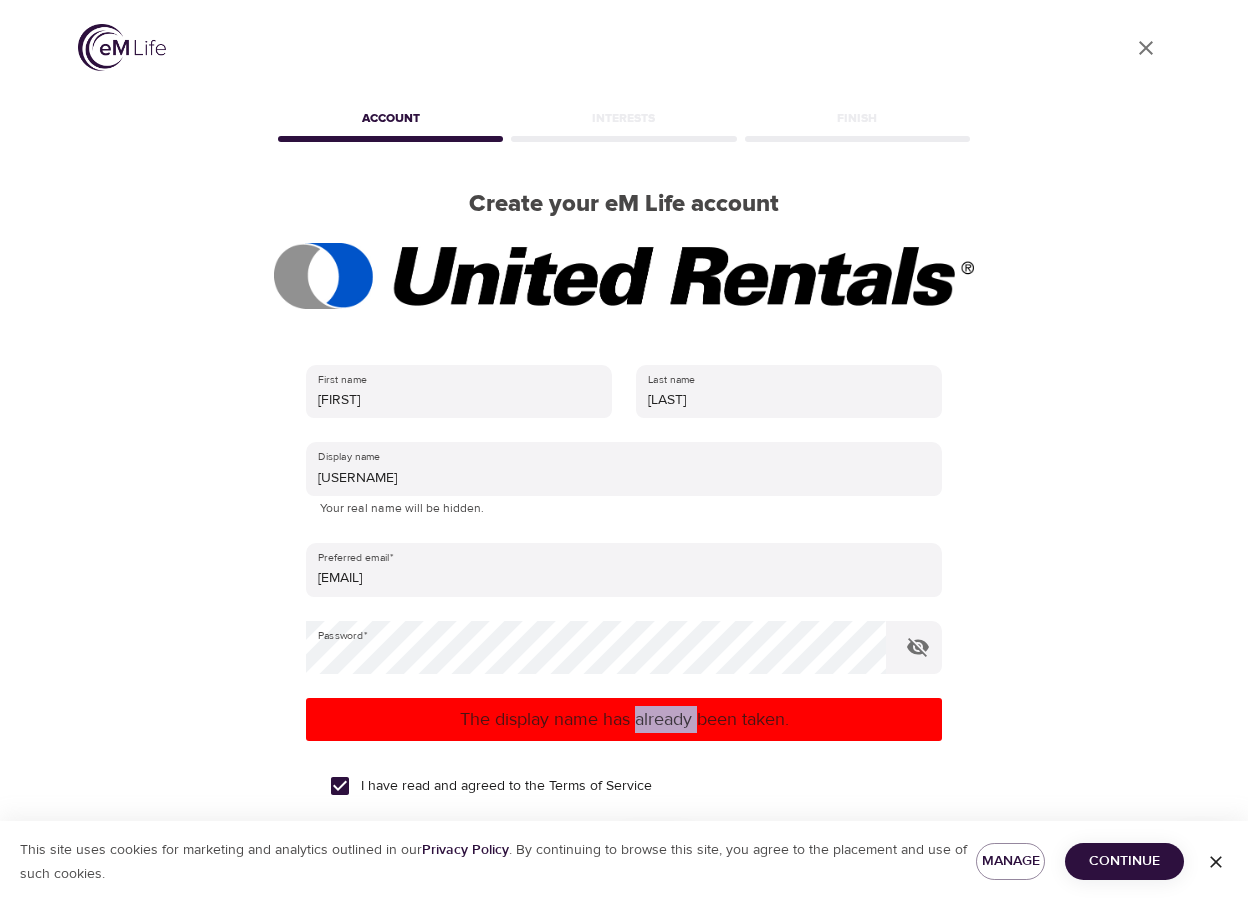 click on "The display name has already been taken." at bounding box center (624, 719) 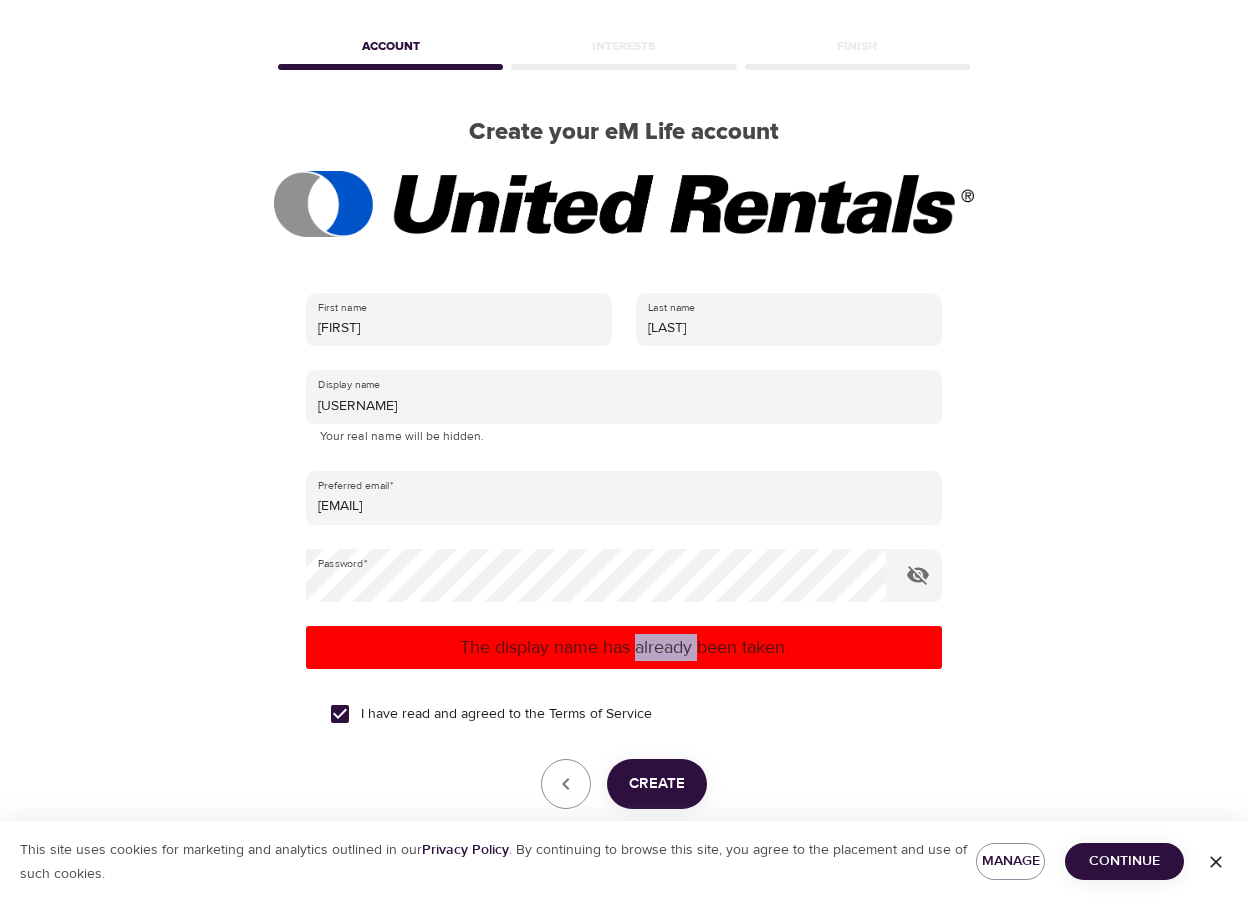 scroll, scrollTop: 169, scrollLeft: 0, axis: vertical 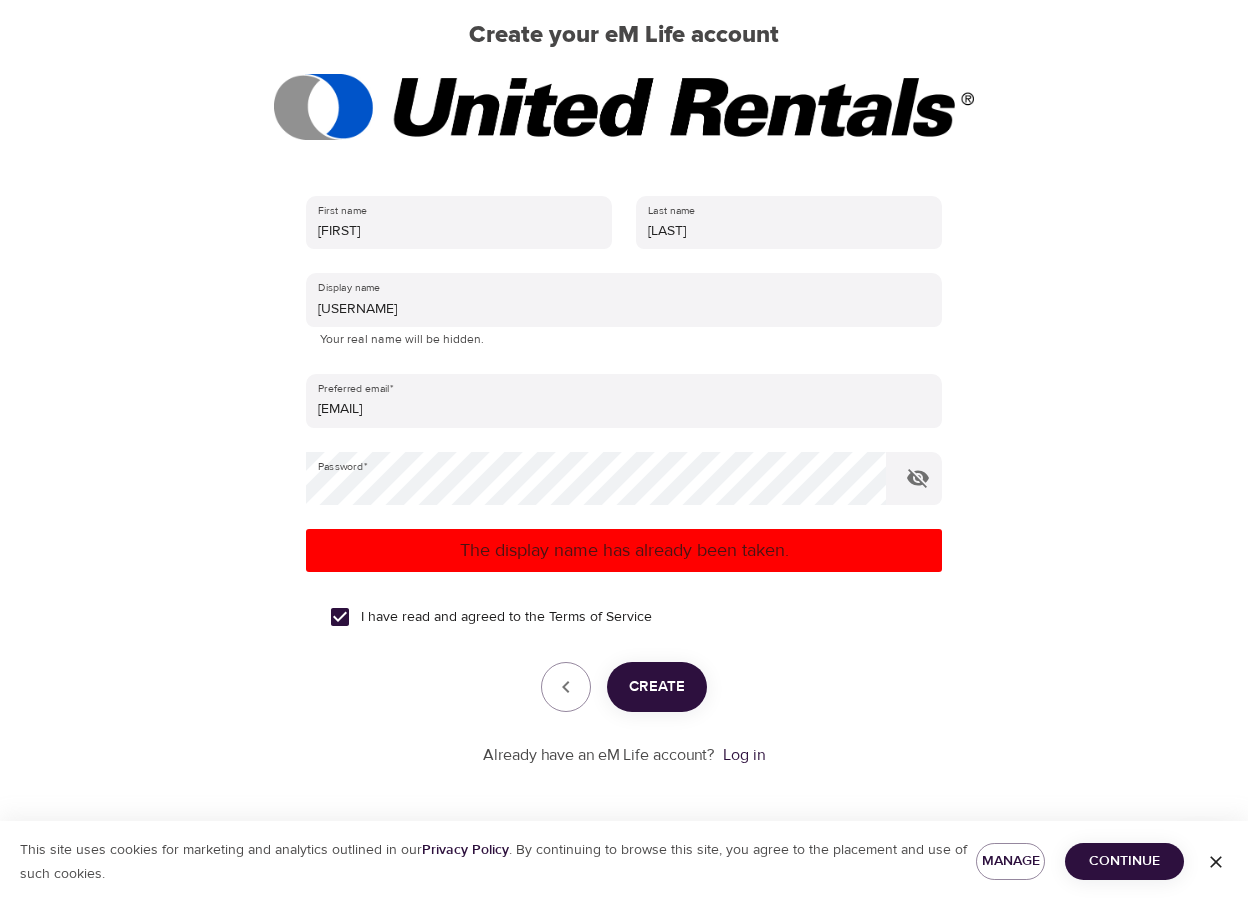 click on "User Profile Account Interests Finish Create your eM Life account First name shannon Last name thibodeaux Display name shannon thibodeaux Your real name will be hidden. Preferred email   * sthibodeau@ur.com Password   * The display name has already been taken. I have read and agreed to the    Terms of Service Create Already have an eM Life account? Log in Need help? Contact us" at bounding box center (624, 282) 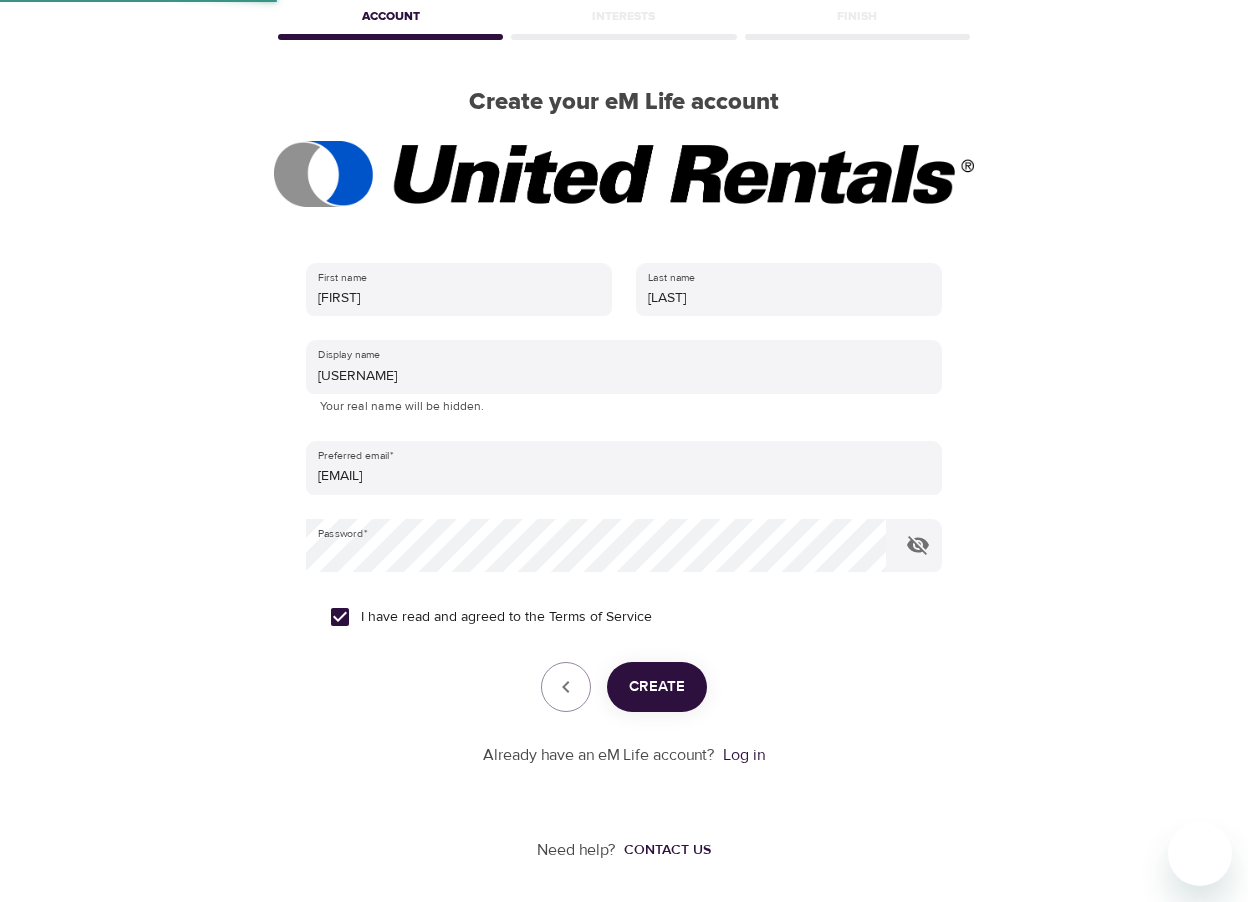 scroll, scrollTop: 0, scrollLeft: 0, axis: both 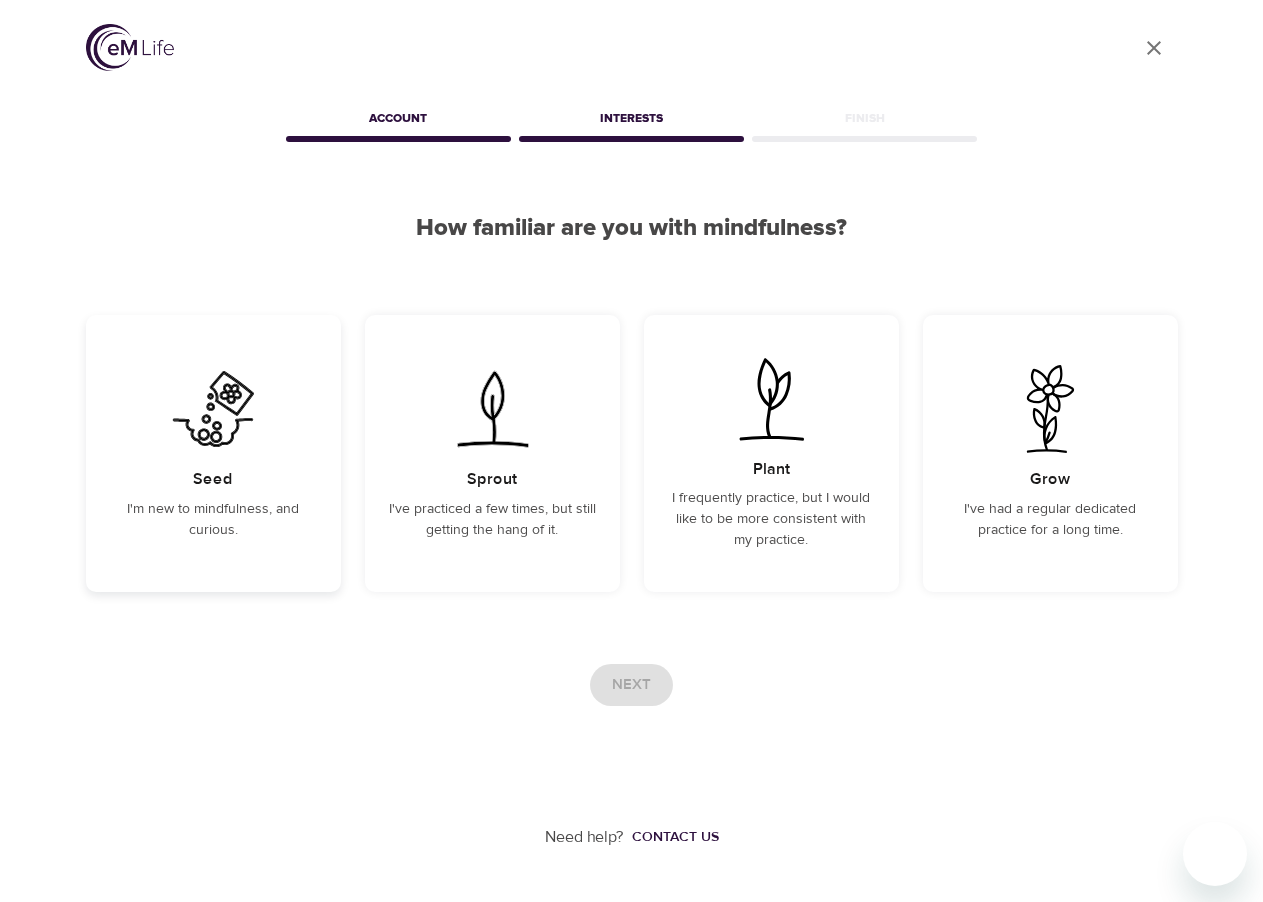 click on "Seed I'm new to mindfulness, and curious." at bounding box center [213, 453] 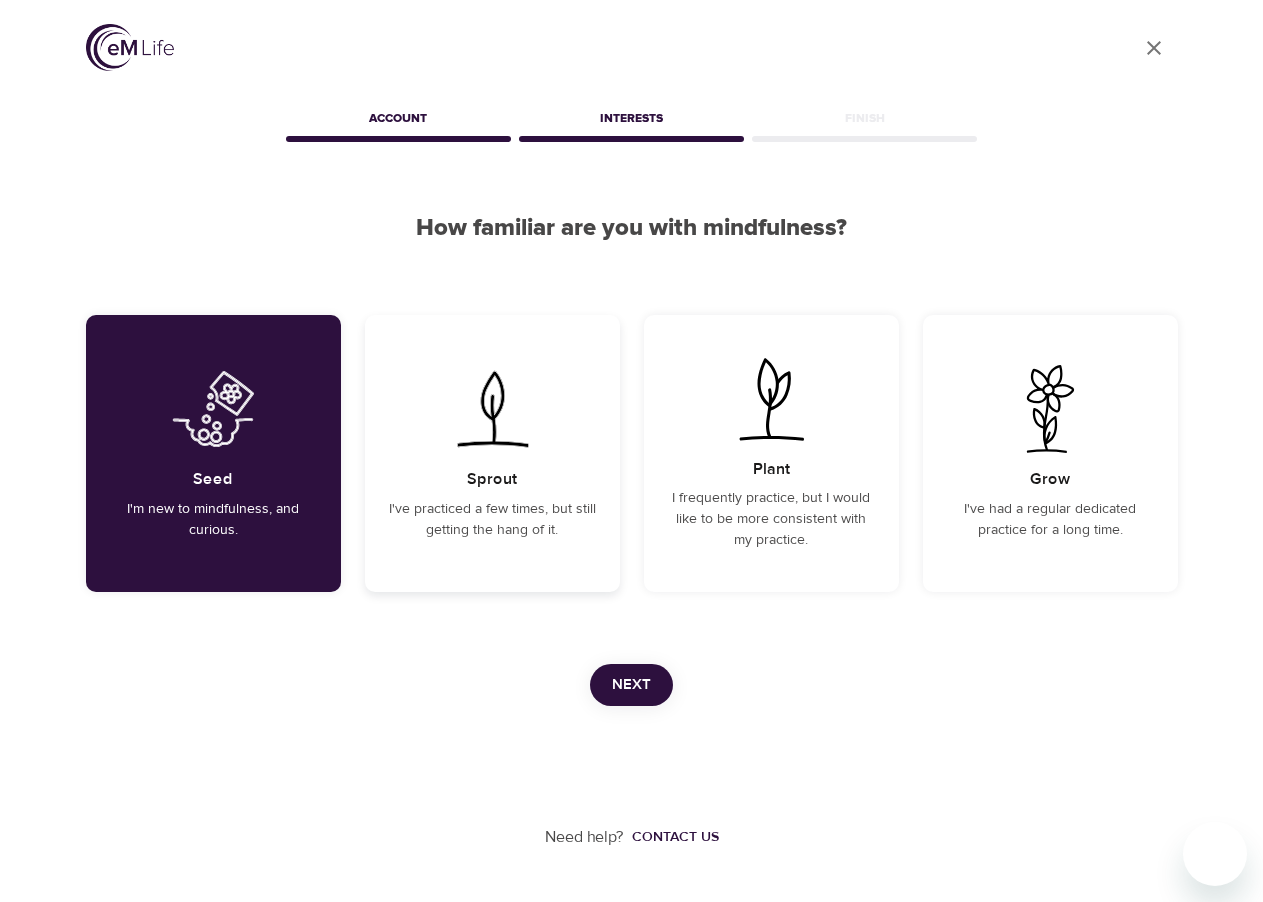 click on "Sprout I've practiced a few times, but still getting the hang of it." at bounding box center (492, 453) 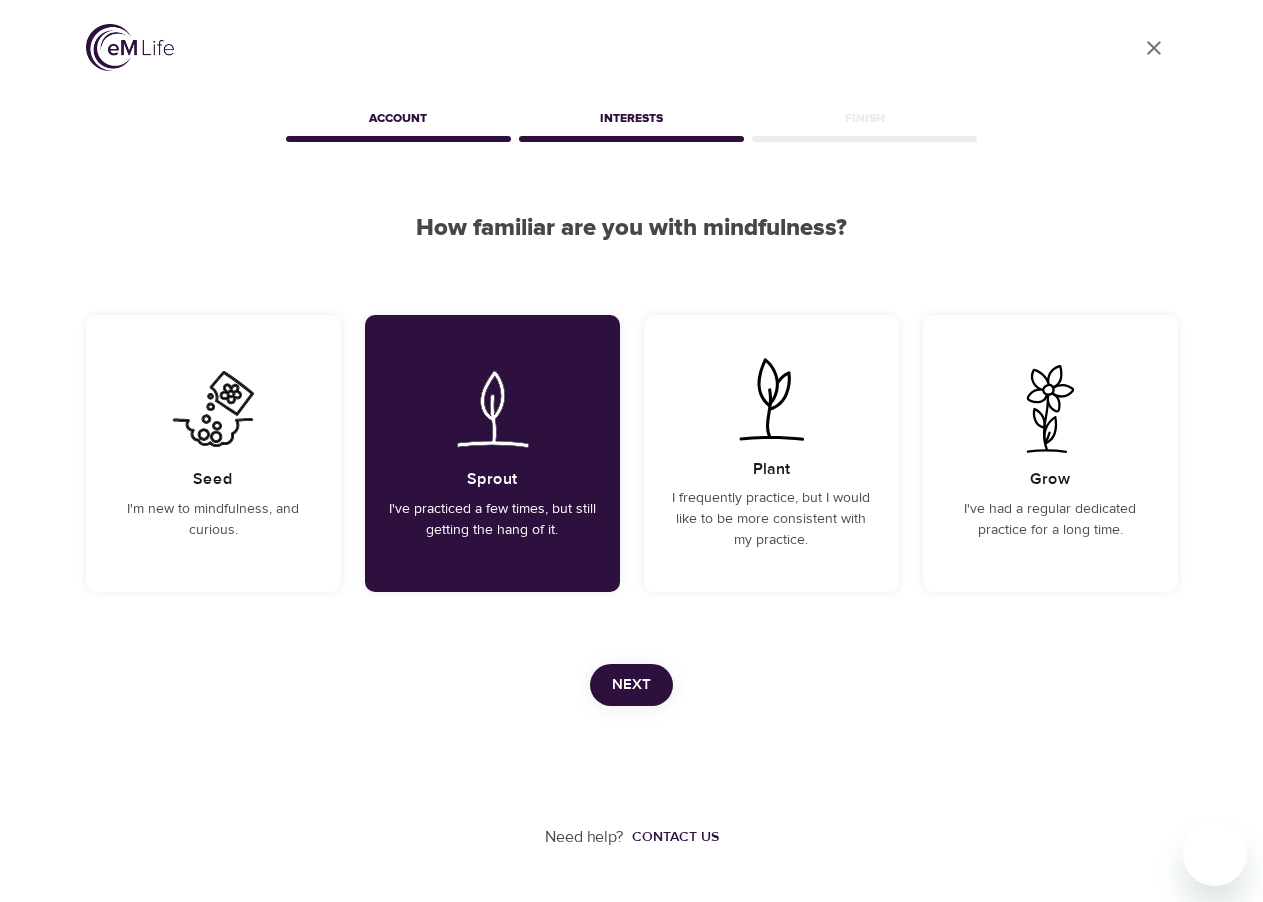 click on "Next" at bounding box center (631, 685) 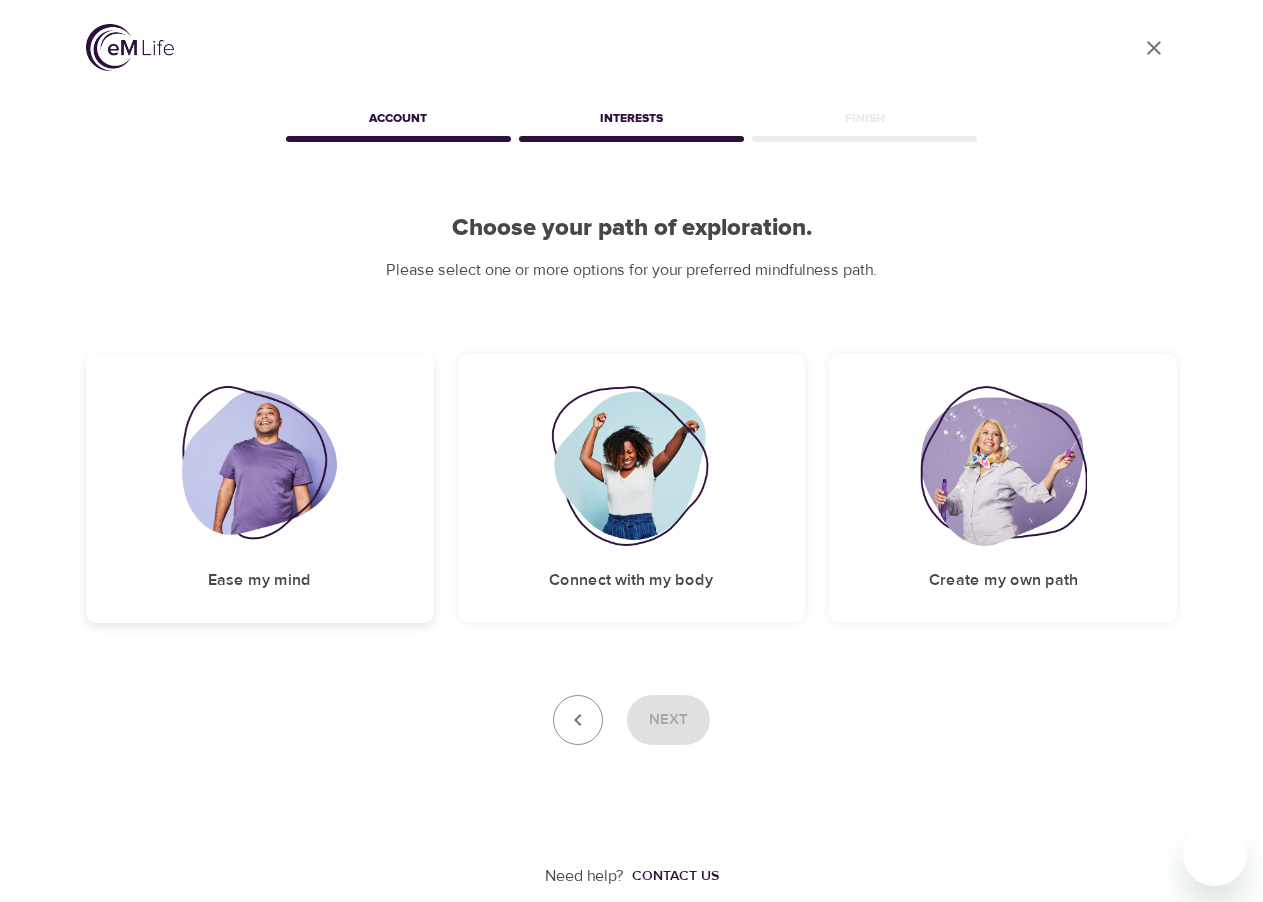 click on "Ease my mind" at bounding box center [260, 488] 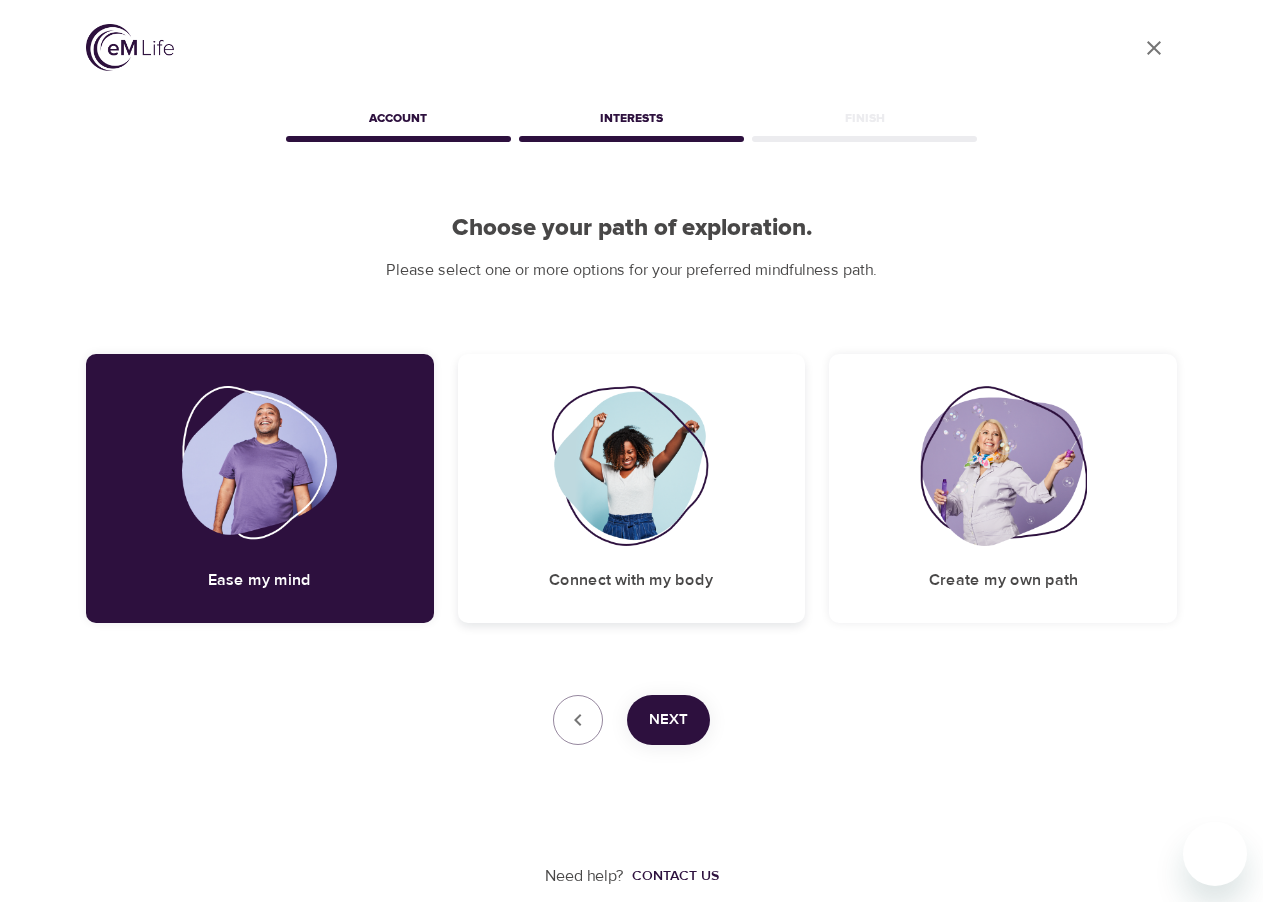 click on "Connect with my body" at bounding box center [632, 488] 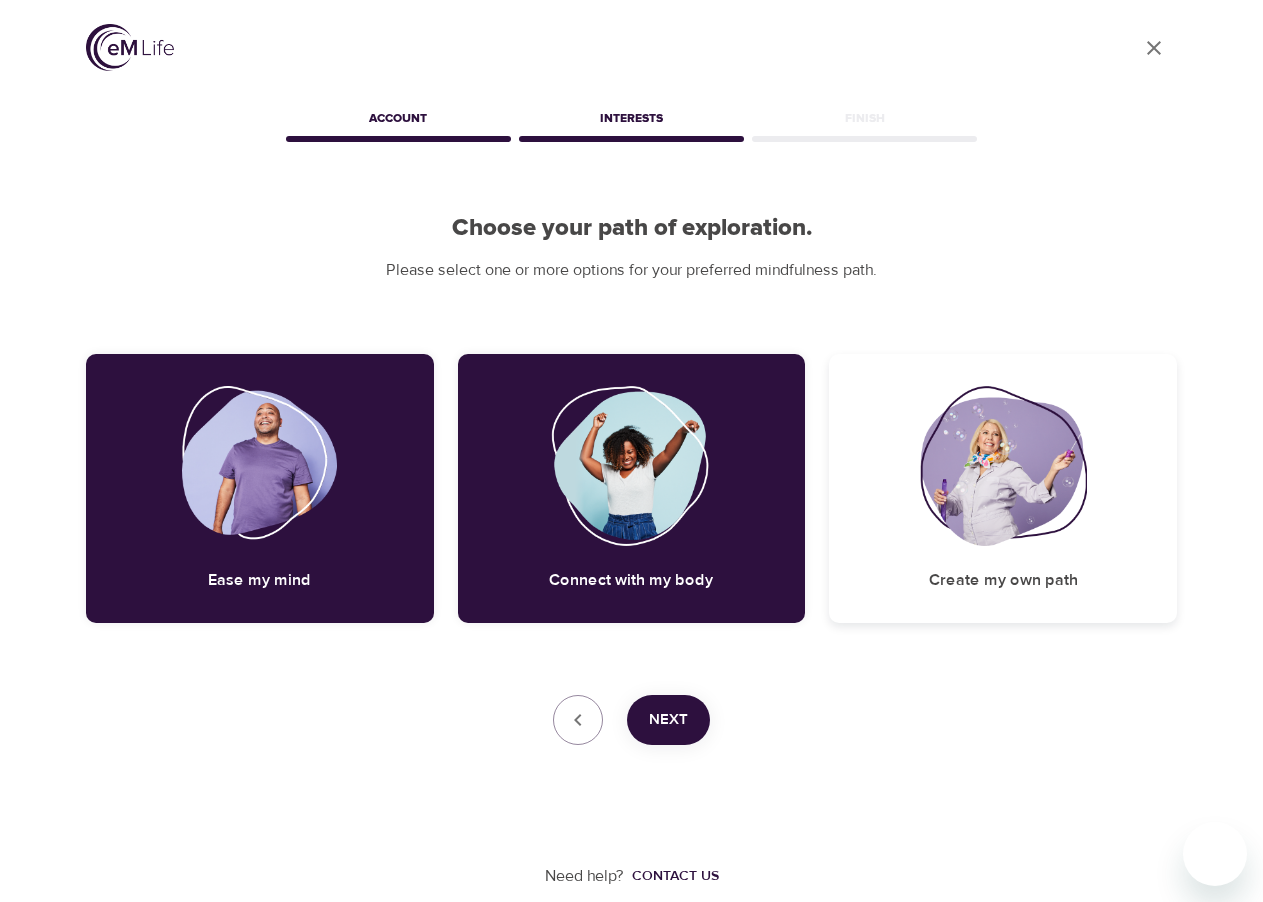 click on "Create my own path" at bounding box center [1003, 488] 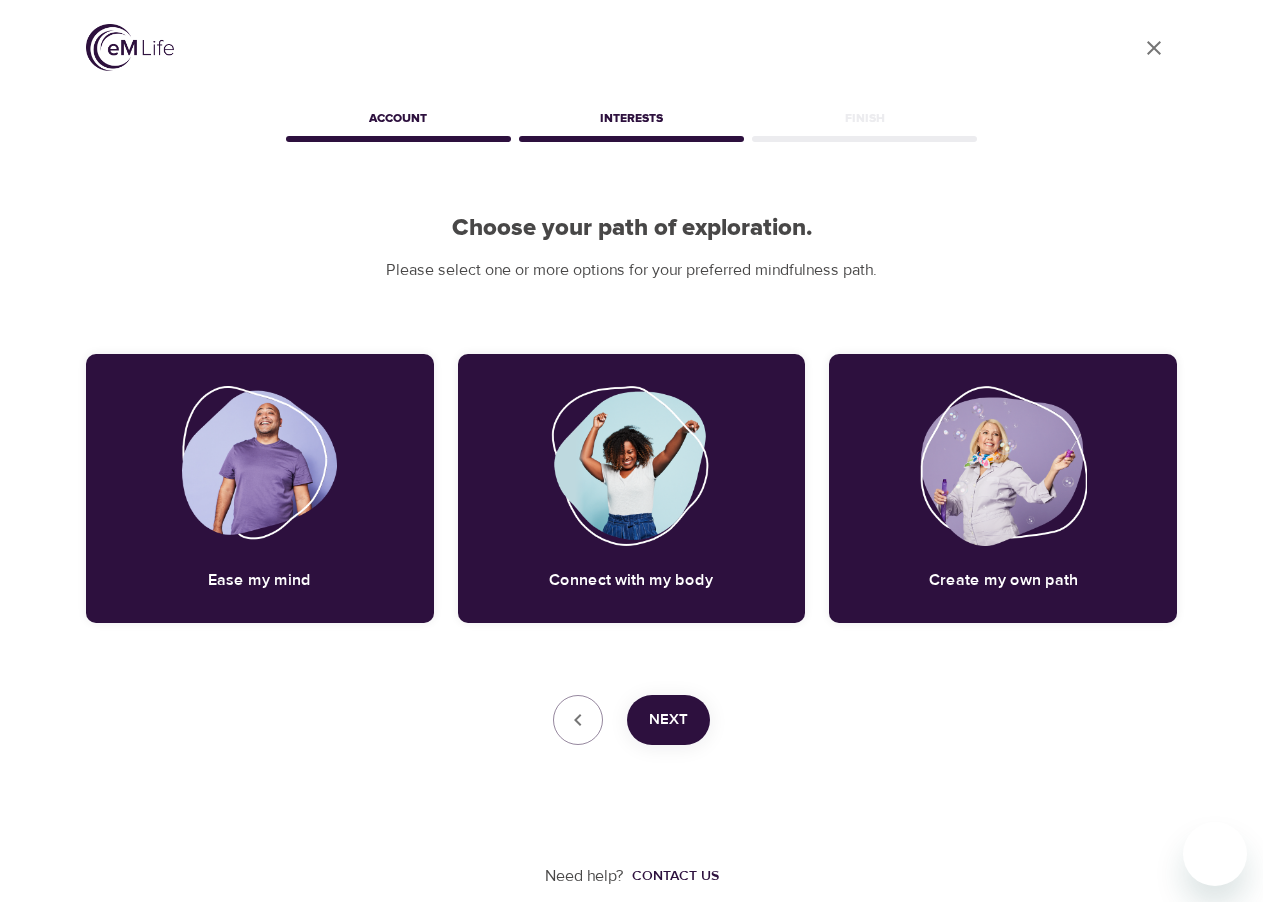 click on "Next" at bounding box center (668, 720) 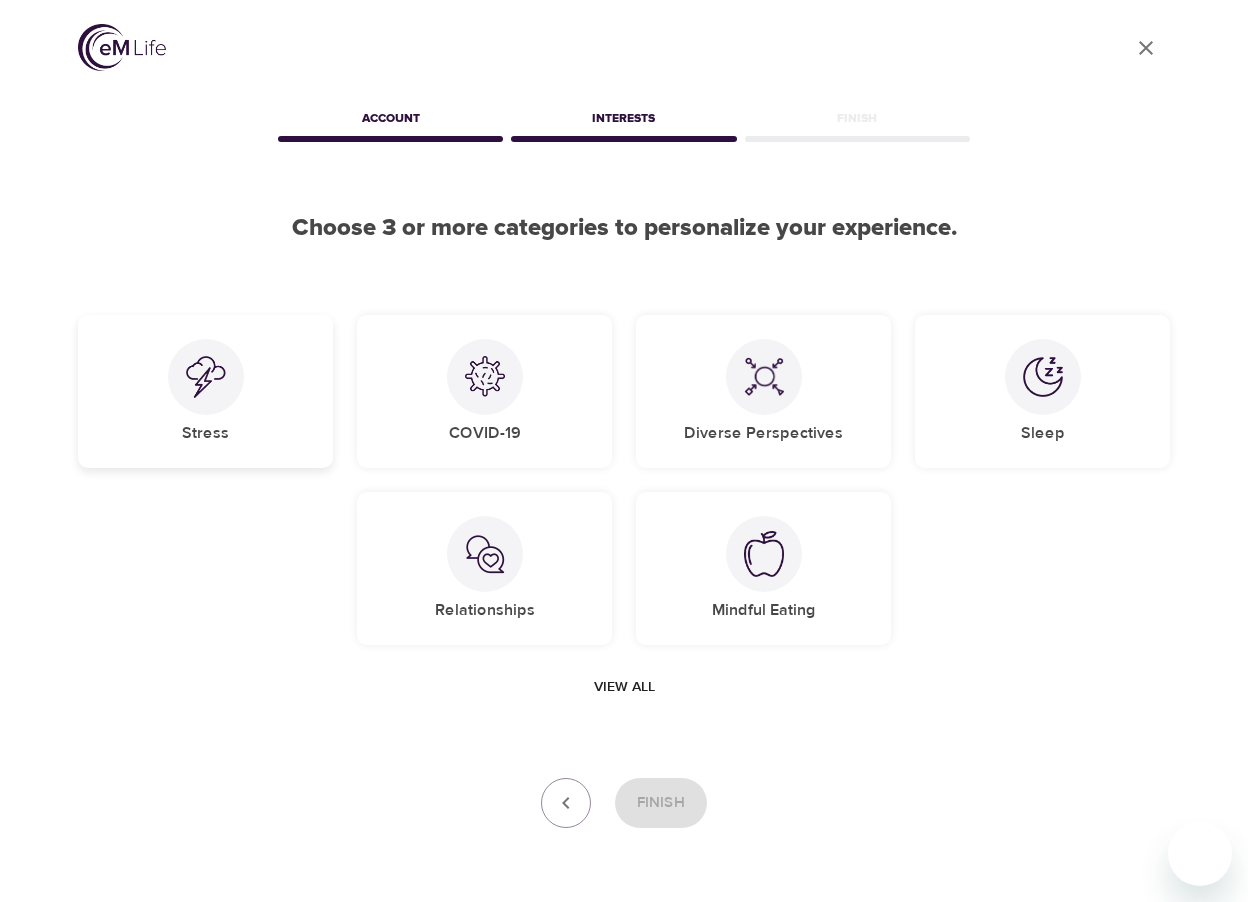 click on "Stress" at bounding box center (205, 391) 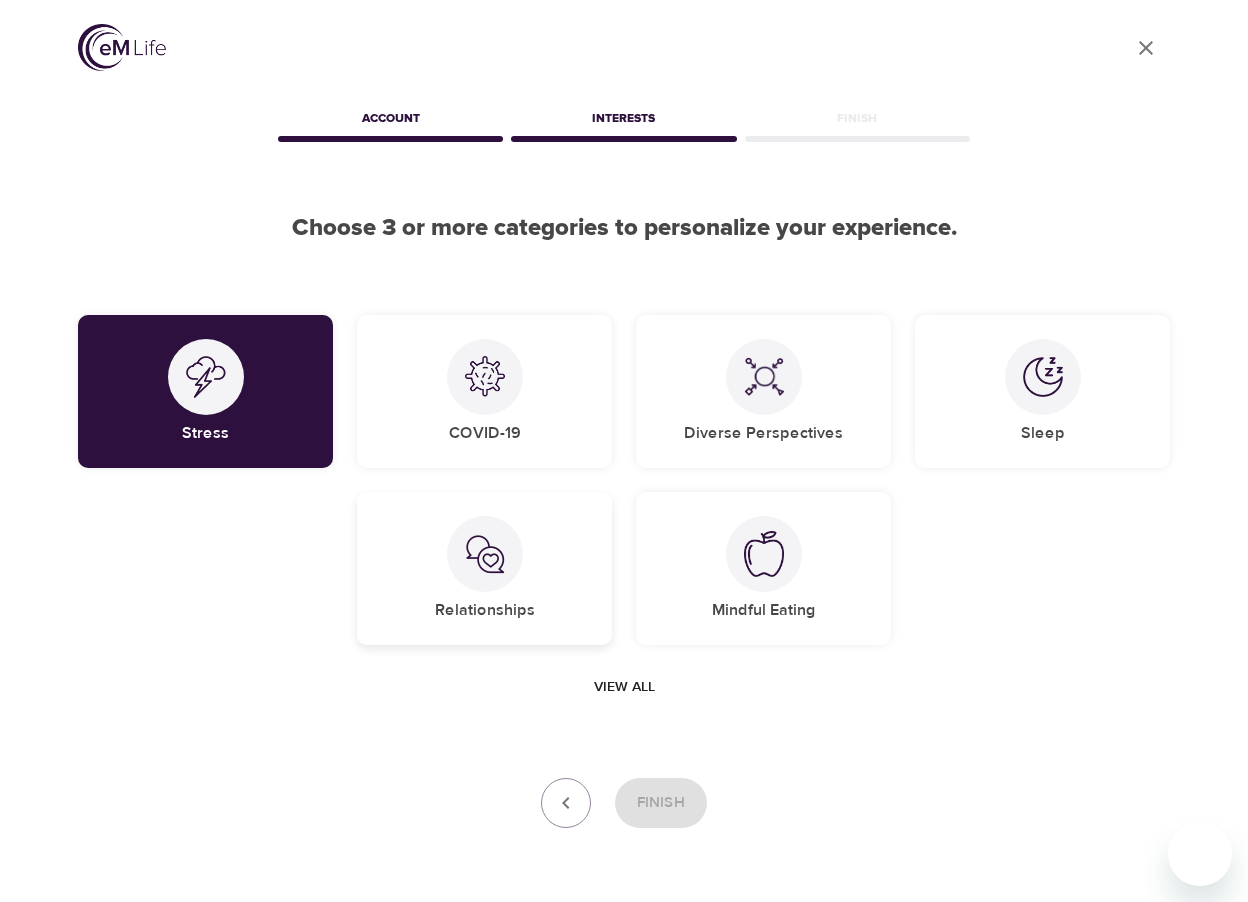 click at bounding box center [485, 554] 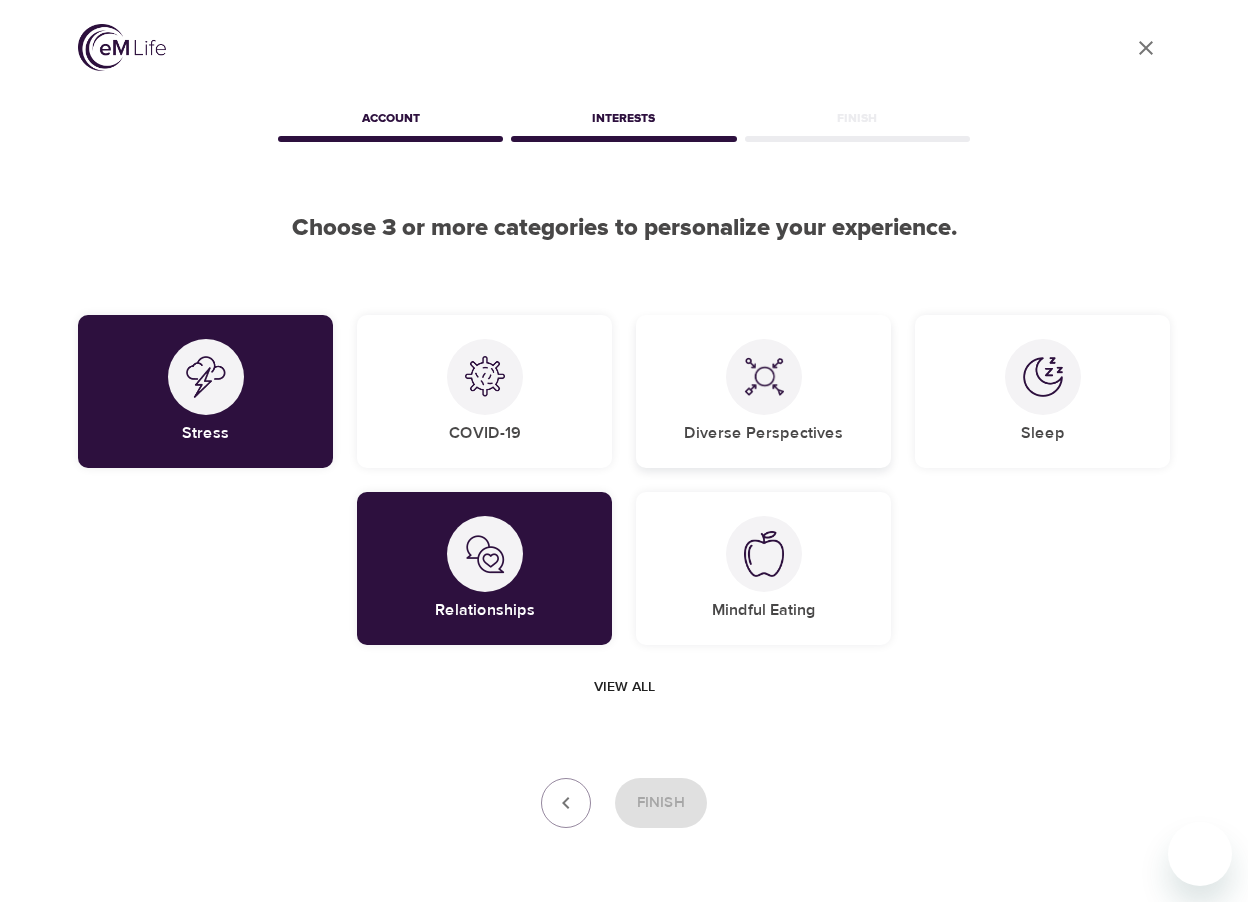 click on "Diverse Perspectives" at bounding box center (763, 391) 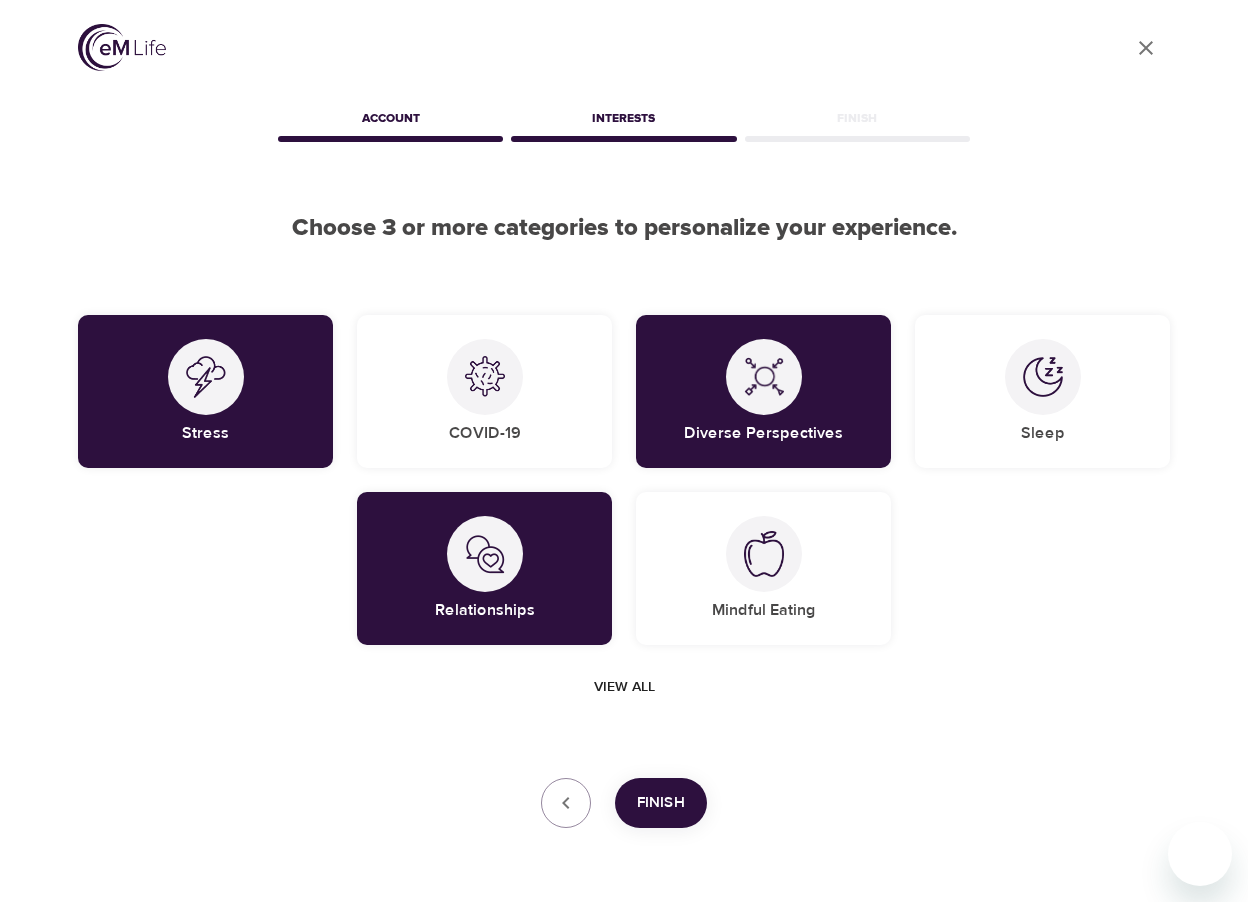 click on "Finish" at bounding box center [661, 803] 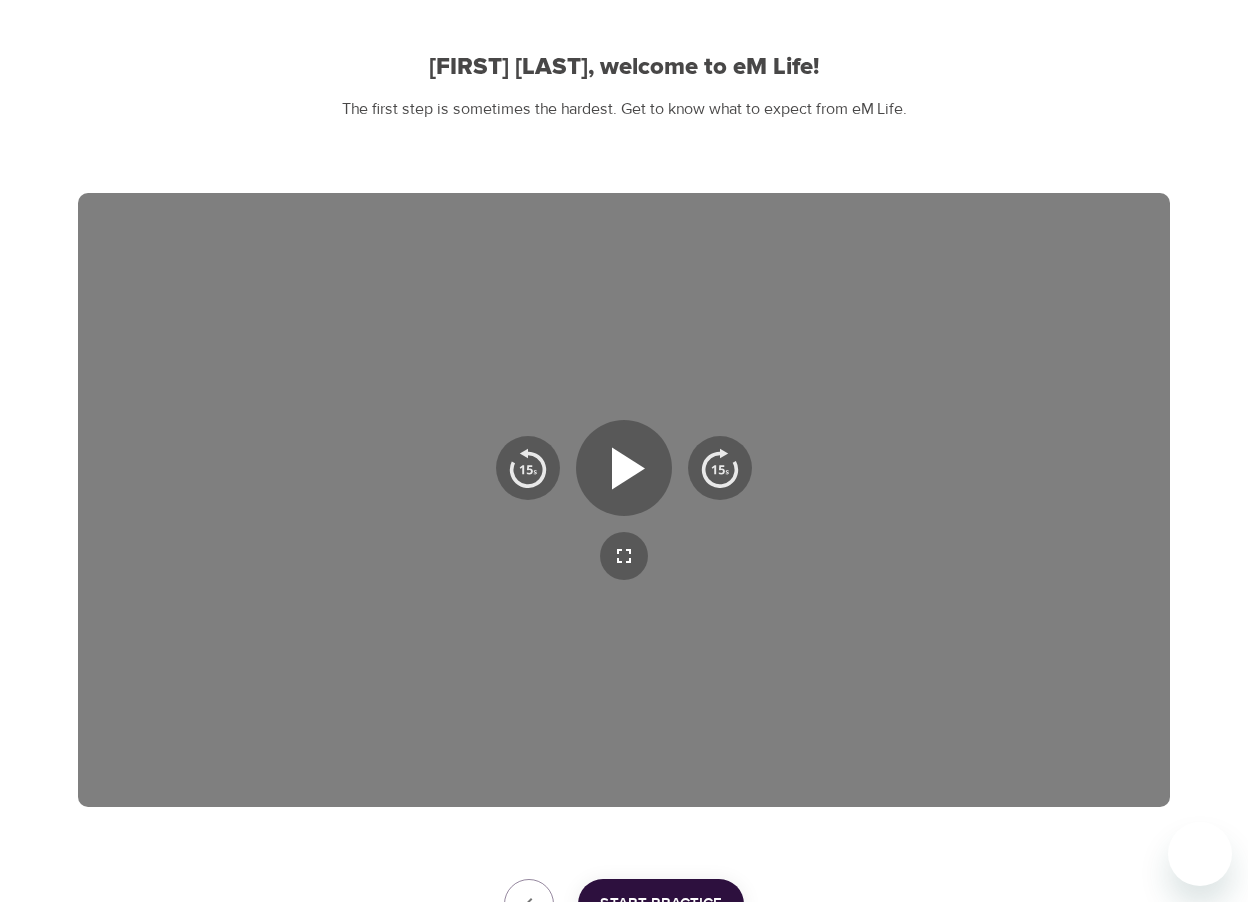 scroll, scrollTop: 300, scrollLeft: 0, axis: vertical 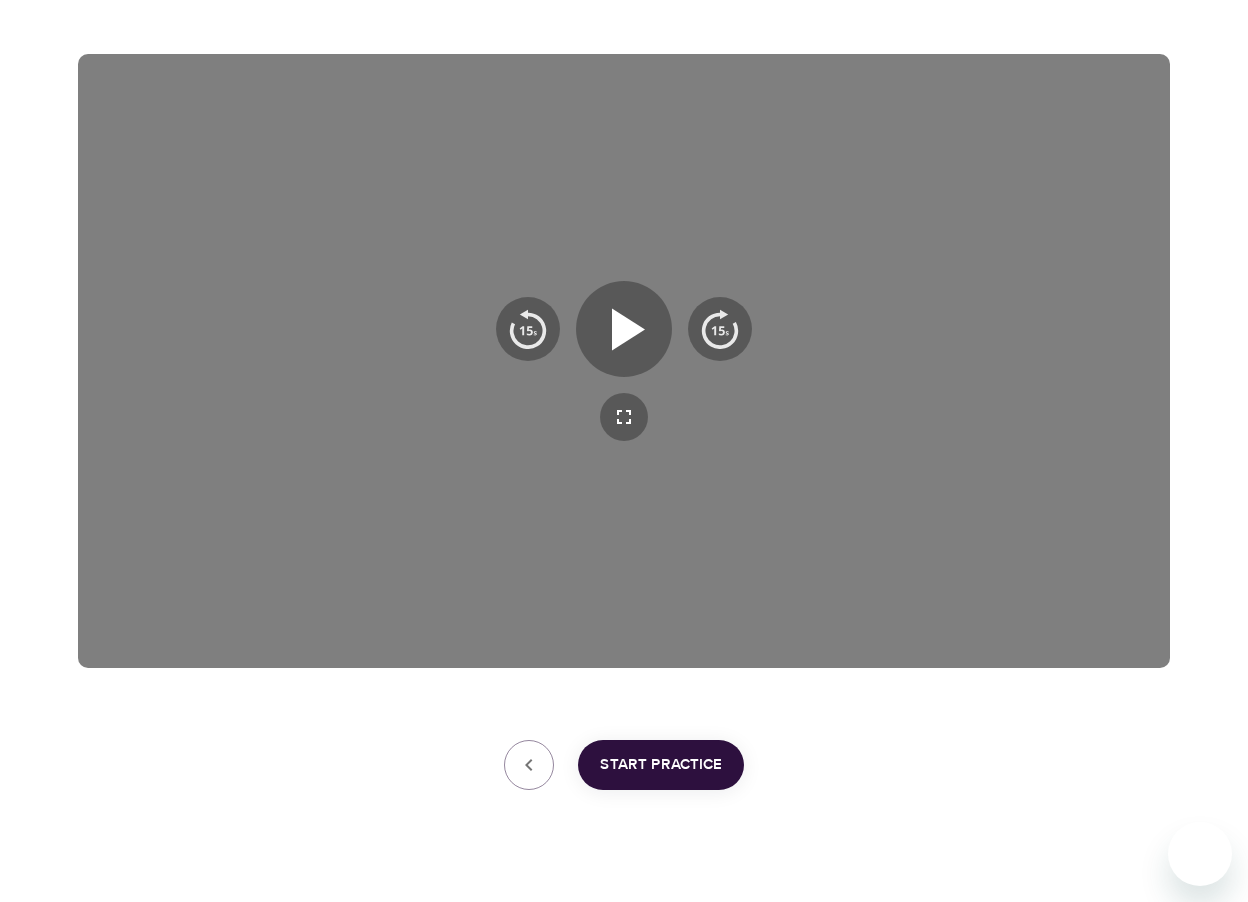 click on "Start Practice" at bounding box center [661, 765] 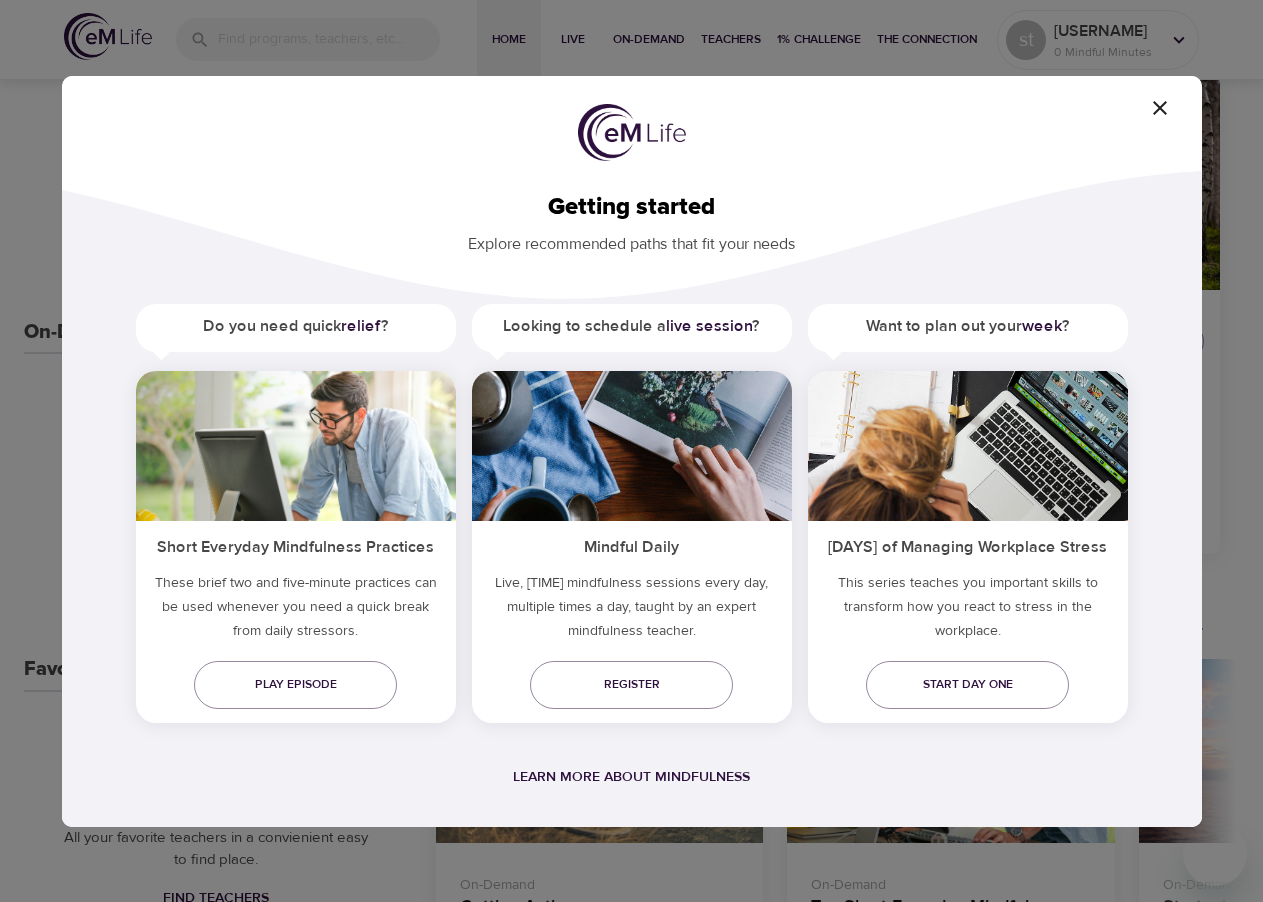 click 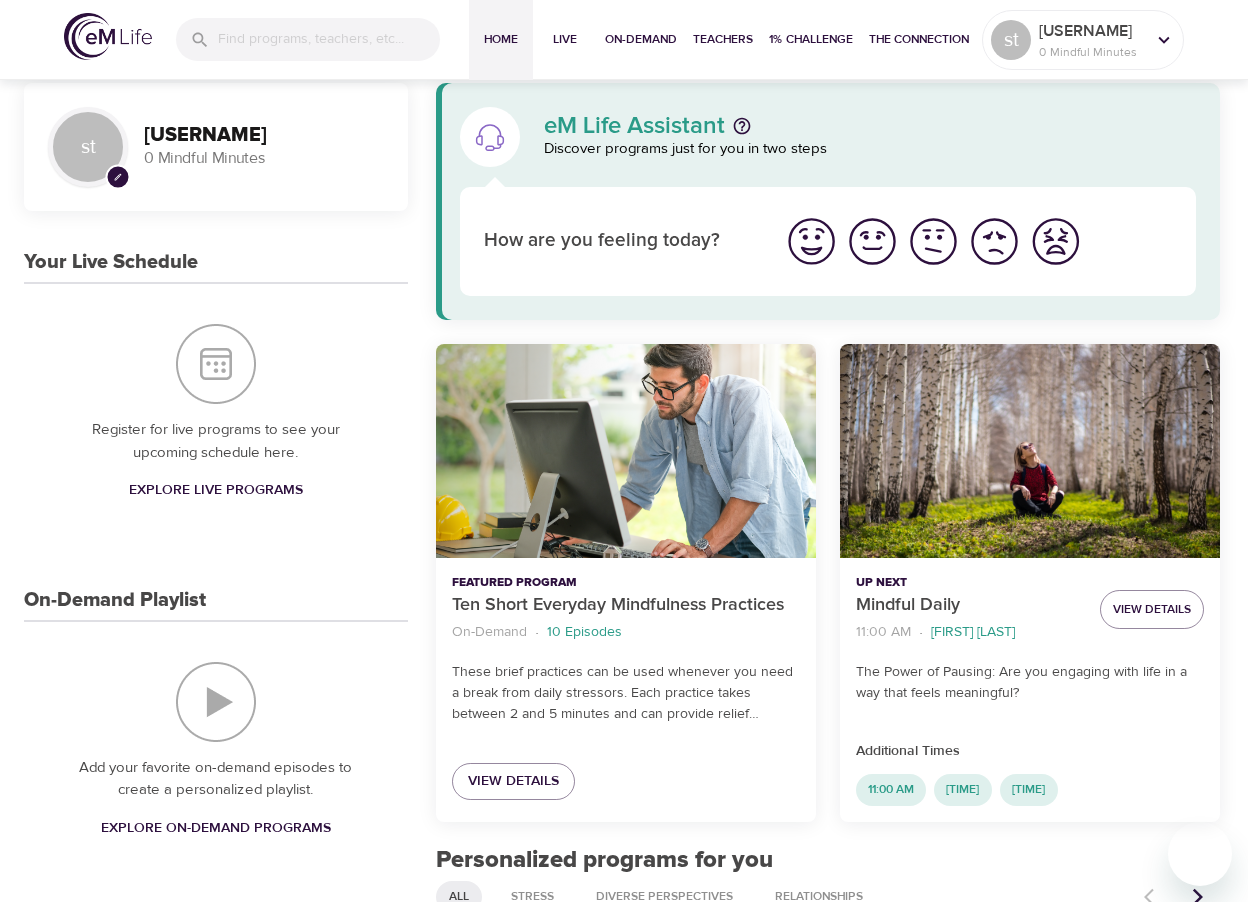 scroll, scrollTop: 0, scrollLeft: 0, axis: both 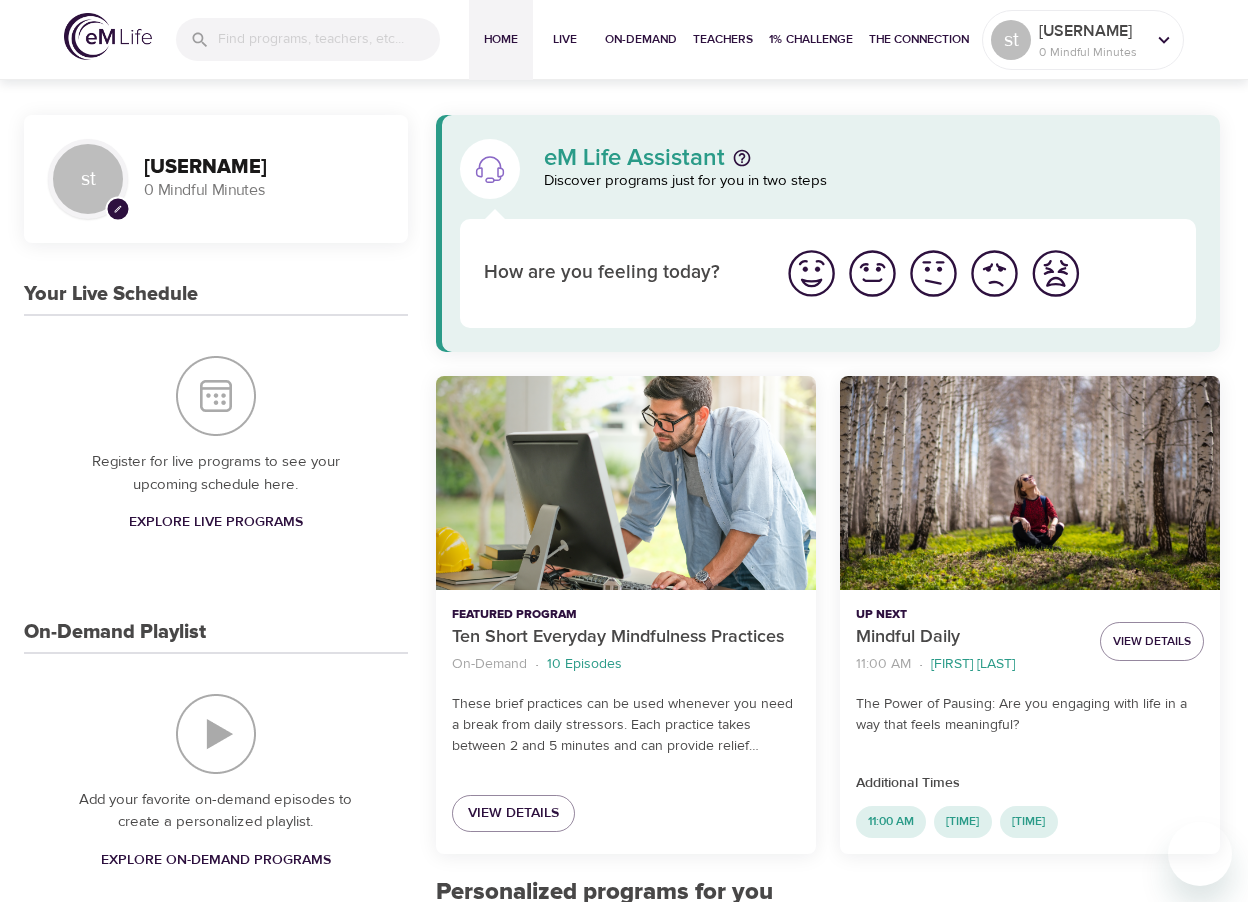 click at bounding box center (933, 273) 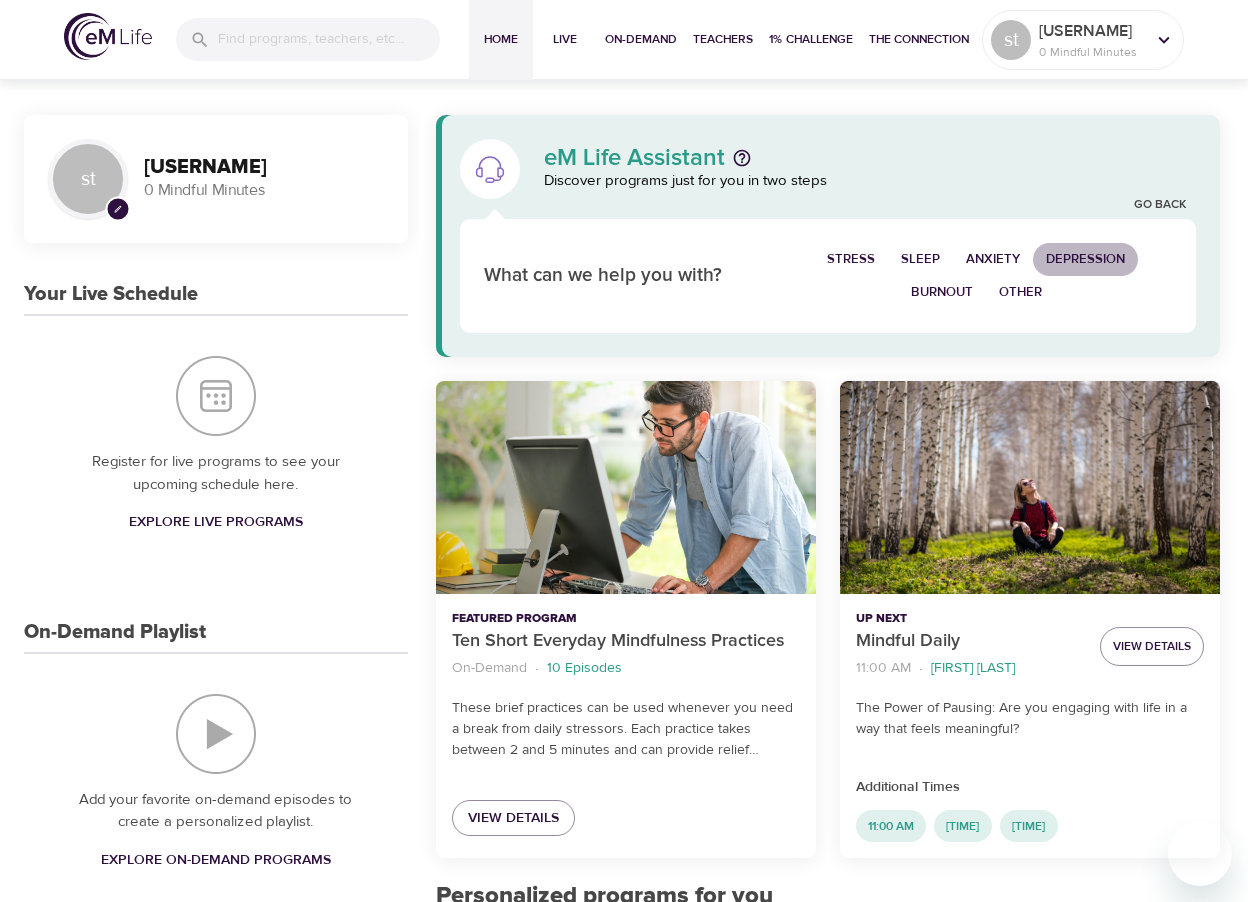 click on "Depression" at bounding box center [1085, 259] 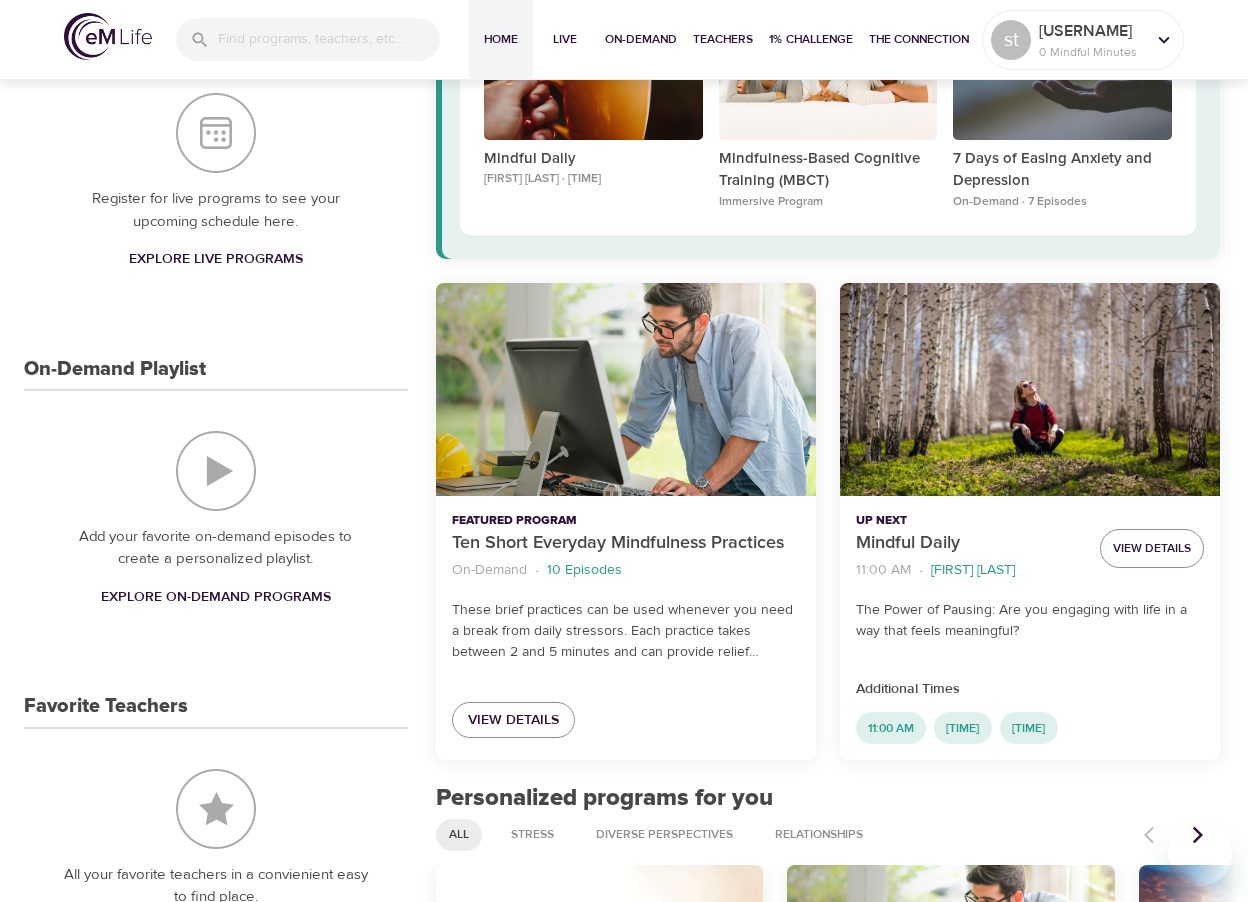 scroll, scrollTop: 300, scrollLeft: 0, axis: vertical 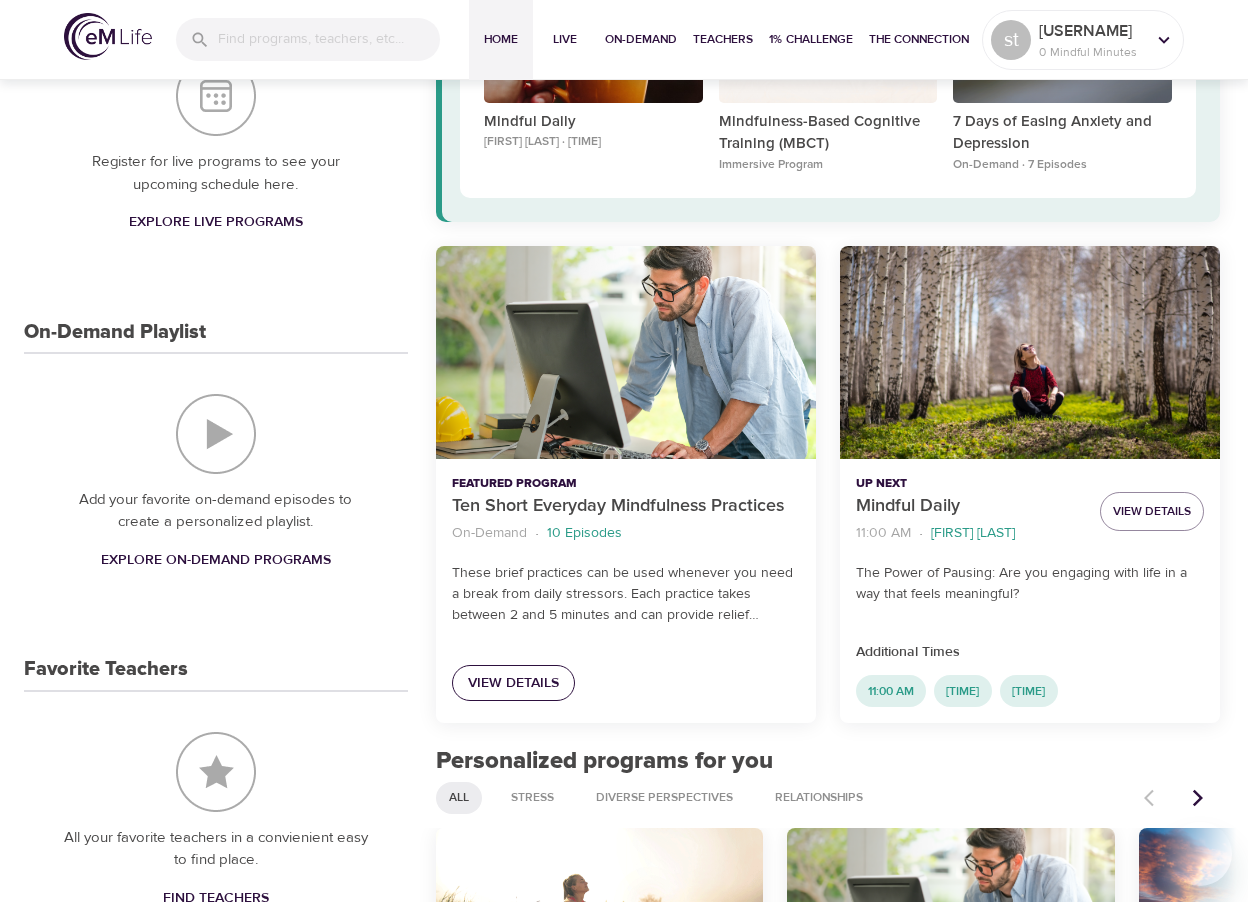 click on "View Details" at bounding box center [513, 683] 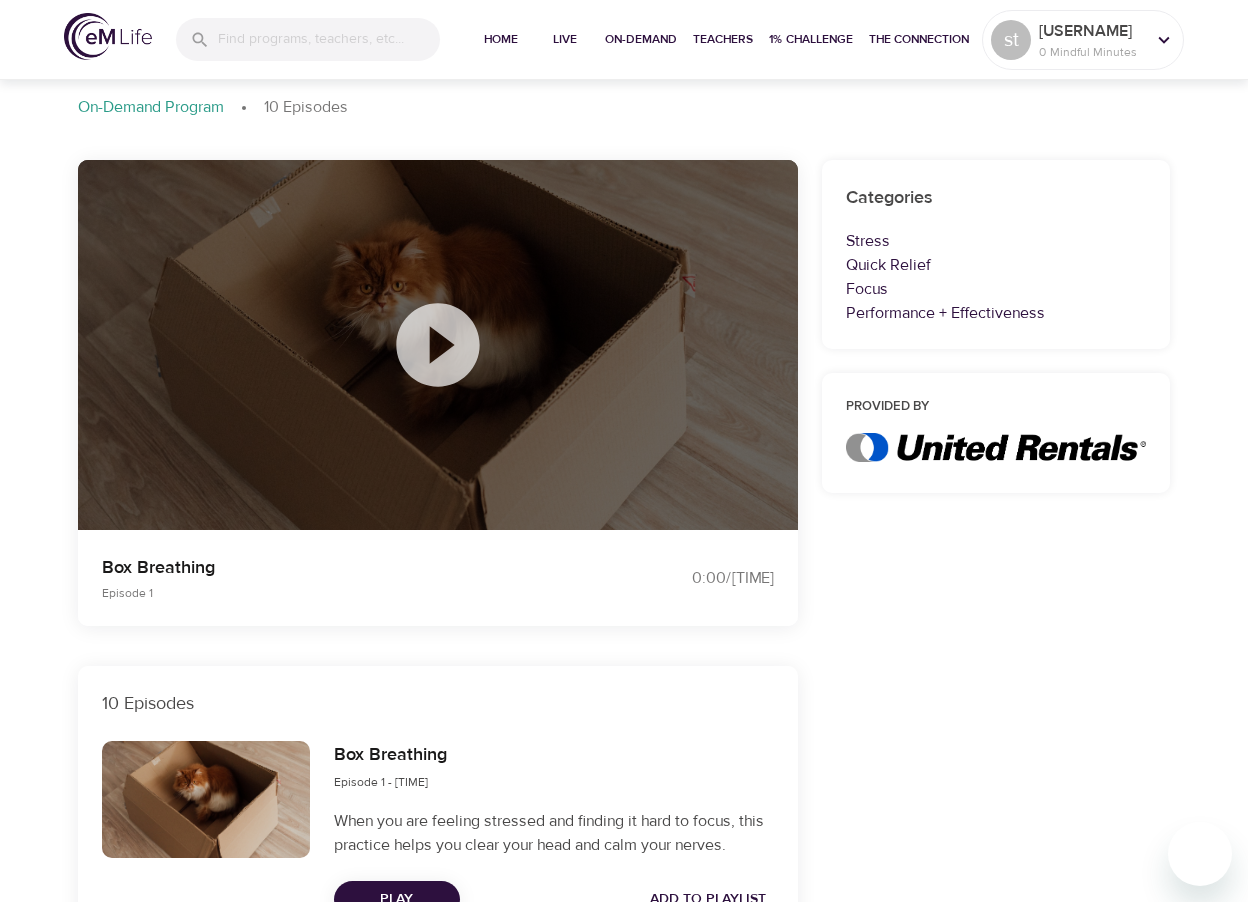 scroll, scrollTop: 0, scrollLeft: 0, axis: both 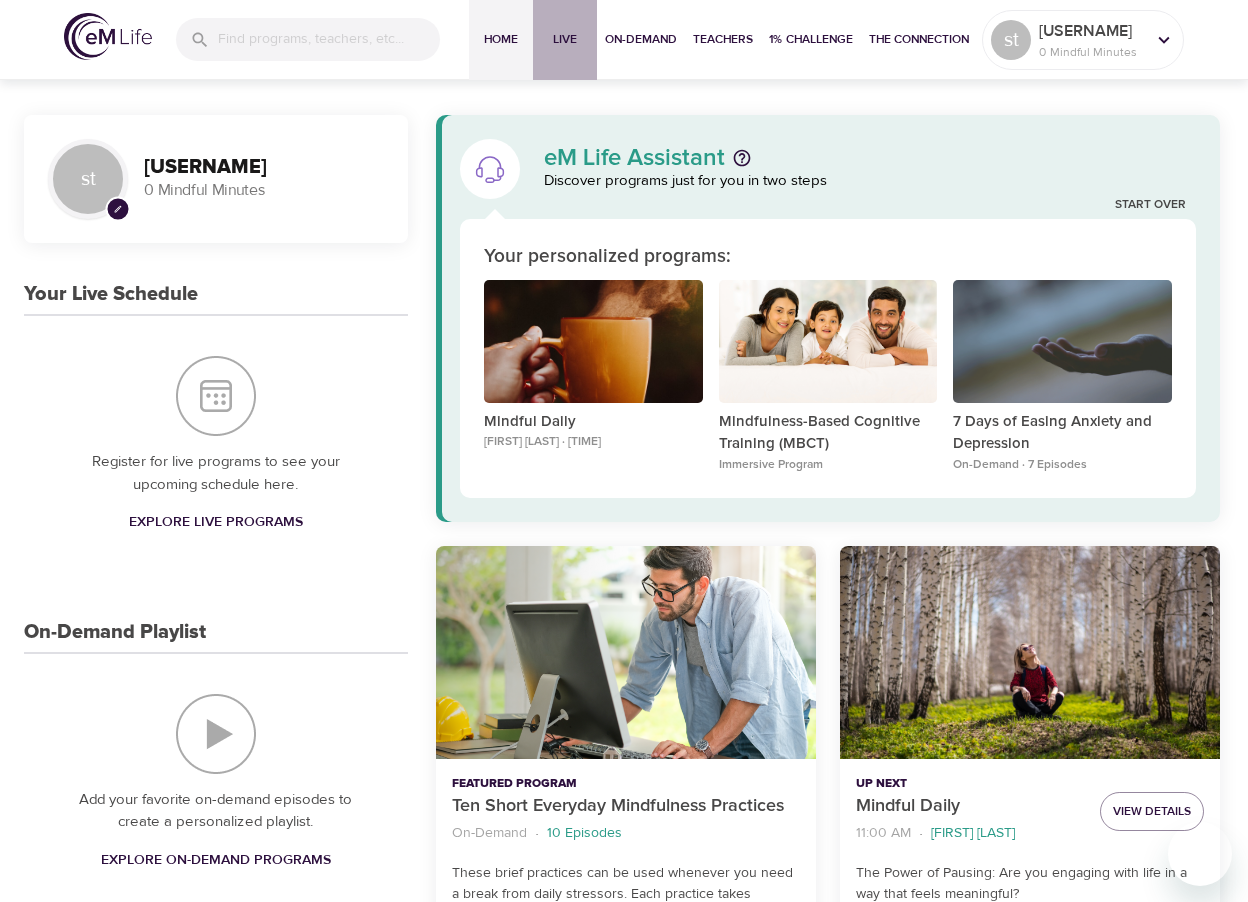 click on "Live" at bounding box center (565, 39) 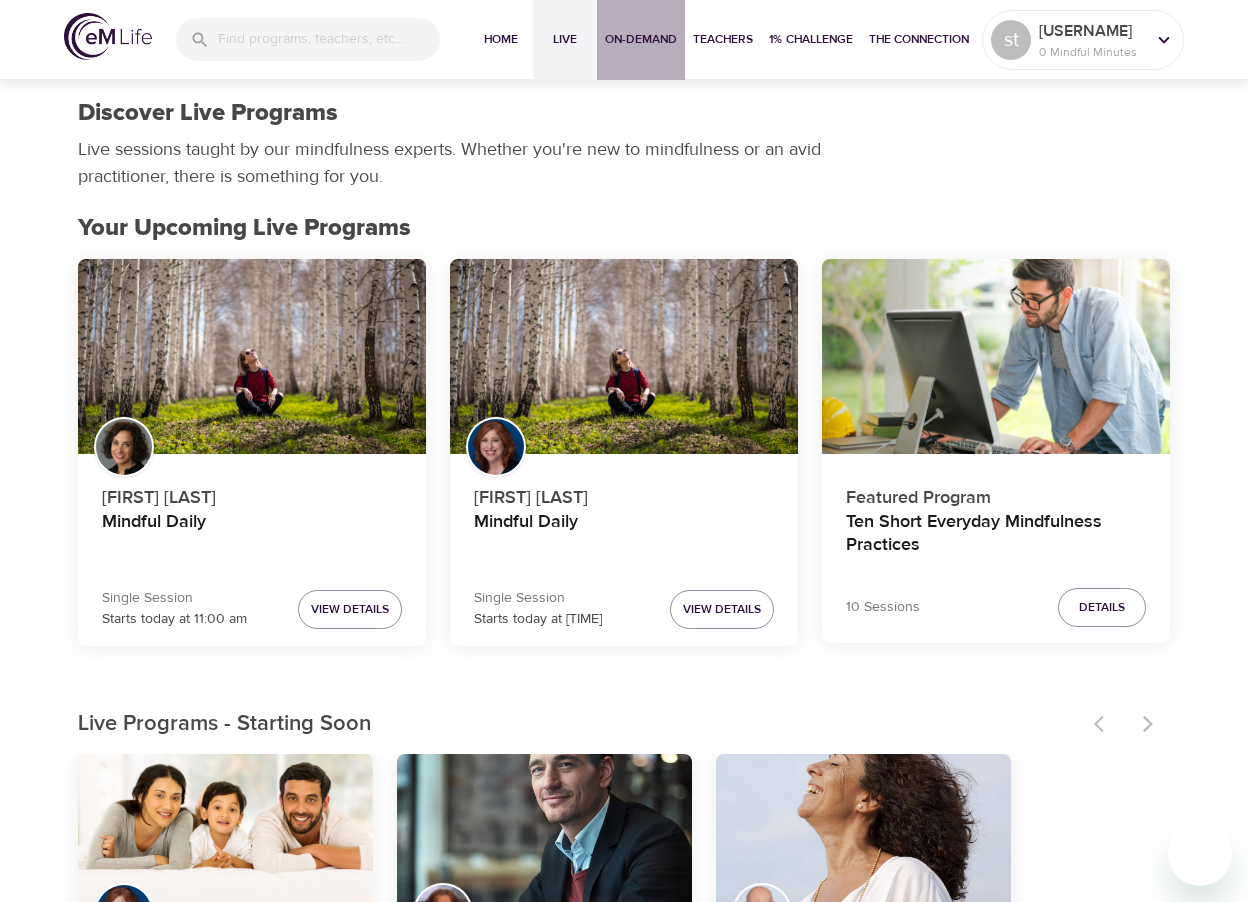 click on "On-Demand" at bounding box center (641, 39) 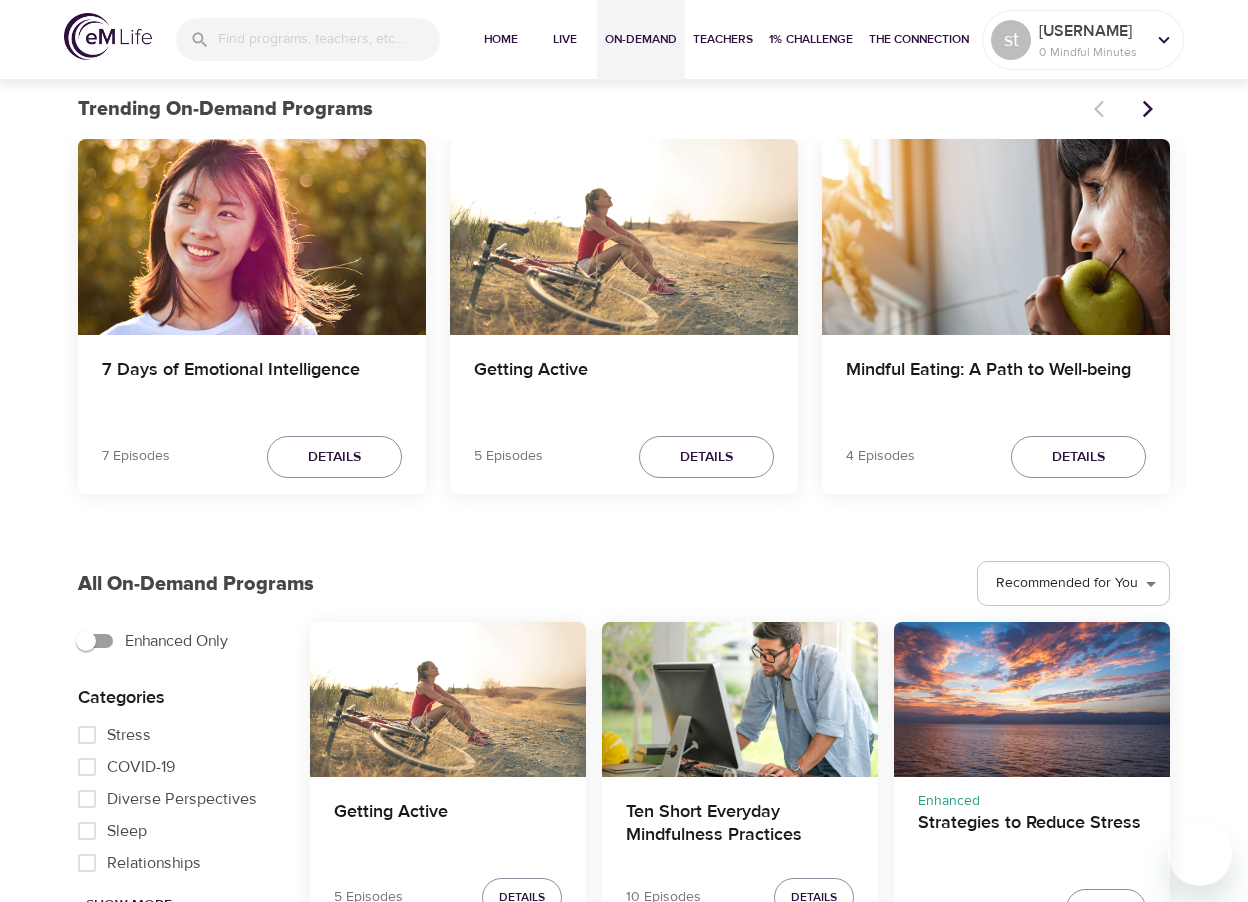 scroll, scrollTop: 0, scrollLeft: 0, axis: both 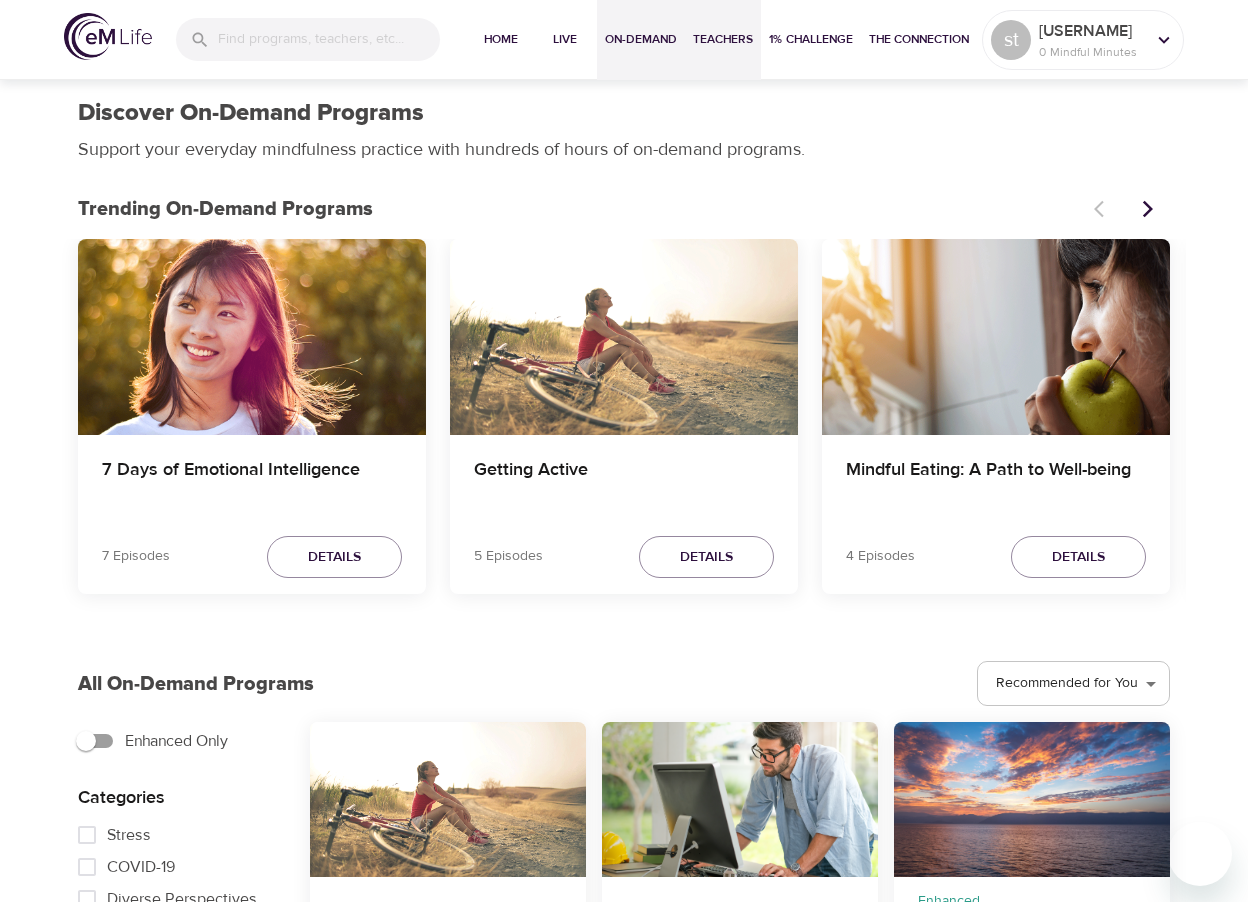 click on "Teachers" at bounding box center [723, 39] 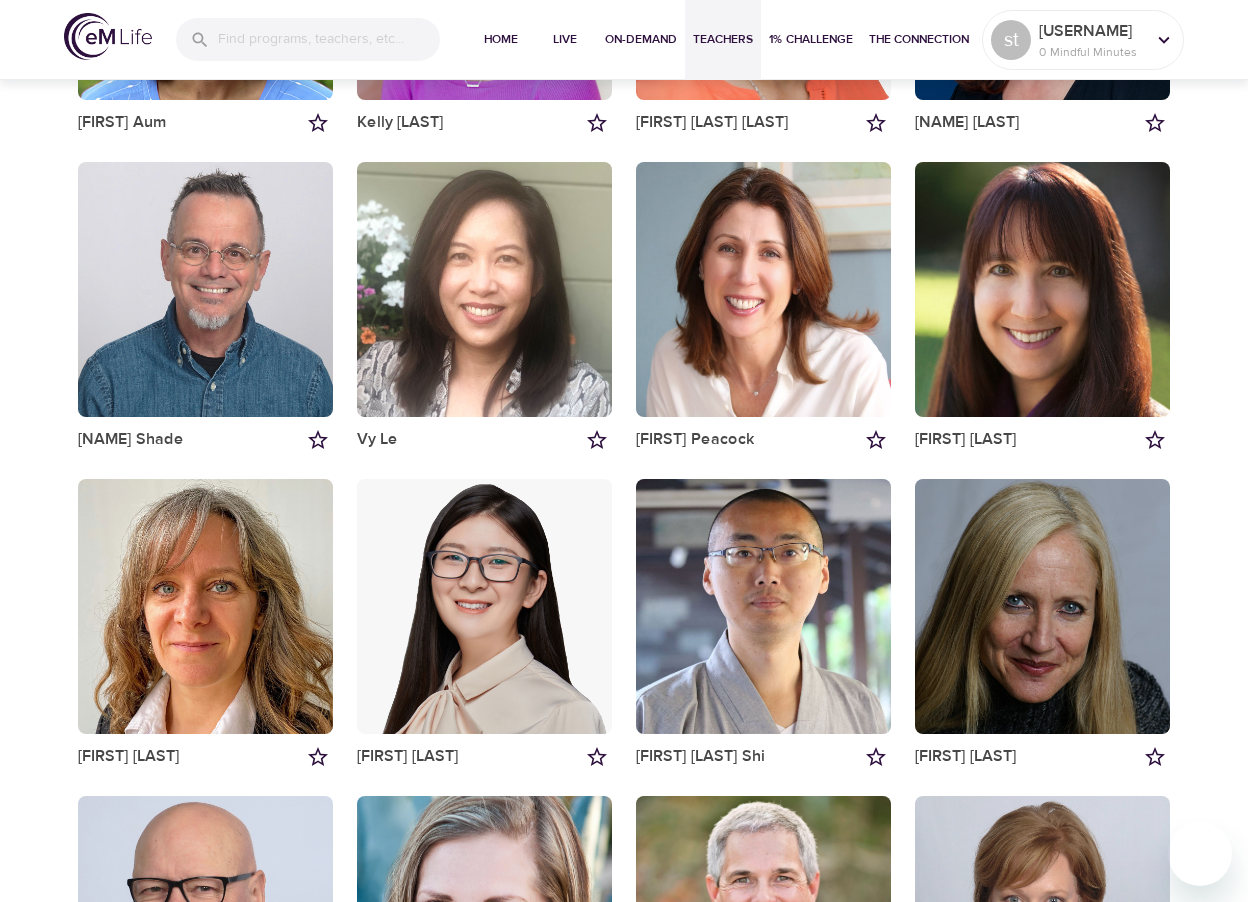 scroll, scrollTop: 112, scrollLeft: 0, axis: vertical 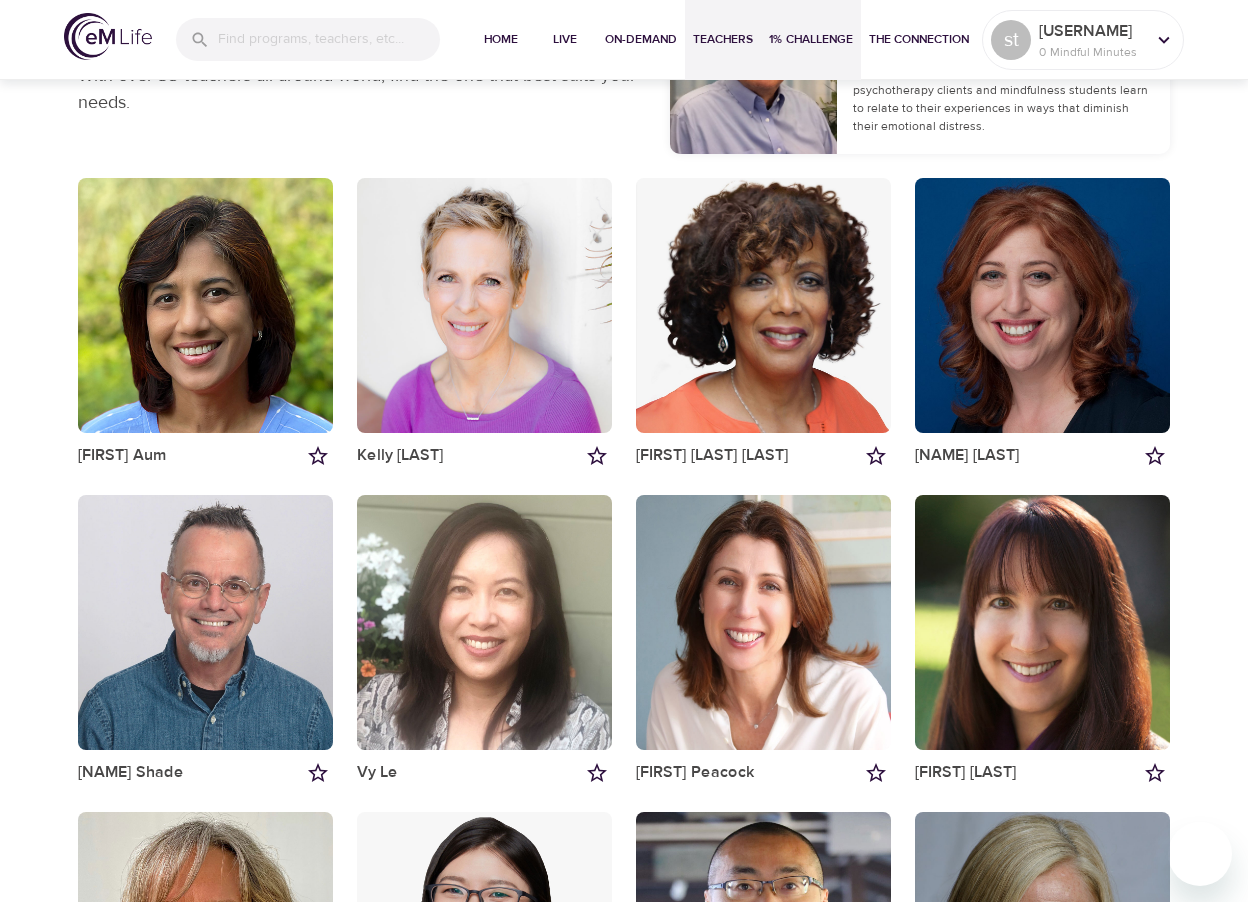click on "1% Challenge" at bounding box center (811, 39) 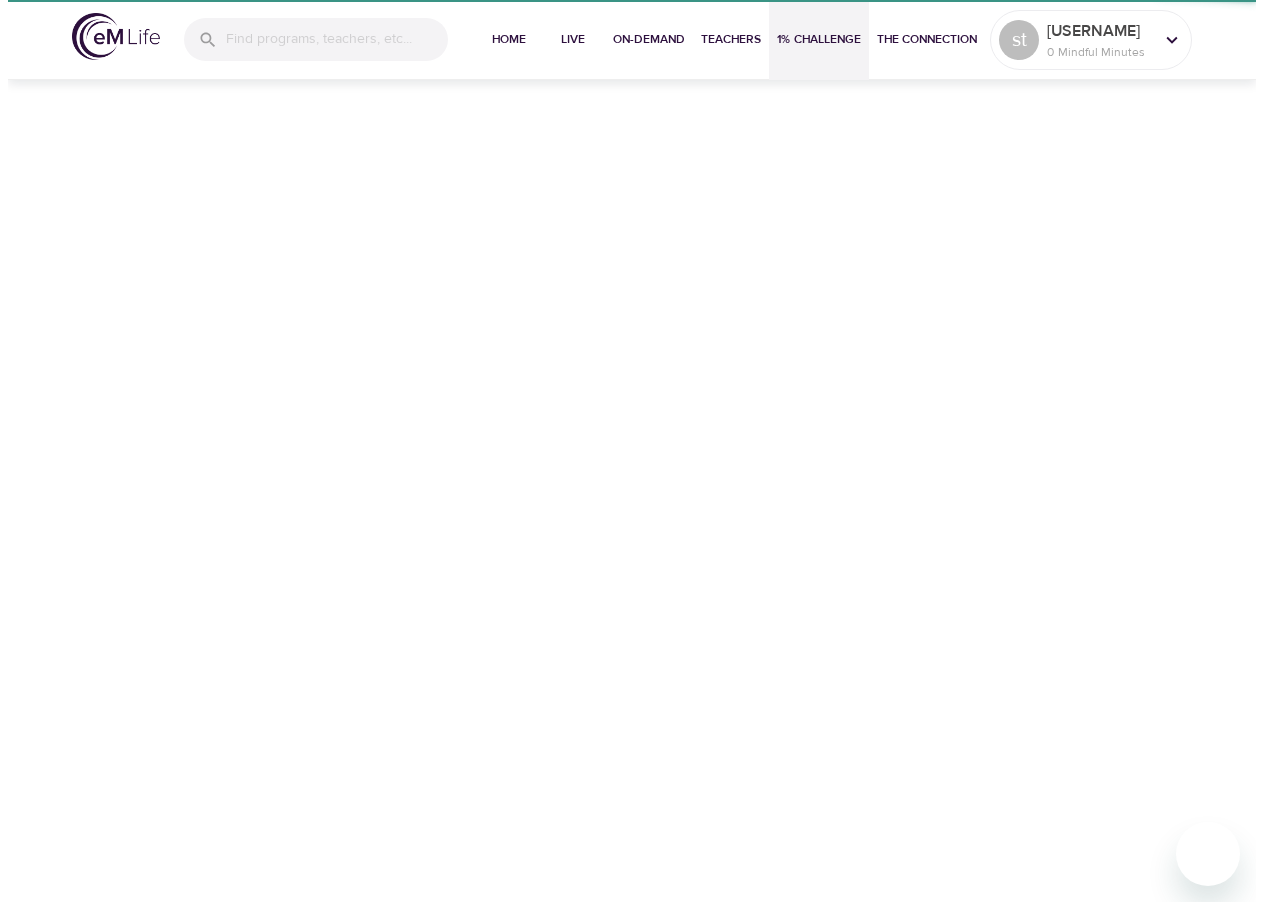 scroll, scrollTop: 0, scrollLeft: 0, axis: both 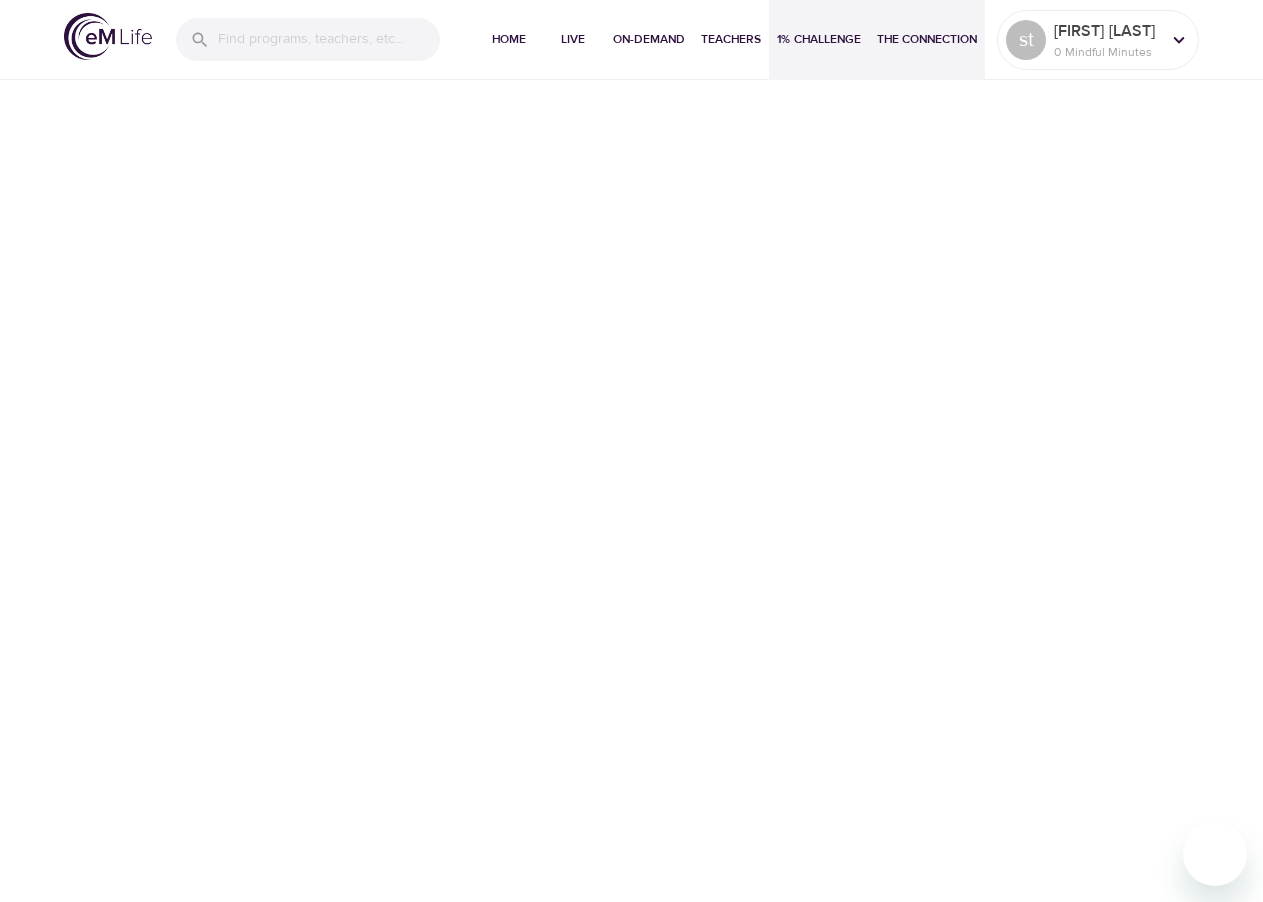 click on "The Connection" at bounding box center (927, 40) 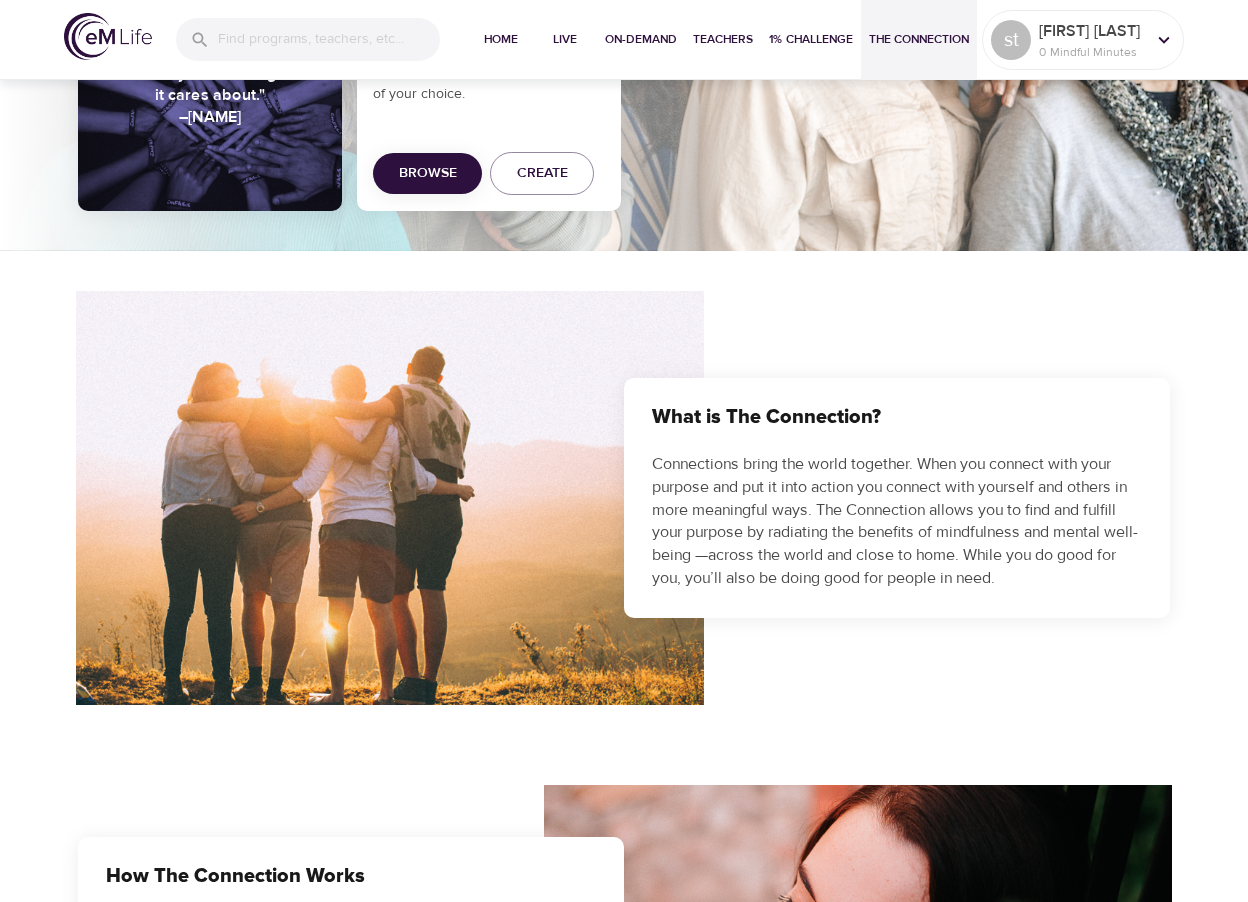 scroll, scrollTop: 0, scrollLeft: 0, axis: both 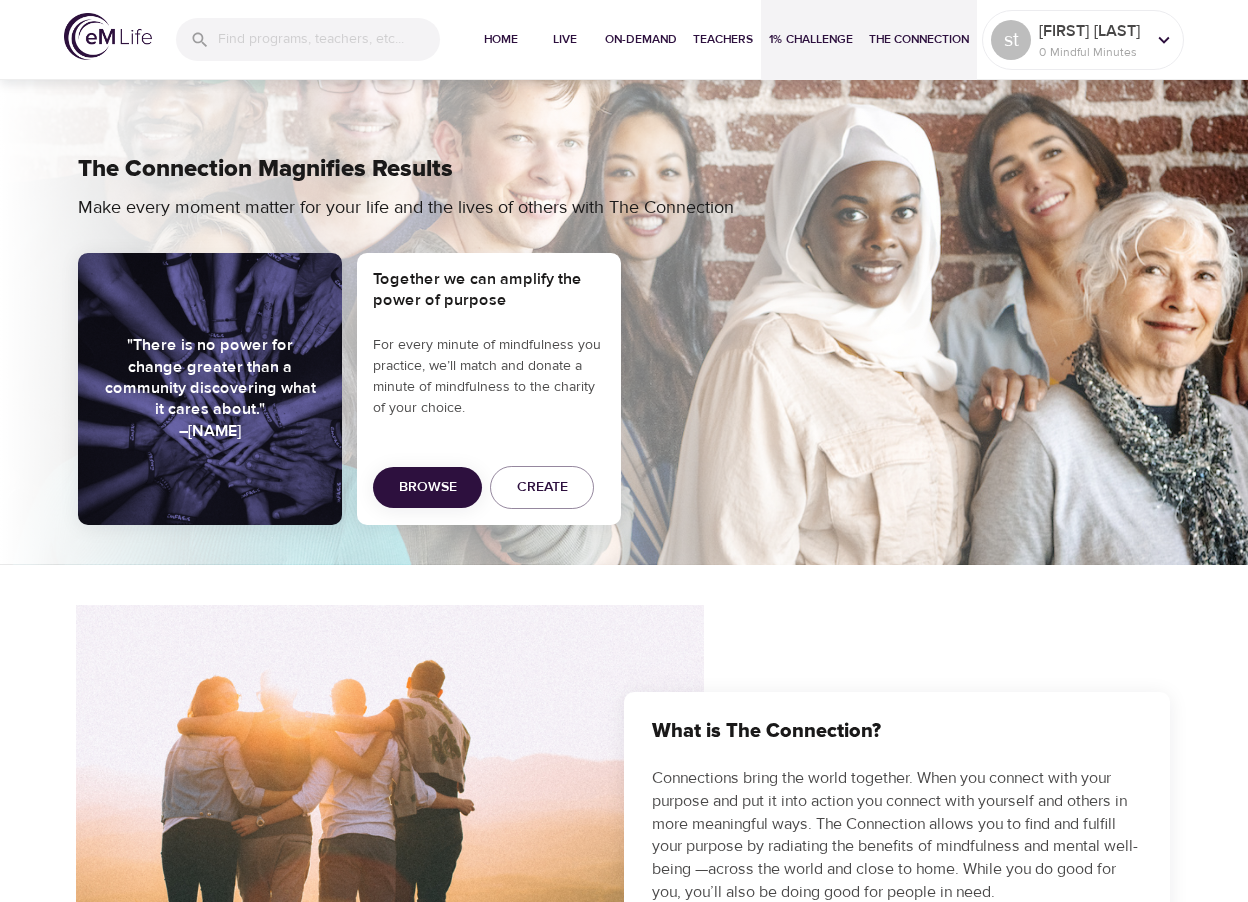 click on "1% Challenge" at bounding box center (811, 39) 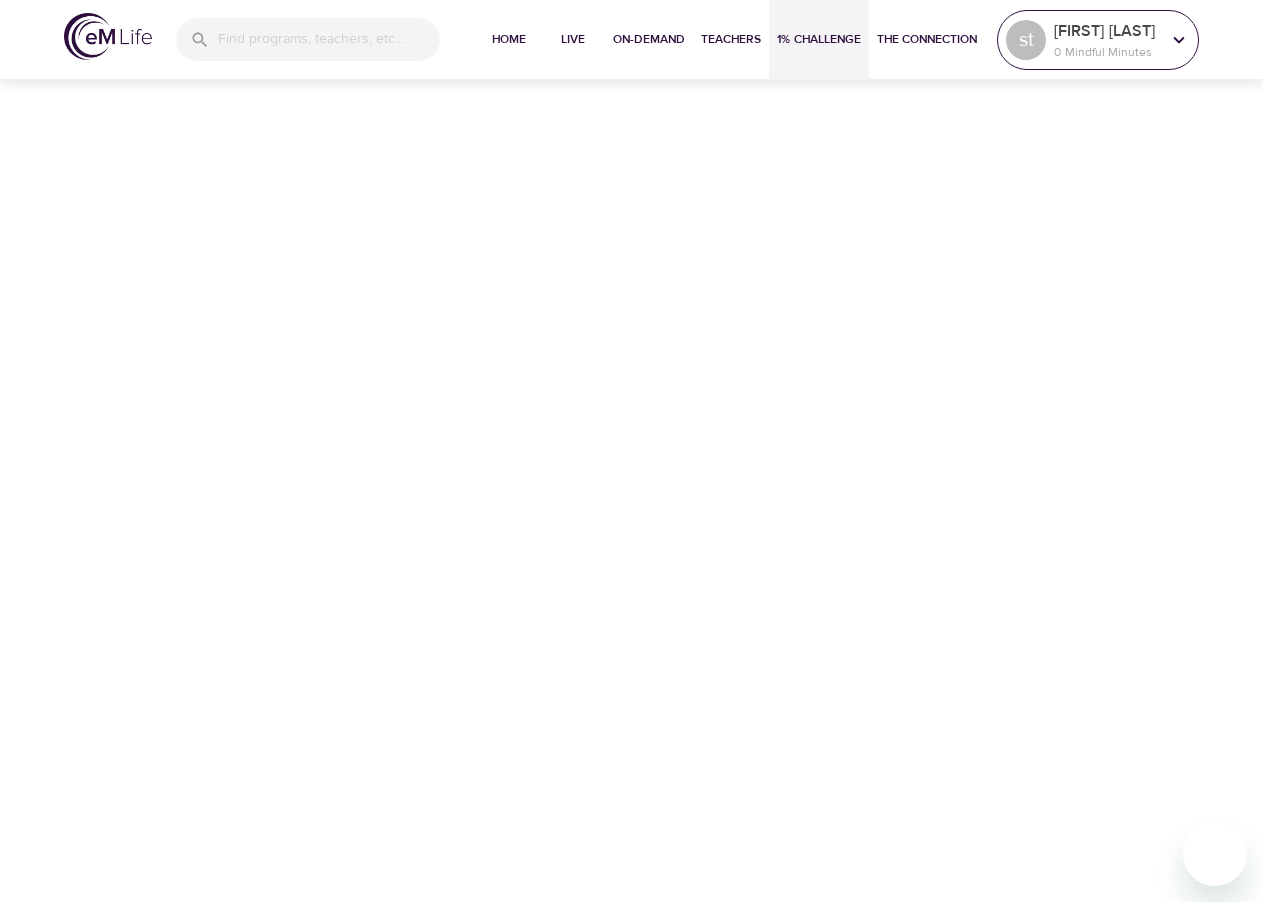 click 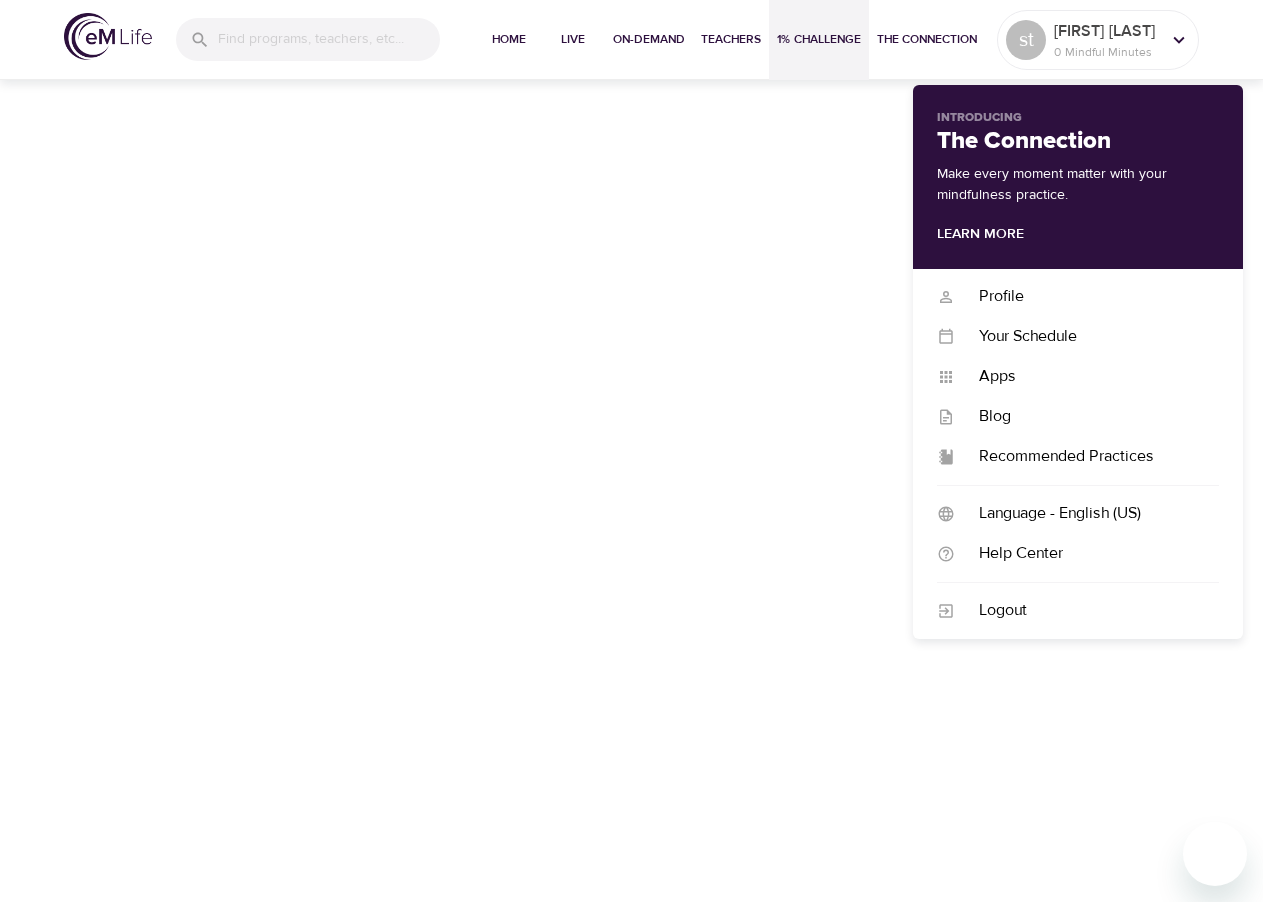 click on "Home Live On-Demand Teachers 1% Challenge The Connection st shannon thibodeaux 0 Mindful Minutes" at bounding box center (631, 451) 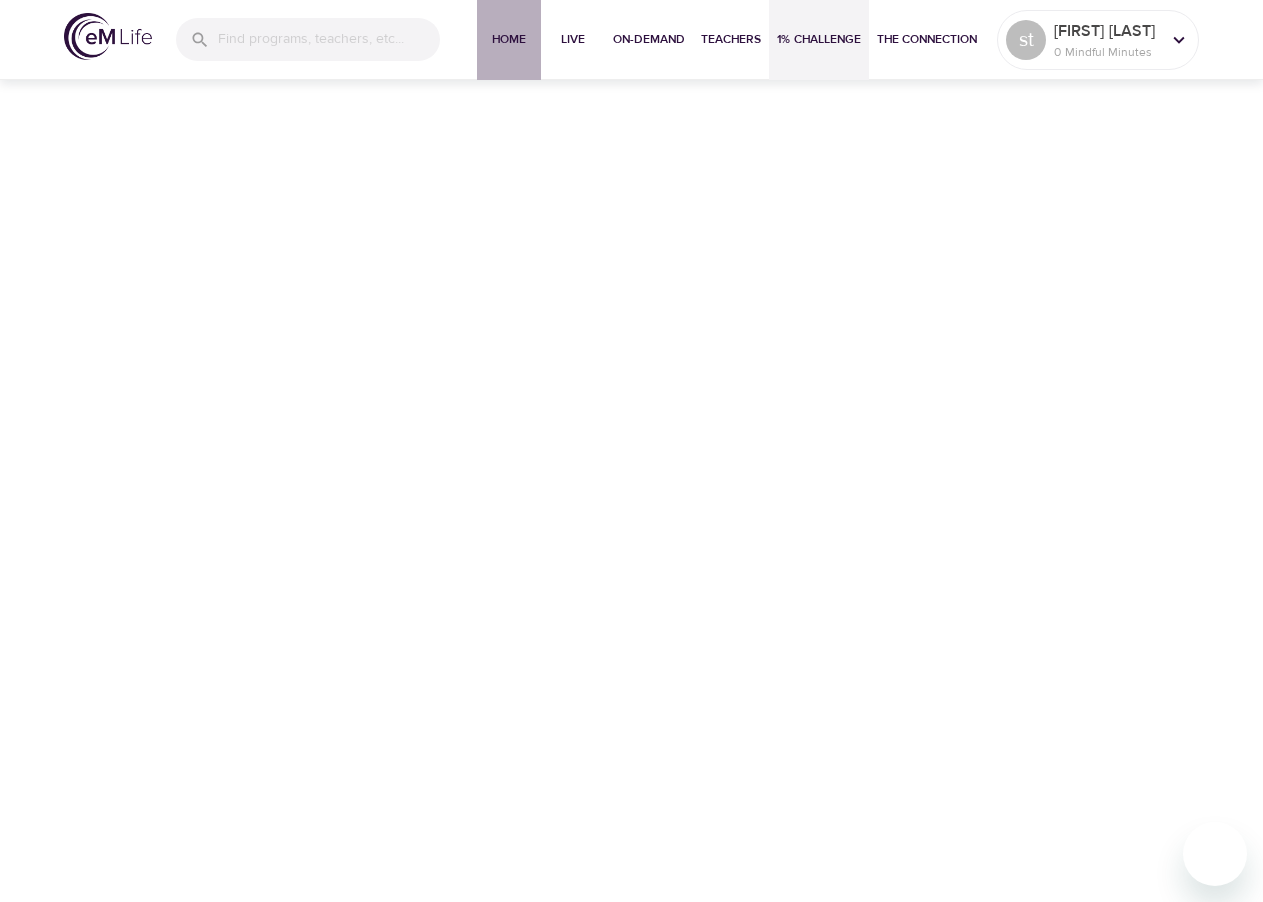 click on "Home" at bounding box center [509, 39] 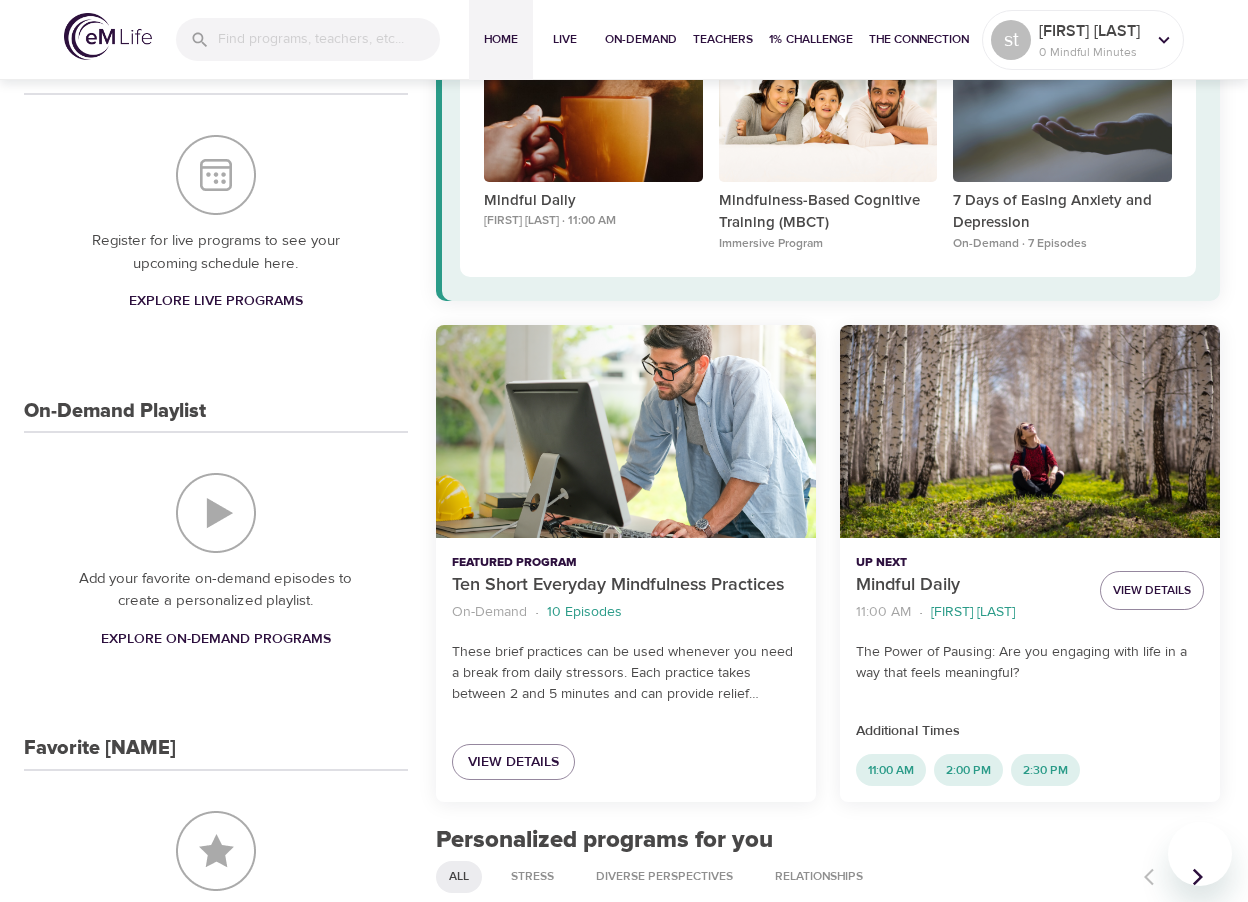 scroll, scrollTop: 200, scrollLeft: 0, axis: vertical 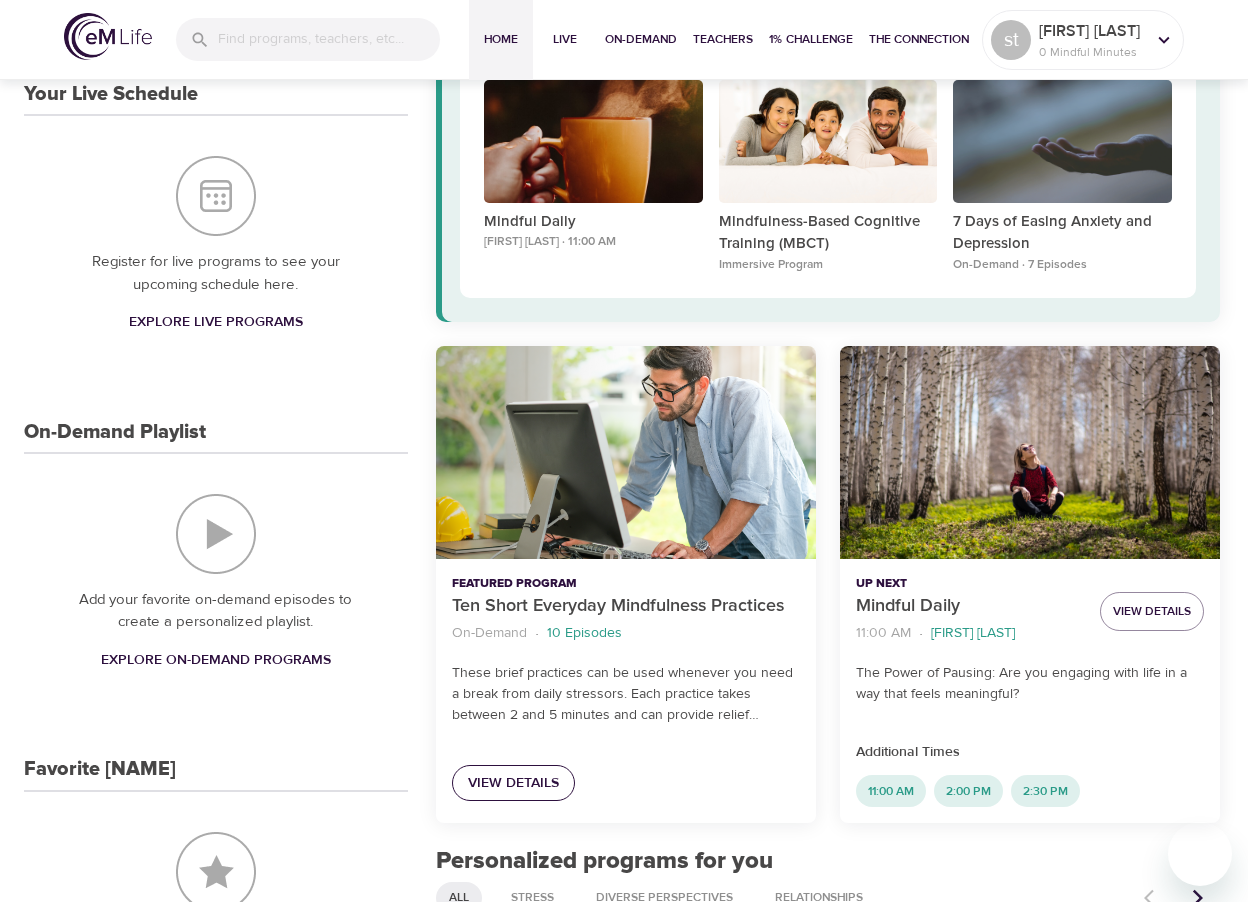 click on "View Details" at bounding box center [513, 783] 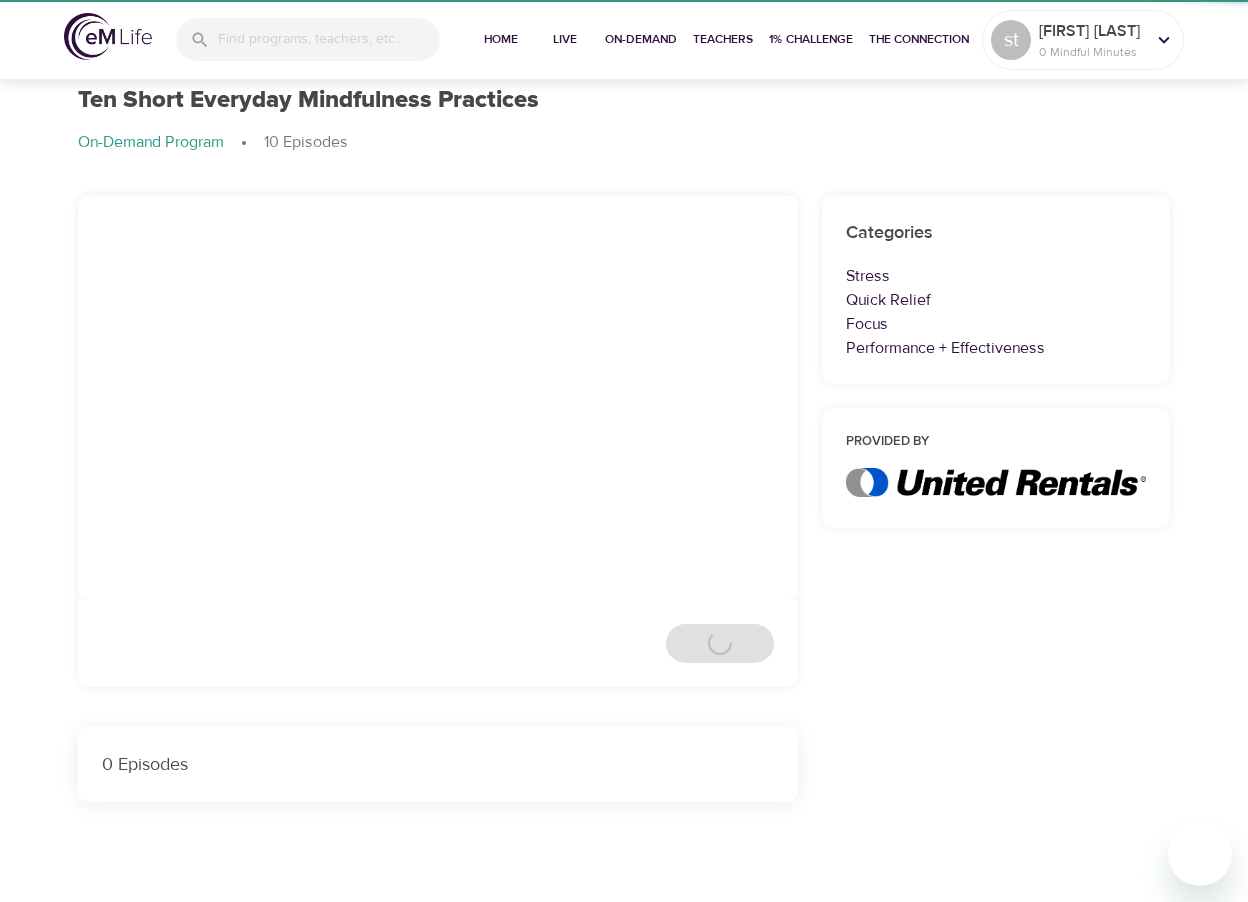 scroll, scrollTop: 0, scrollLeft: 0, axis: both 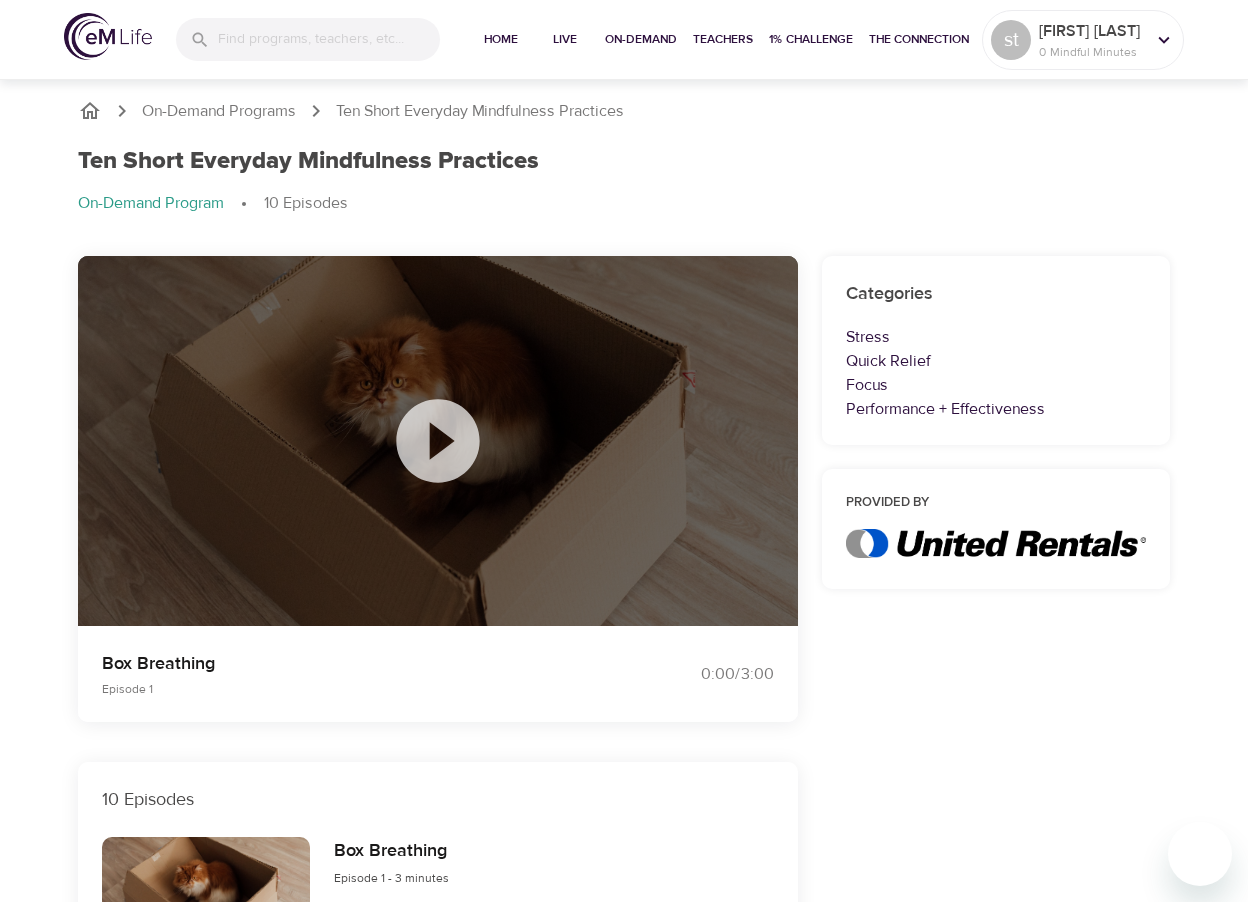 click 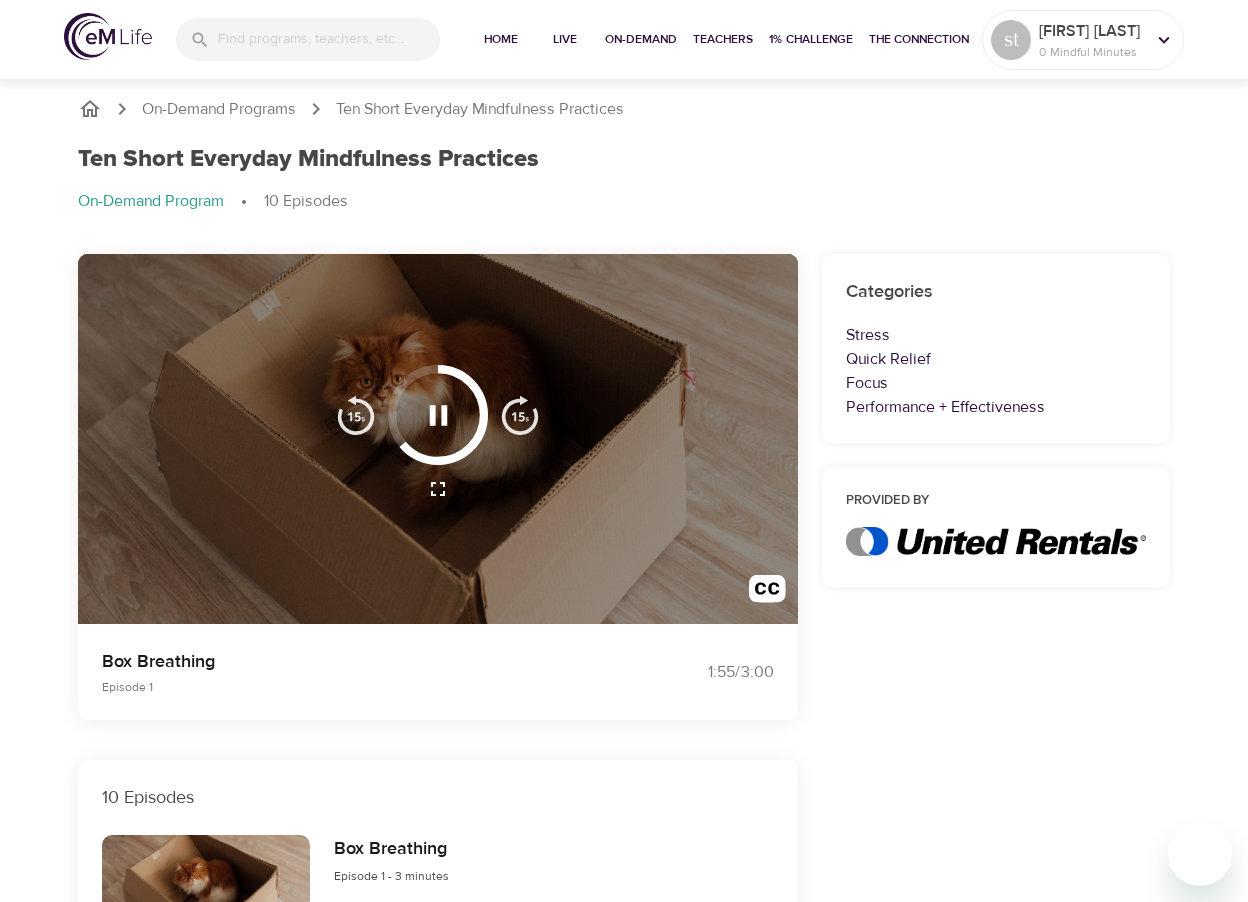 scroll, scrollTop: 0, scrollLeft: 0, axis: both 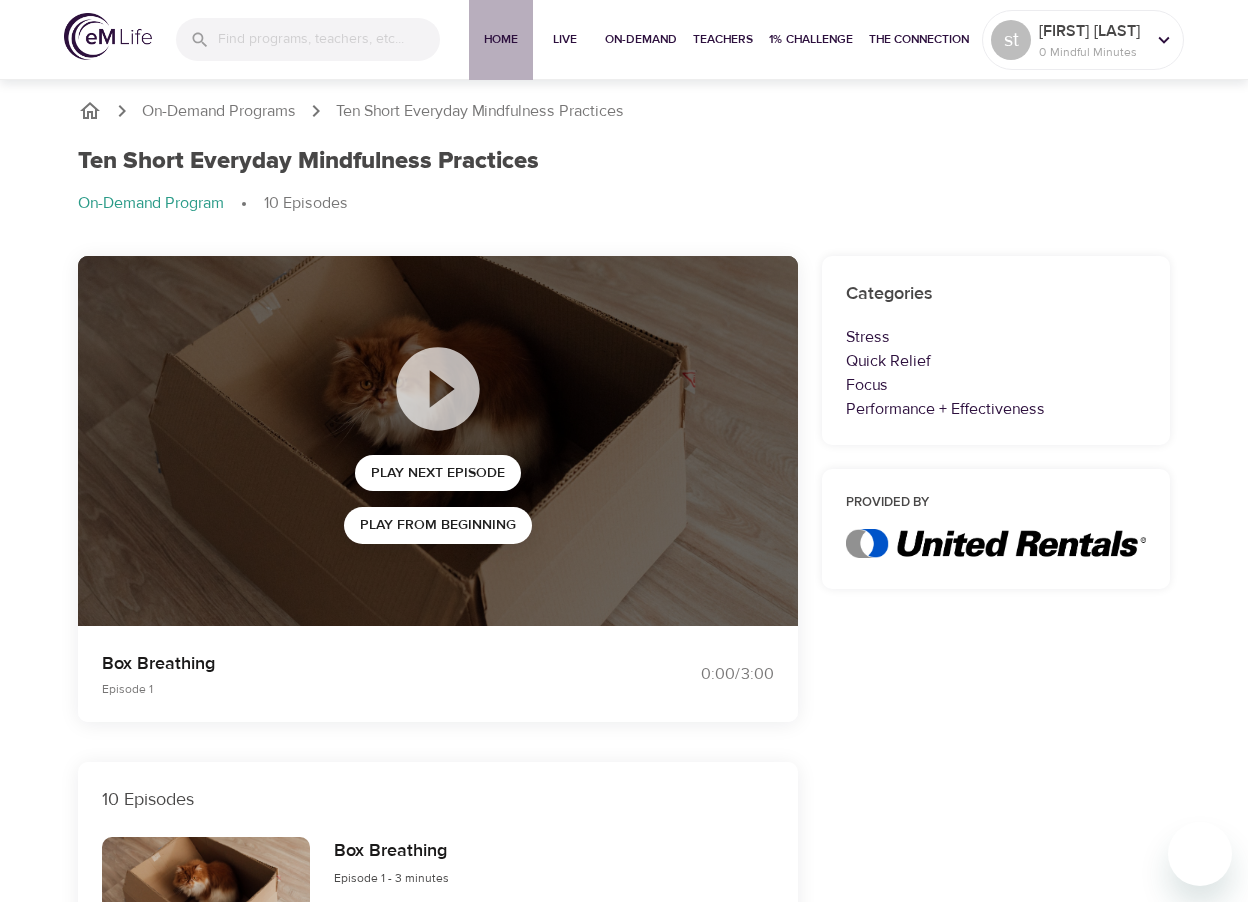 click on "Home" at bounding box center [501, 39] 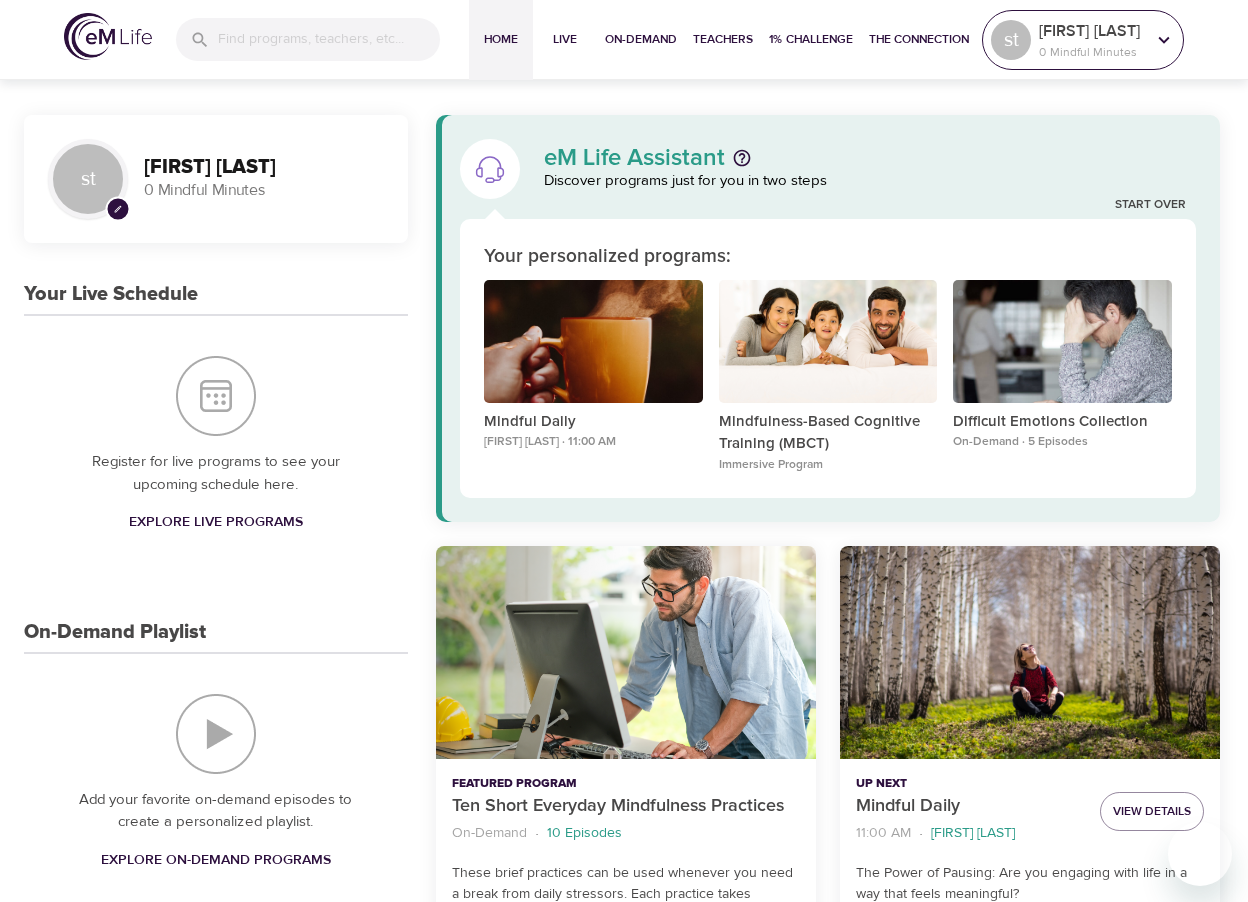 click on "0 Mindful Minutes" at bounding box center [1092, 52] 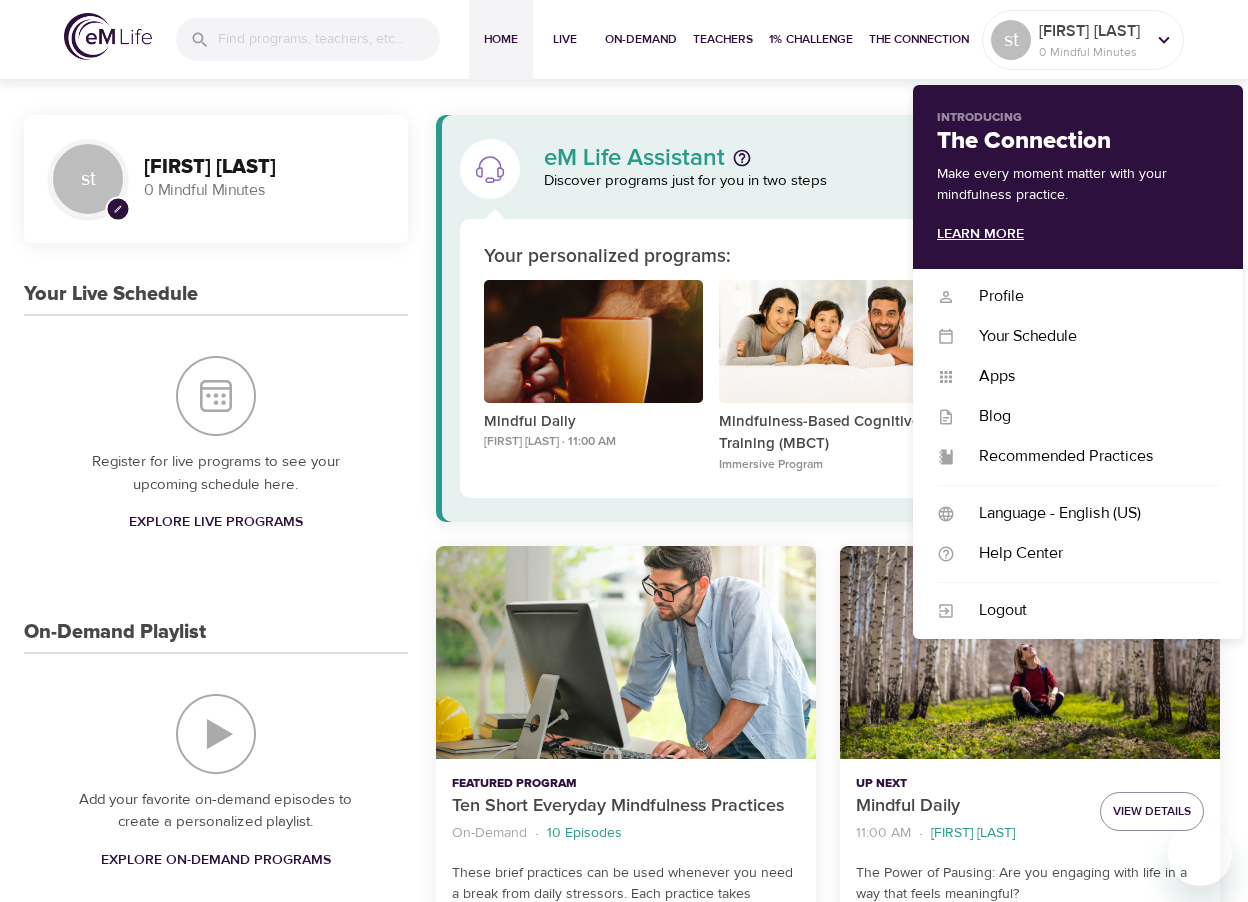 click on "Learn More" at bounding box center (980, 234) 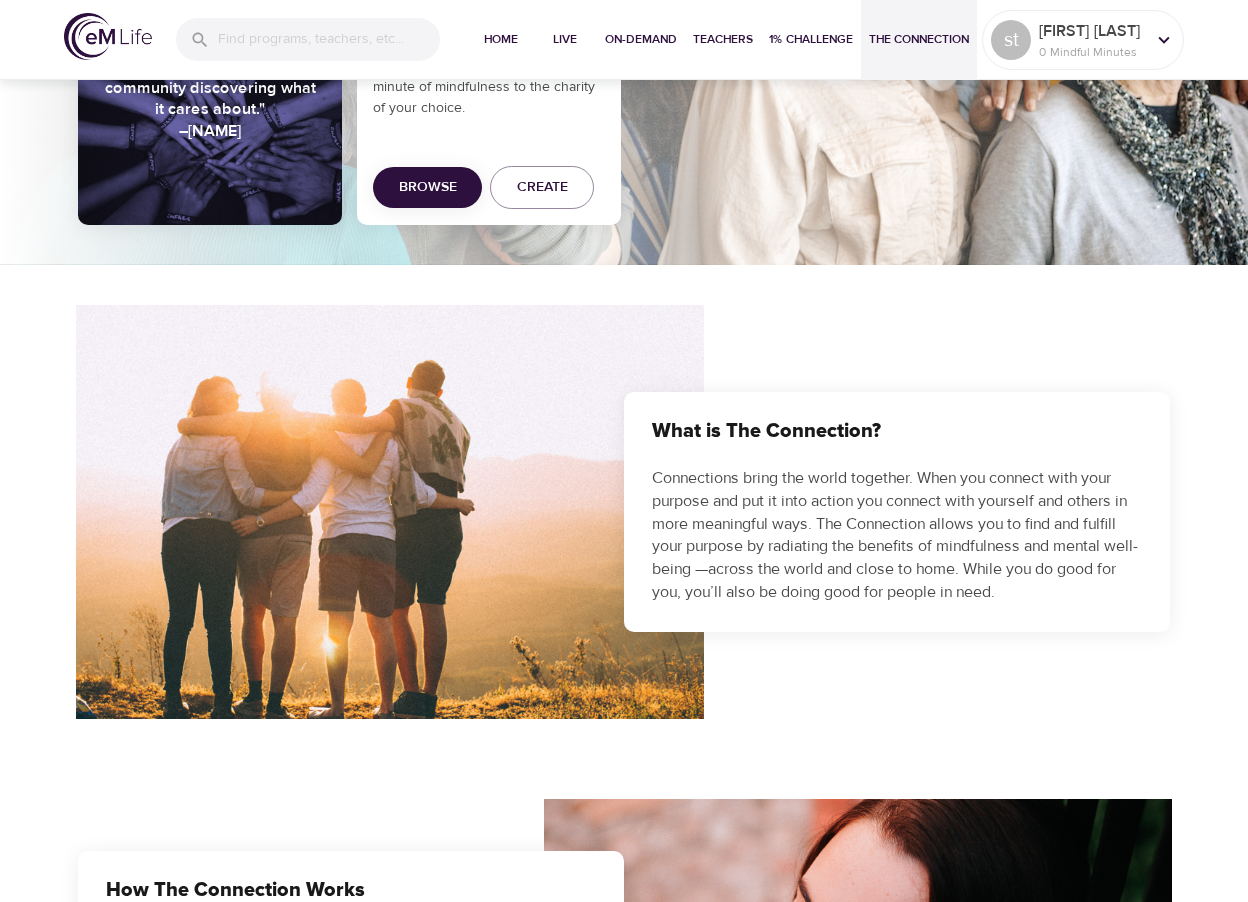scroll, scrollTop: 0, scrollLeft: 0, axis: both 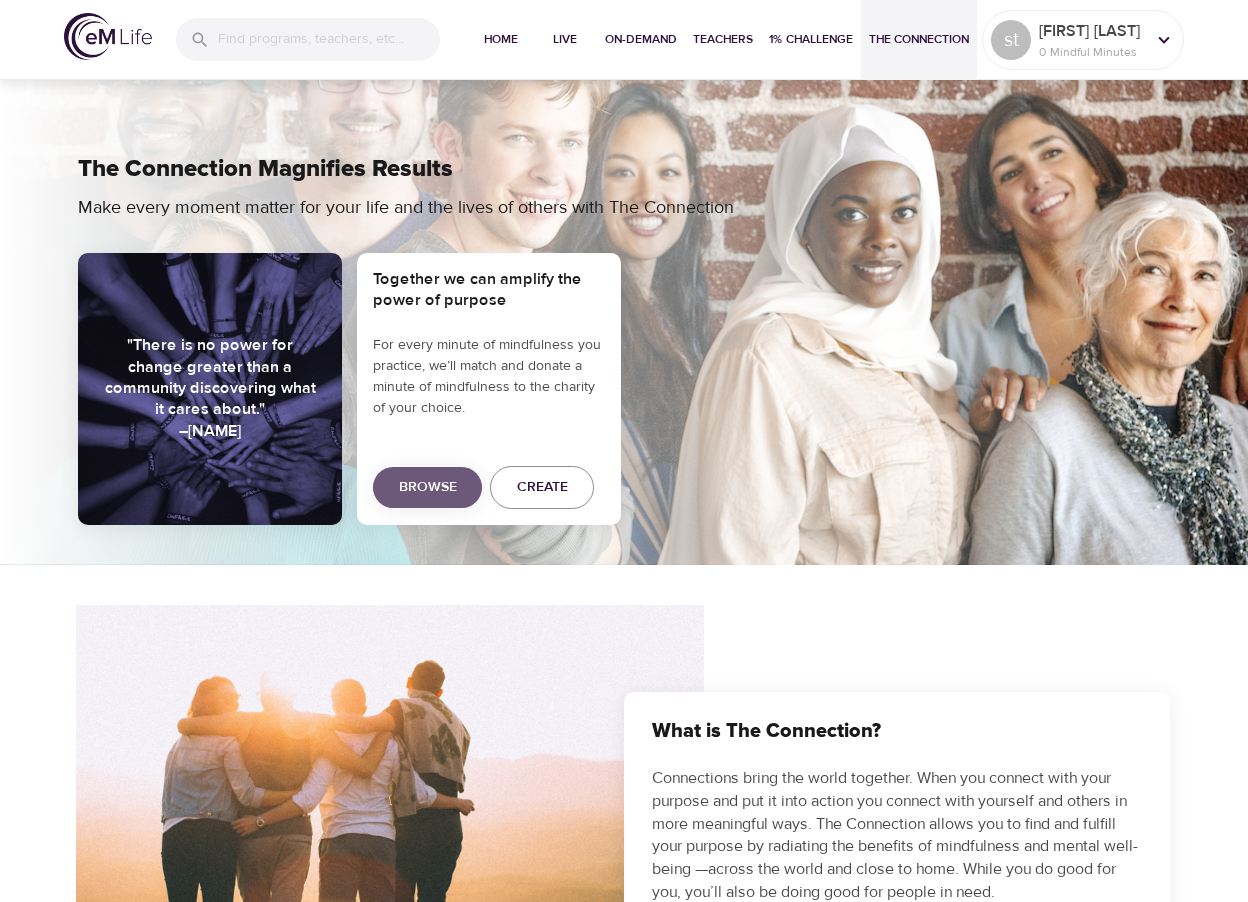 click on "Browse" at bounding box center (428, 487) 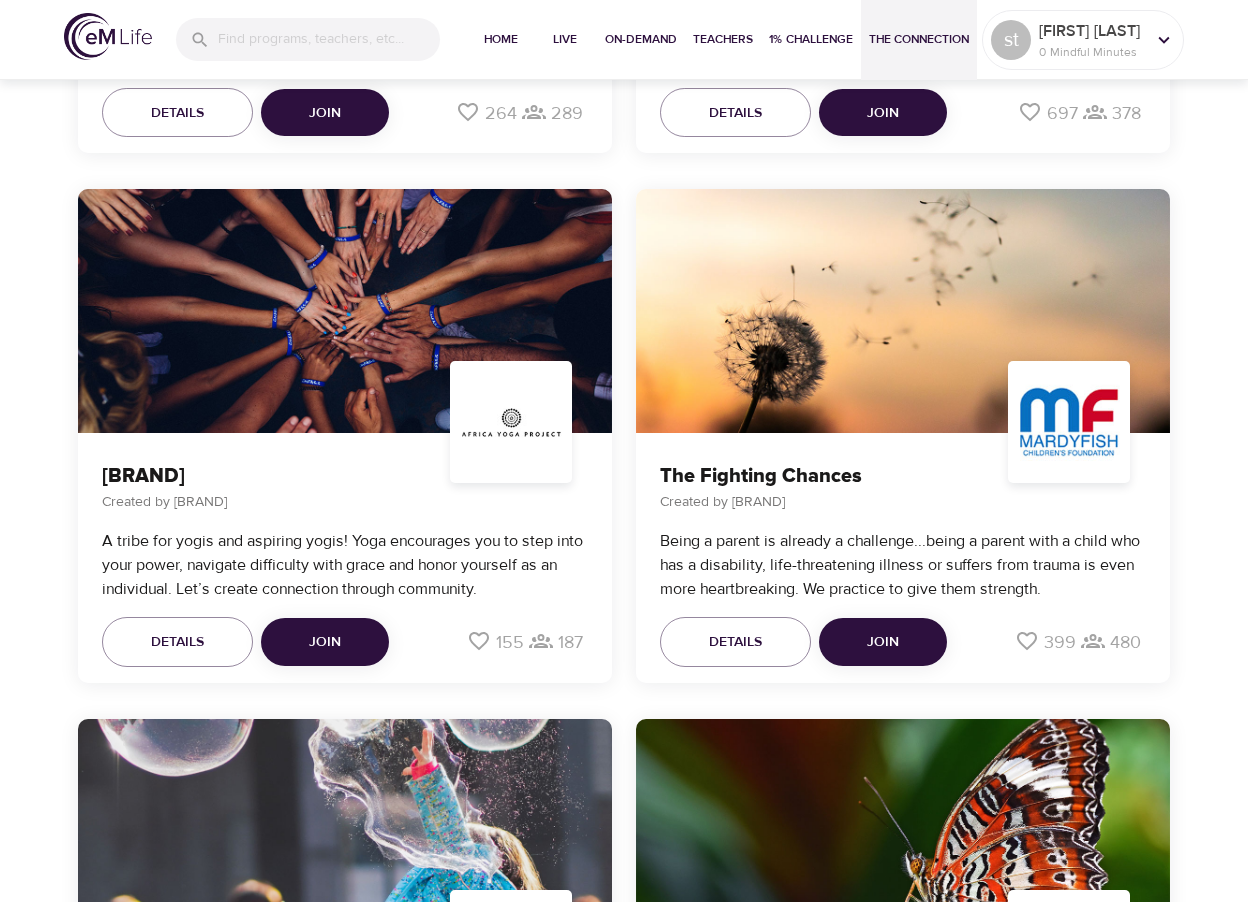 scroll, scrollTop: 2353, scrollLeft: 0, axis: vertical 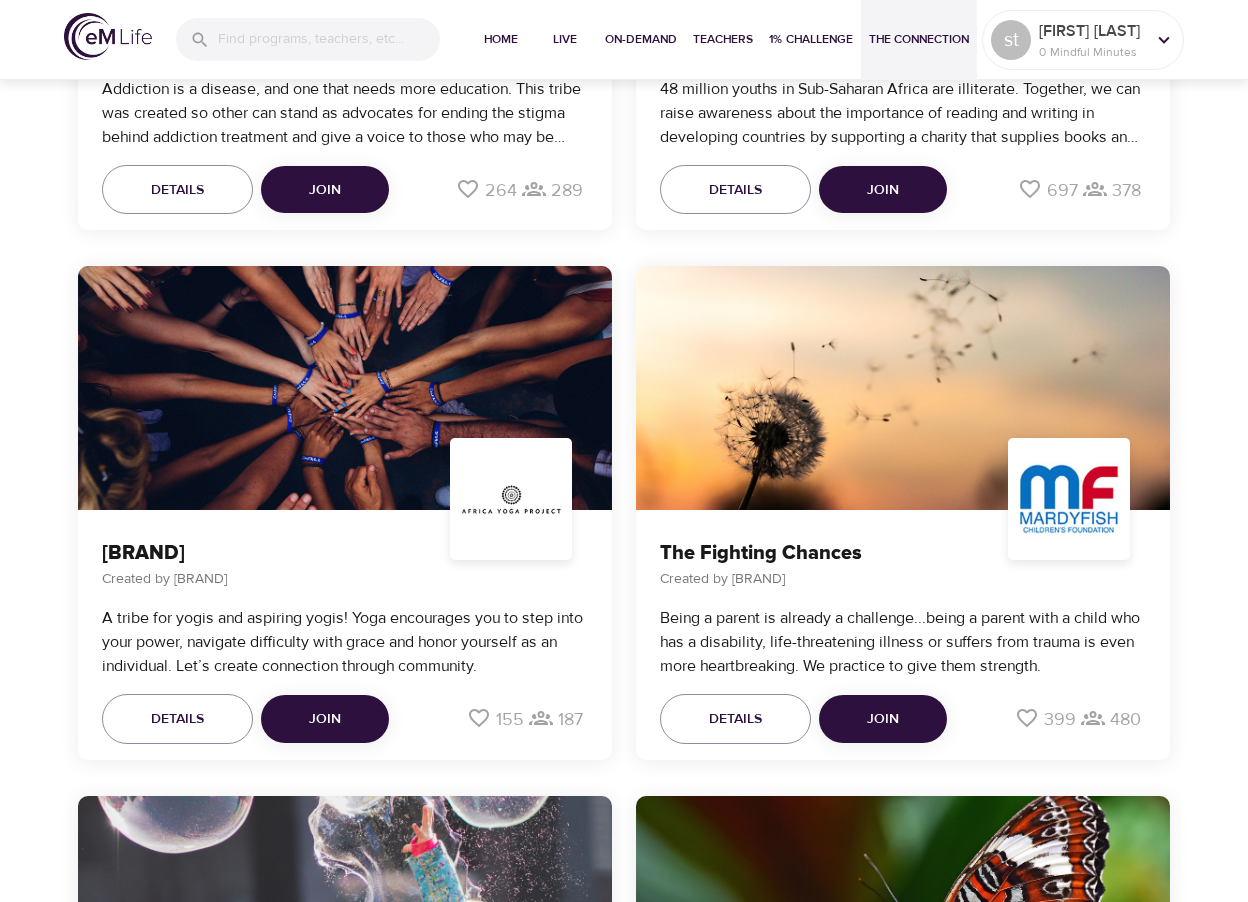 click on "Join" at bounding box center (325, 719) 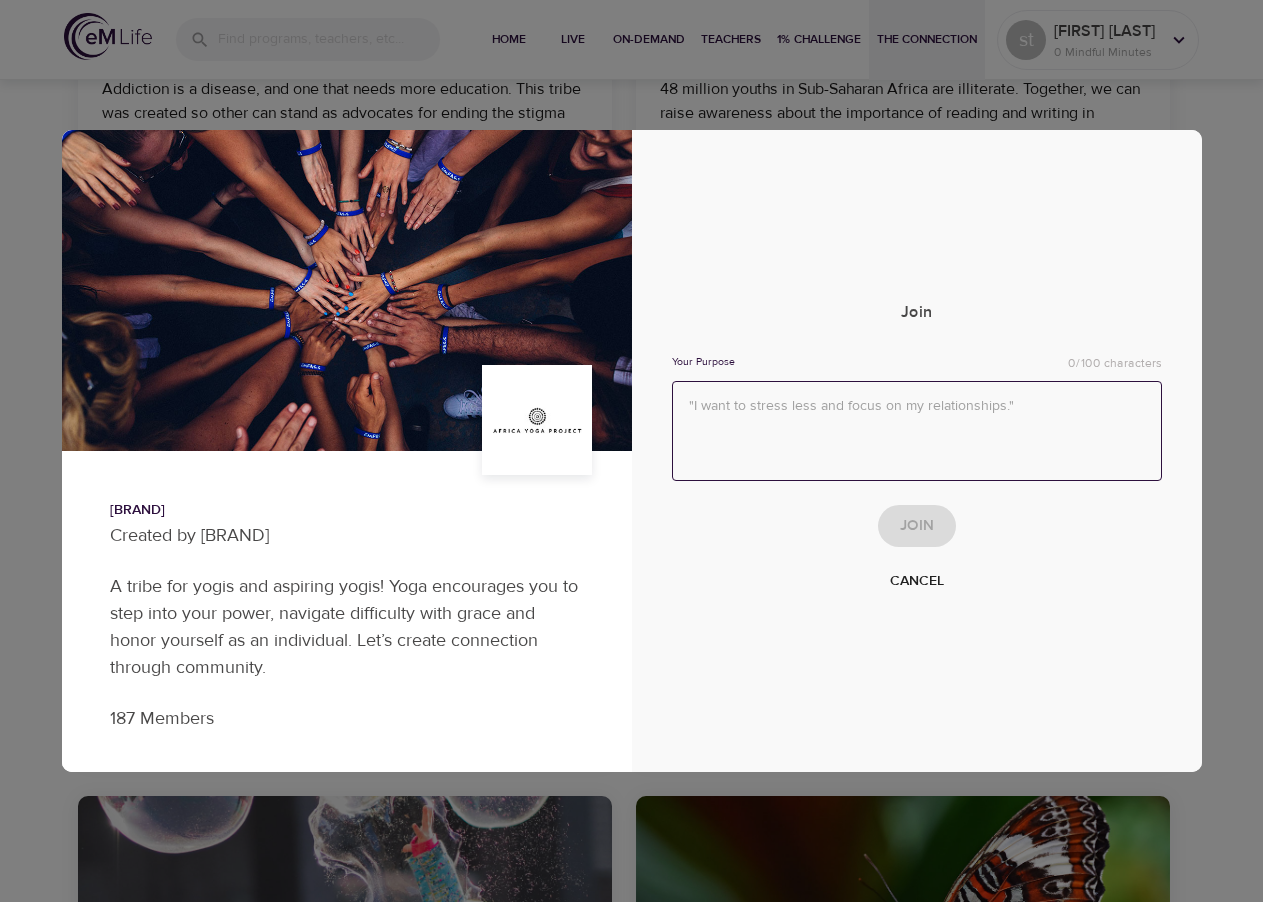 drag, startPoint x: 1013, startPoint y: 407, endPoint x: 916, endPoint y: 403, distance: 97.082436 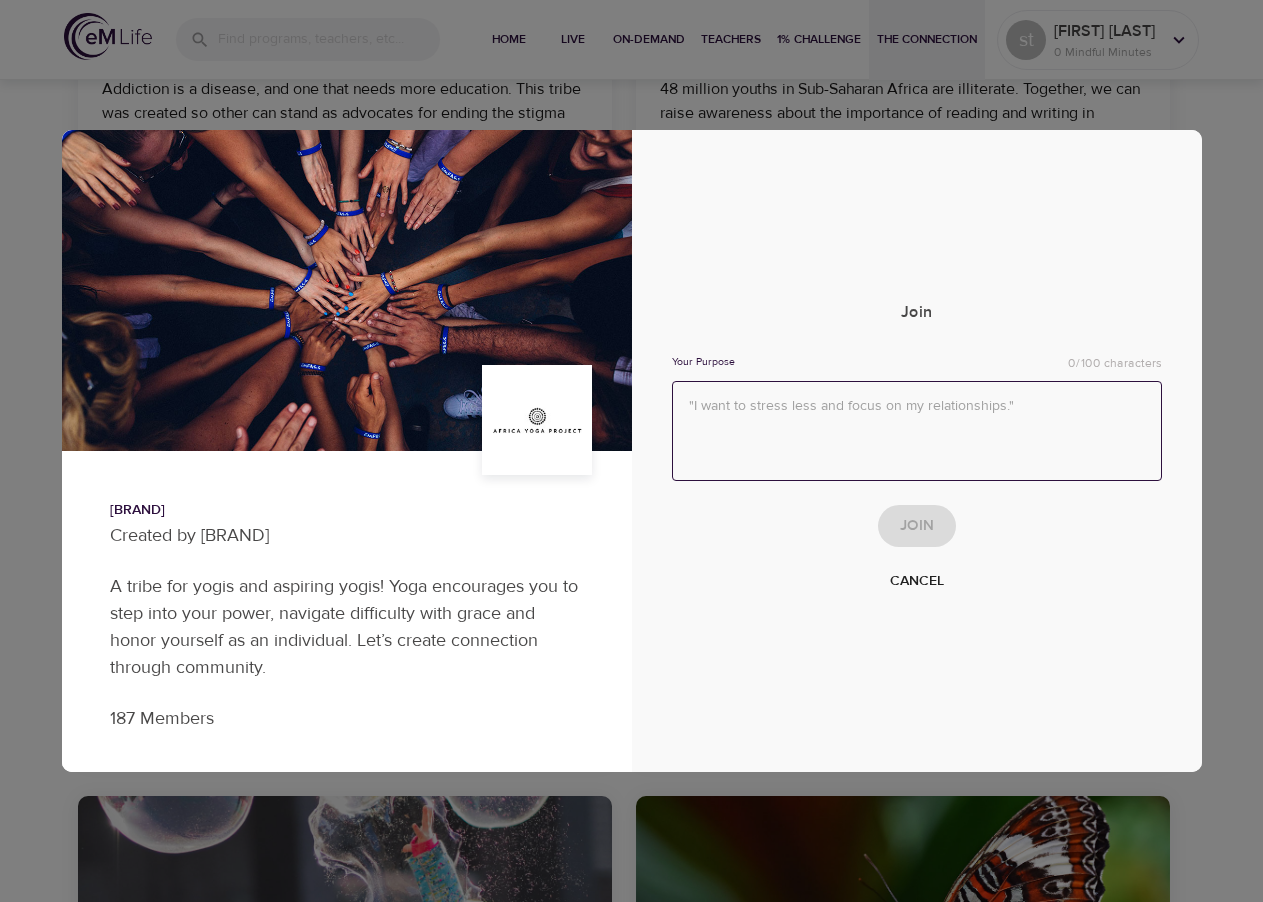 click at bounding box center (917, 431) 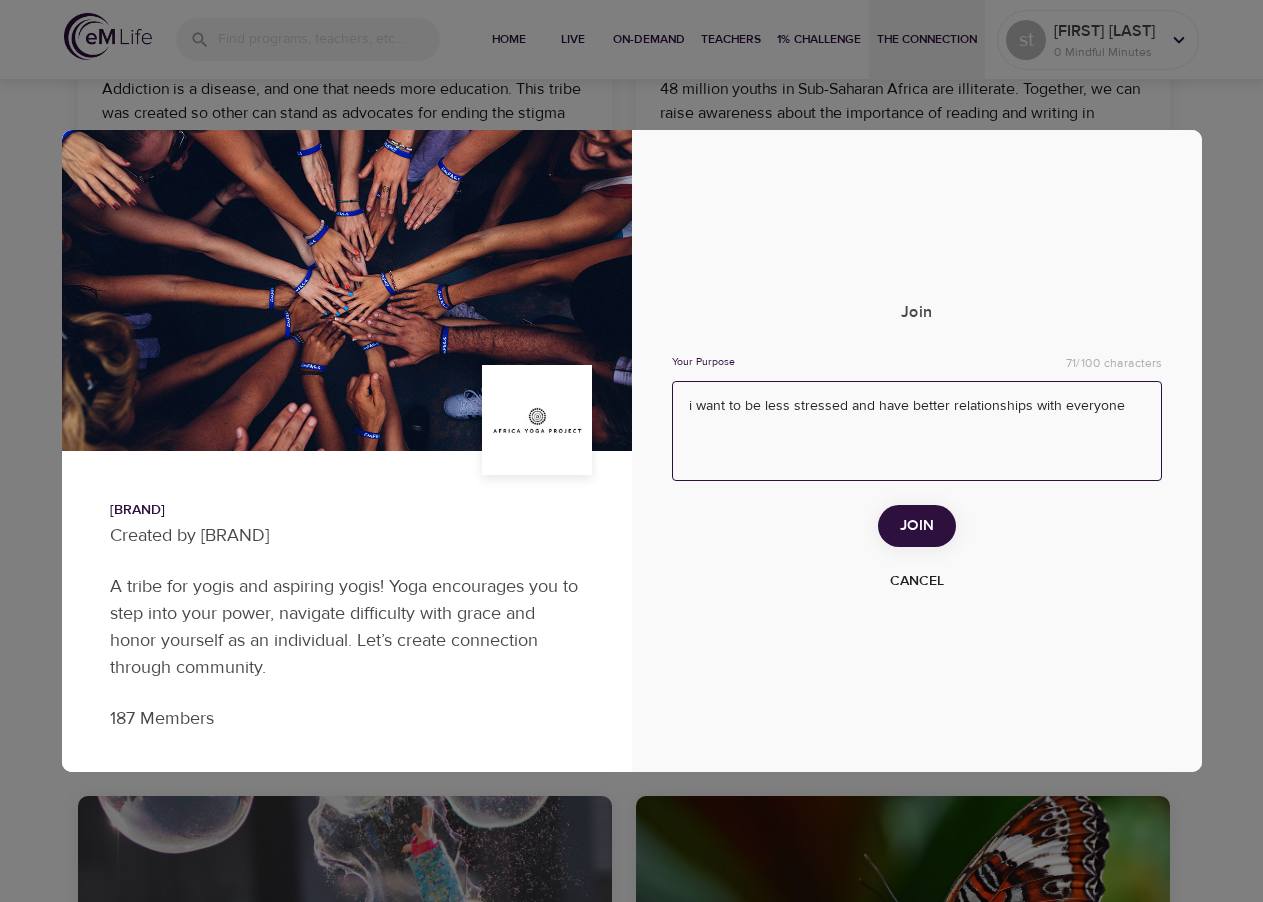 type on "i want to be less stressed and have better relationships with everyone" 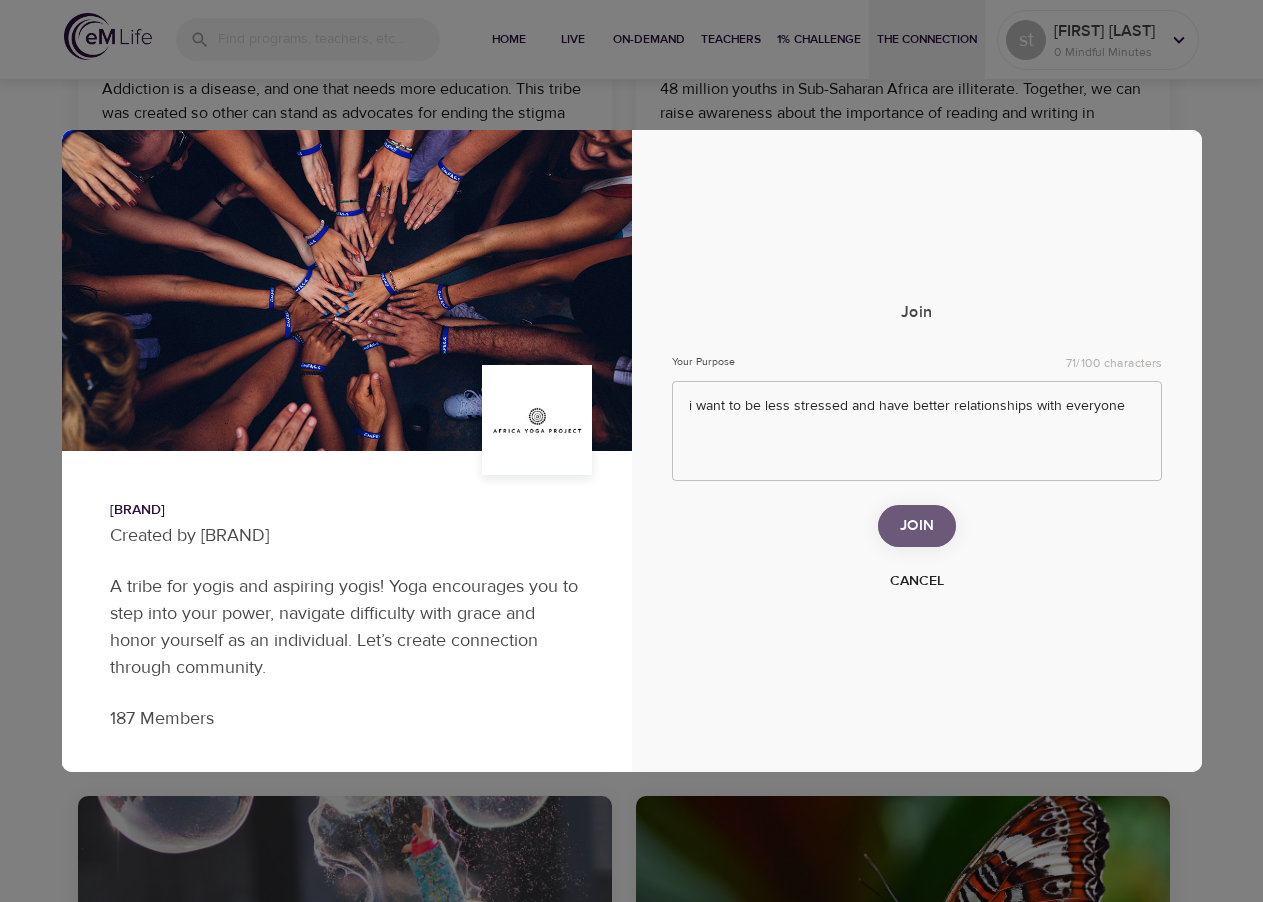 click on "Join" at bounding box center (917, 526) 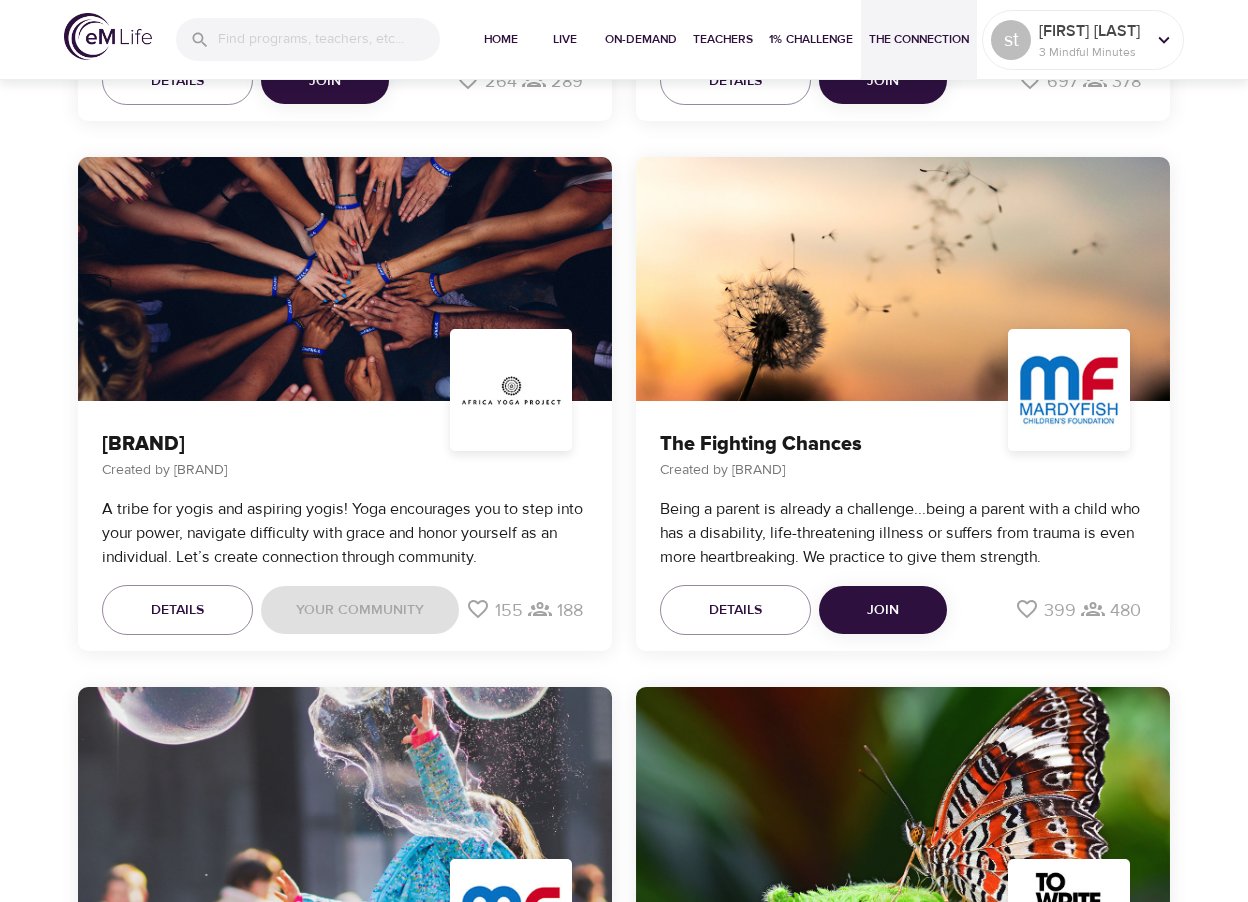 scroll, scrollTop: 905, scrollLeft: 0, axis: vertical 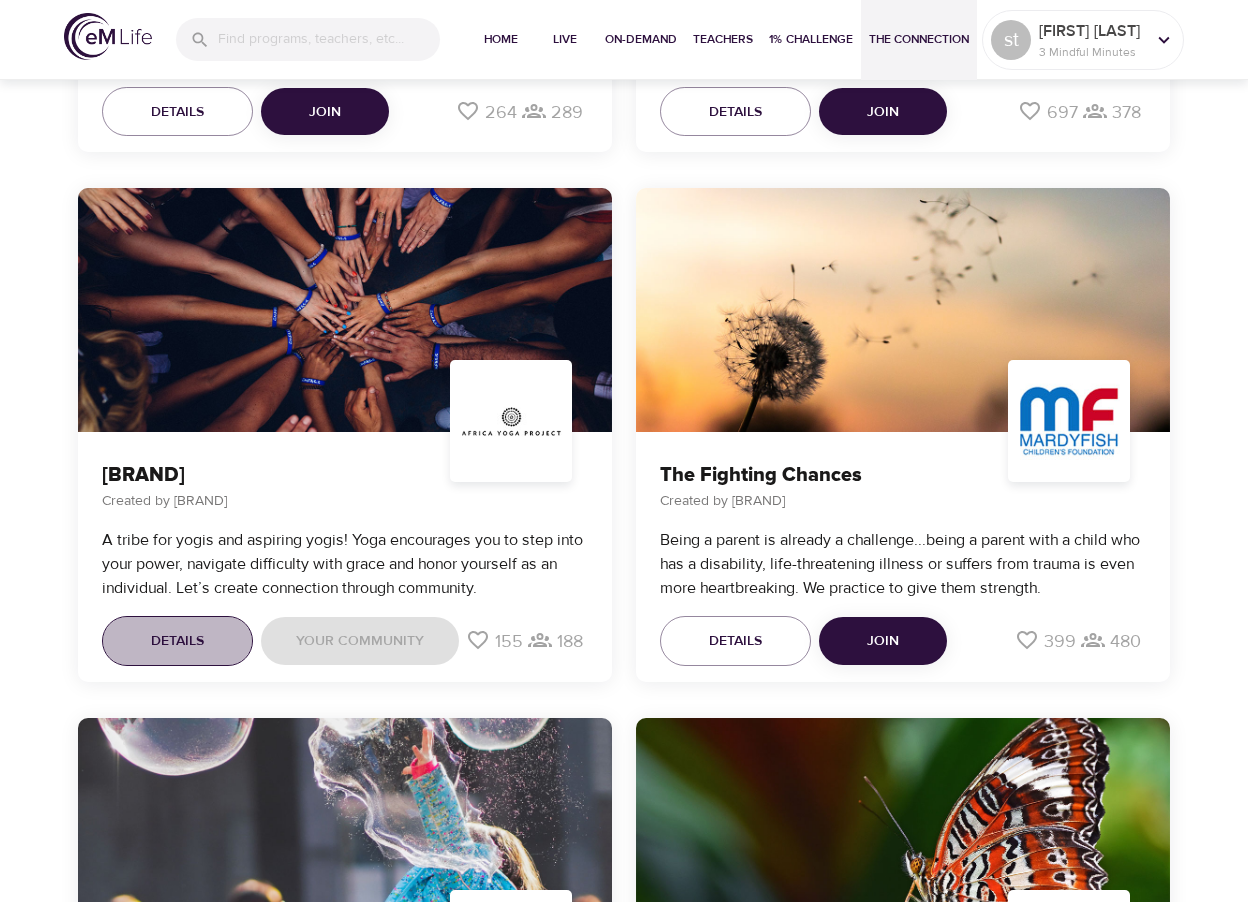 click on "Details" at bounding box center (177, 641) 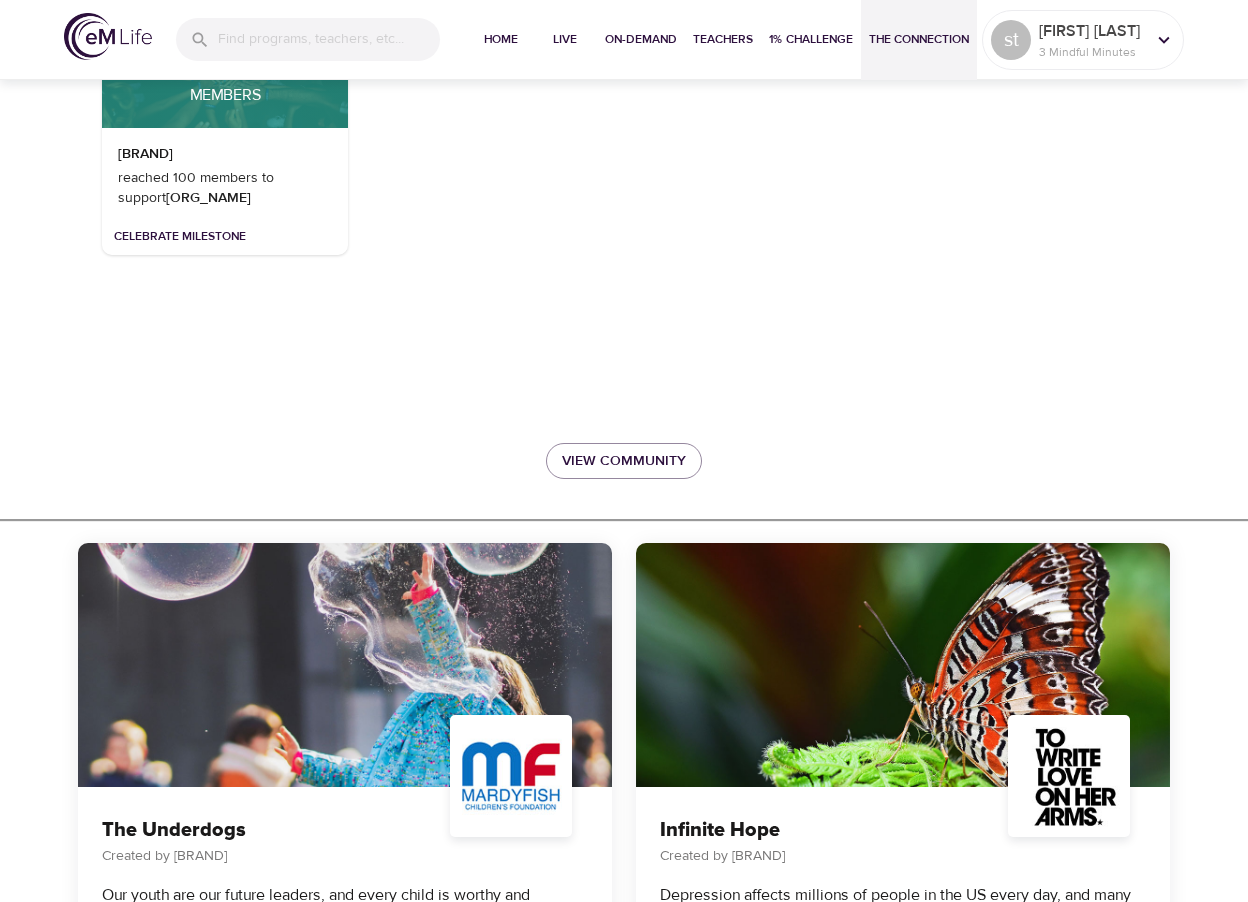 scroll, scrollTop: 2705, scrollLeft: 0, axis: vertical 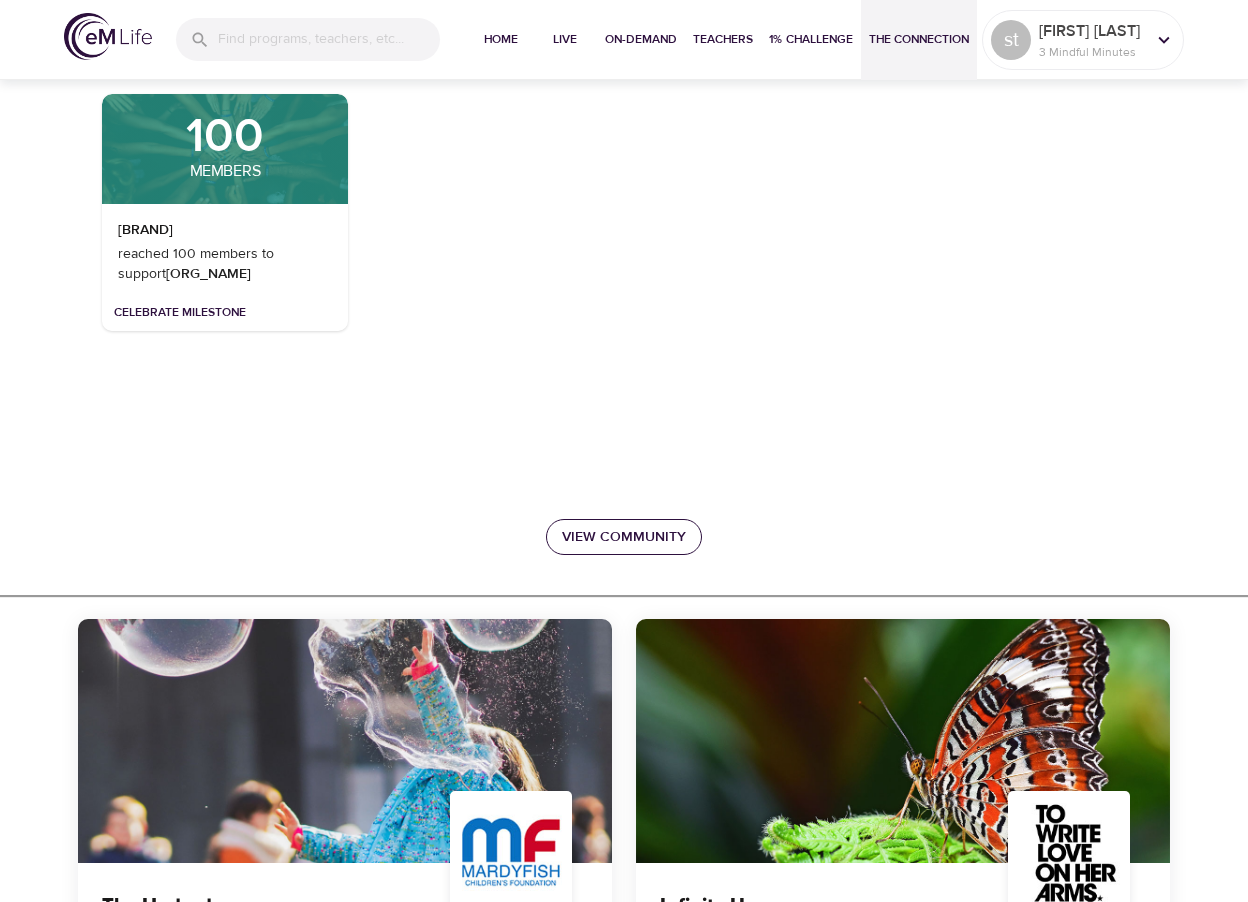 click on "View Community" at bounding box center [624, 537] 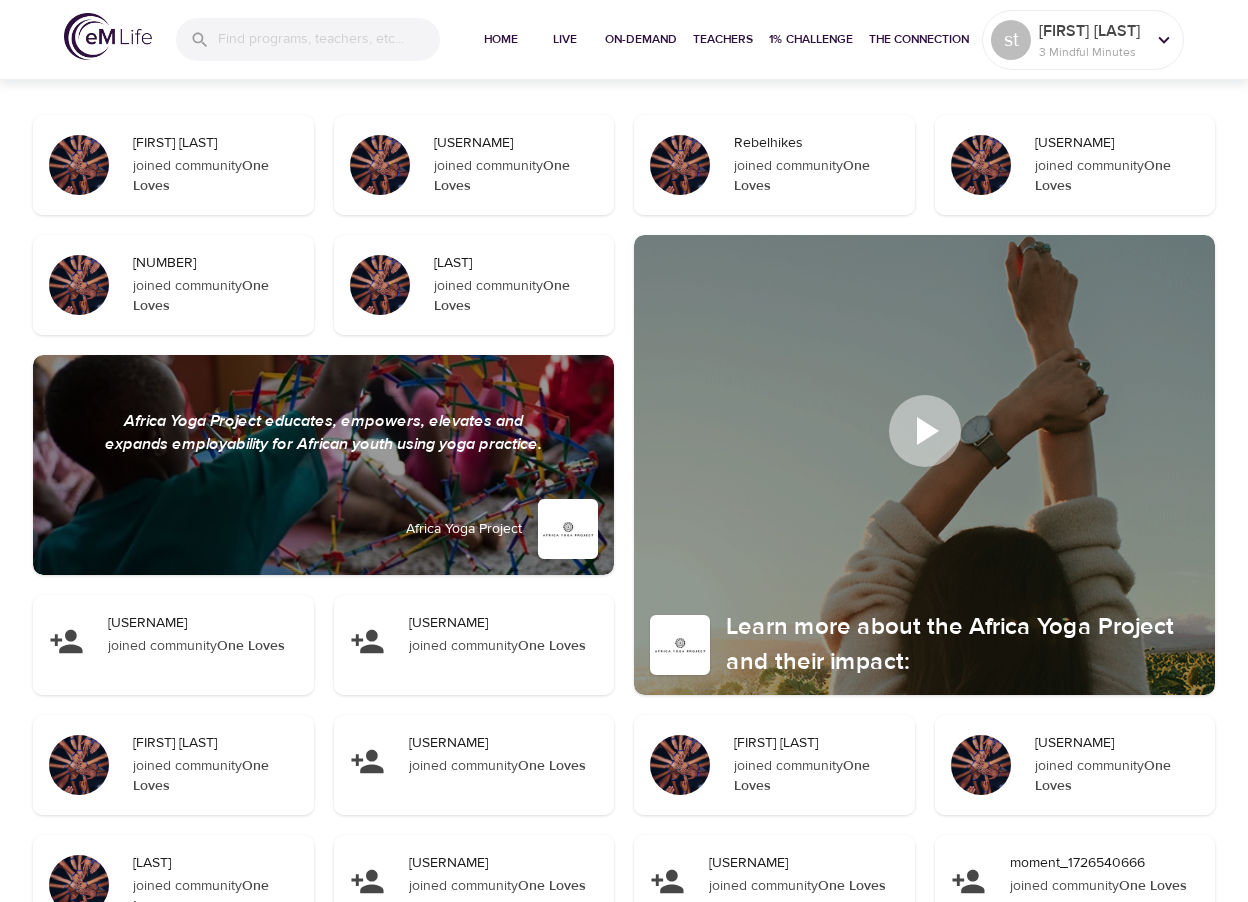 scroll, scrollTop: 0, scrollLeft: 0, axis: both 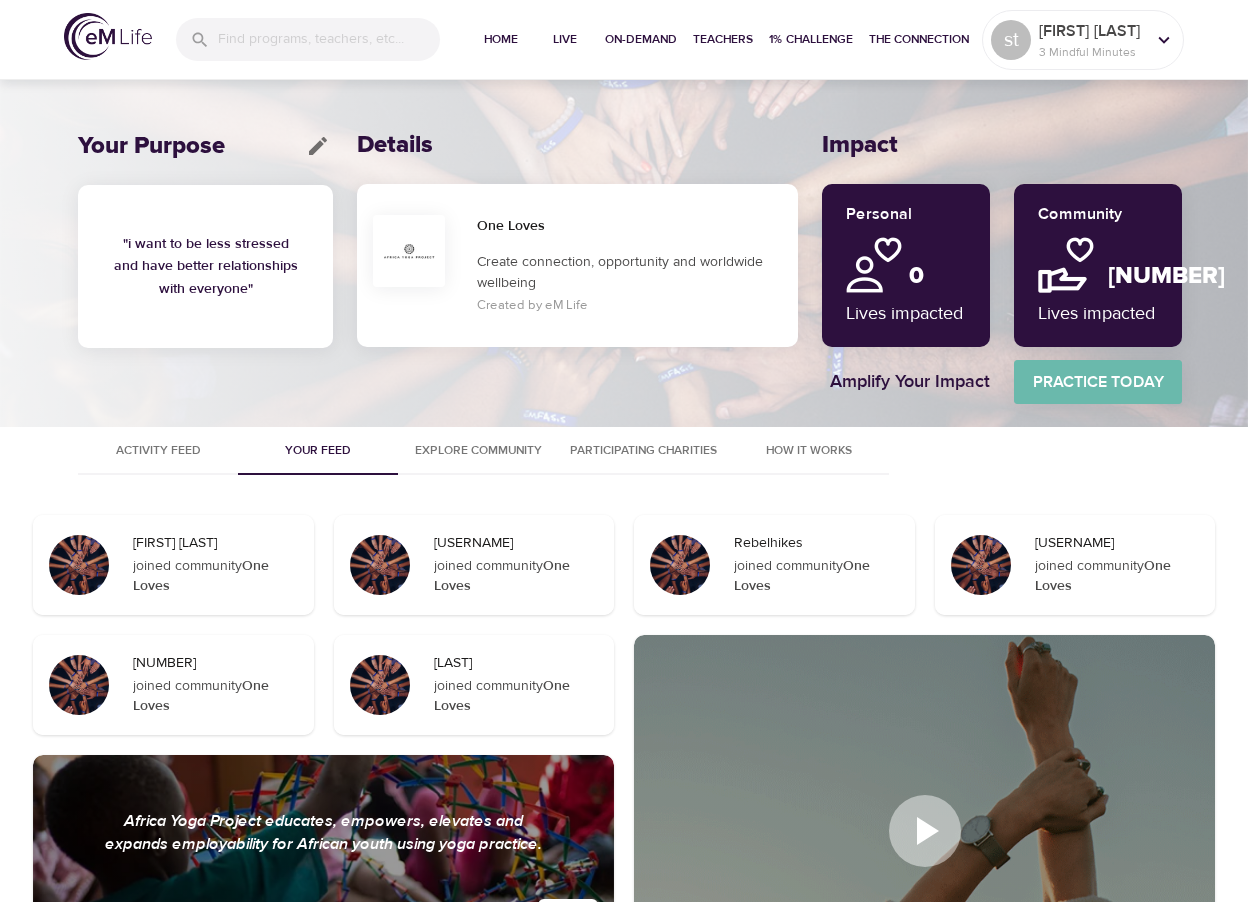 click on "Practice Today" at bounding box center (1098, 382) 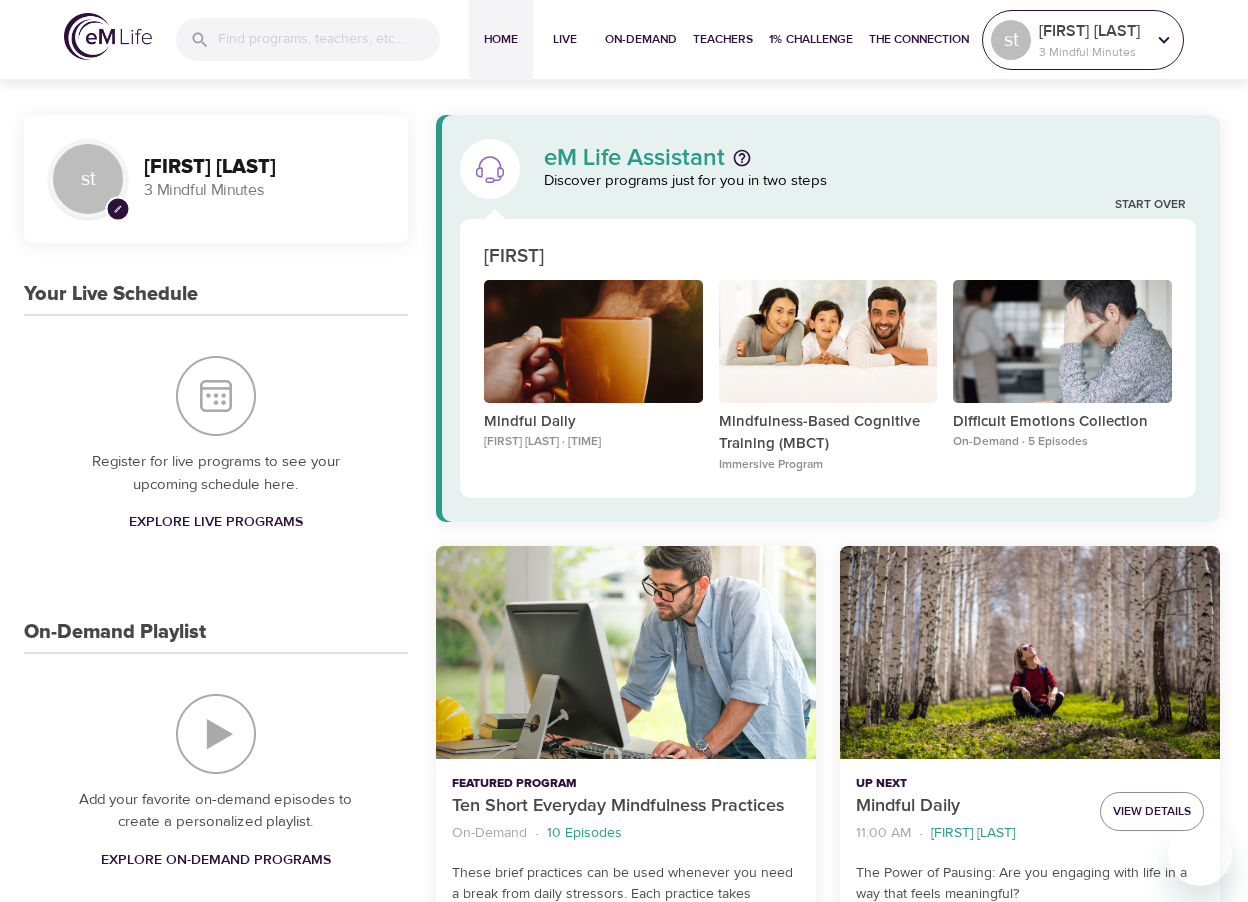 click on "3 Mindful Minutes" at bounding box center (1092, 52) 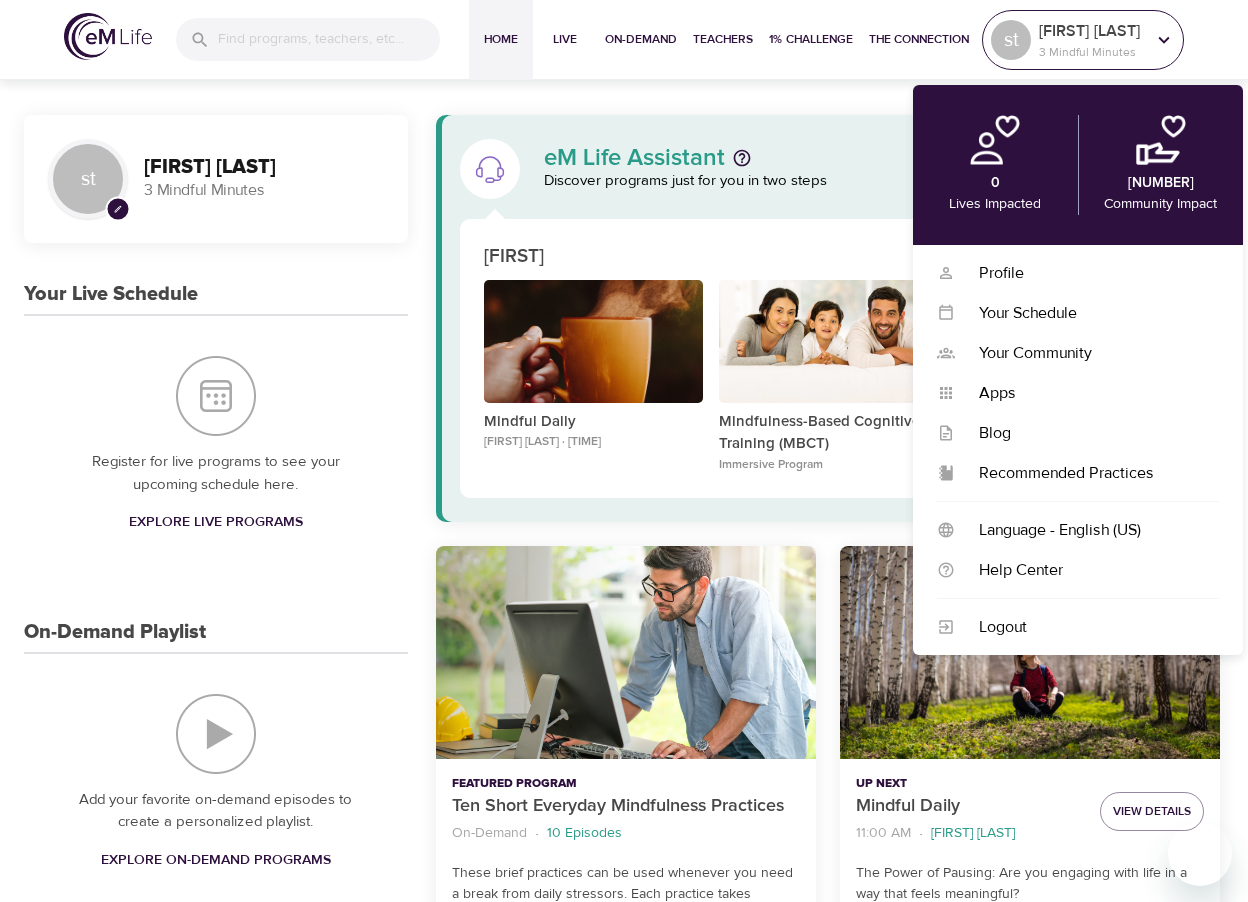 click on "st" at bounding box center [1011, 40] 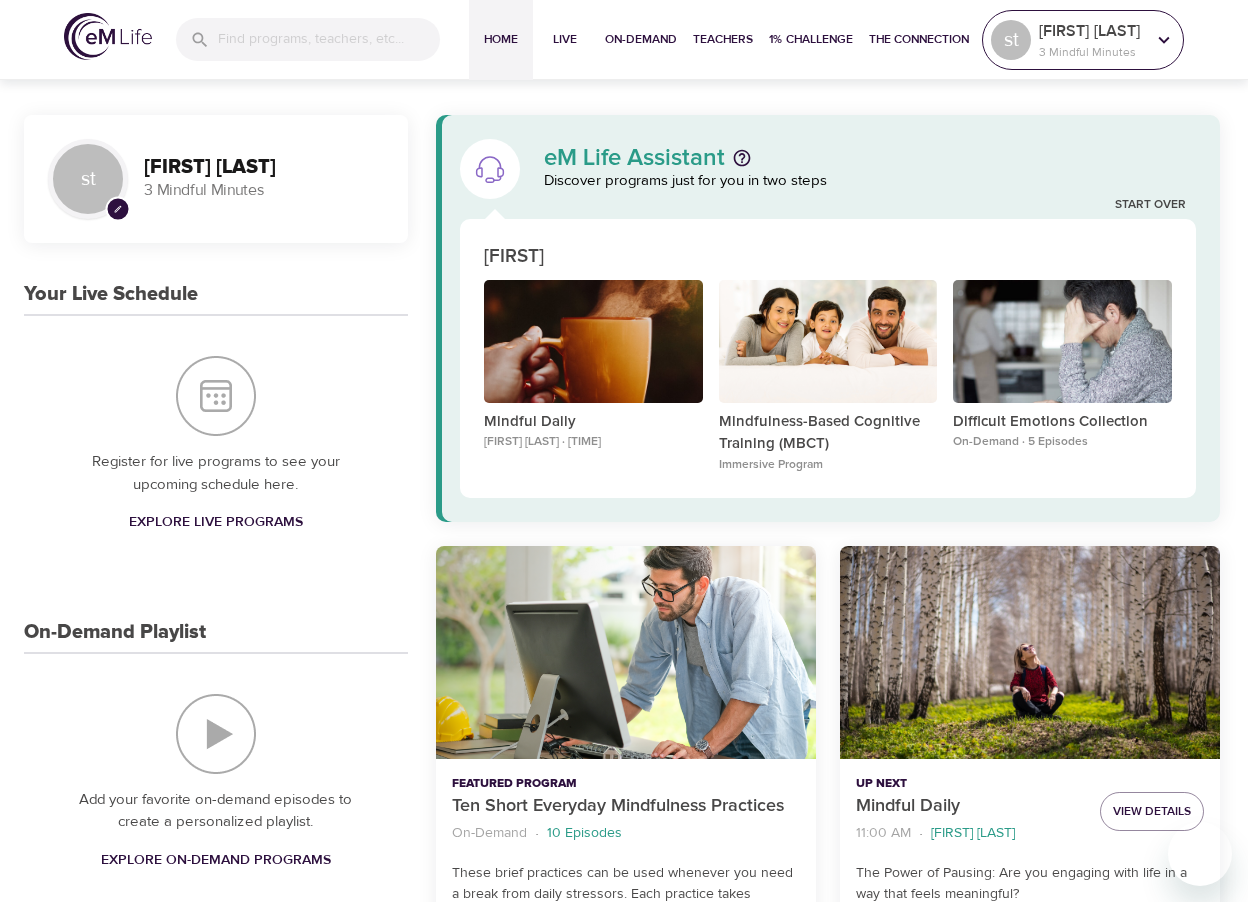 click on "st" at bounding box center (1011, 40) 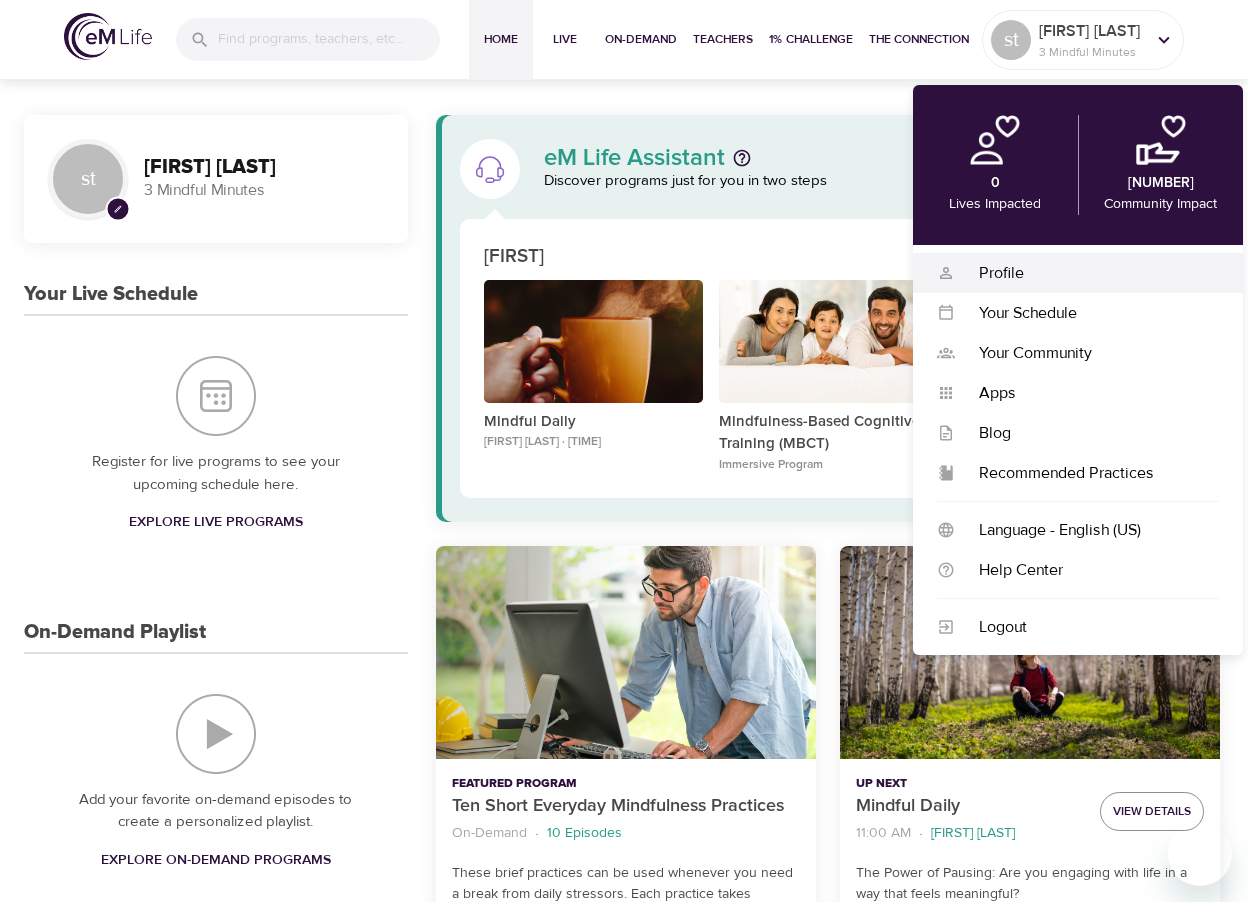 click on "Profile" at bounding box center (1087, 273) 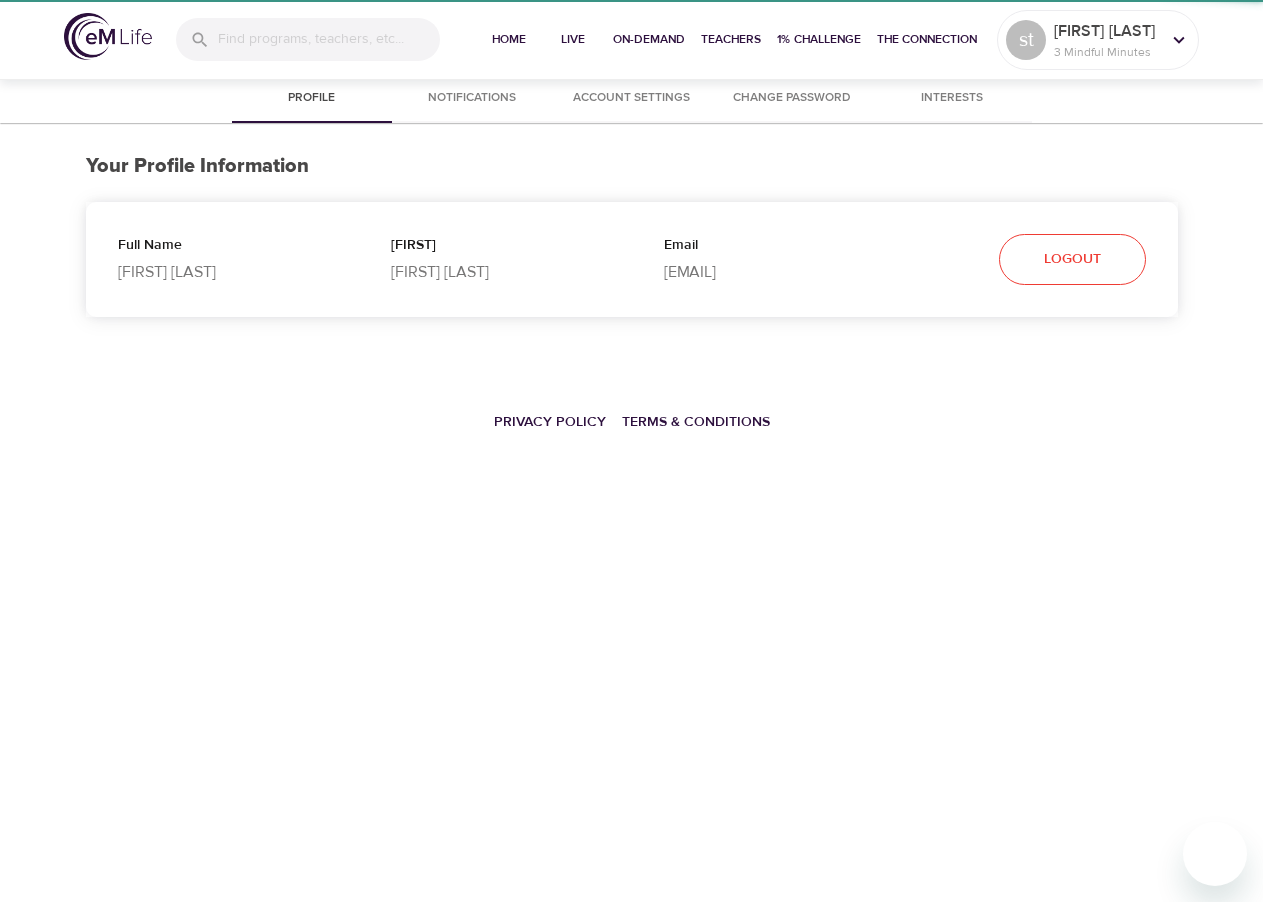 select on "10" 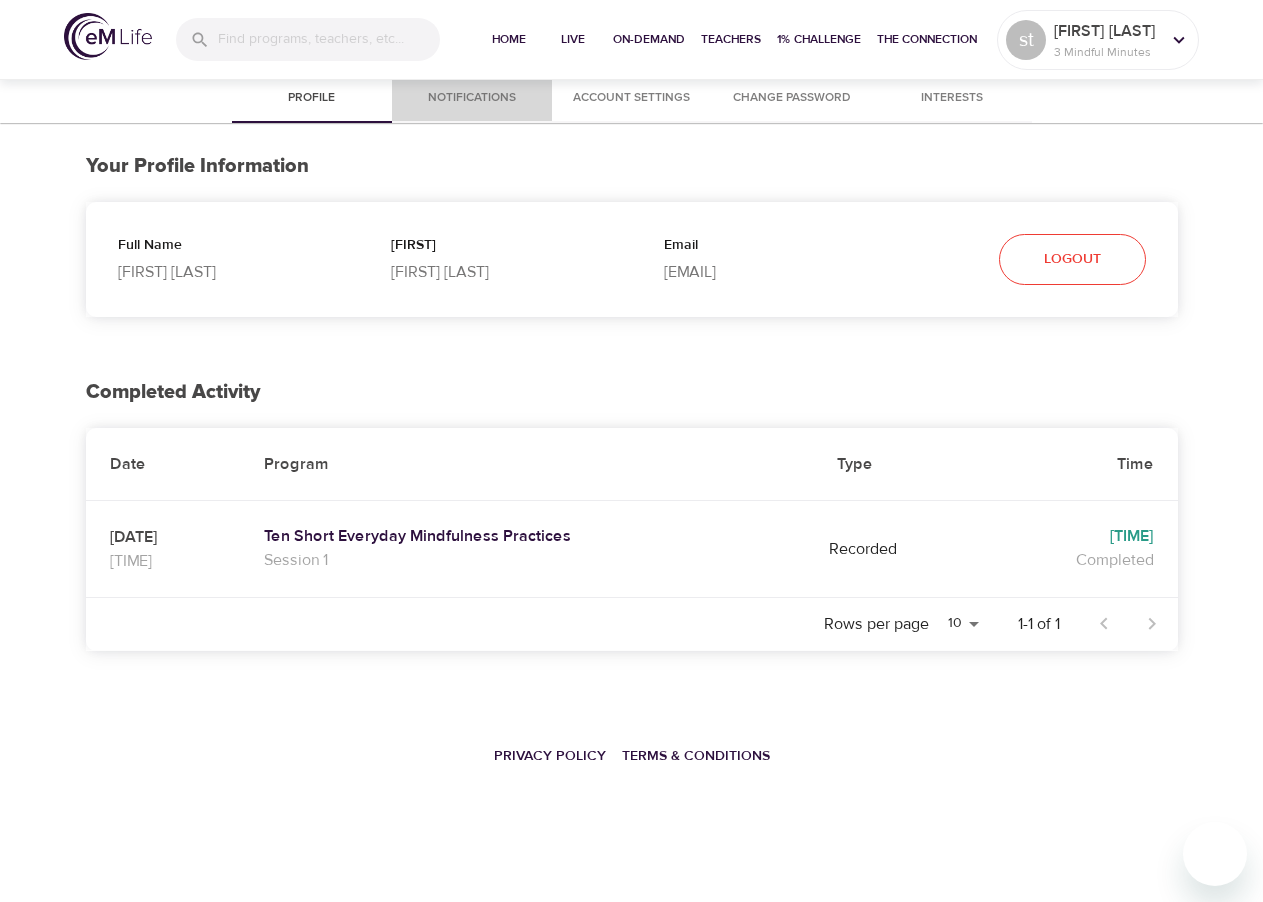 click on "Notifications" at bounding box center [472, 98] 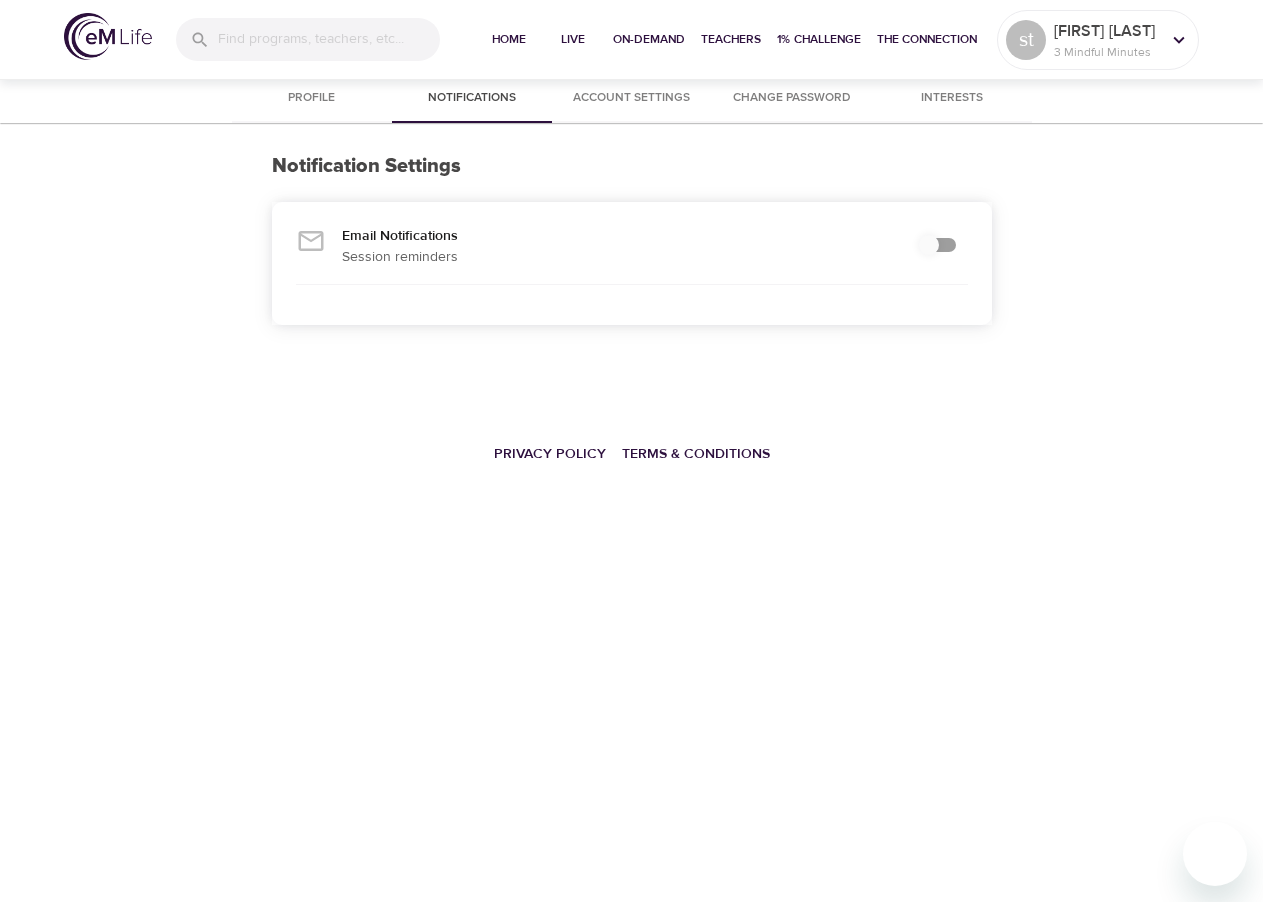 checkbox on "true" 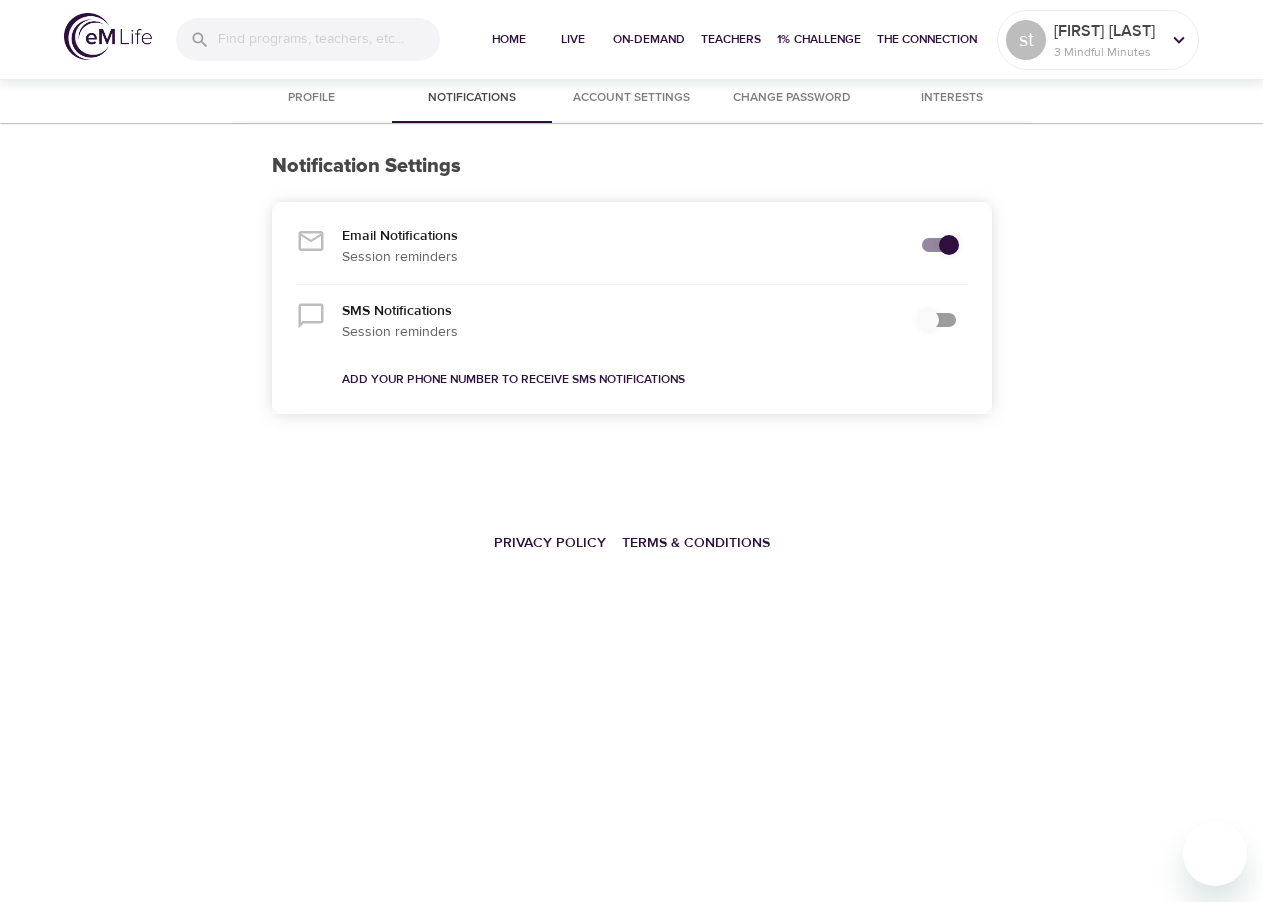 click at bounding box center [929, 320] 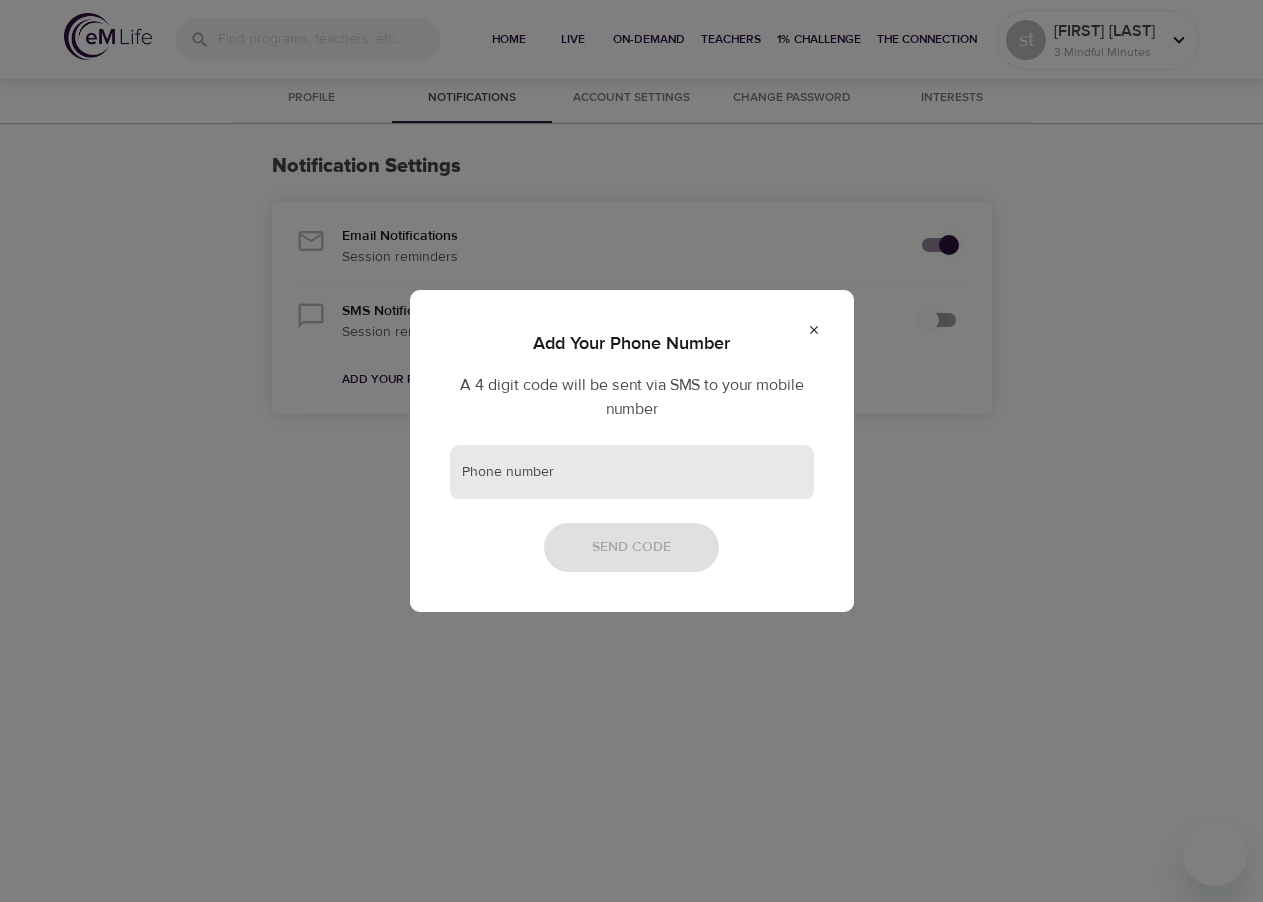 click at bounding box center [632, 472] 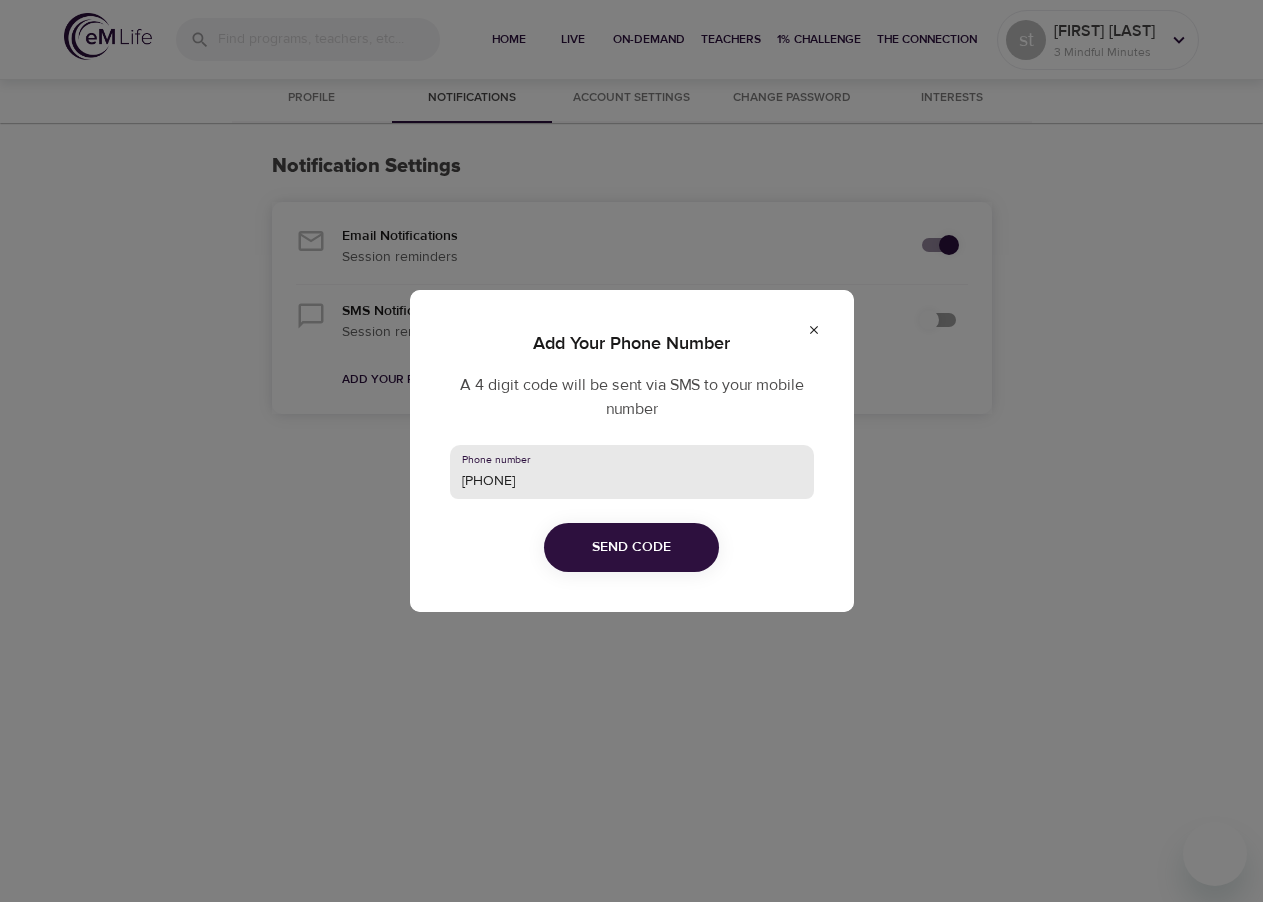 type on "3374521320" 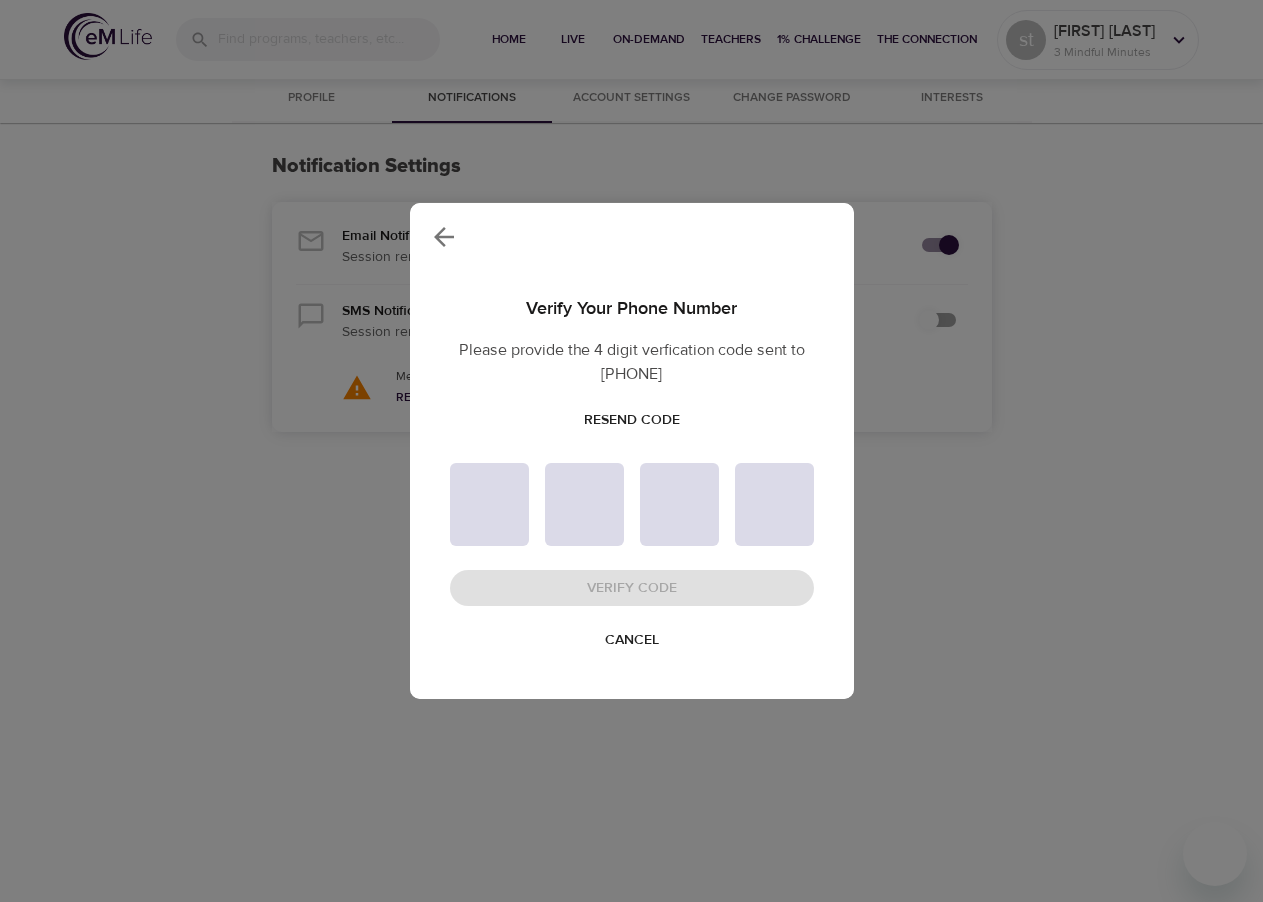 click on "Resend Code" at bounding box center (632, 420) 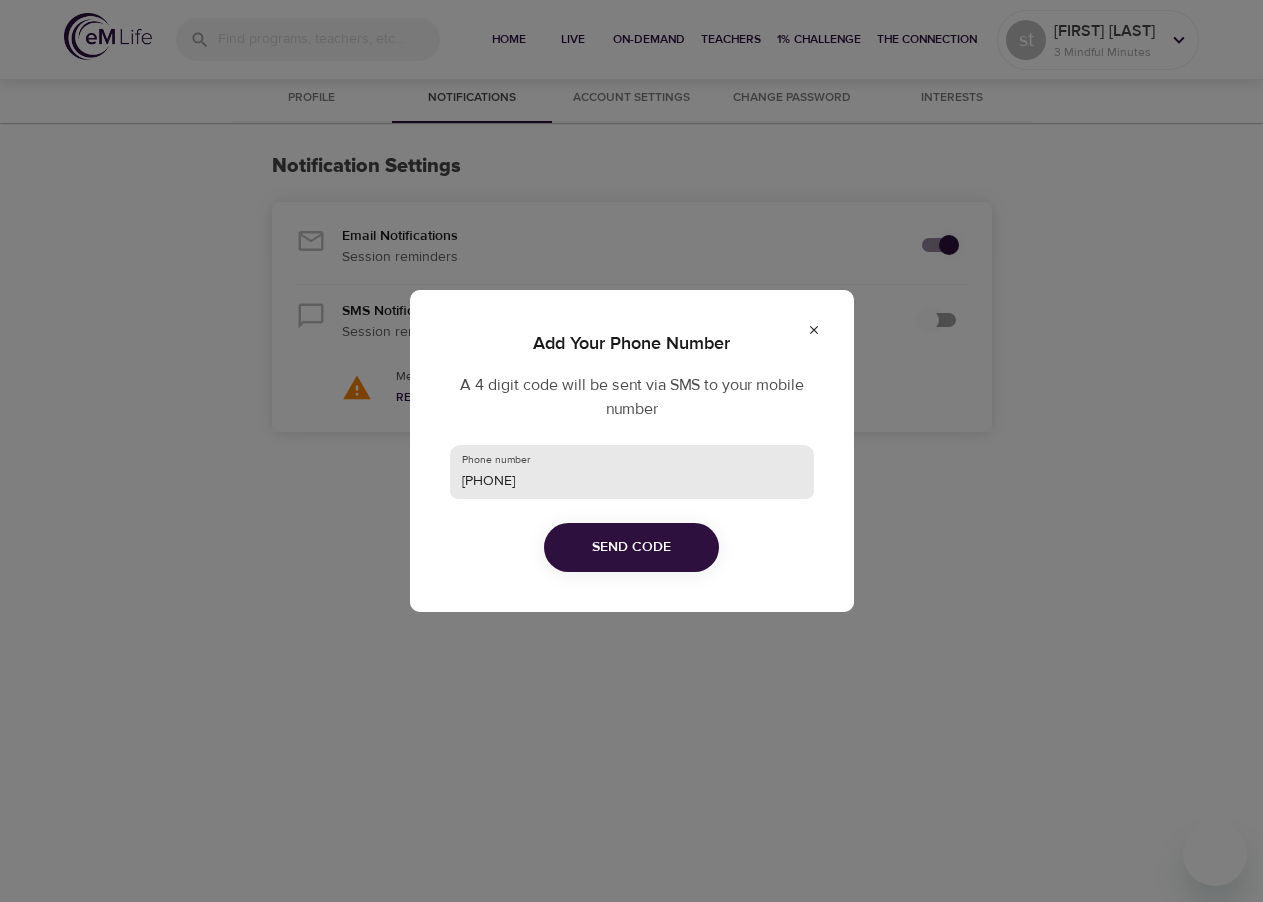 click on "3374521320" at bounding box center (632, 472) 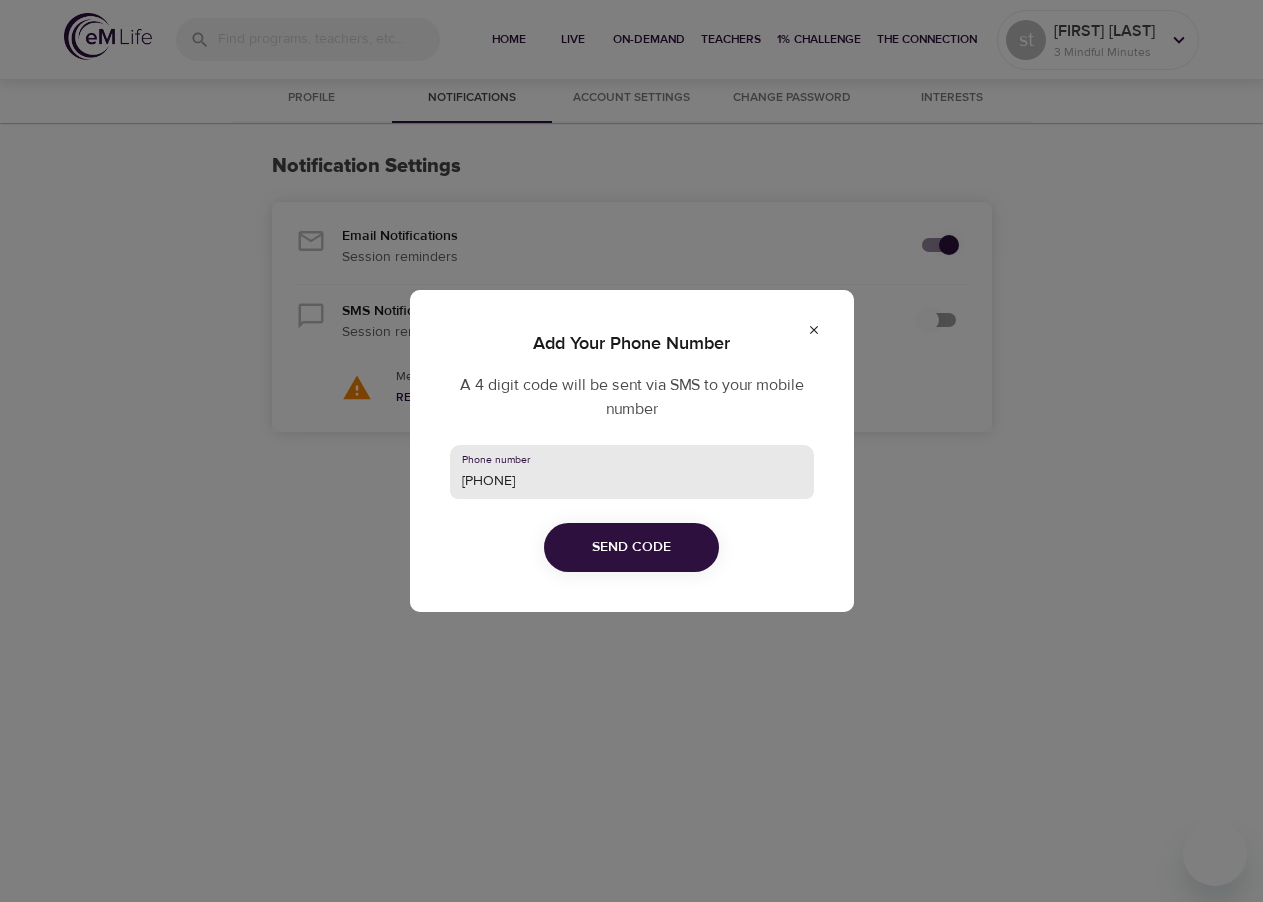 type on "337-452-1320" 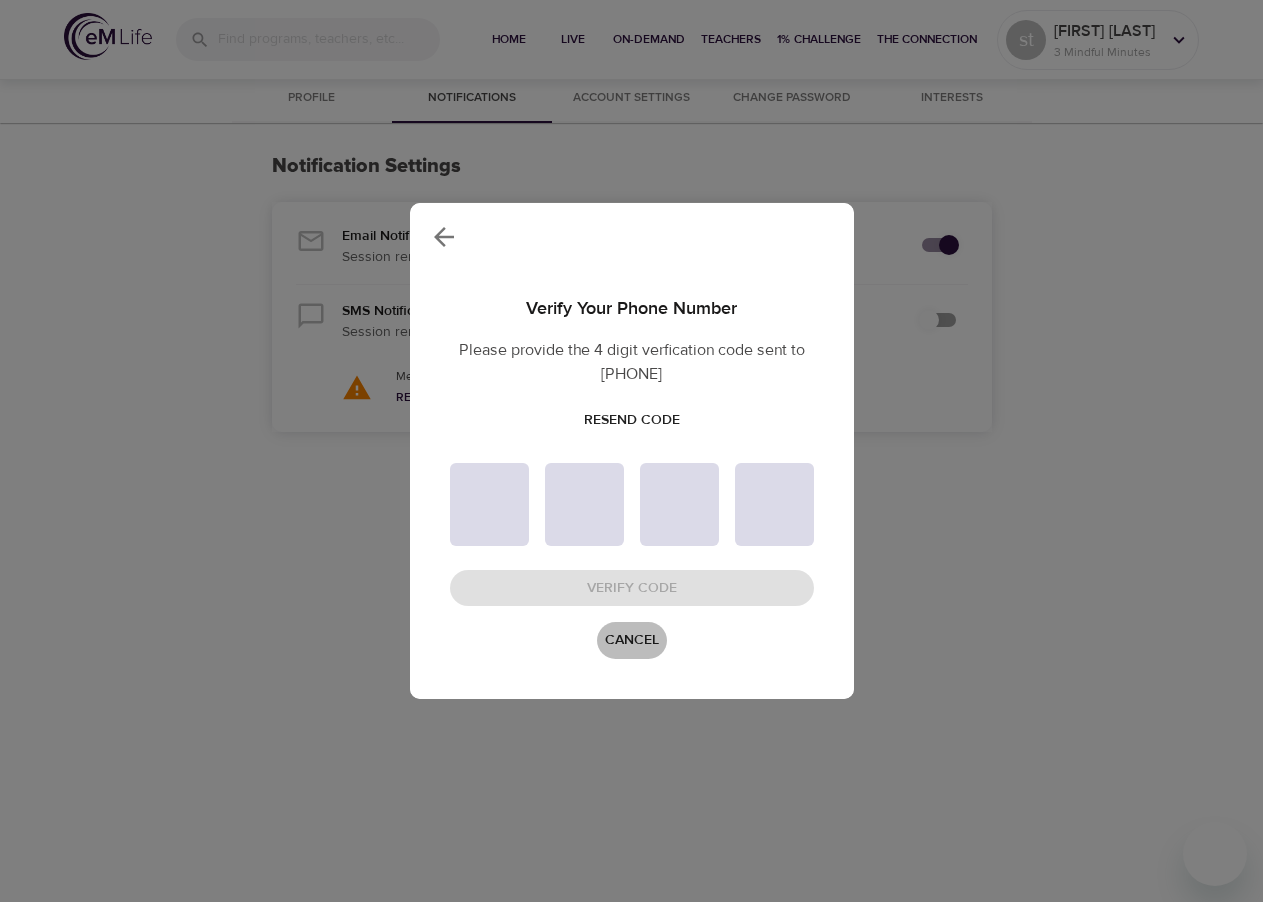 click on "Cancel" at bounding box center [632, 640] 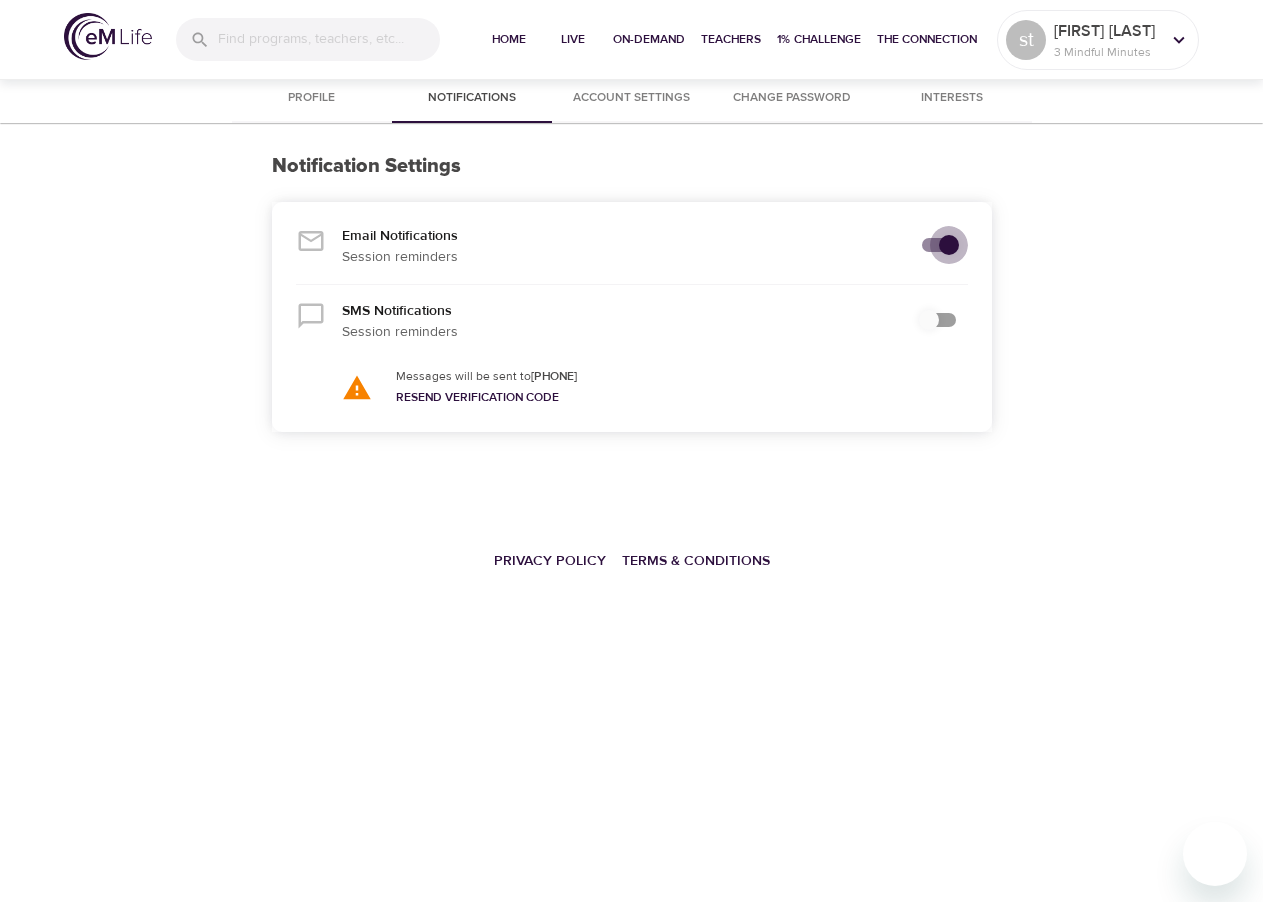 click at bounding box center (949, 245) 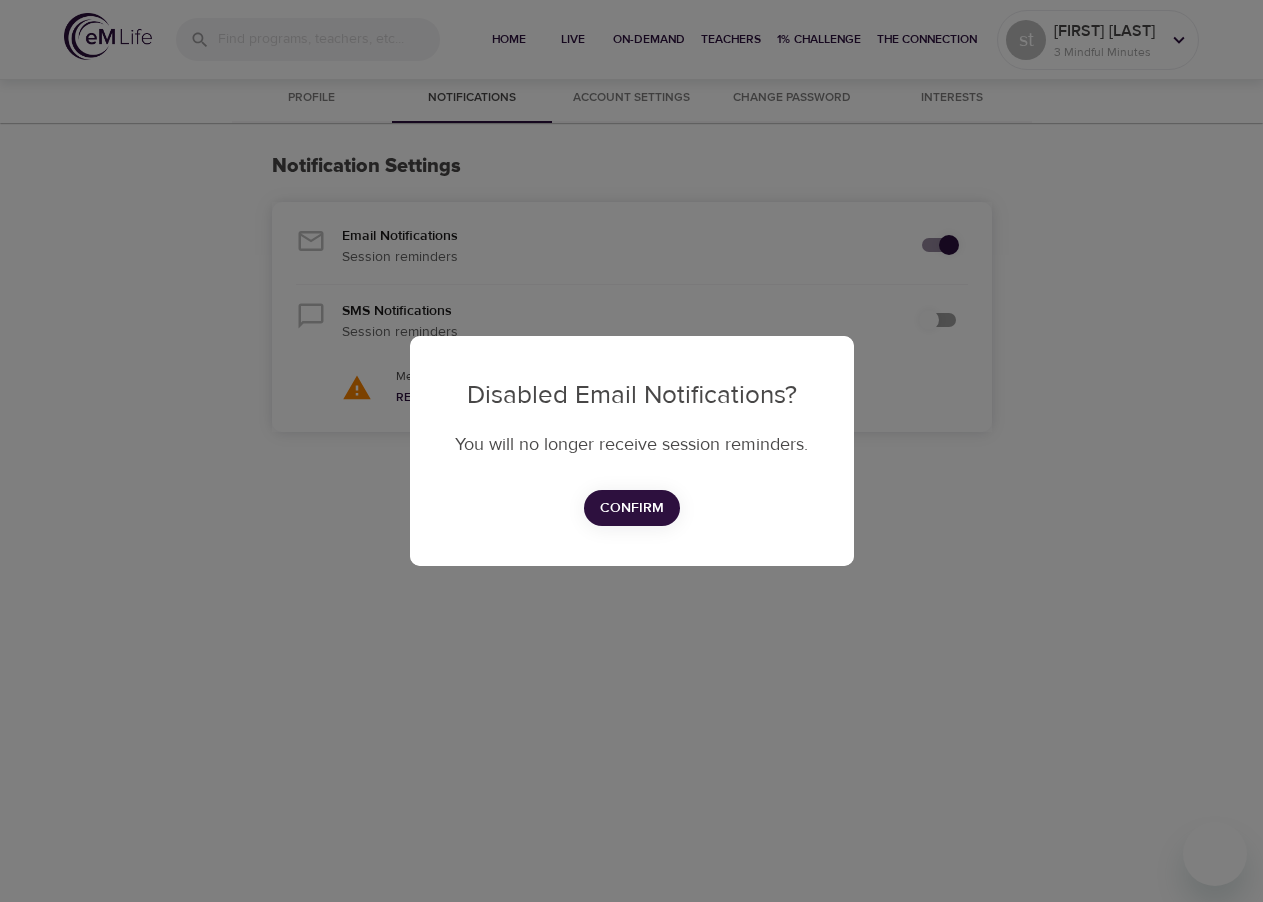 click on "Confirm" at bounding box center [632, 508] 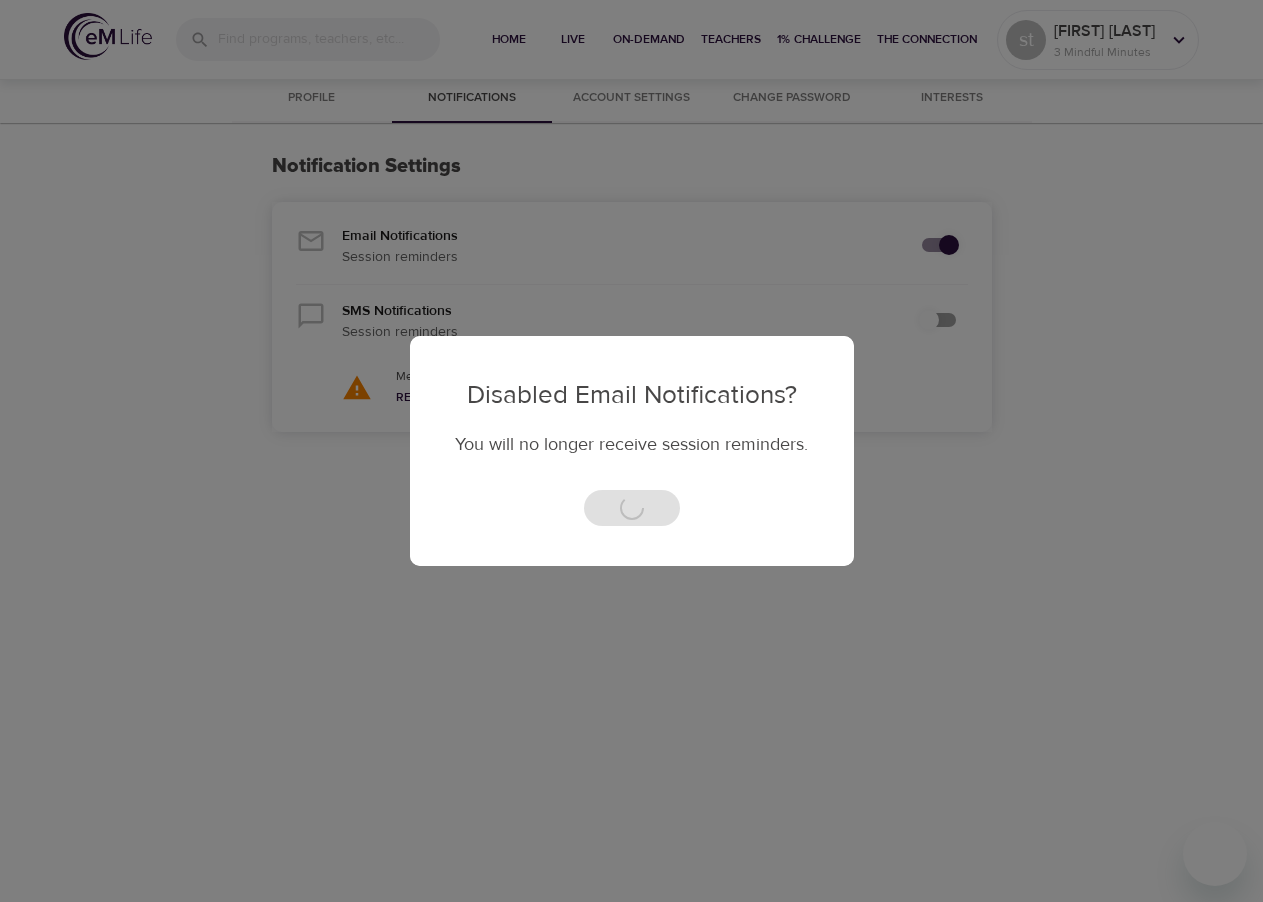 checkbox on "false" 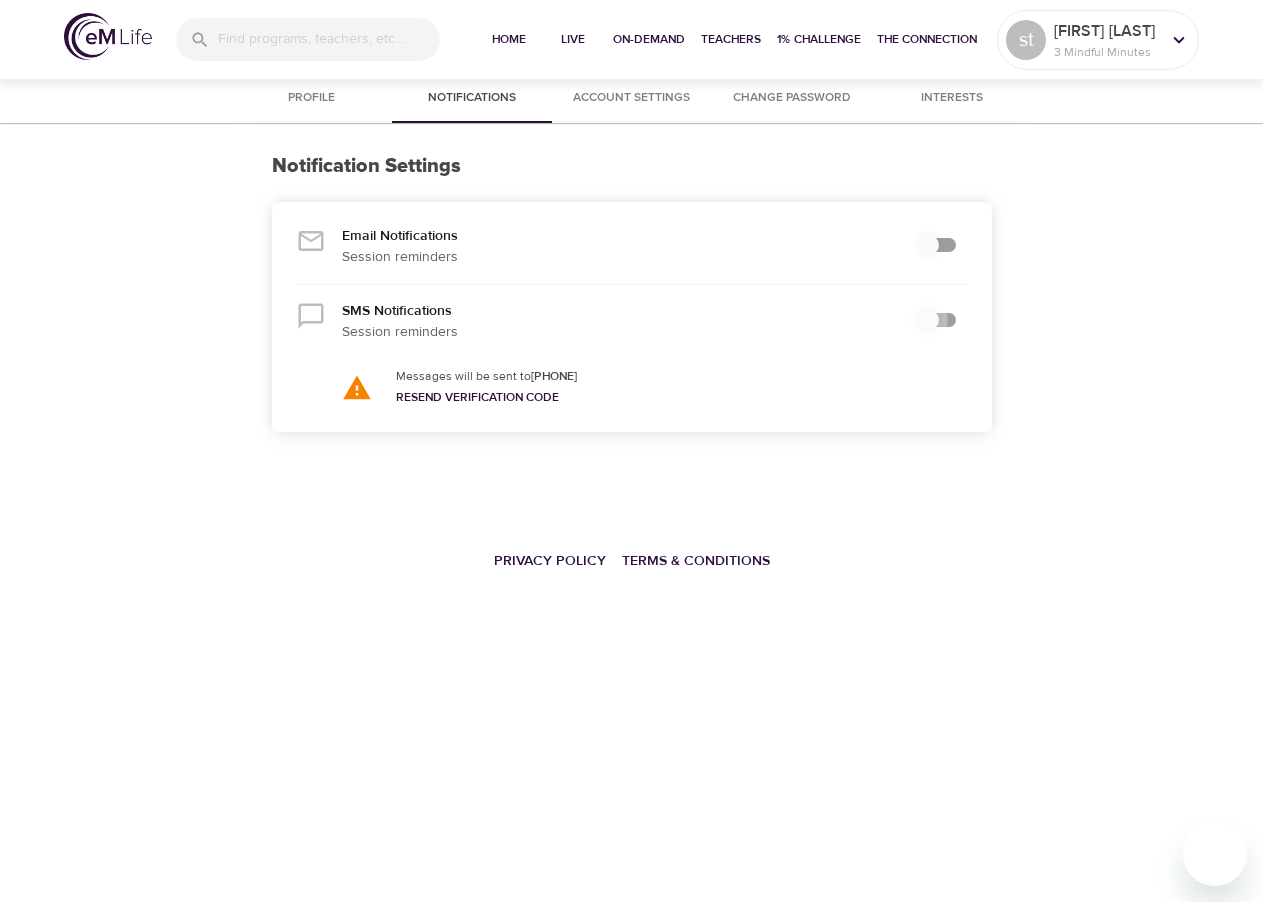 click at bounding box center (929, 320) 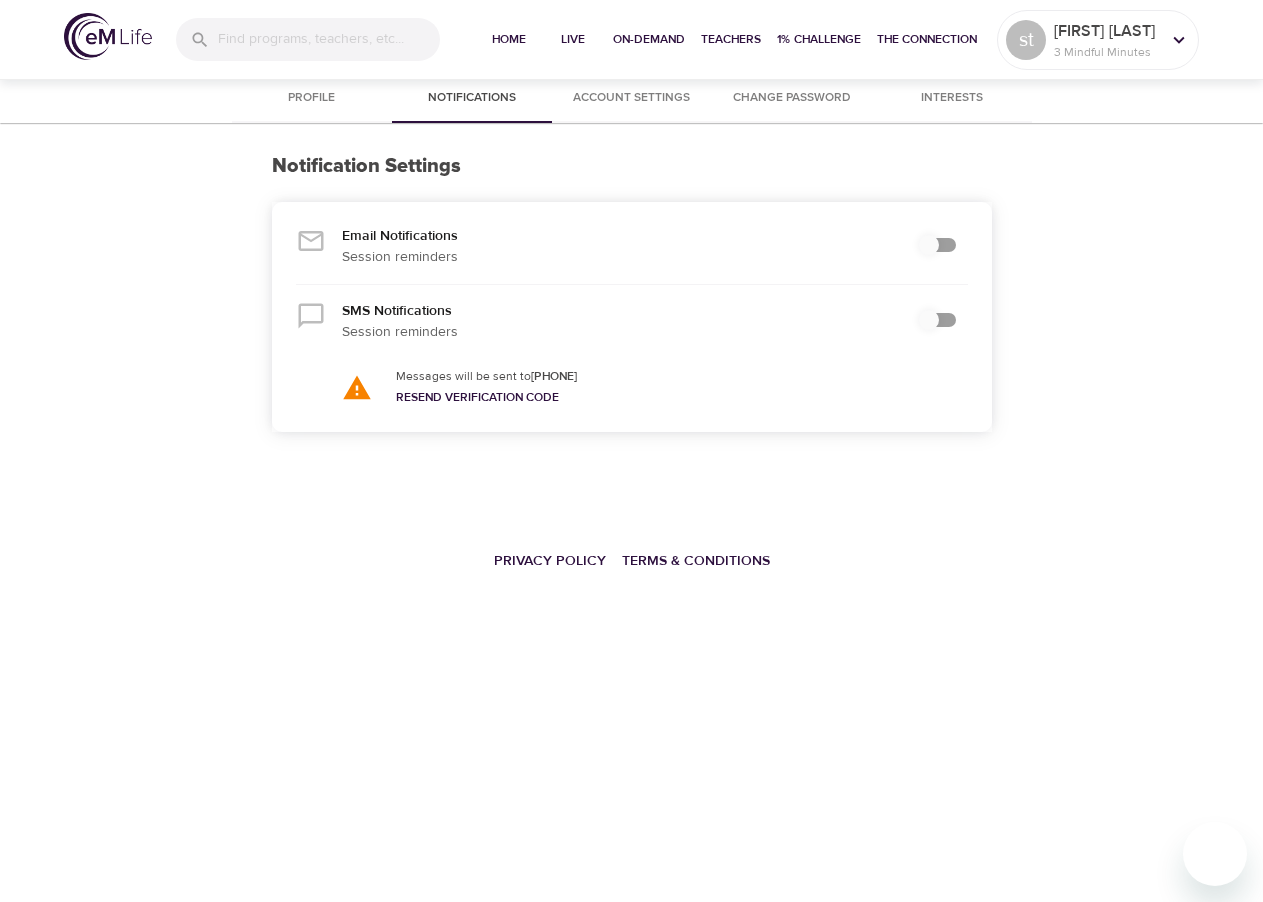 checkbox on "true" 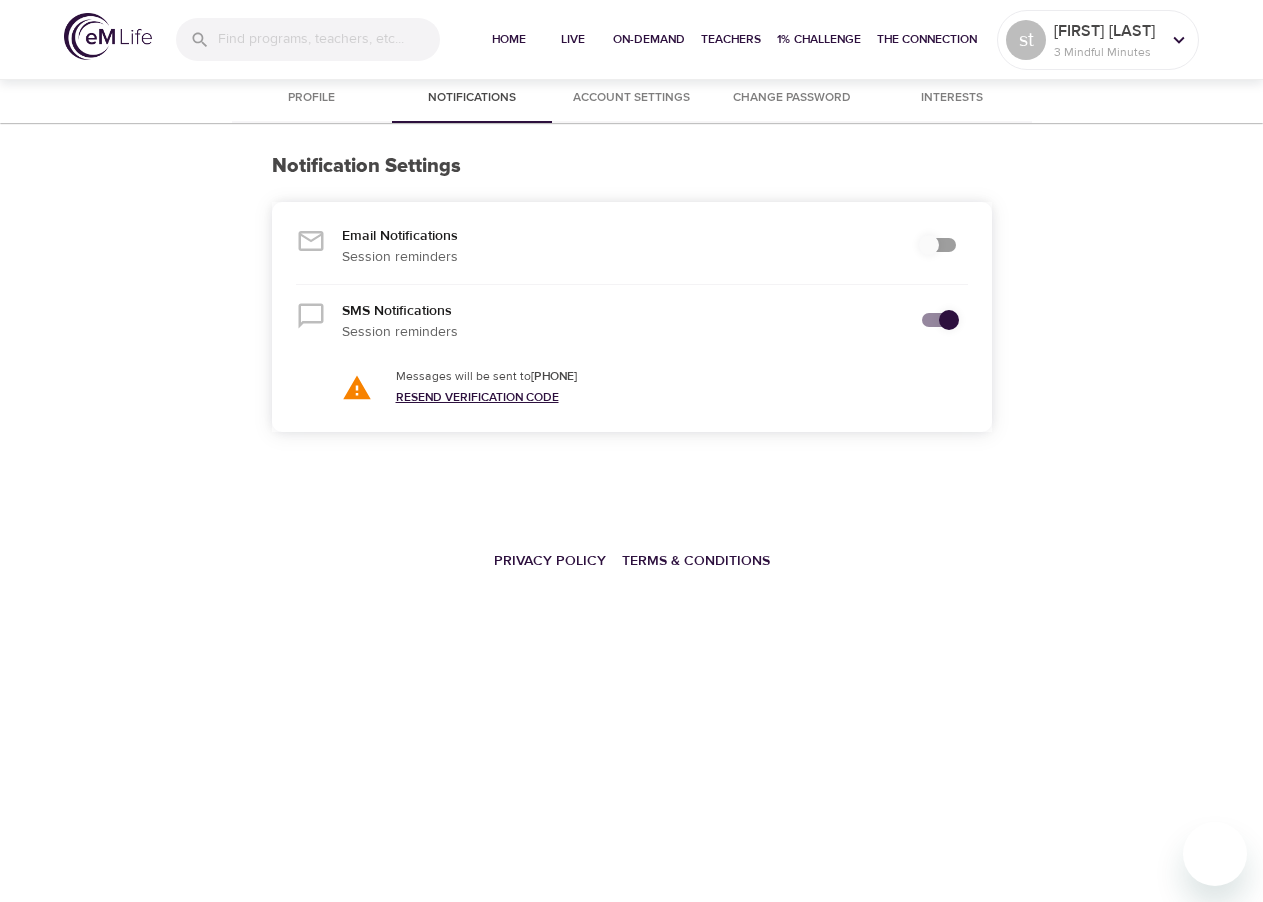 click on "Resend Verification Code" at bounding box center [477, 397] 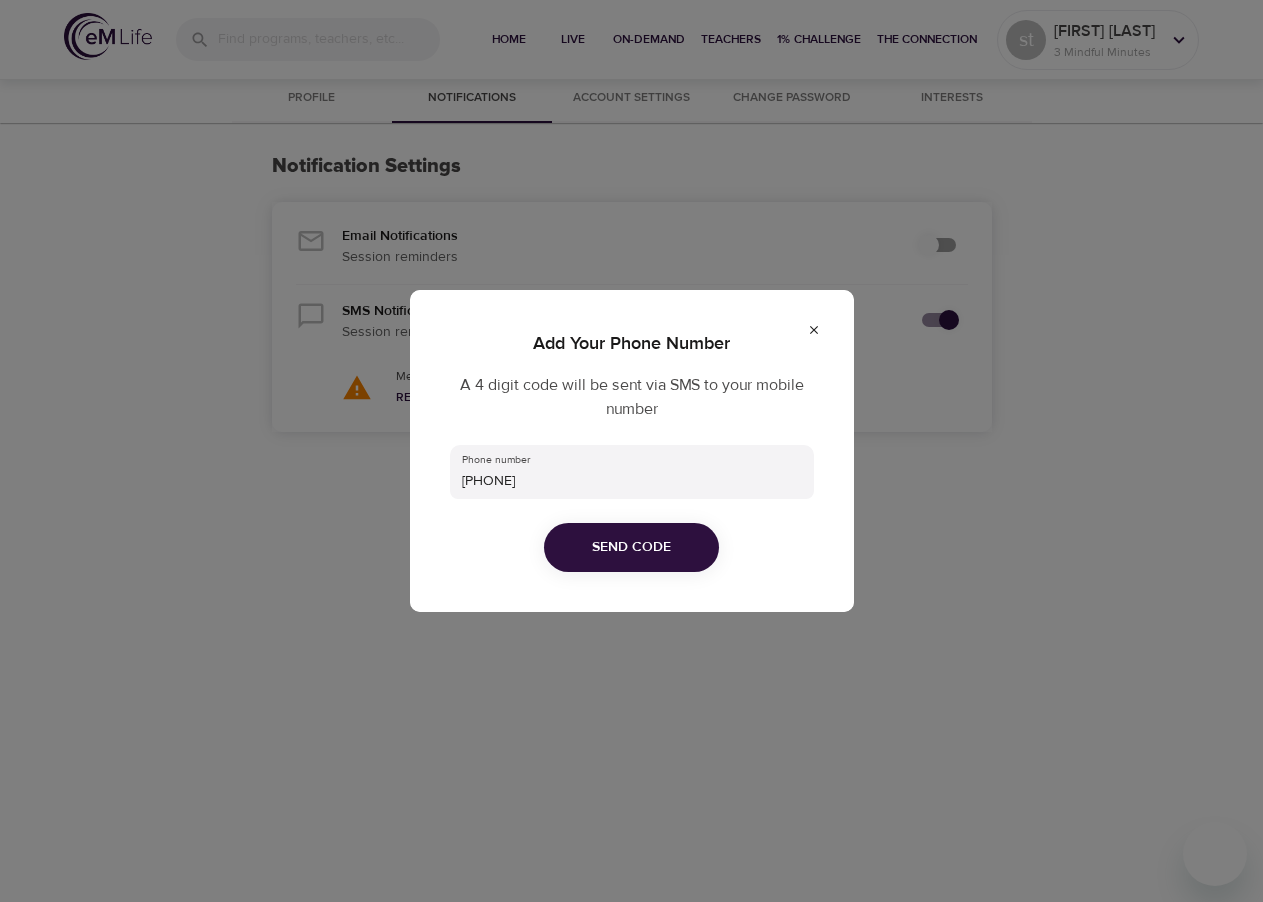 click on "Add Your Phone Number A 4 digit code will be sent via SMS to your mobile number Phone number 337-452-1320 Send Code" at bounding box center [632, 450] 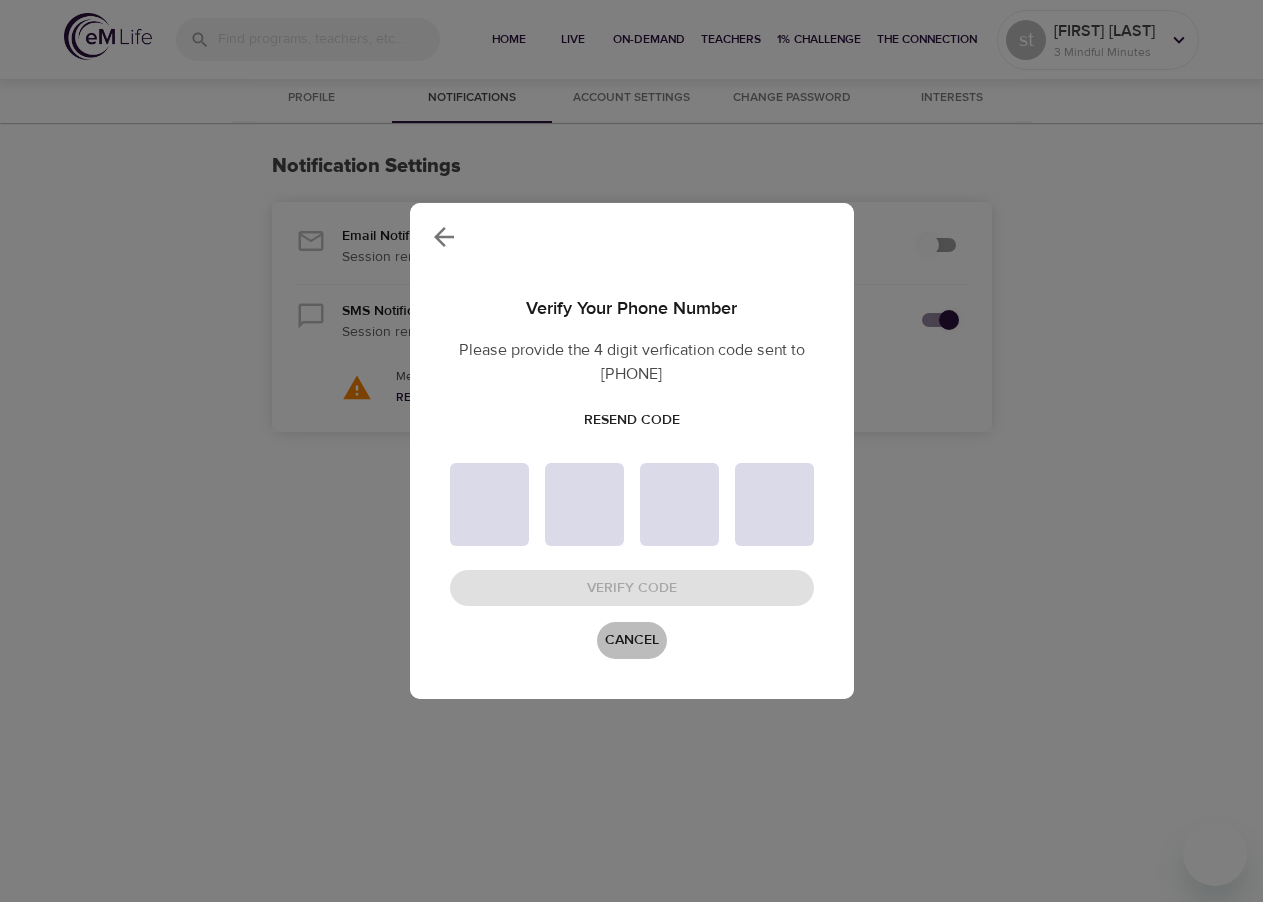 click on "Cancel" at bounding box center (632, 640) 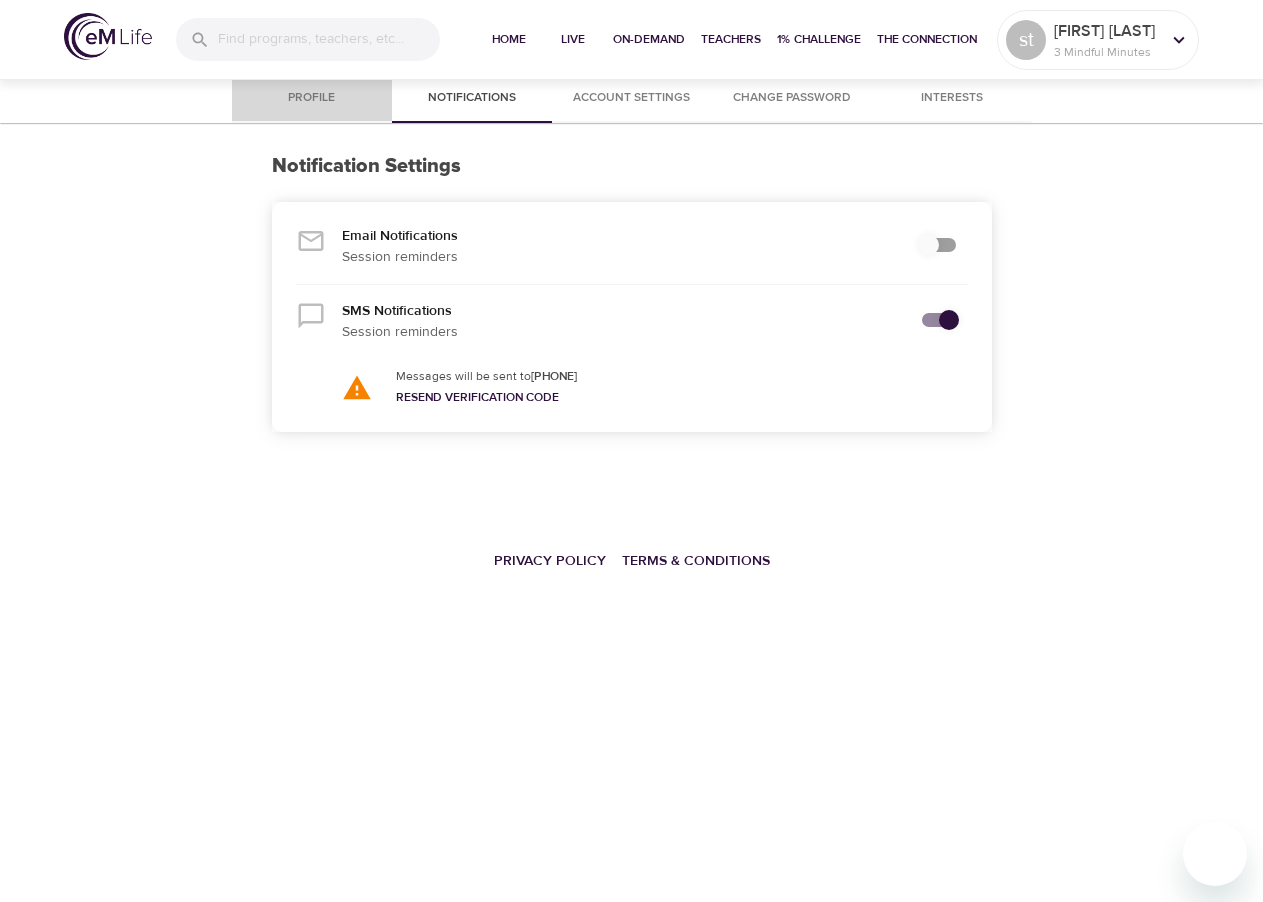 click on "Profile" at bounding box center [312, 98] 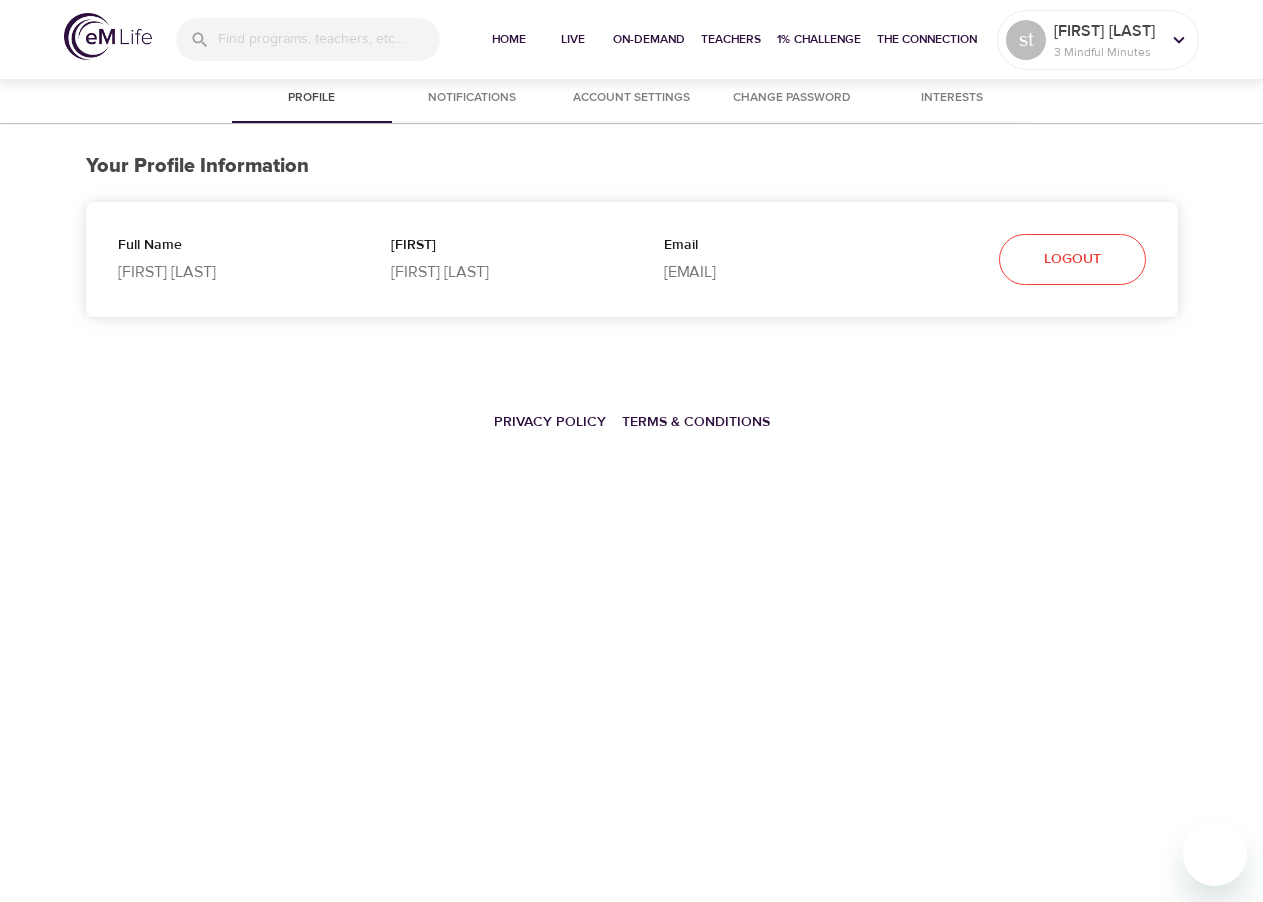 select on "10" 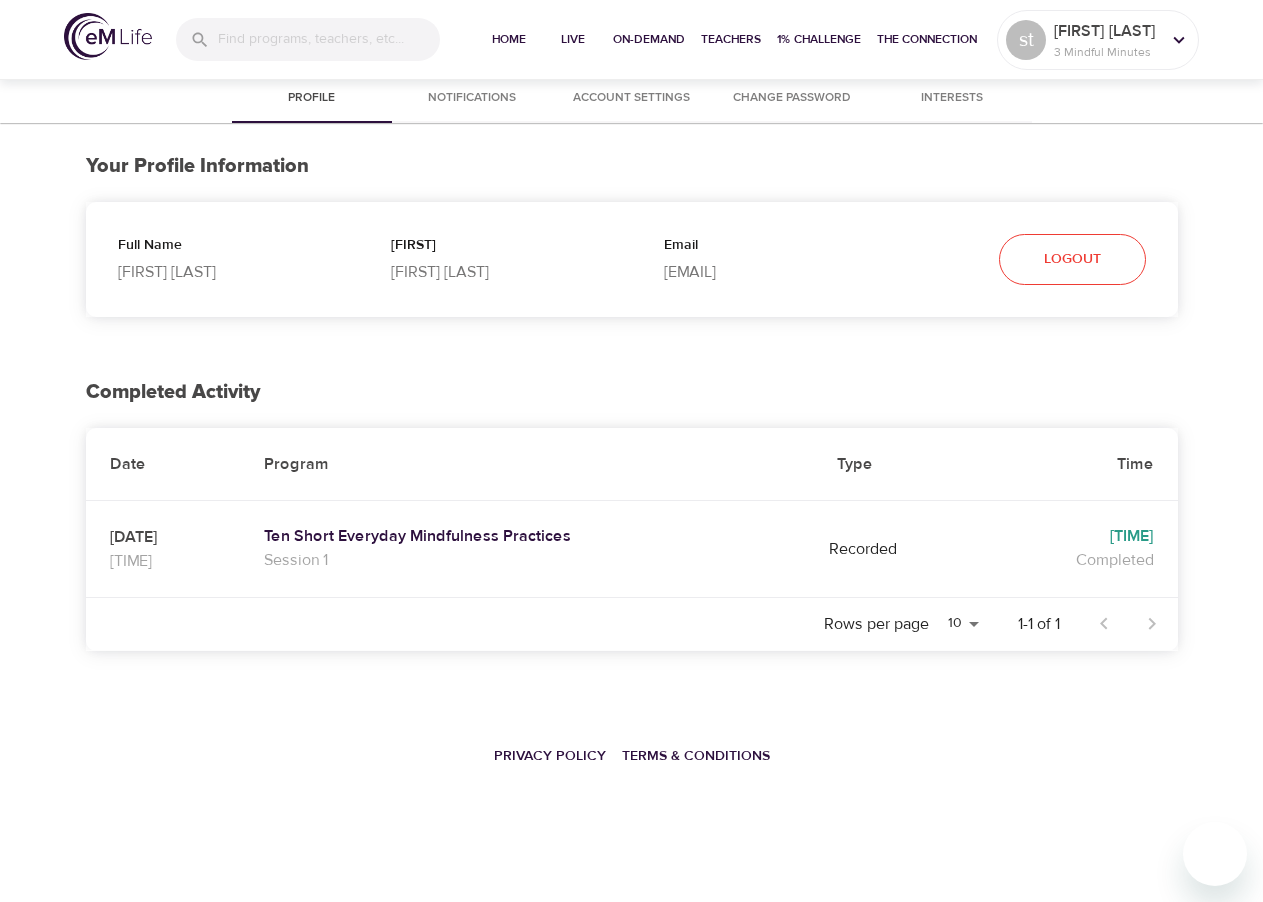 click on "Notifications" at bounding box center (472, 98) 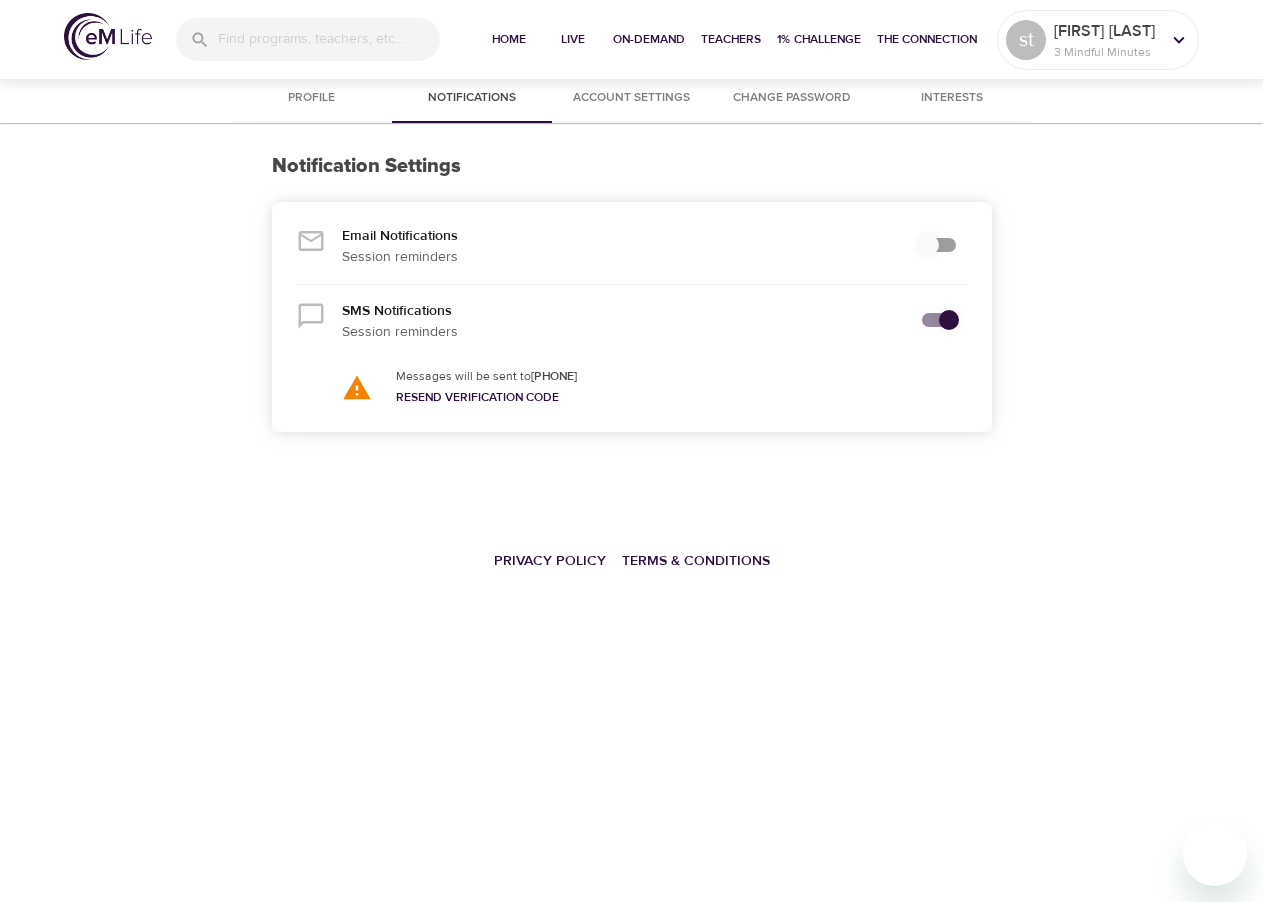 click on "Account Settings" at bounding box center [632, 98] 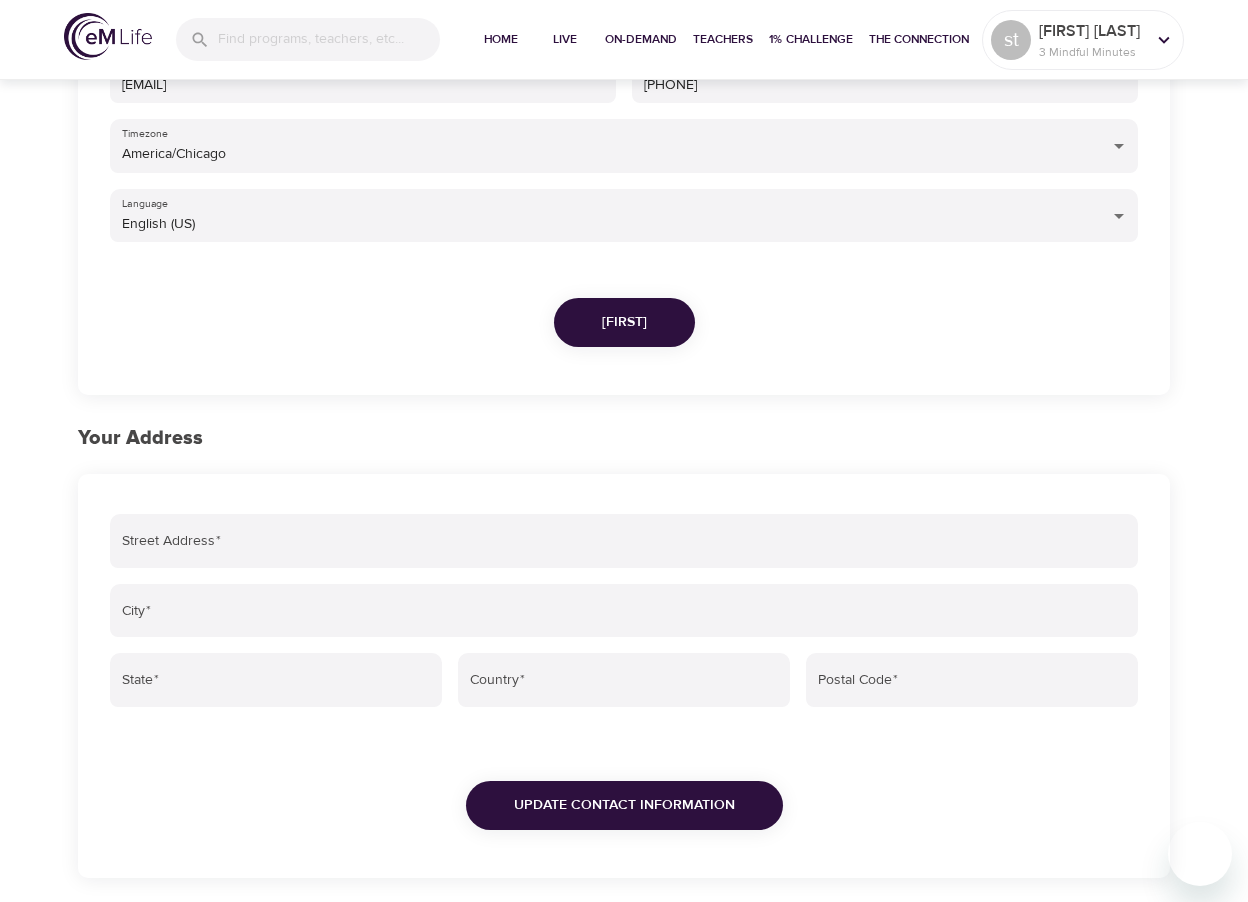 scroll, scrollTop: 400, scrollLeft: 0, axis: vertical 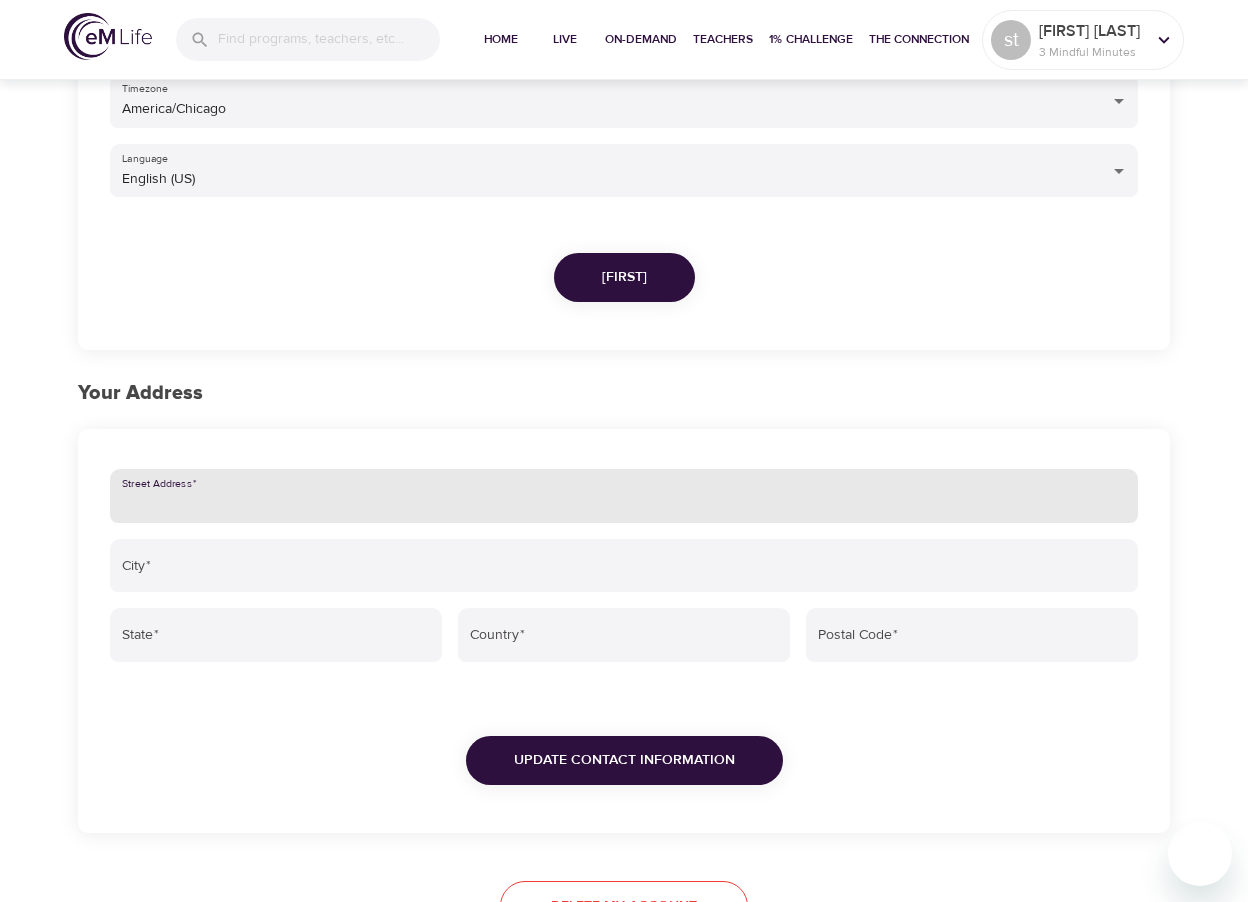 click on "Street Address   *" at bounding box center (624, 496) 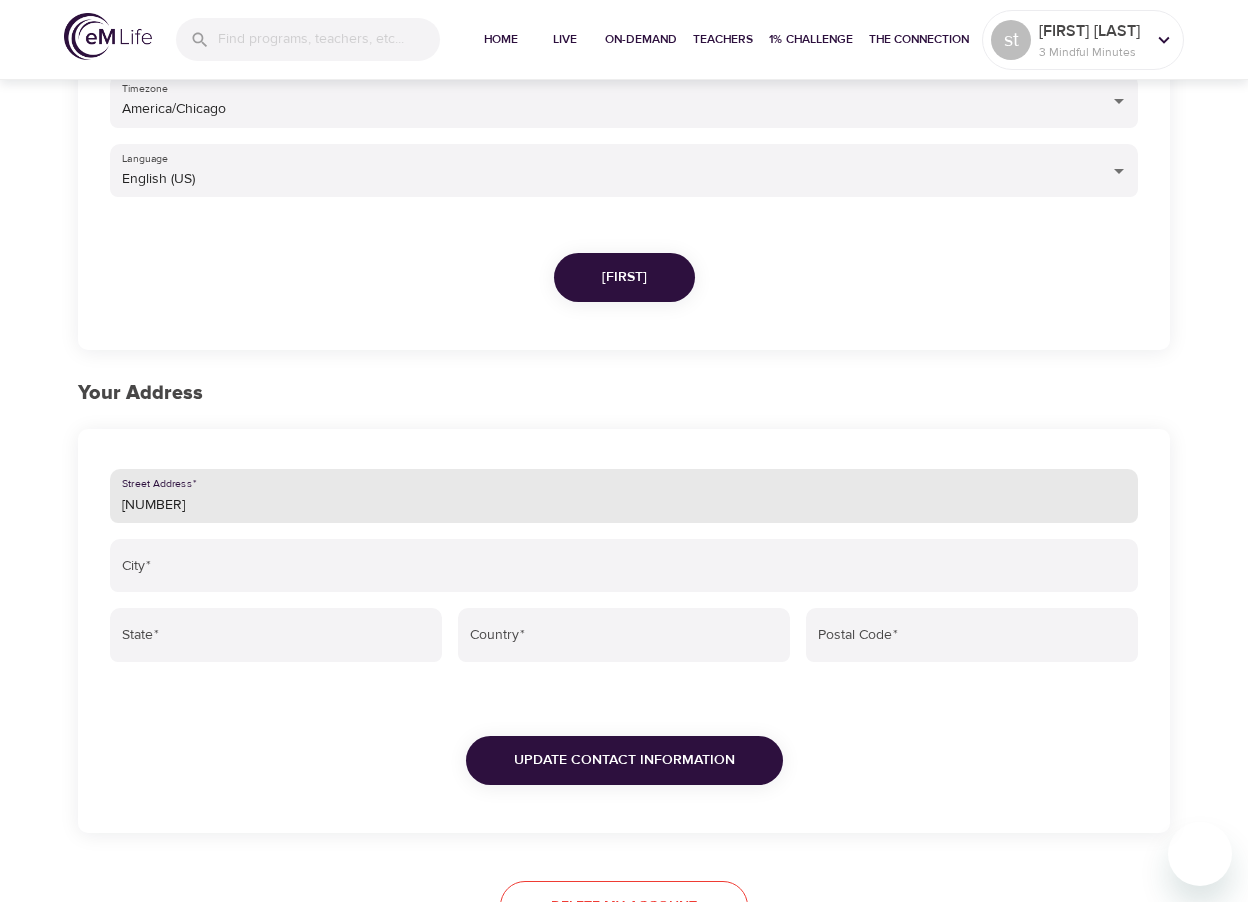 type on "7141 Highway 14 E" 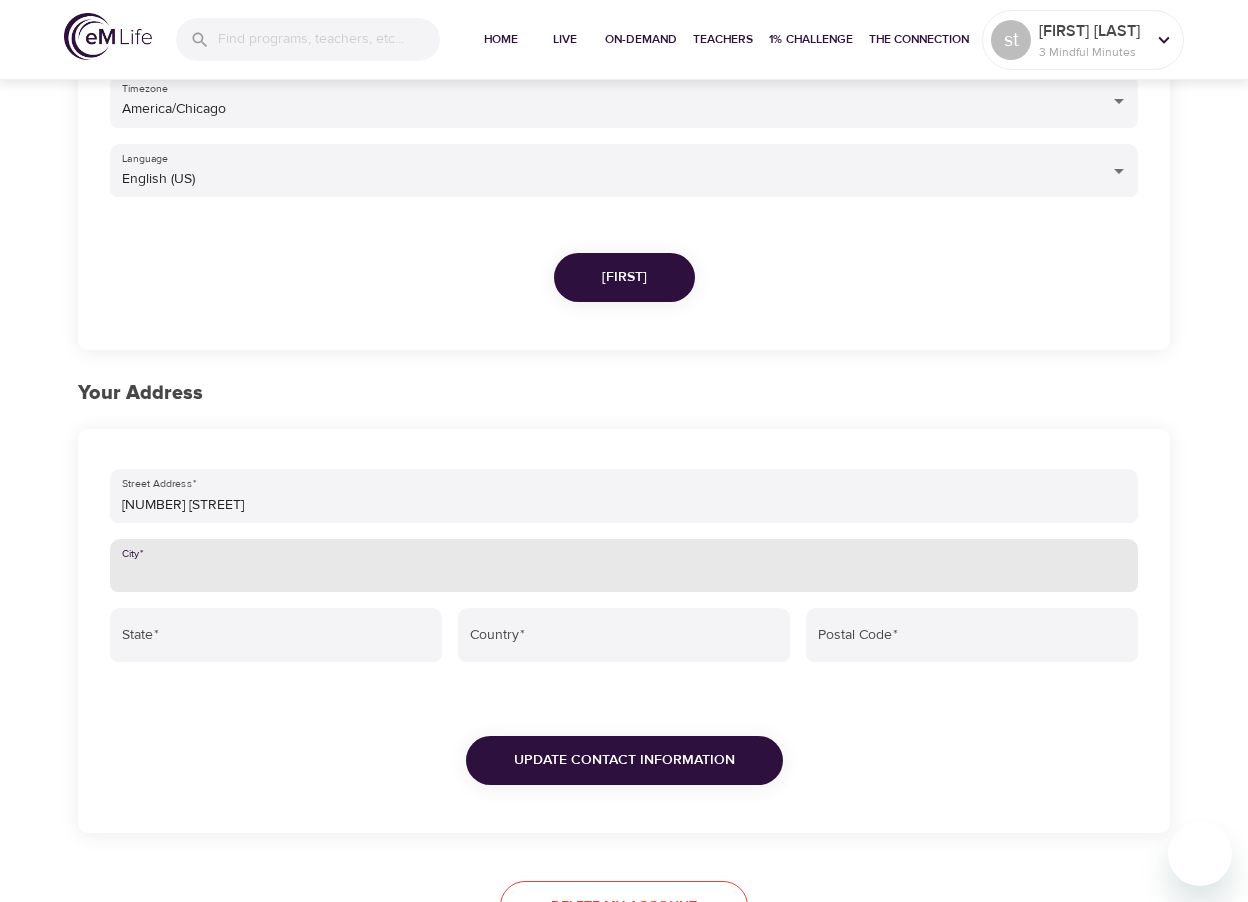 click on "City   *" at bounding box center (624, 566) 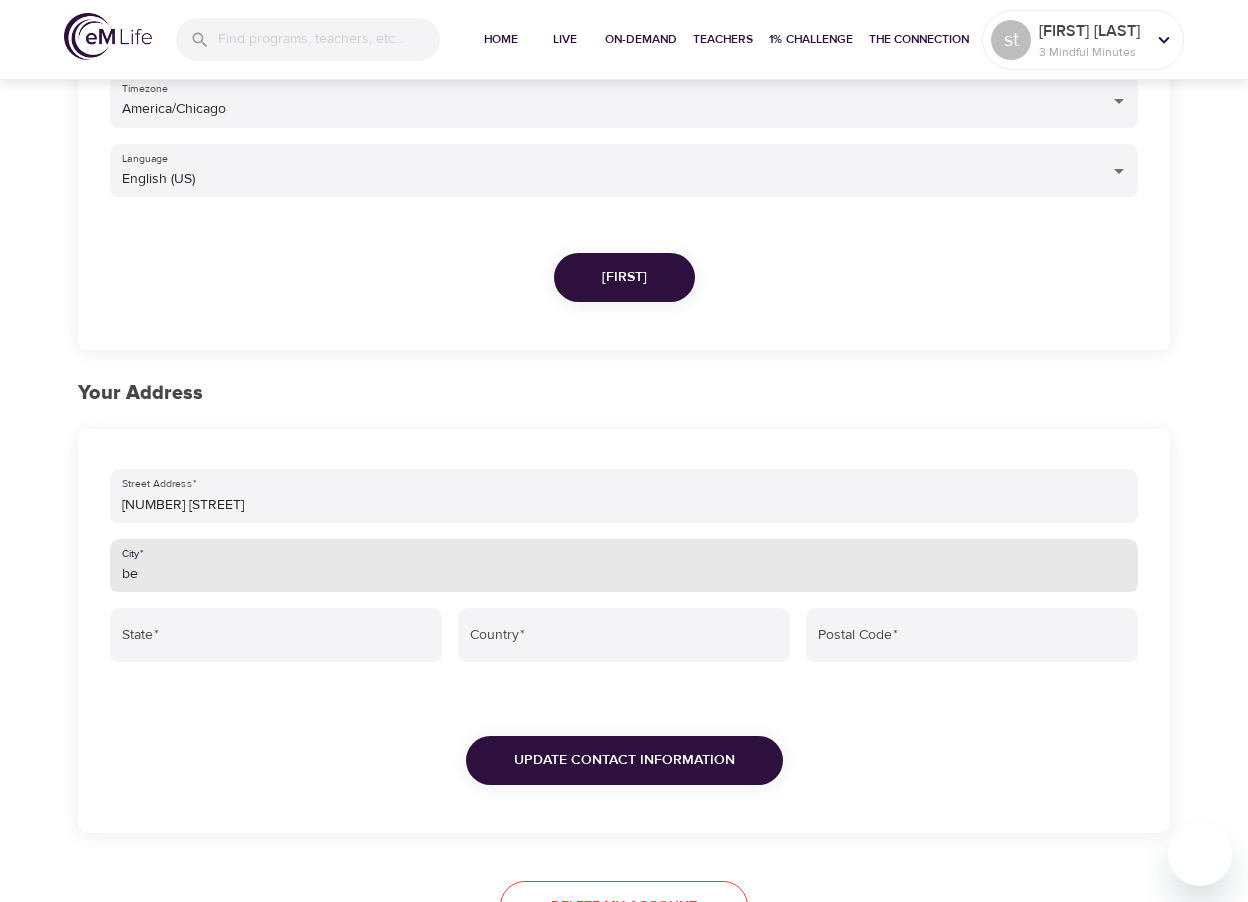 type on "BELL CITY" 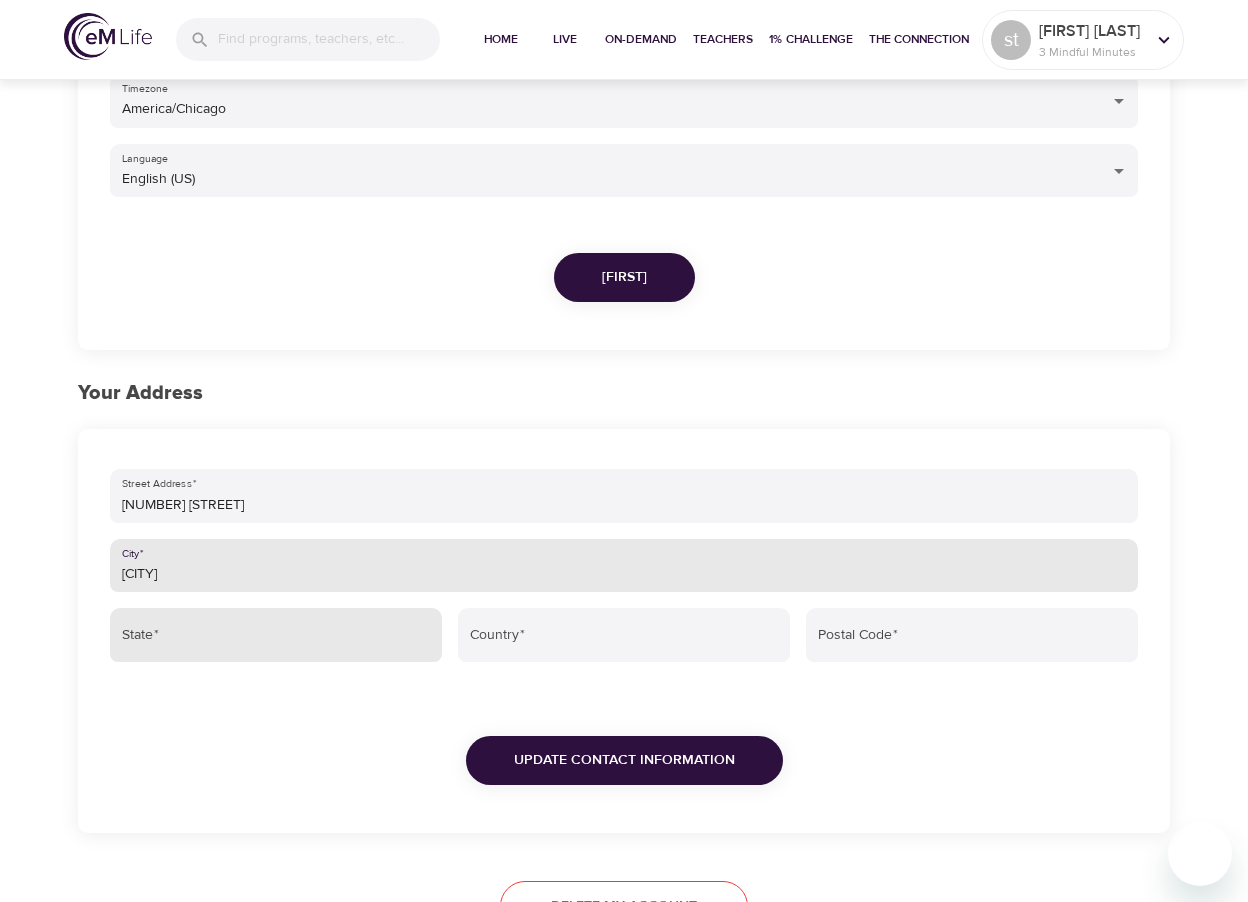 click on "State   *" at bounding box center [276, 635] 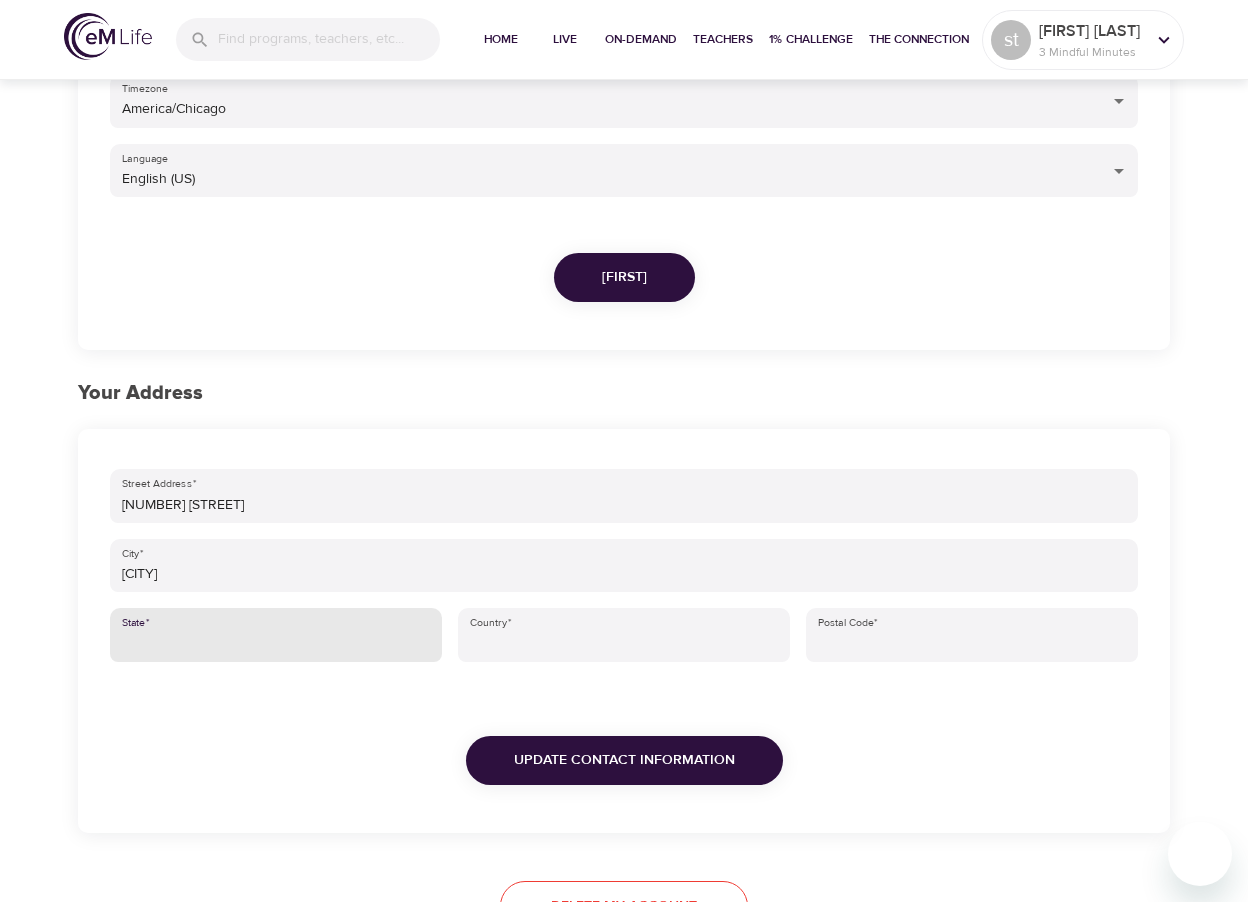 type on "LA" 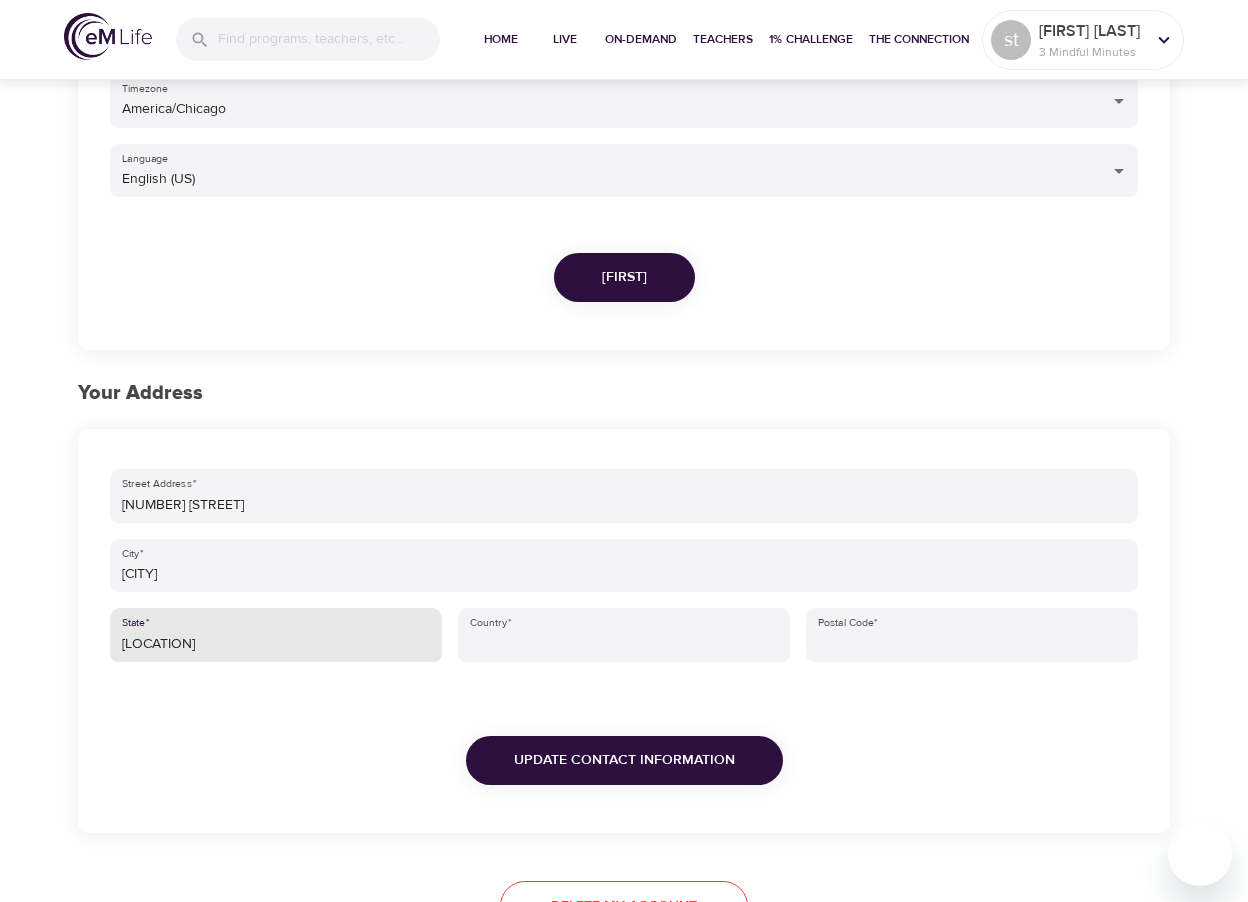 type on "United States" 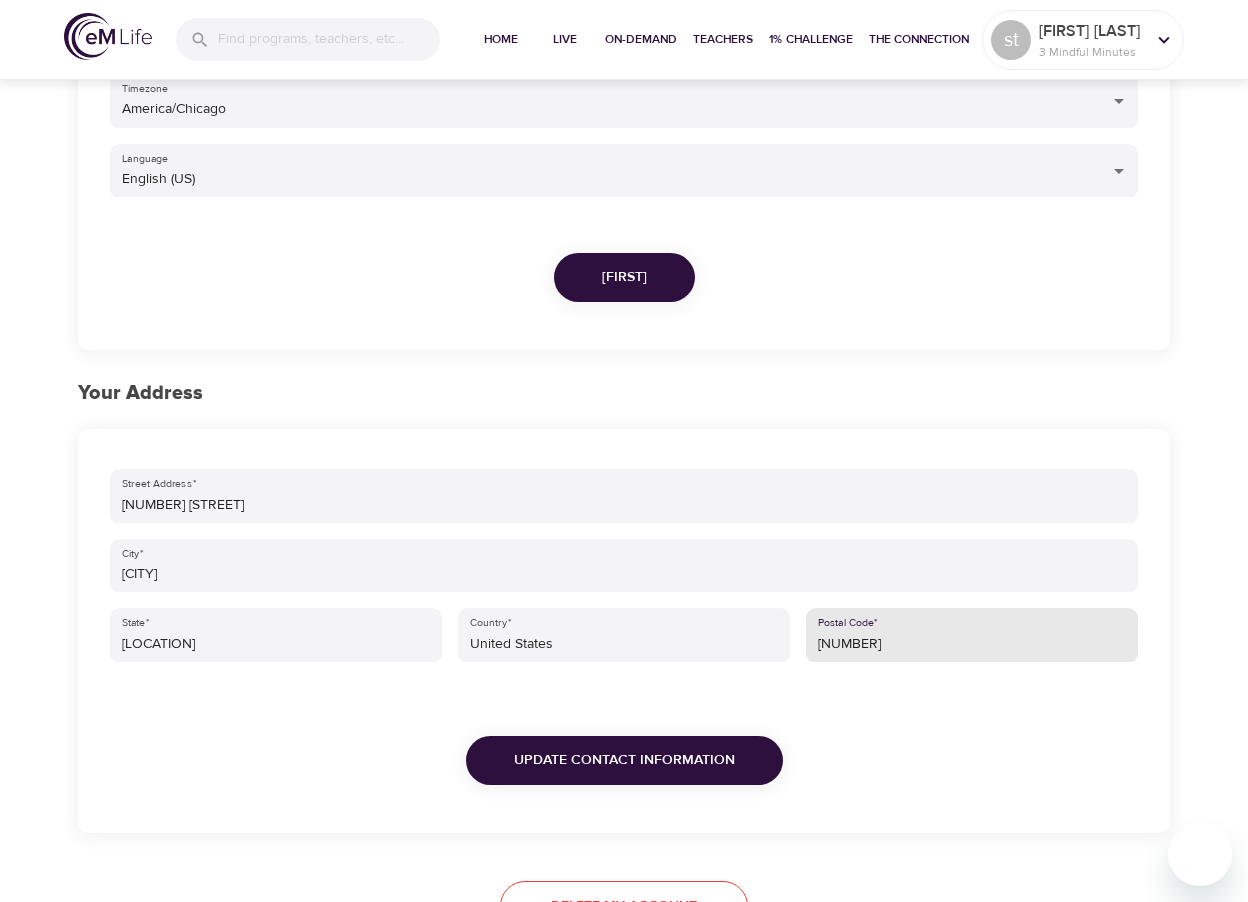 drag, startPoint x: 862, startPoint y: 634, endPoint x: 791, endPoint y: 645, distance: 71.84706 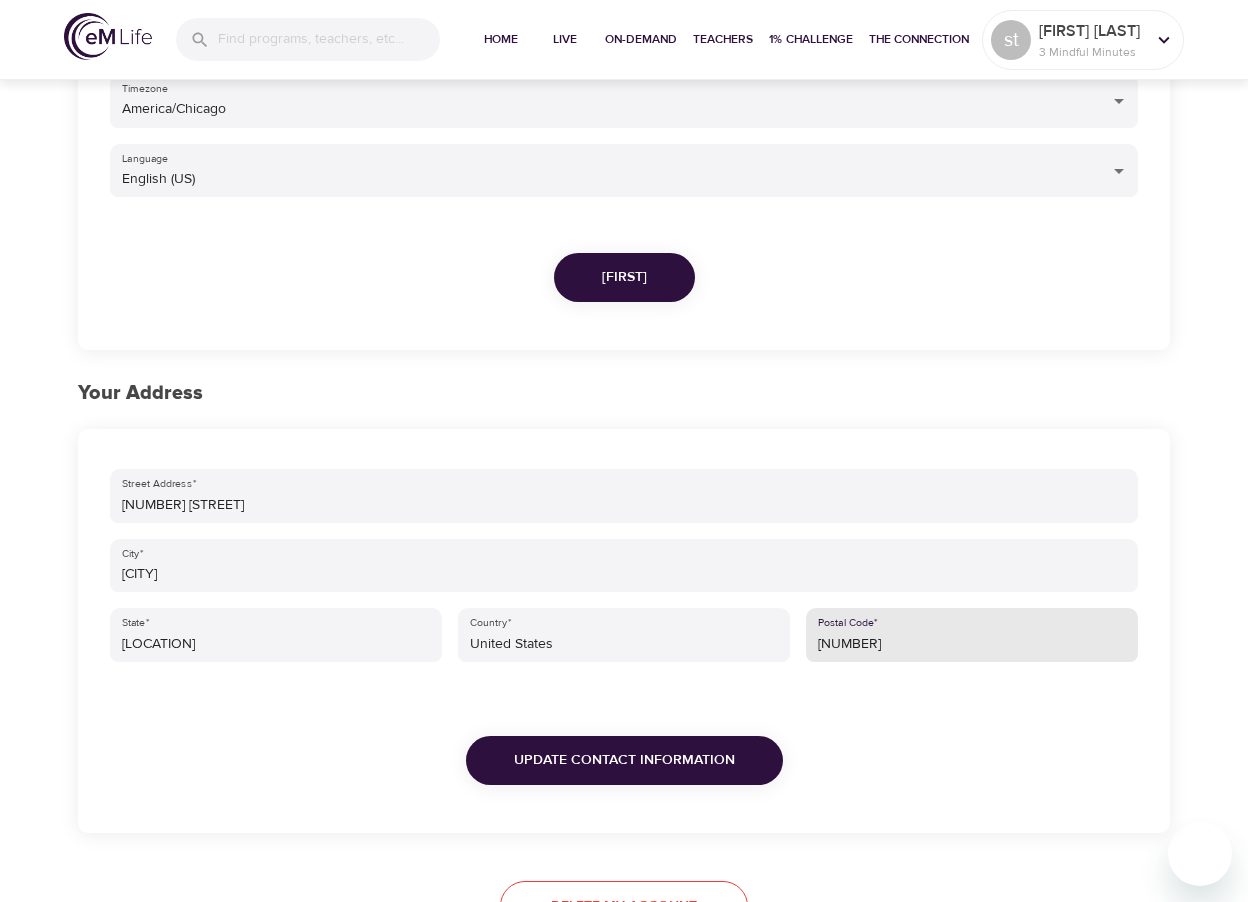 type on "70630" 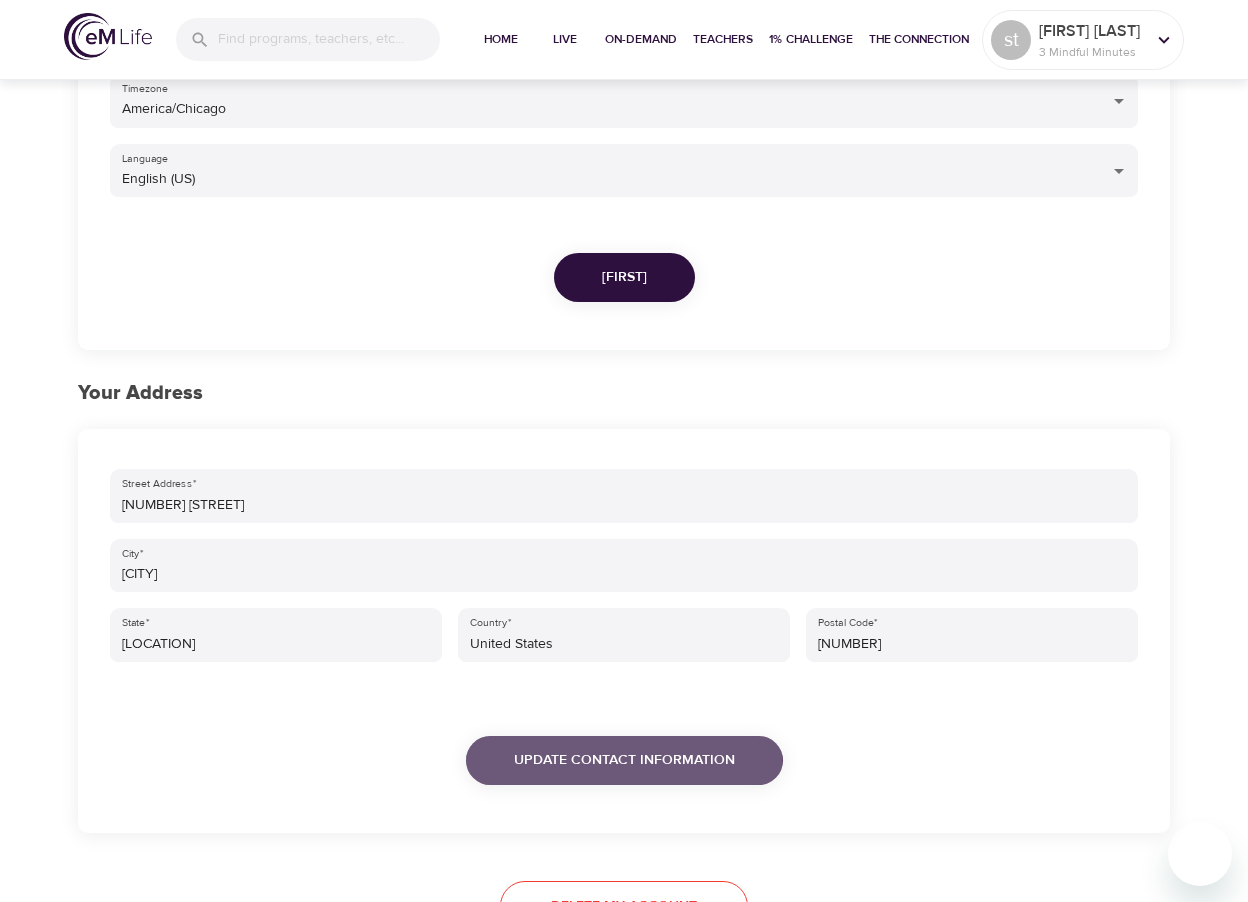 click on "Update Contact Information" at bounding box center (624, 760) 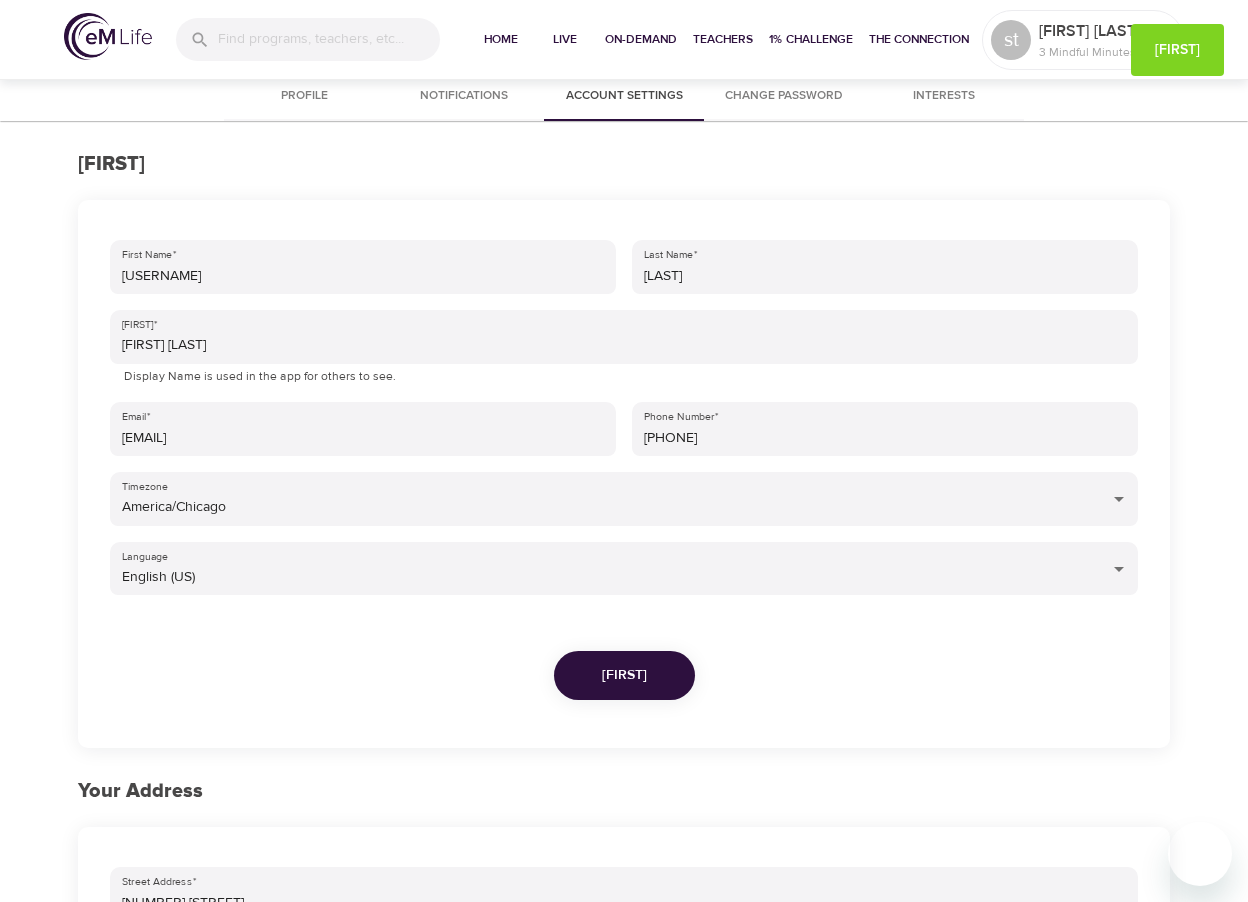 scroll, scrollTop: 0, scrollLeft: 0, axis: both 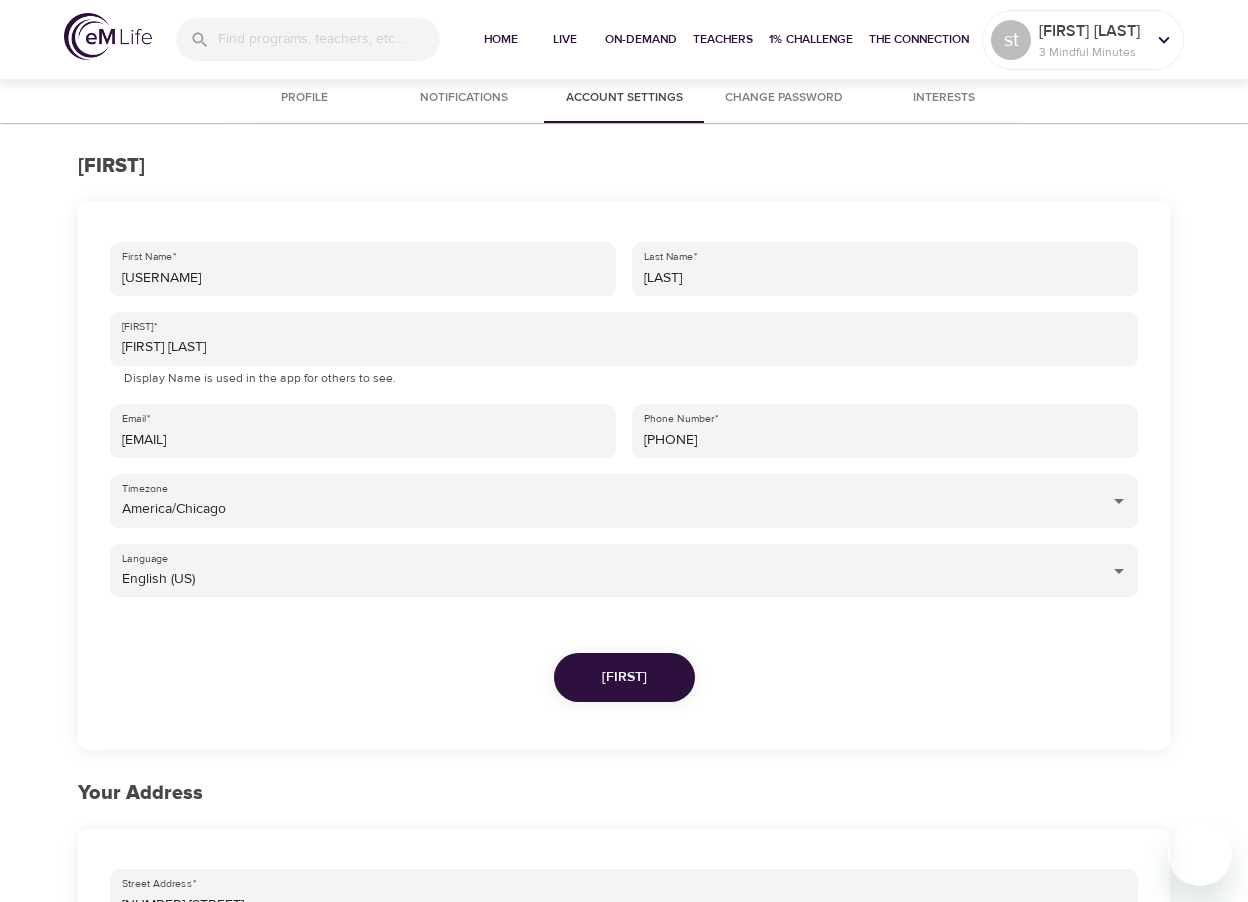 click on "Interests" at bounding box center [944, 98] 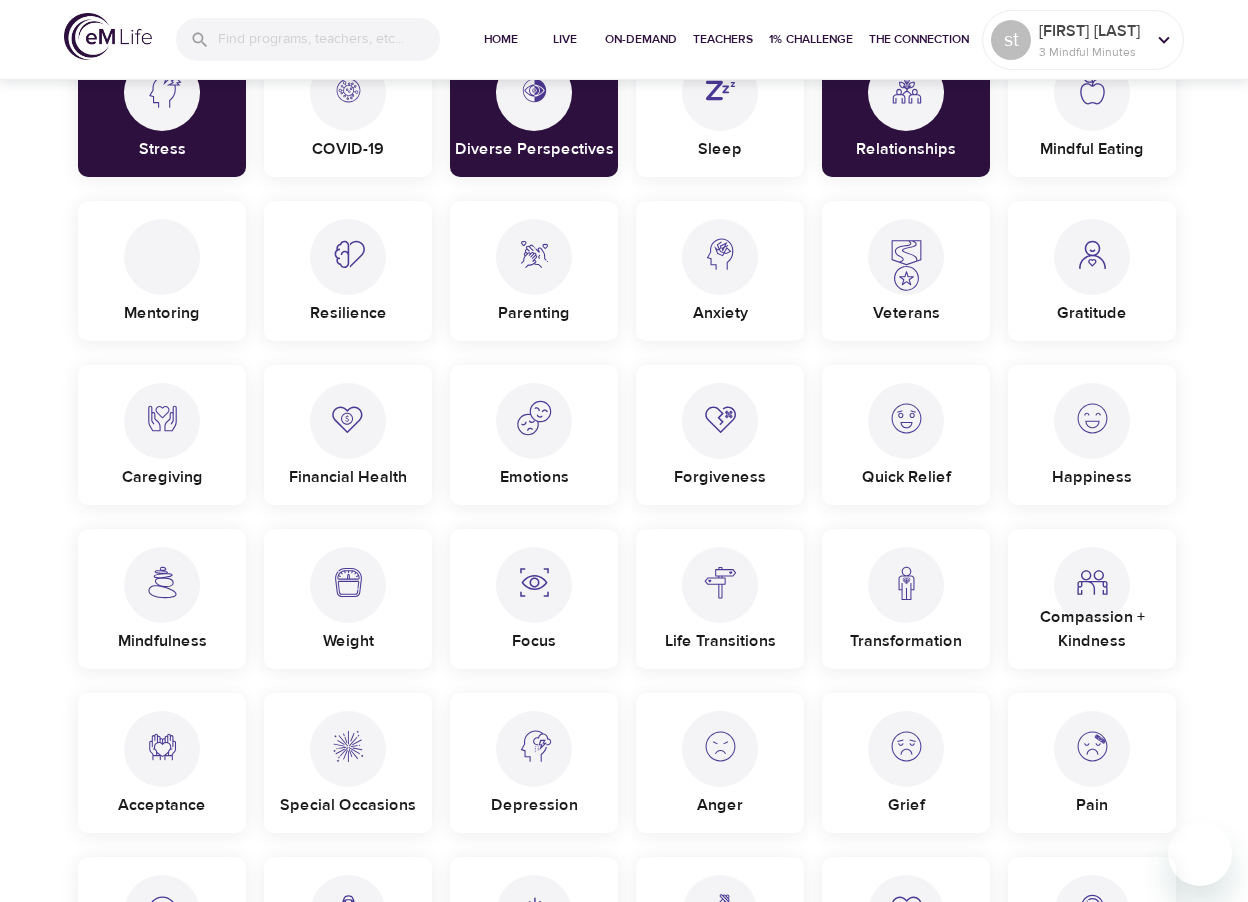 scroll, scrollTop: 200, scrollLeft: 0, axis: vertical 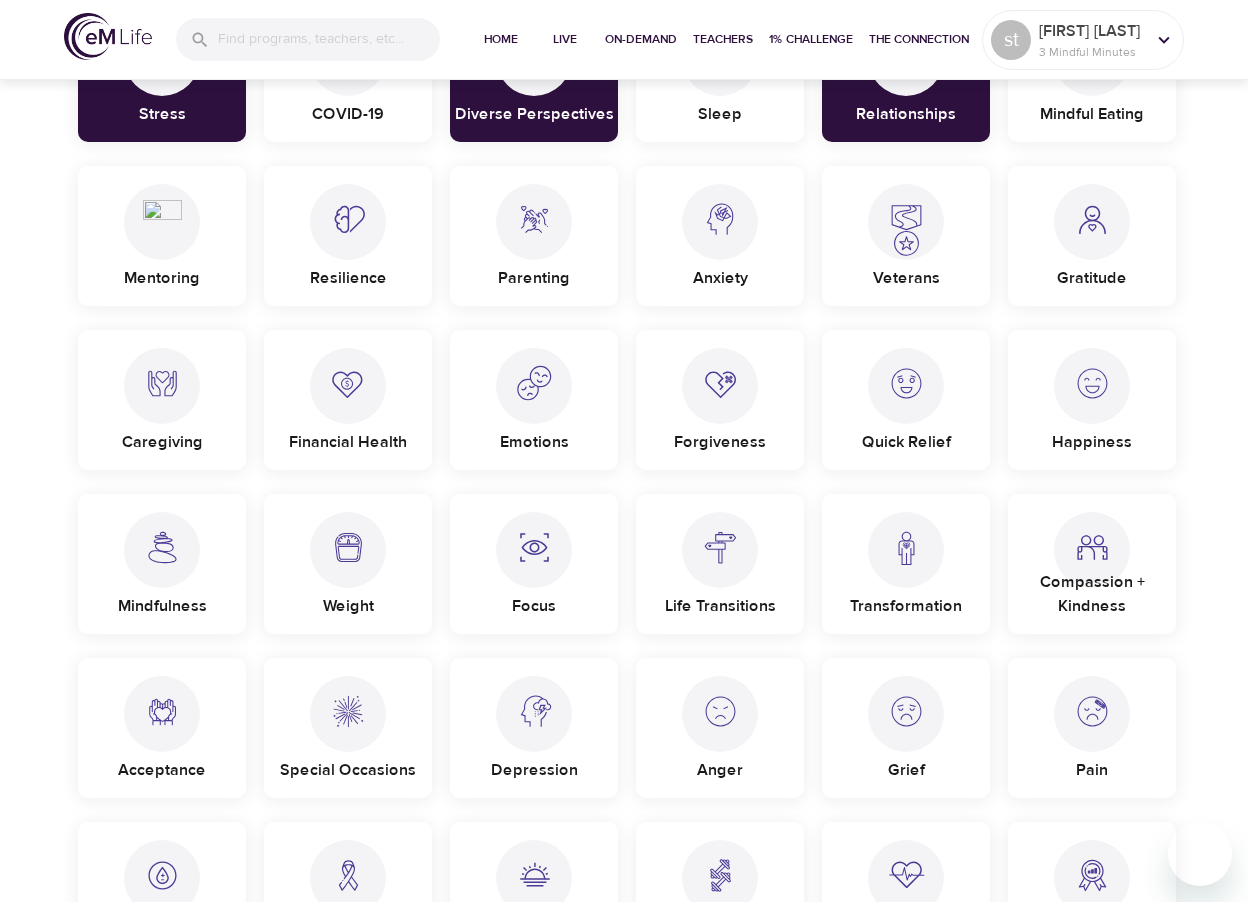 click at bounding box center [348, 386] 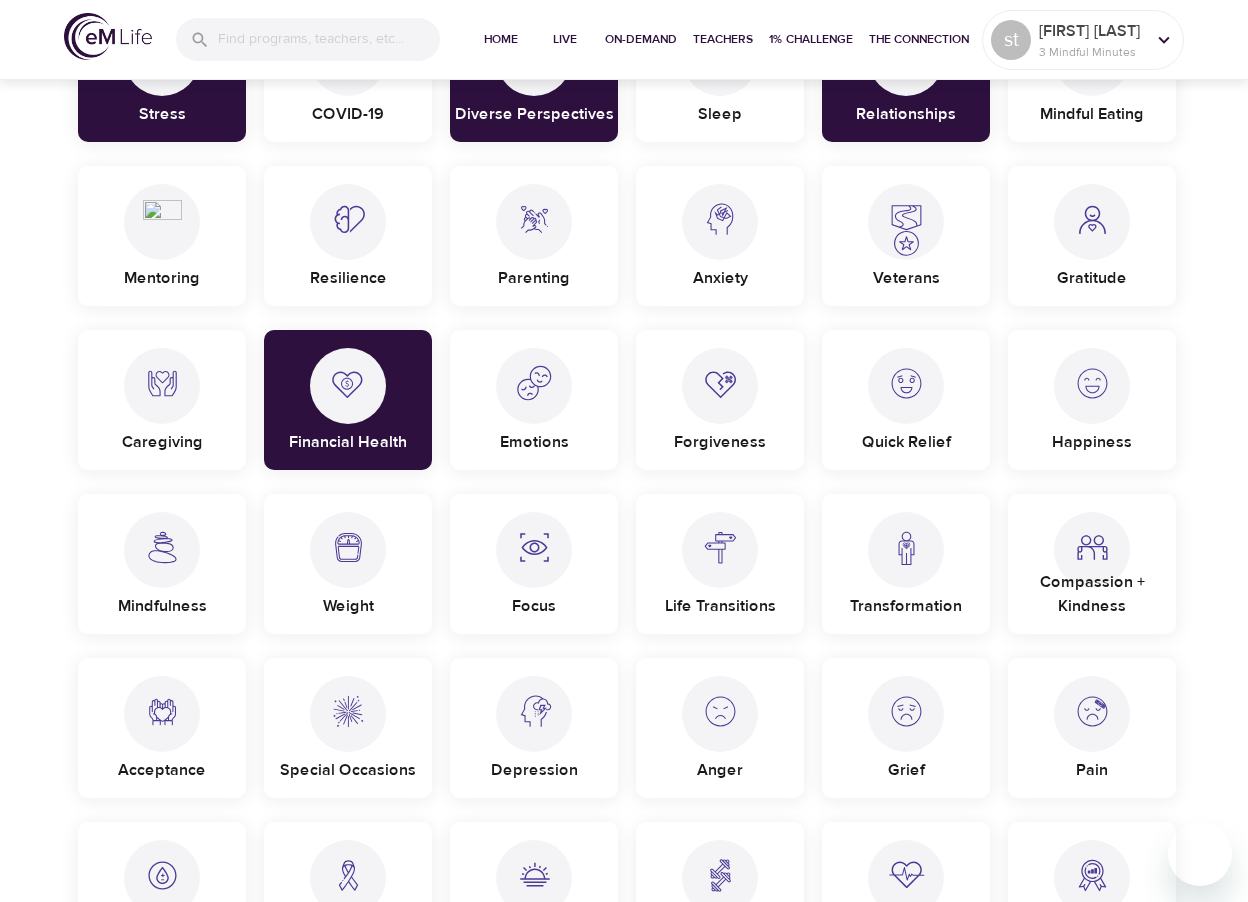 click at bounding box center (720, 222) 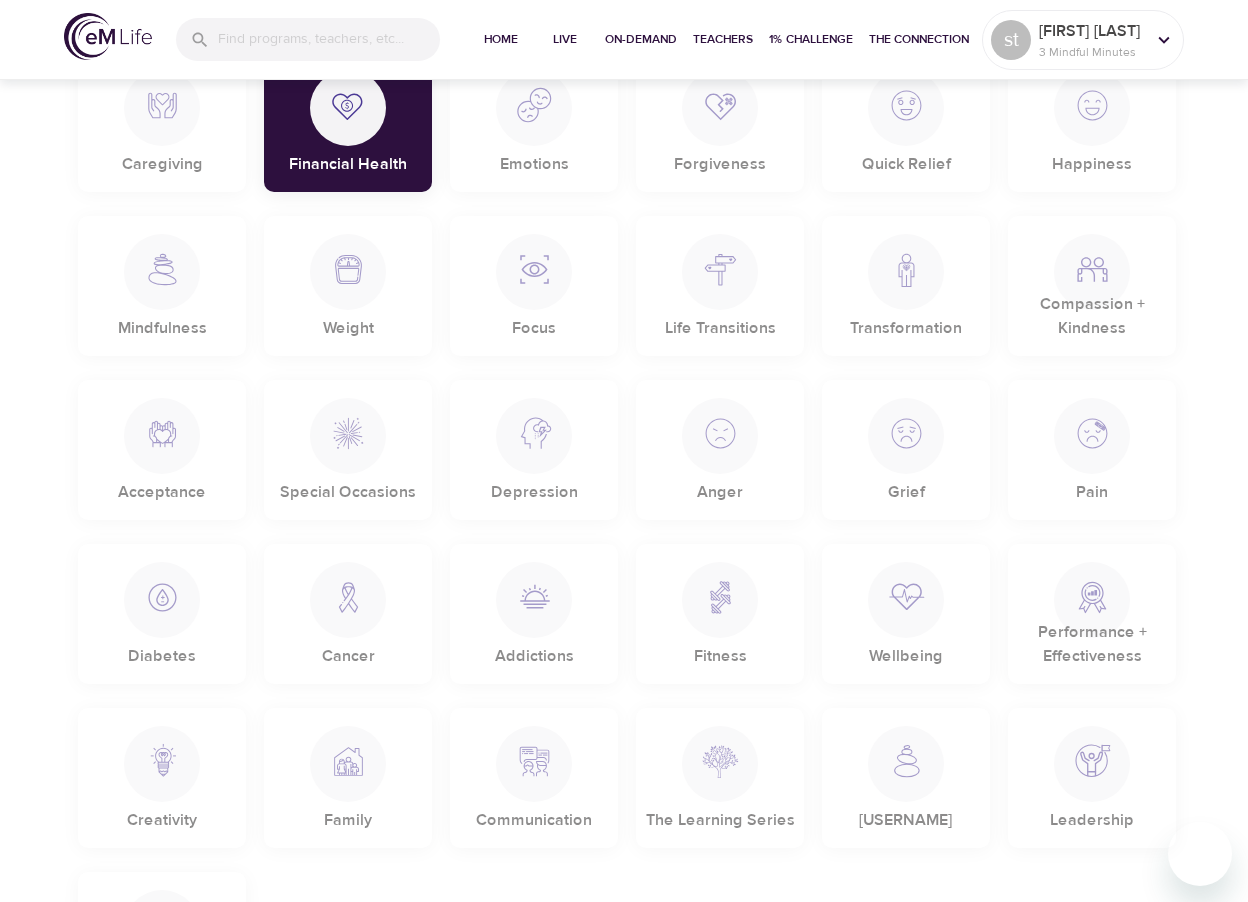 scroll, scrollTop: 0, scrollLeft: 0, axis: both 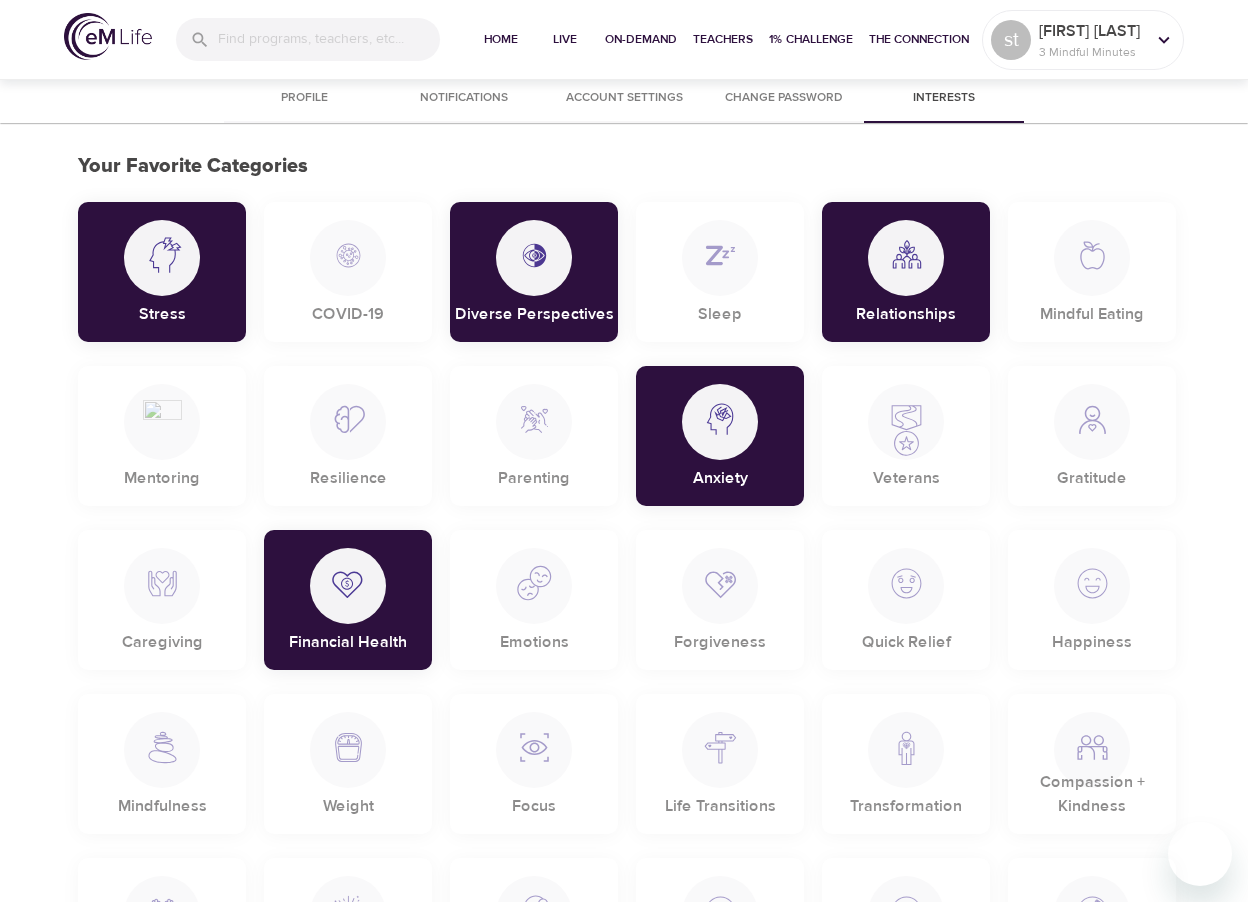 click at bounding box center (534, 247) 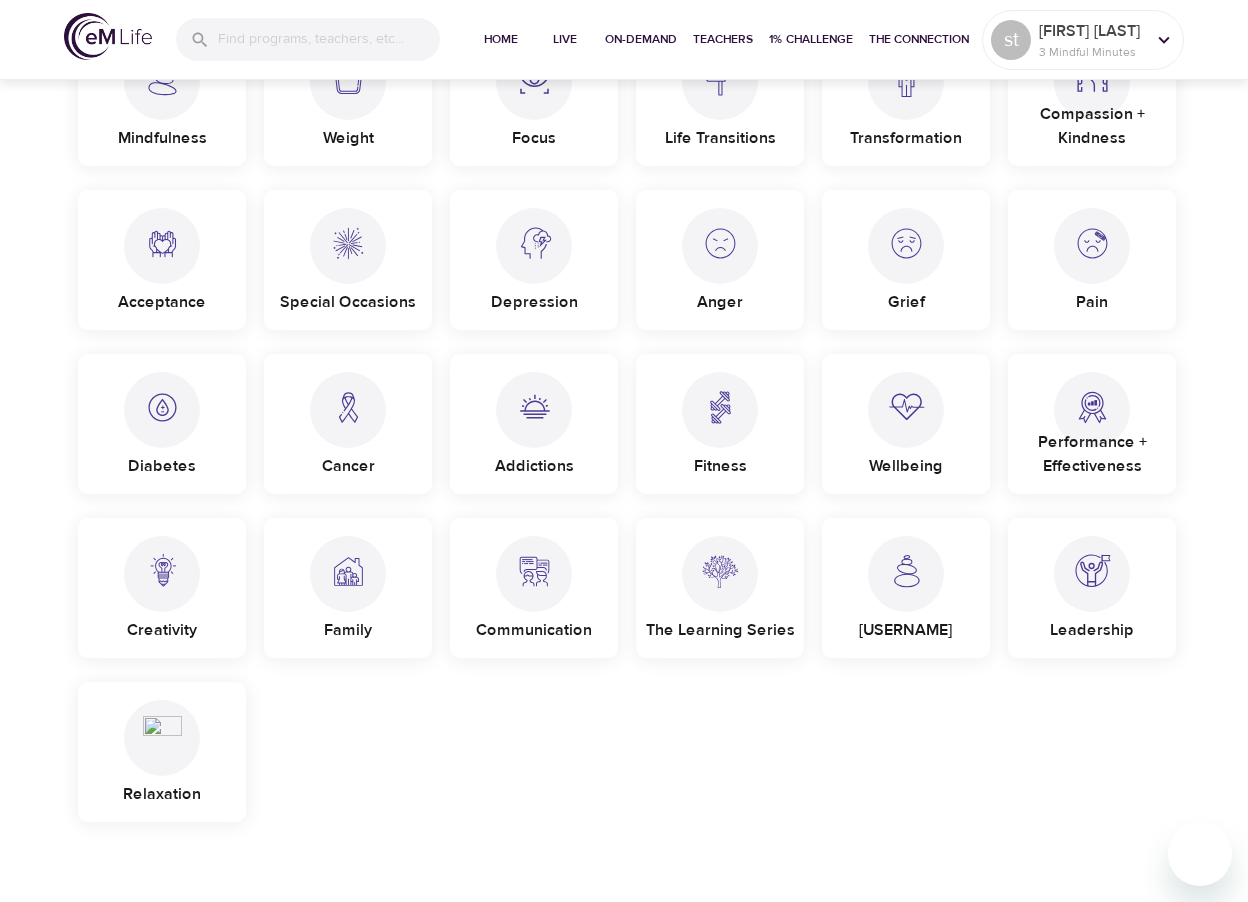 scroll, scrollTop: 700, scrollLeft: 0, axis: vertical 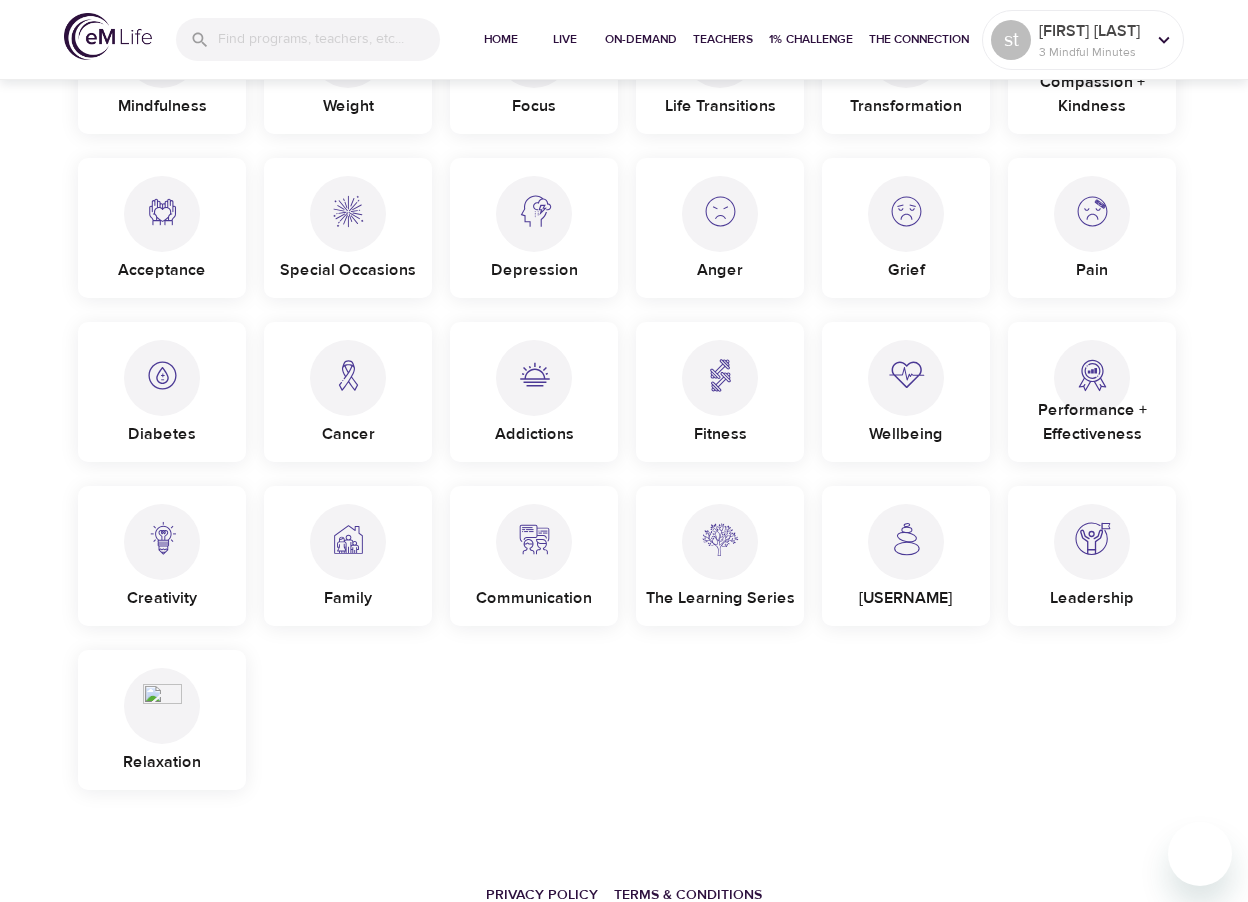 click at bounding box center [162, 695] 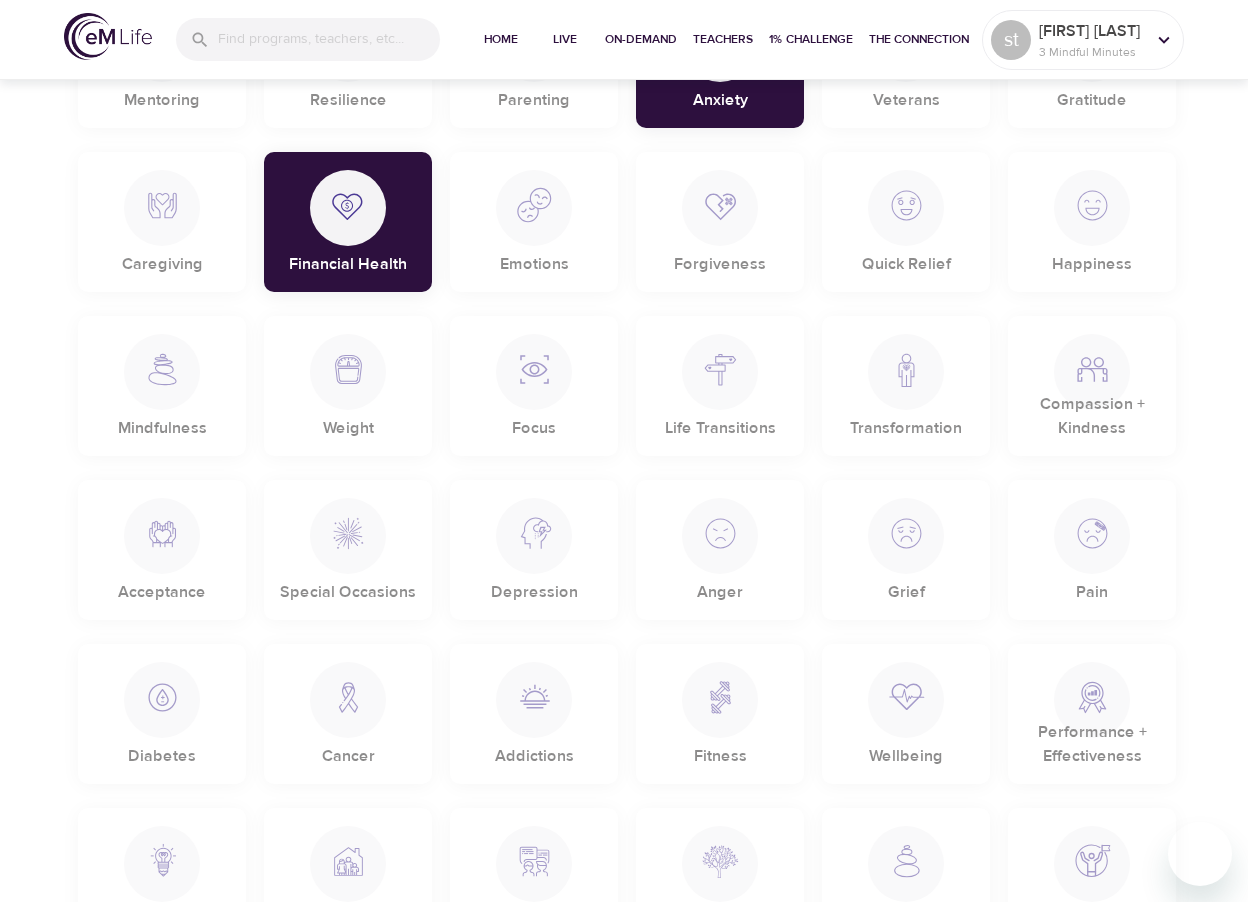 scroll, scrollTop: 0, scrollLeft: 0, axis: both 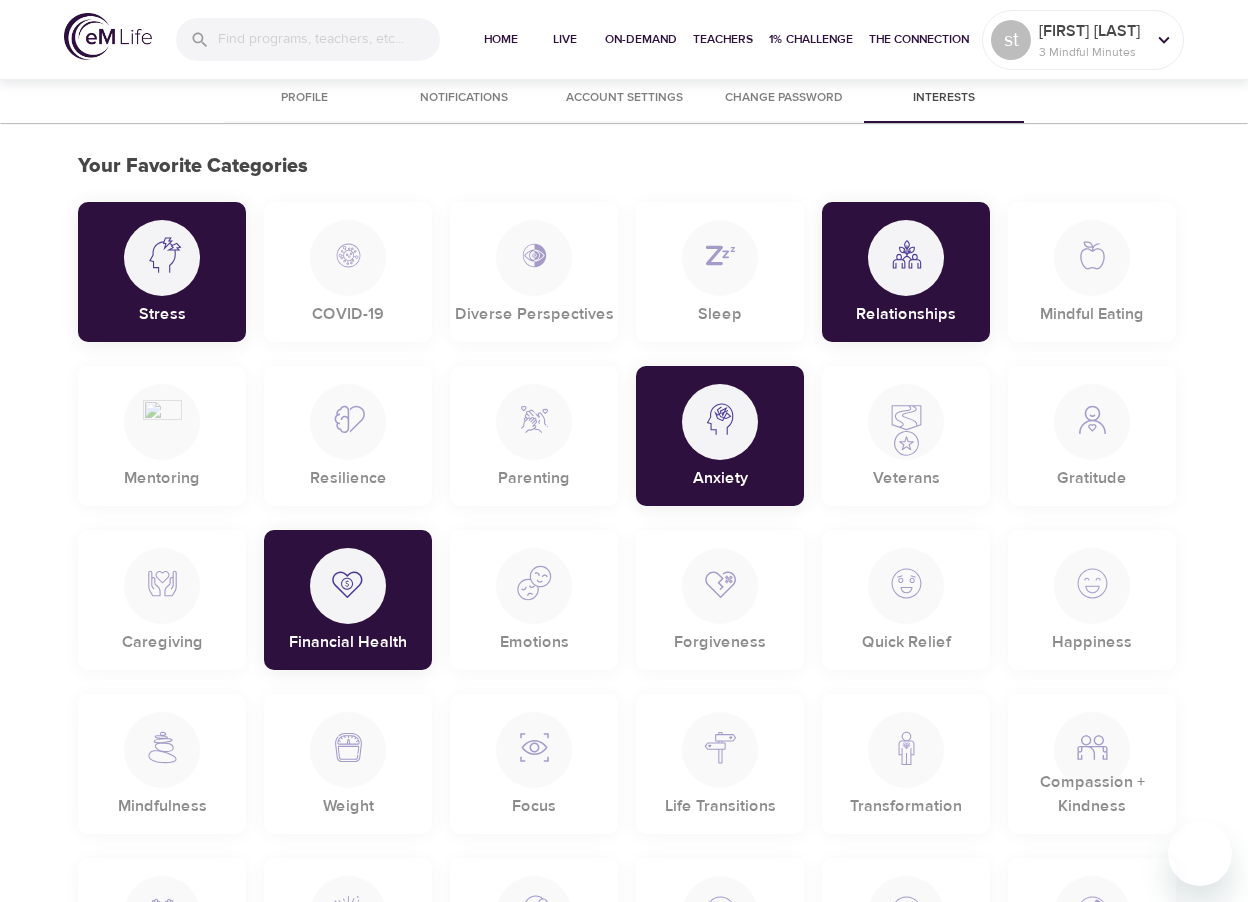 click on "Profile" at bounding box center (304, 98) 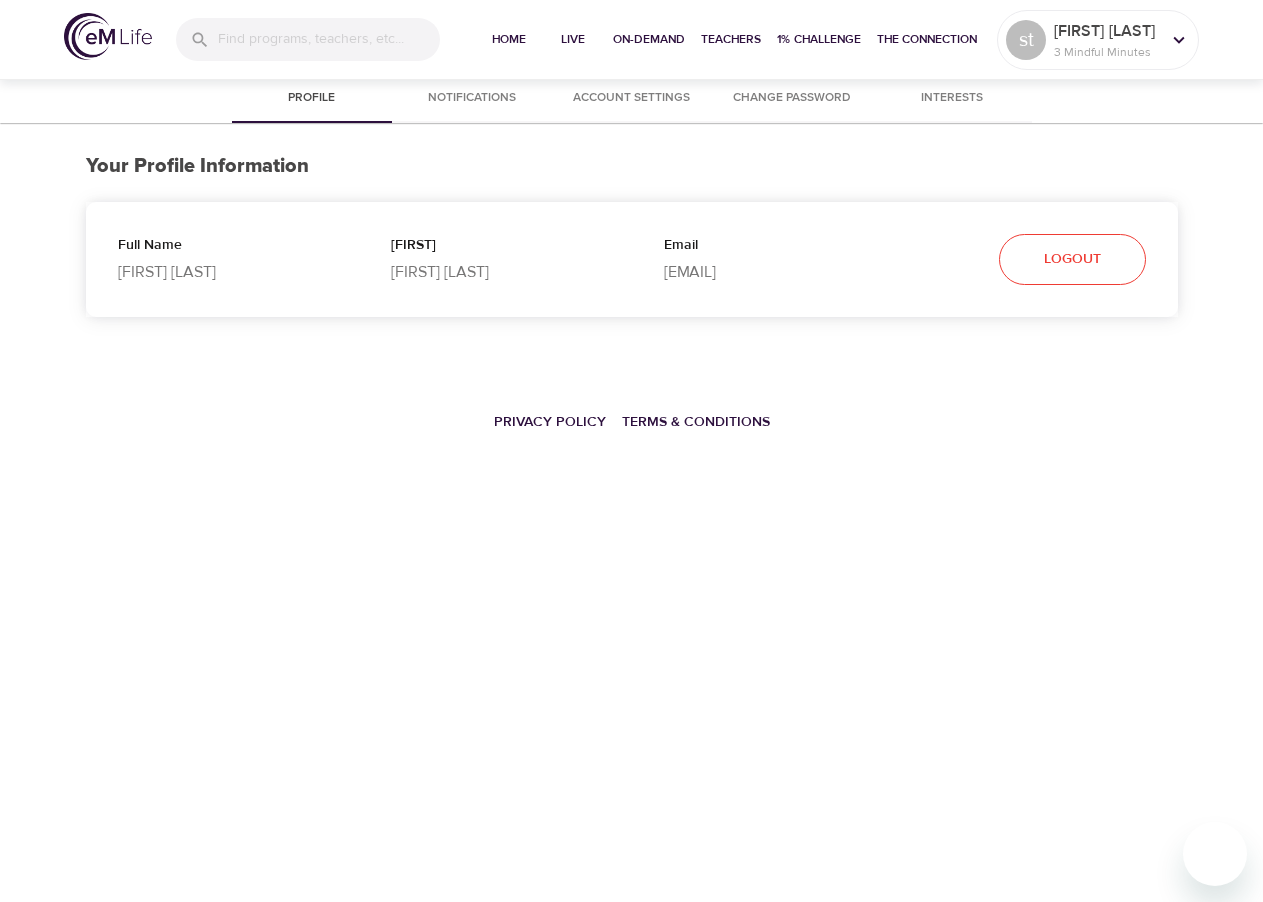 select on "10" 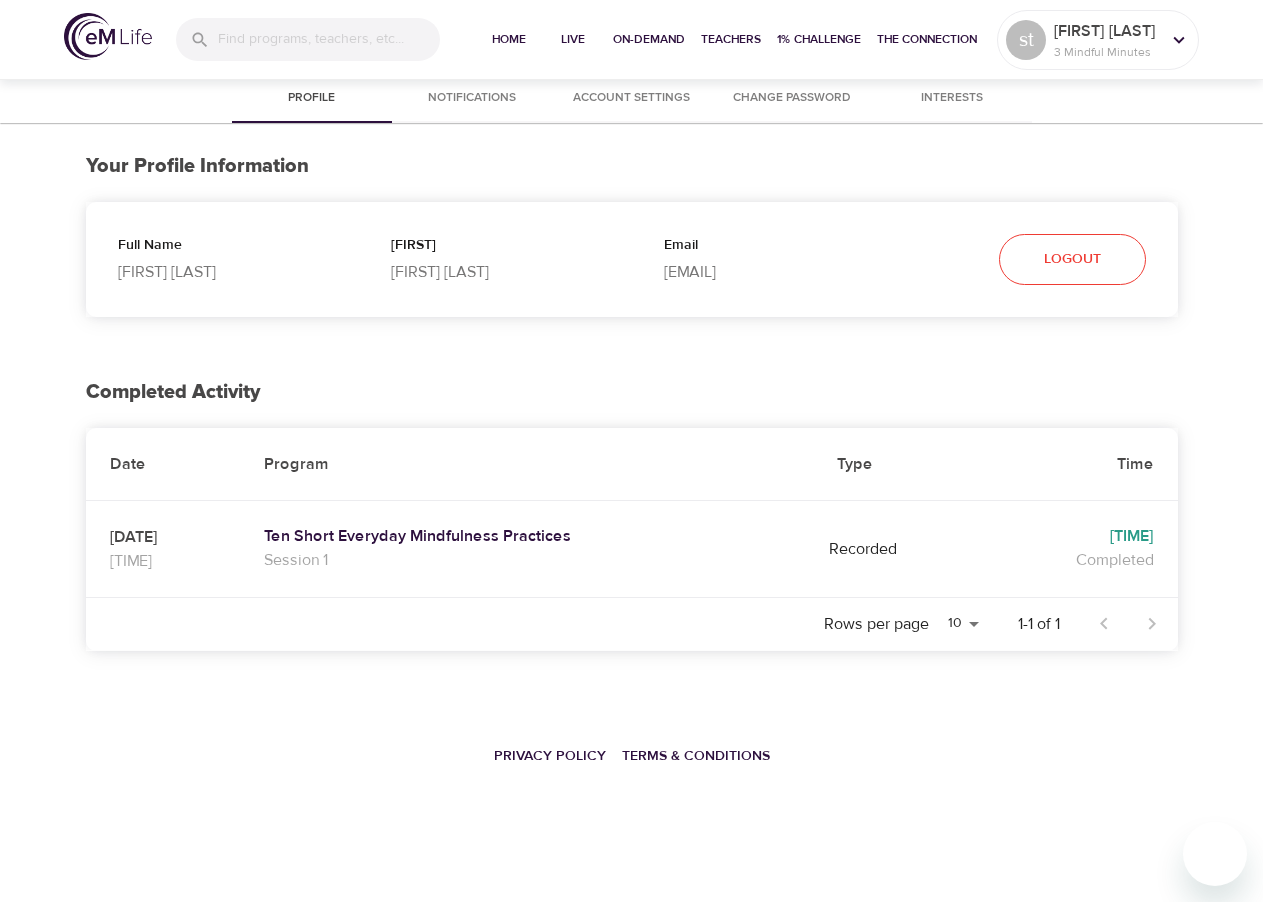 click on "Notifications" at bounding box center (472, 98) 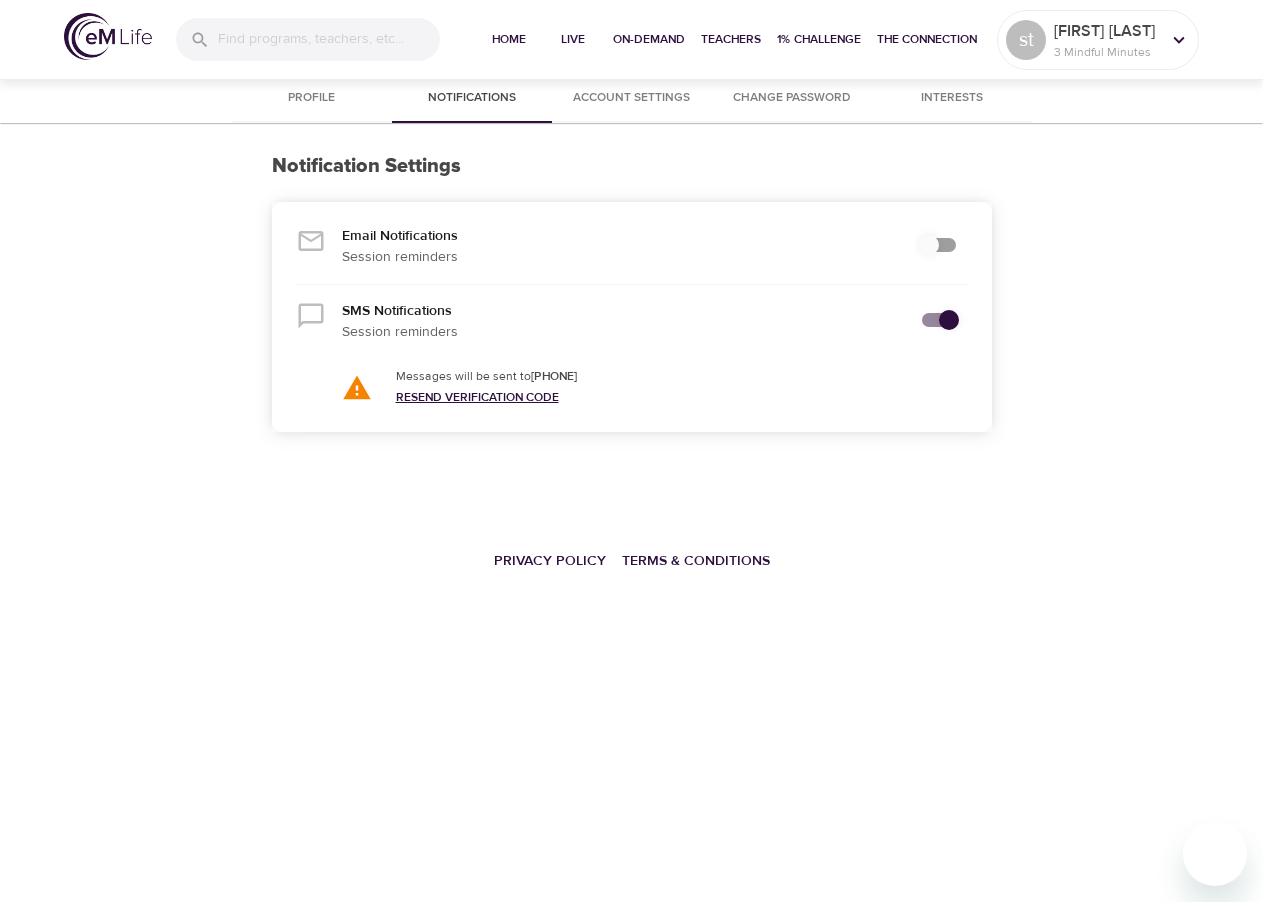 click on "Resend Verification Code" at bounding box center [477, 397] 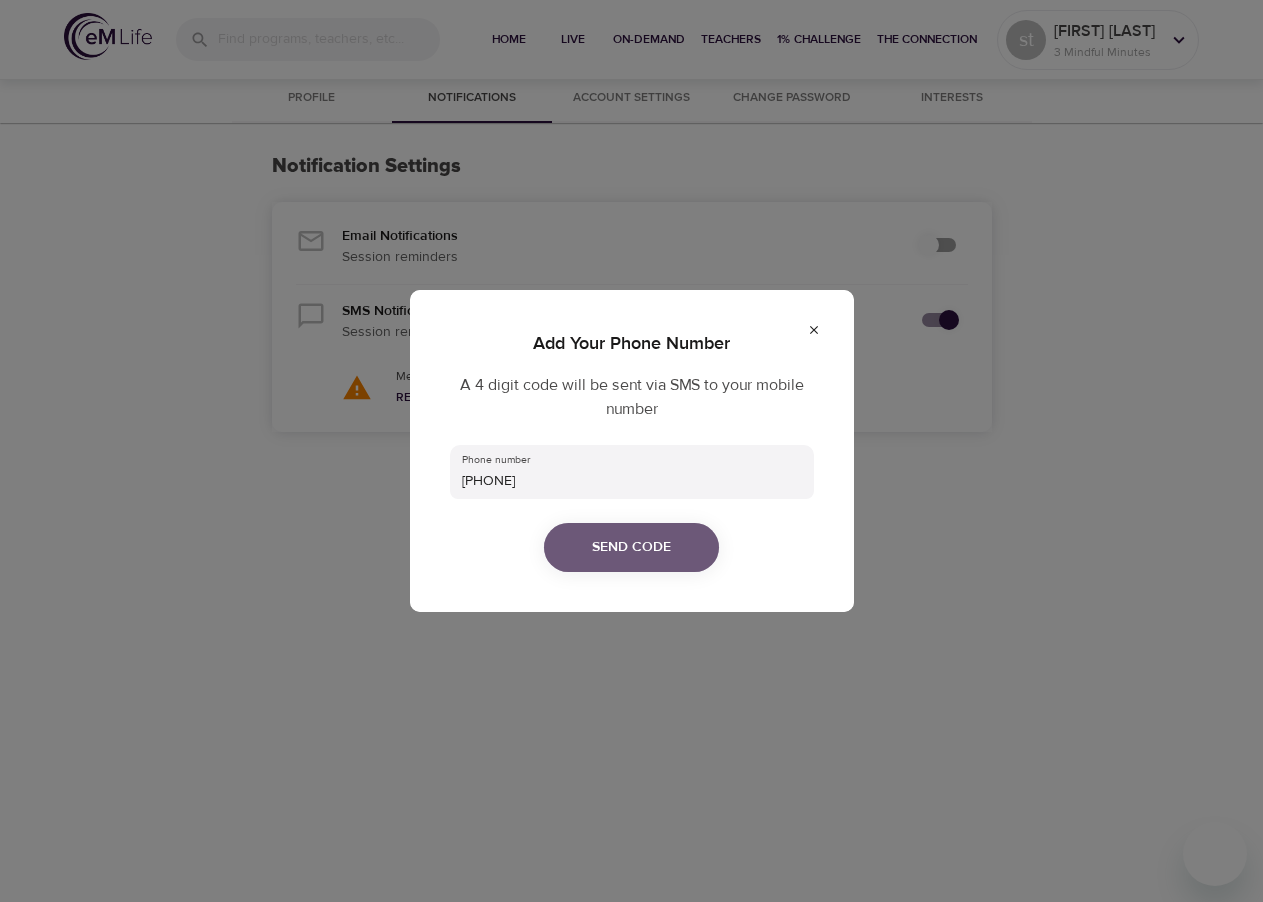 click on "Send Code" at bounding box center [631, 547] 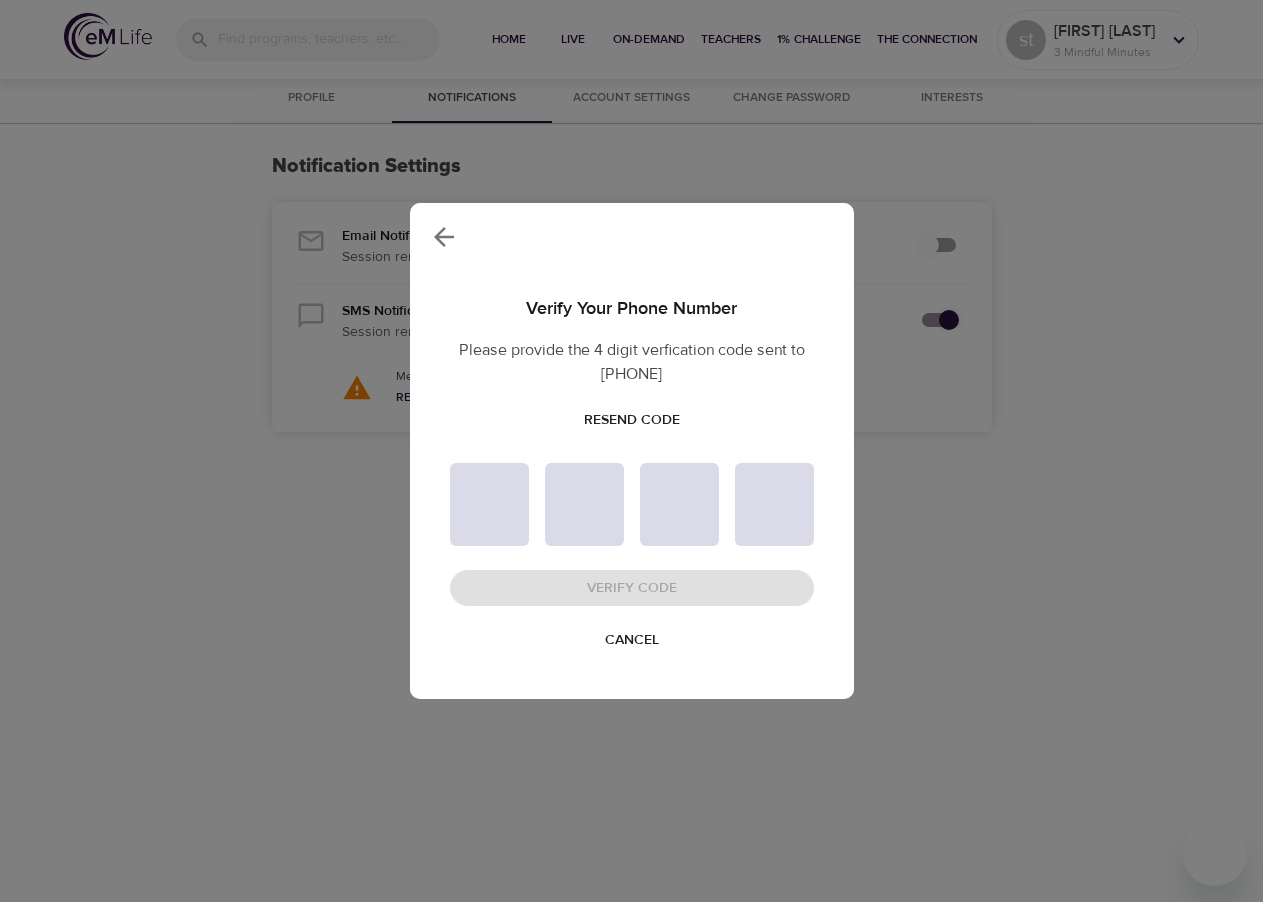 click on "Cancel" at bounding box center [632, 640] 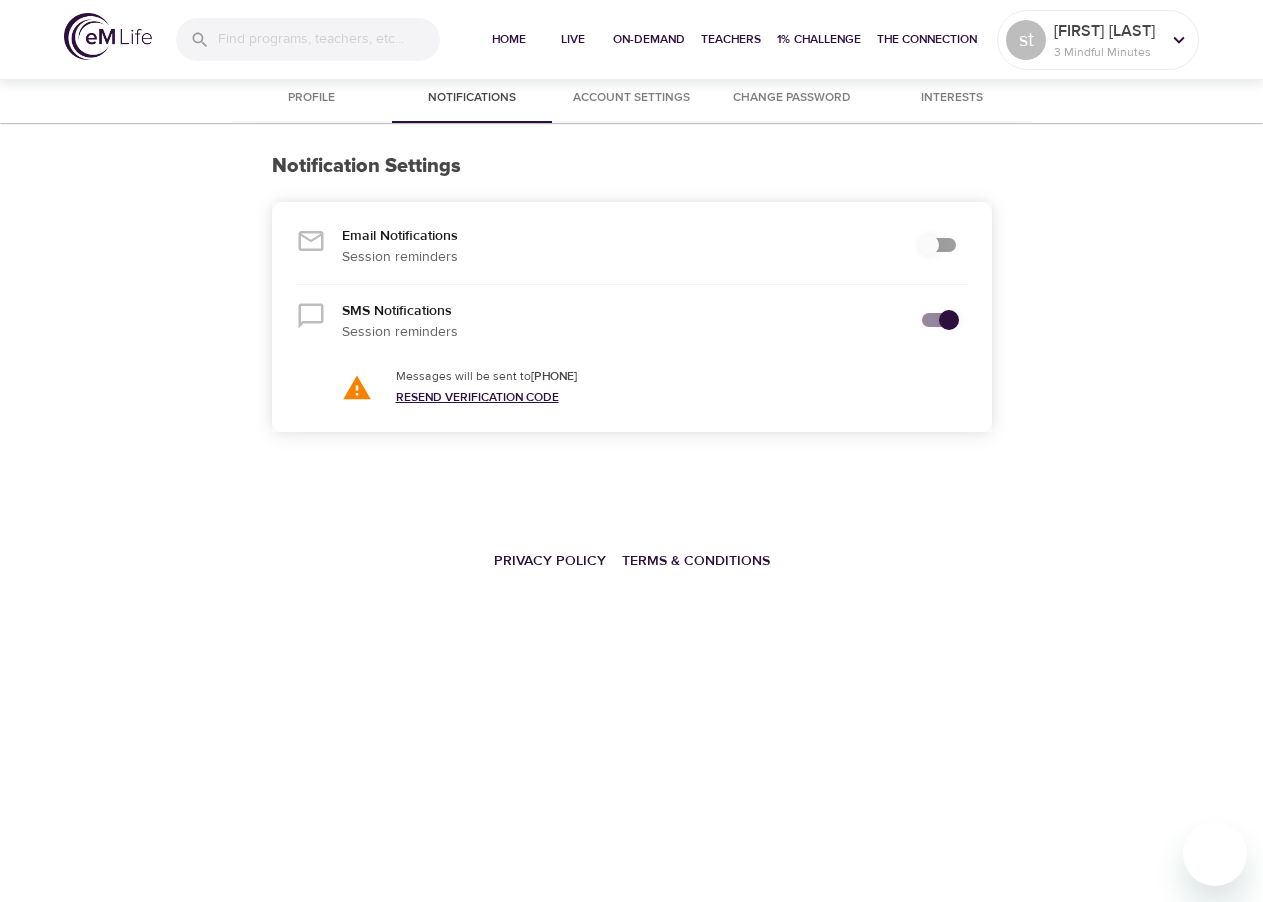 click on "Resend Verification Code" at bounding box center [477, 397] 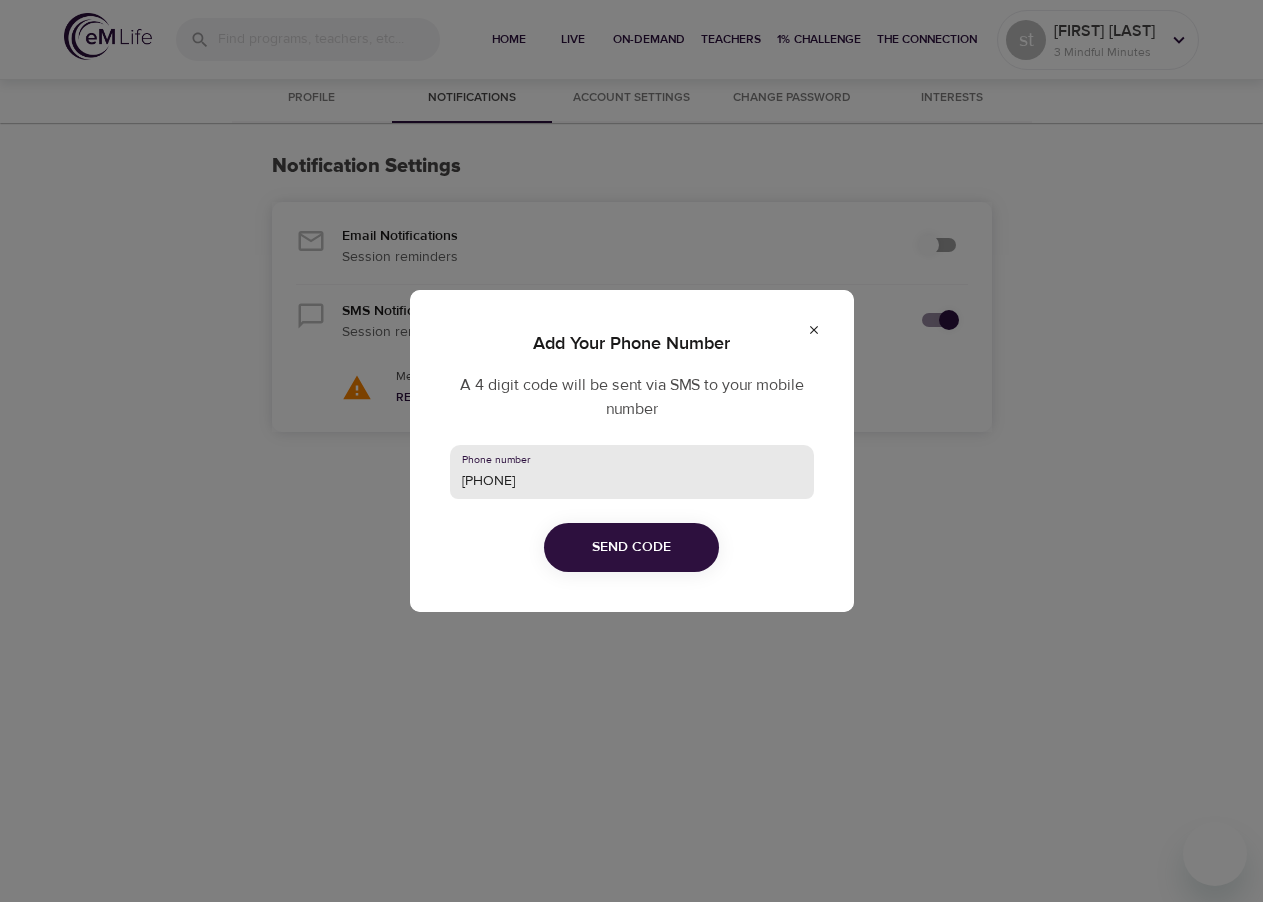 drag, startPoint x: 543, startPoint y: 485, endPoint x: 450, endPoint y: 480, distance: 93.13431 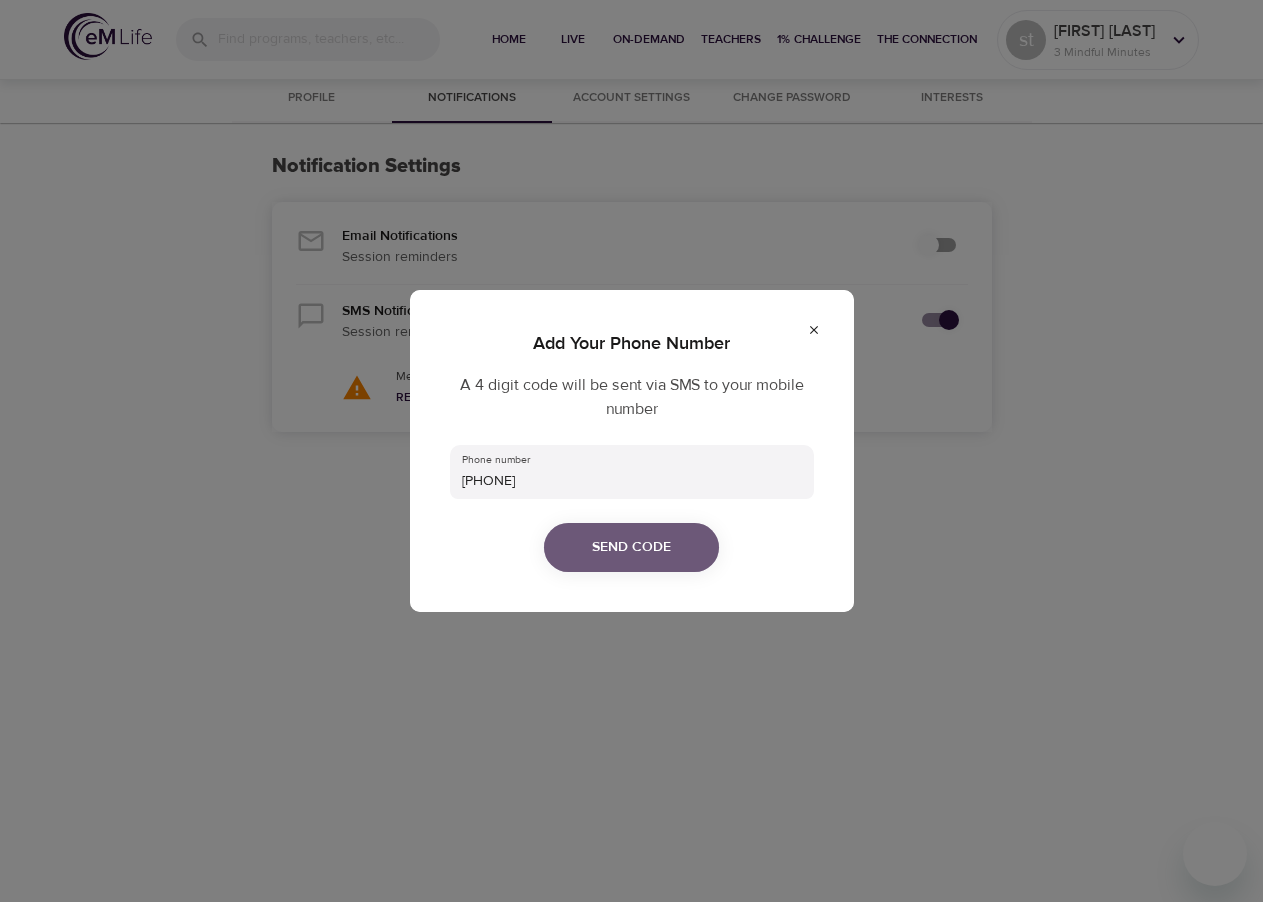 click on "Send Code" at bounding box center (631, 547) 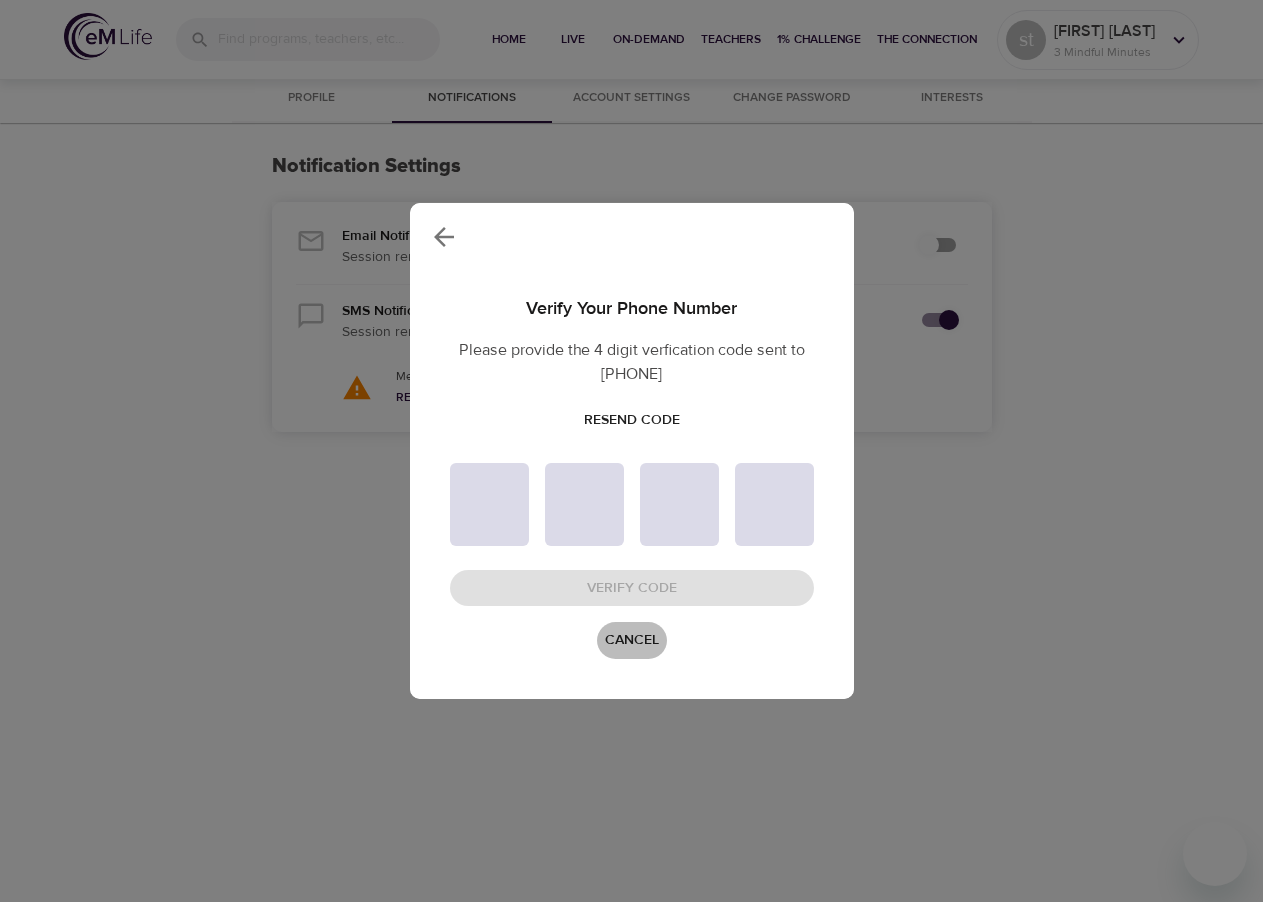 click on "Cancel" at bounding box center [632, 640] 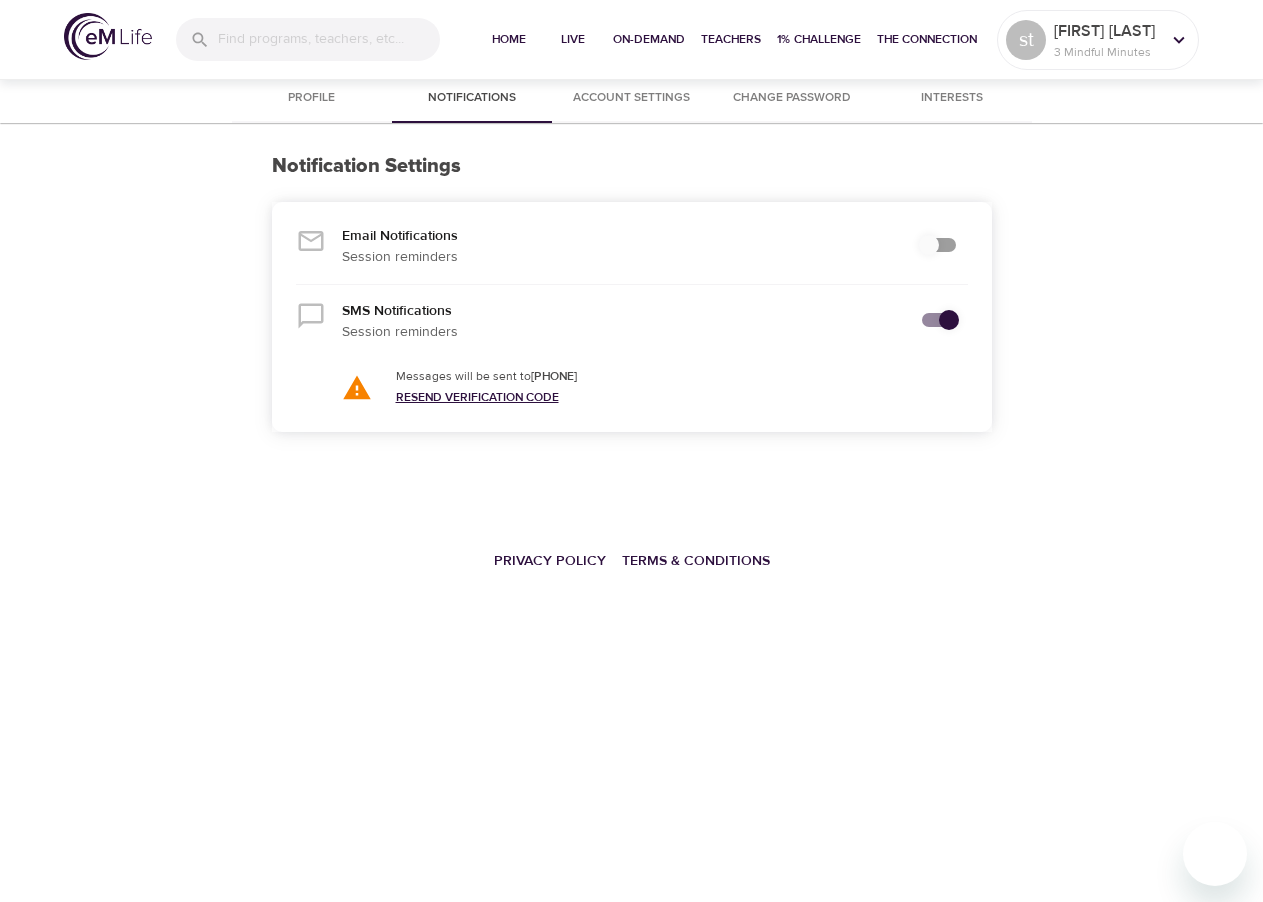 click on "Resend Verification Code" at bounding box center [477, 397] 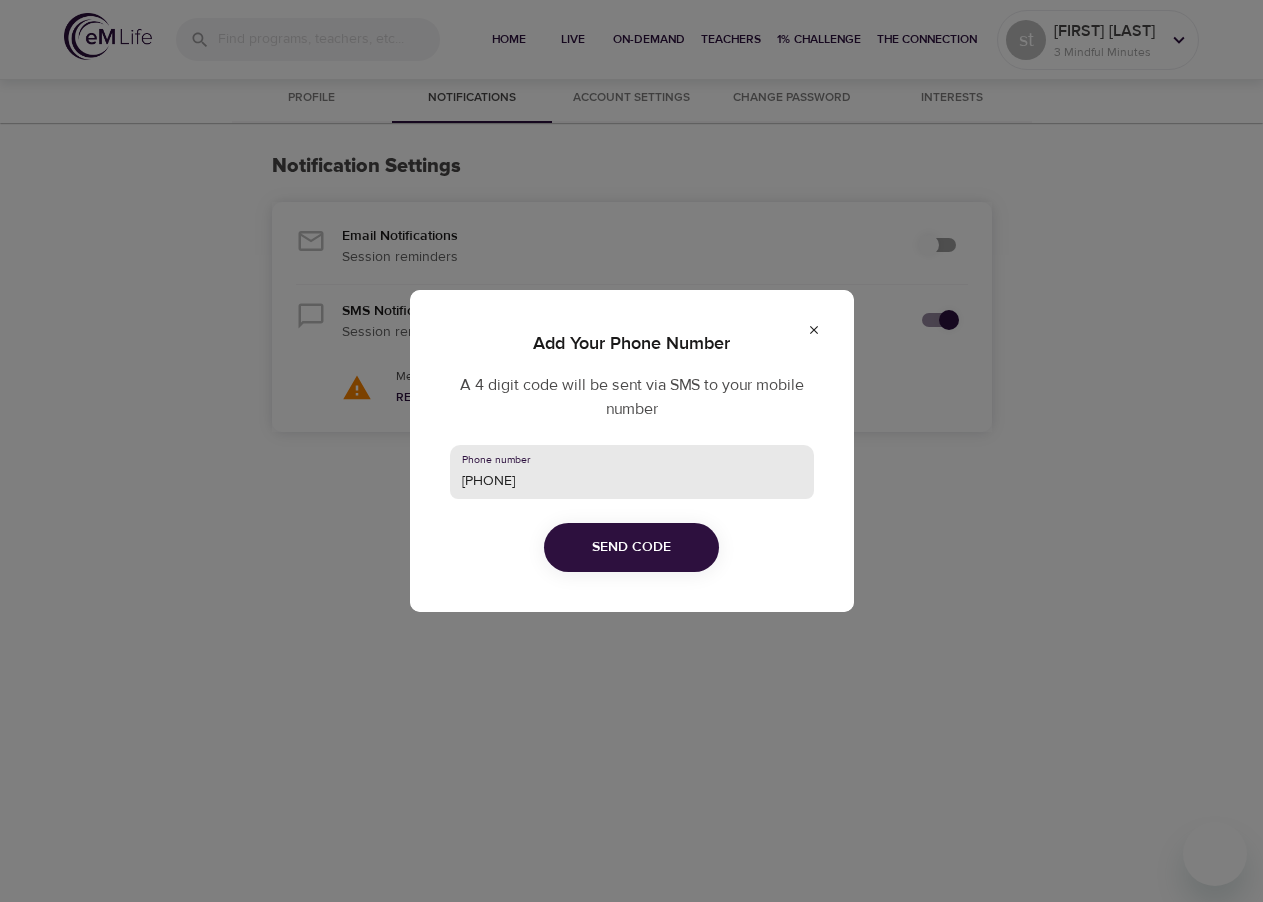 drag, startPoint x: 564, startPoint y: 476, endPoint x: 431, endPoint y: 485, distance: 133.30417 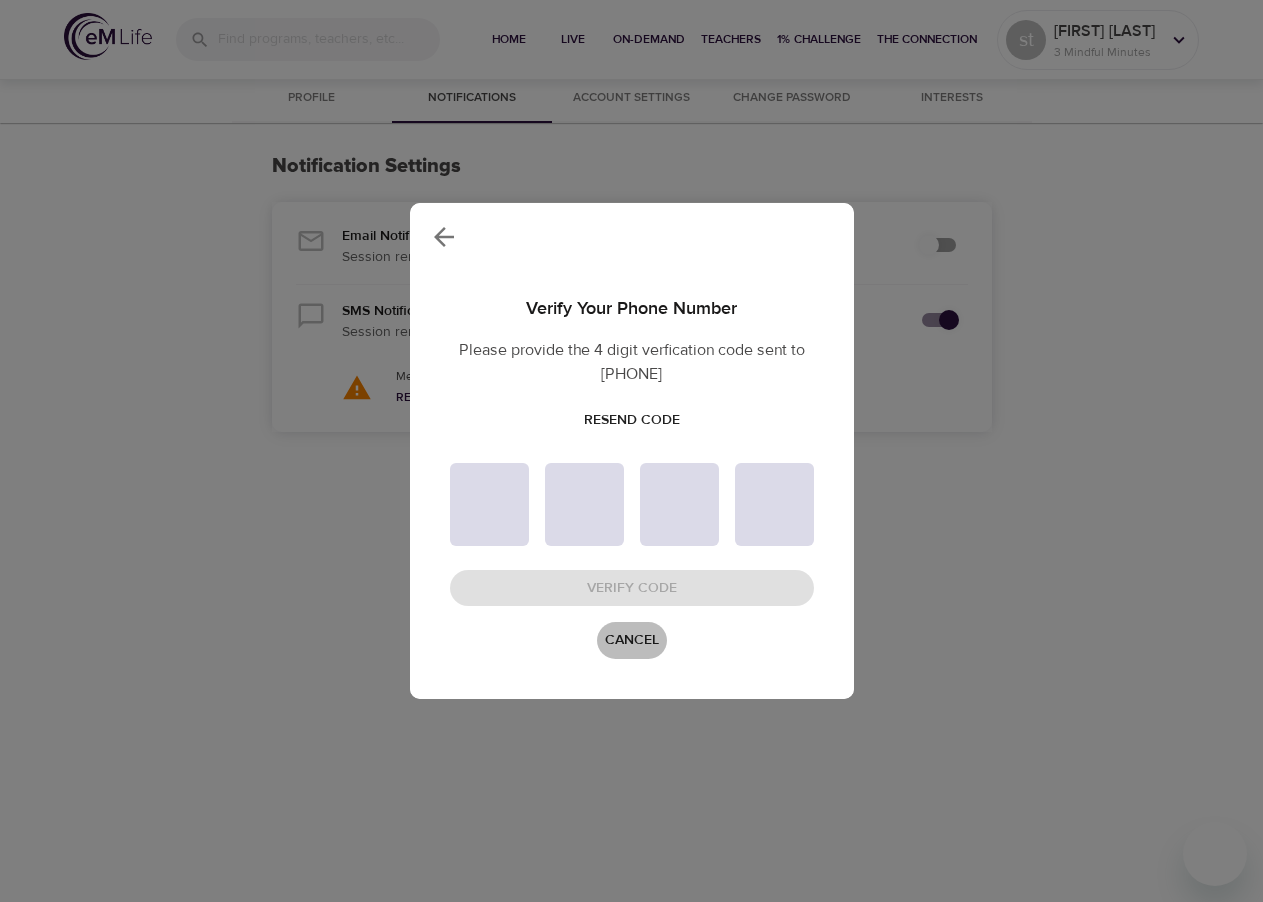 click on "Cancel" at bounding box center [632, 640] 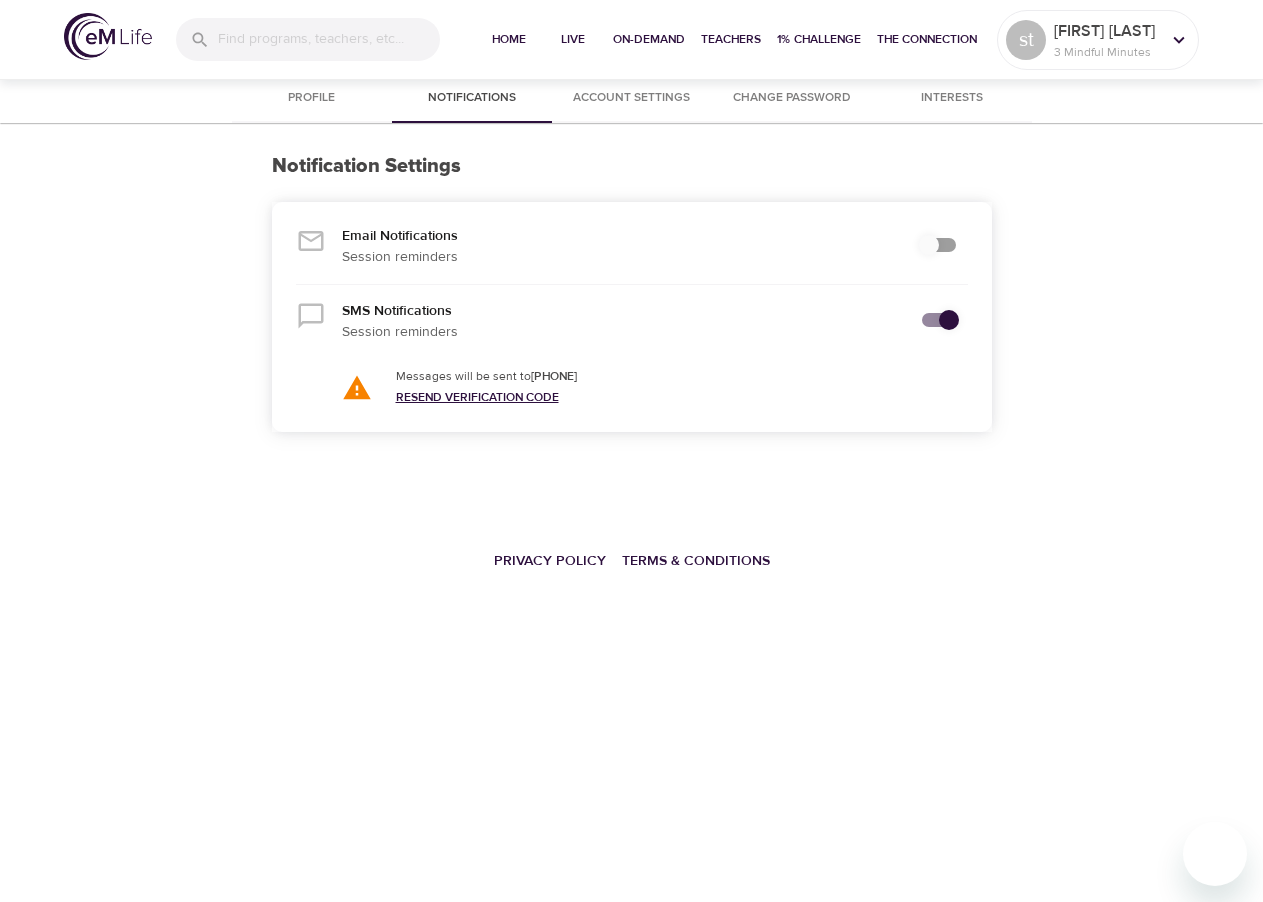 click on "Resend Verification Code" at bounding box center (477, 397) 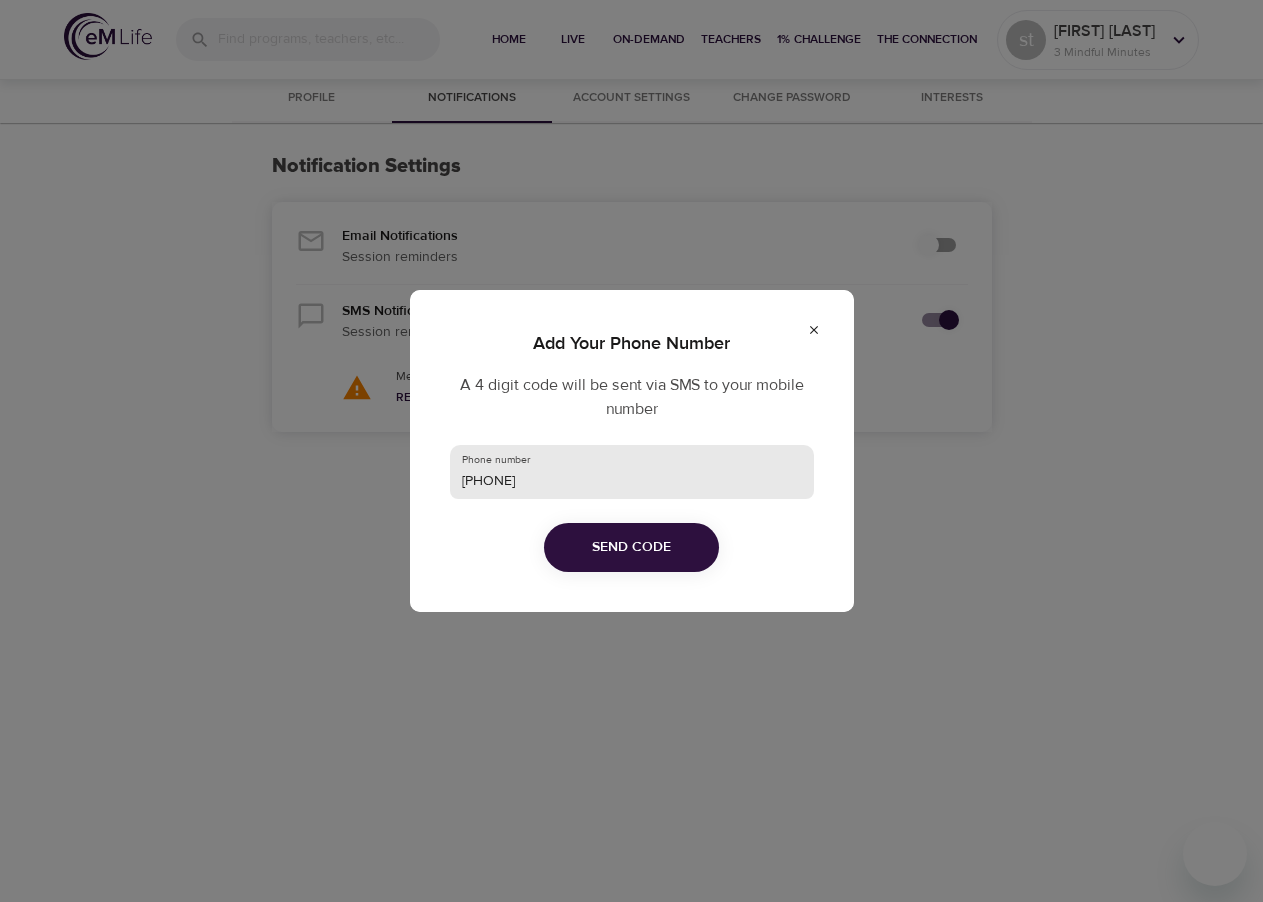 click on "337/452/1320" at bounding box center [632, 472] 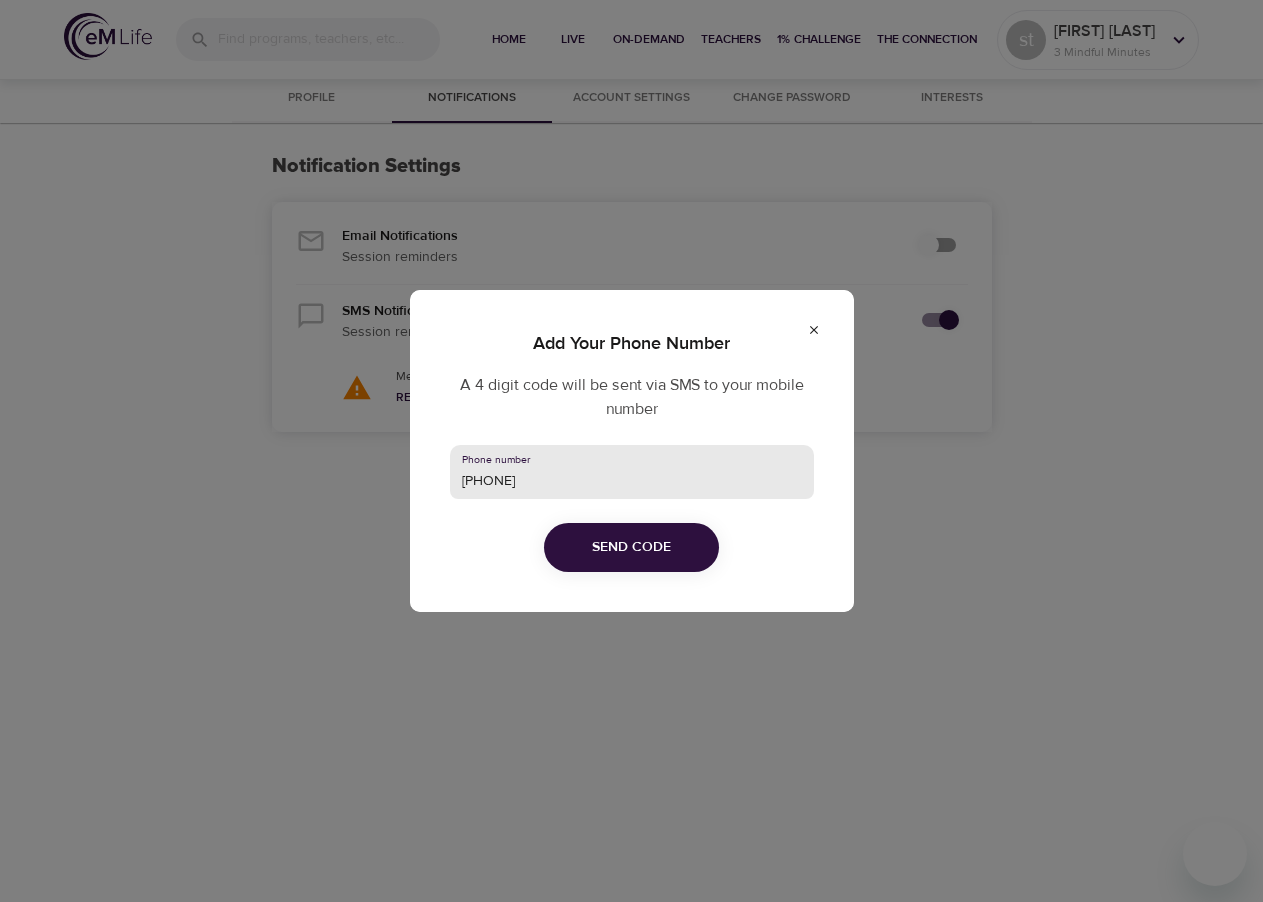 click on "337452/1320" at bounding box center [632, 472] 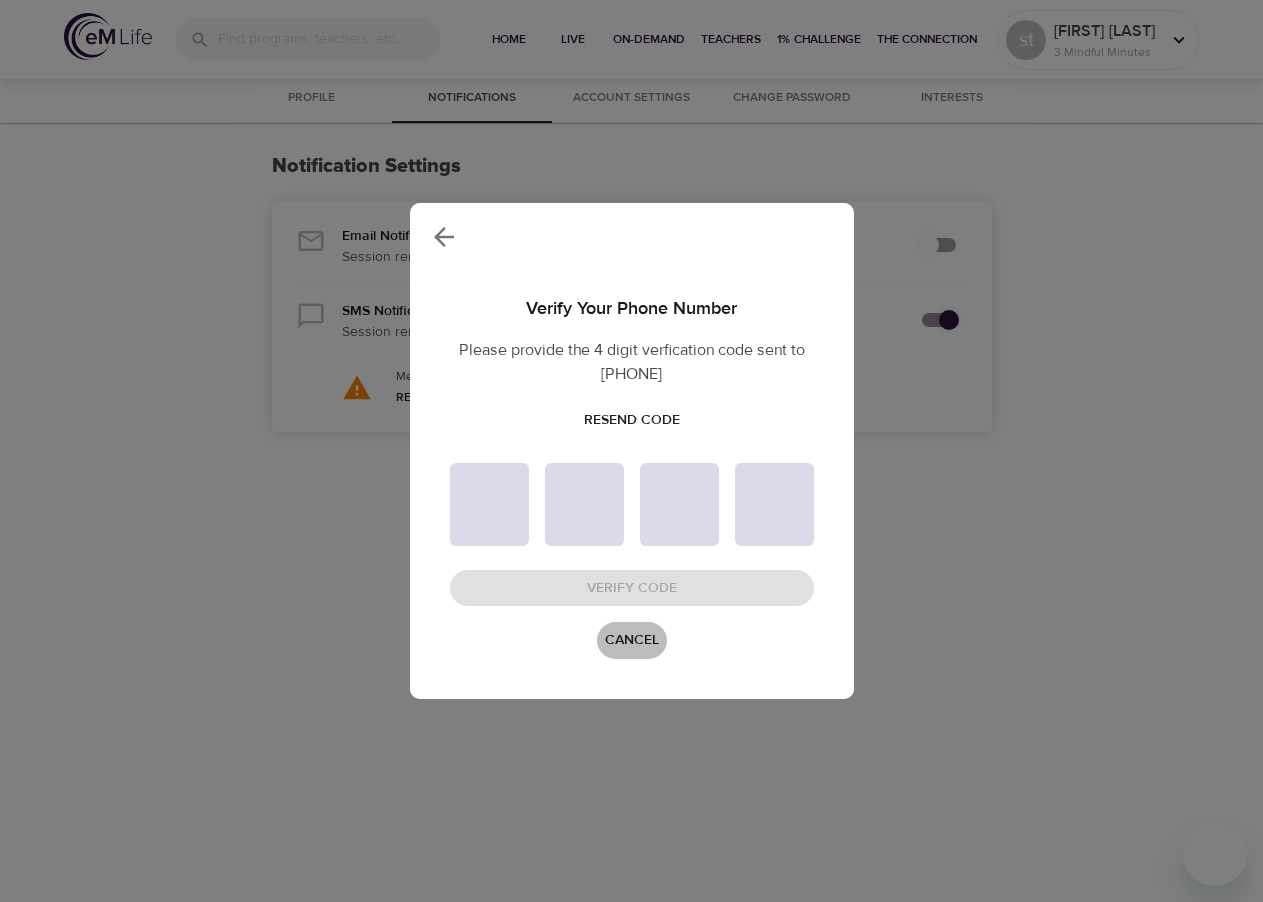 click on "Cancel" at bounding box center (632, 640) 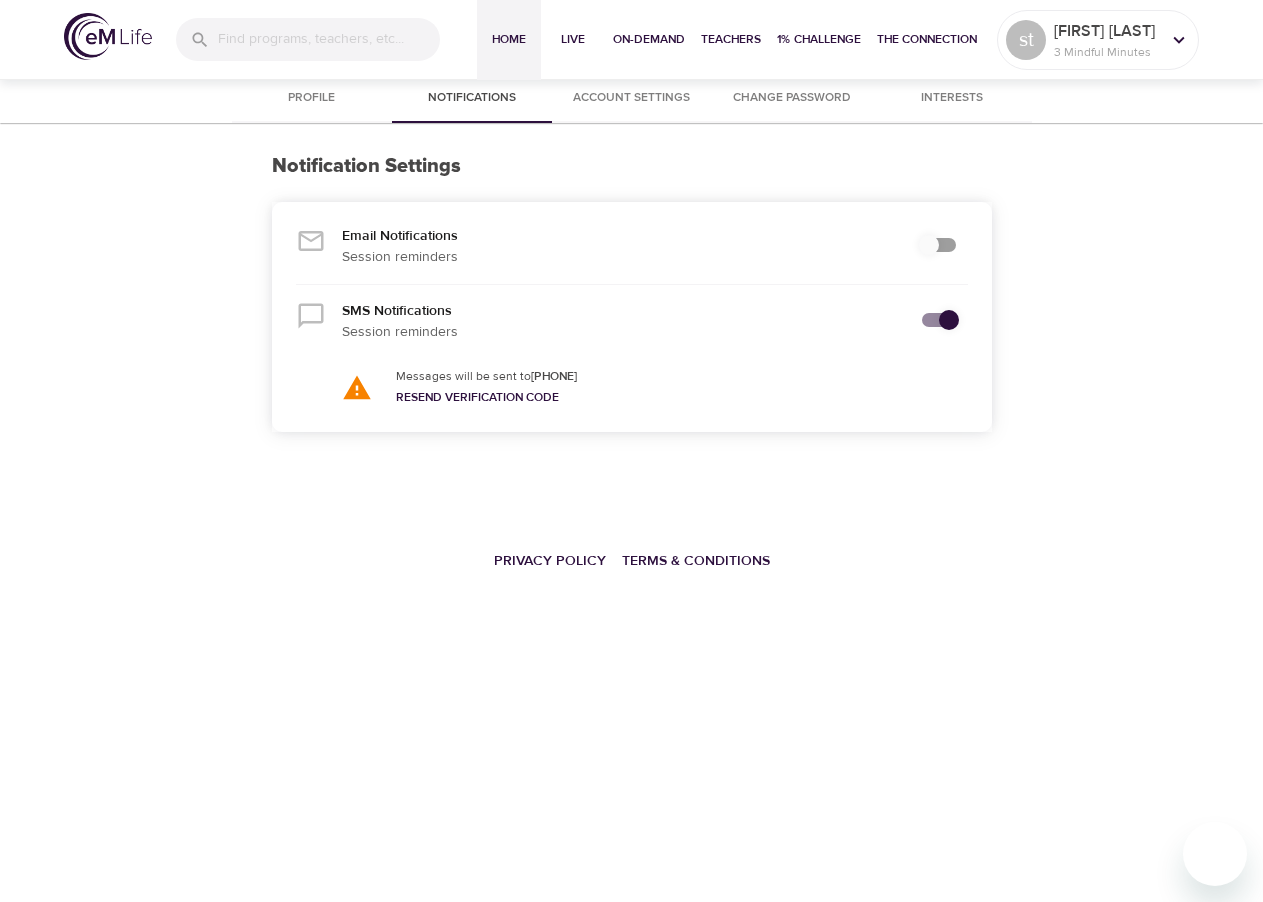 click on "Home" at bounding box center [509, 40] 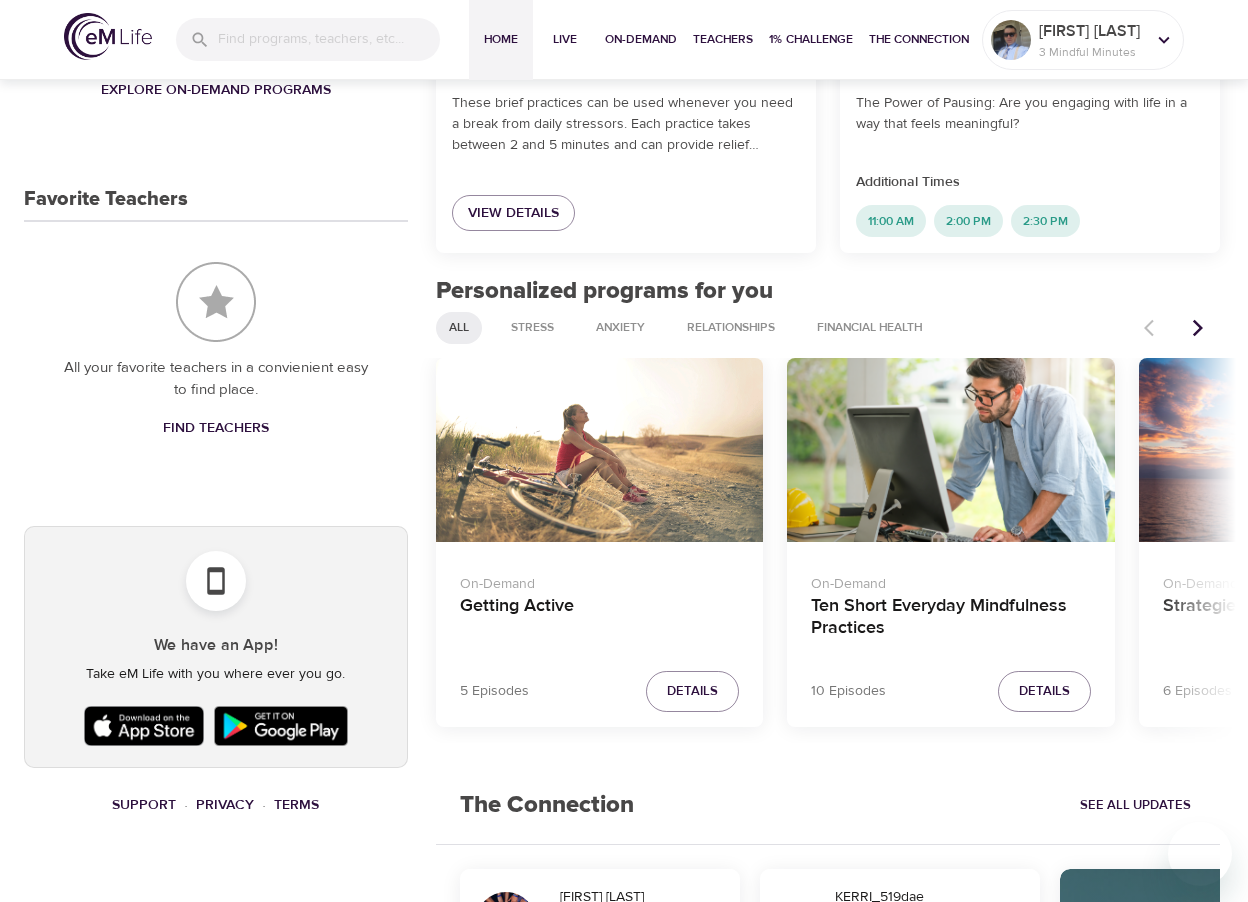 scroll, scrollTop: 800, scrollLeft: 0, axis: vertical 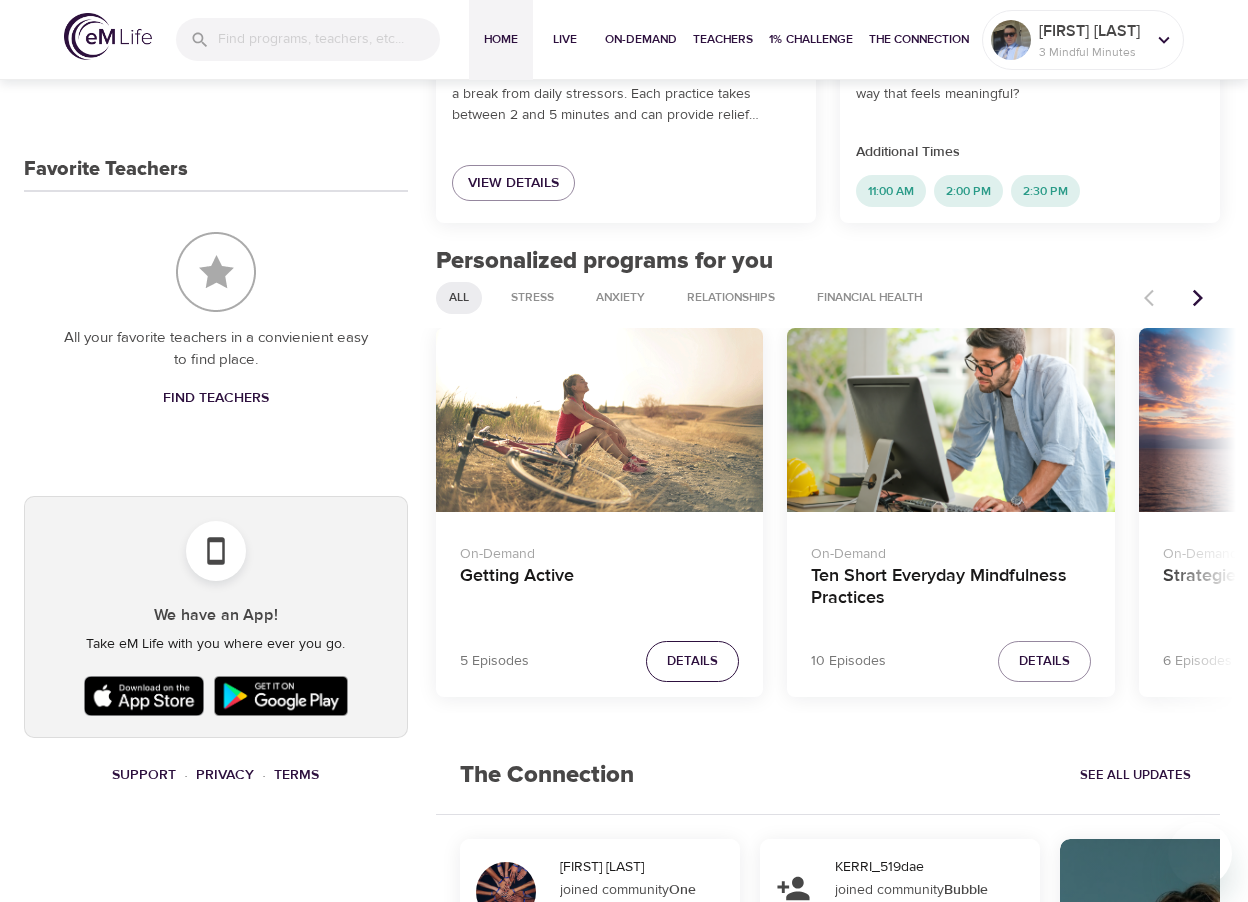 click on "Details" at bounding box center (692, 661) 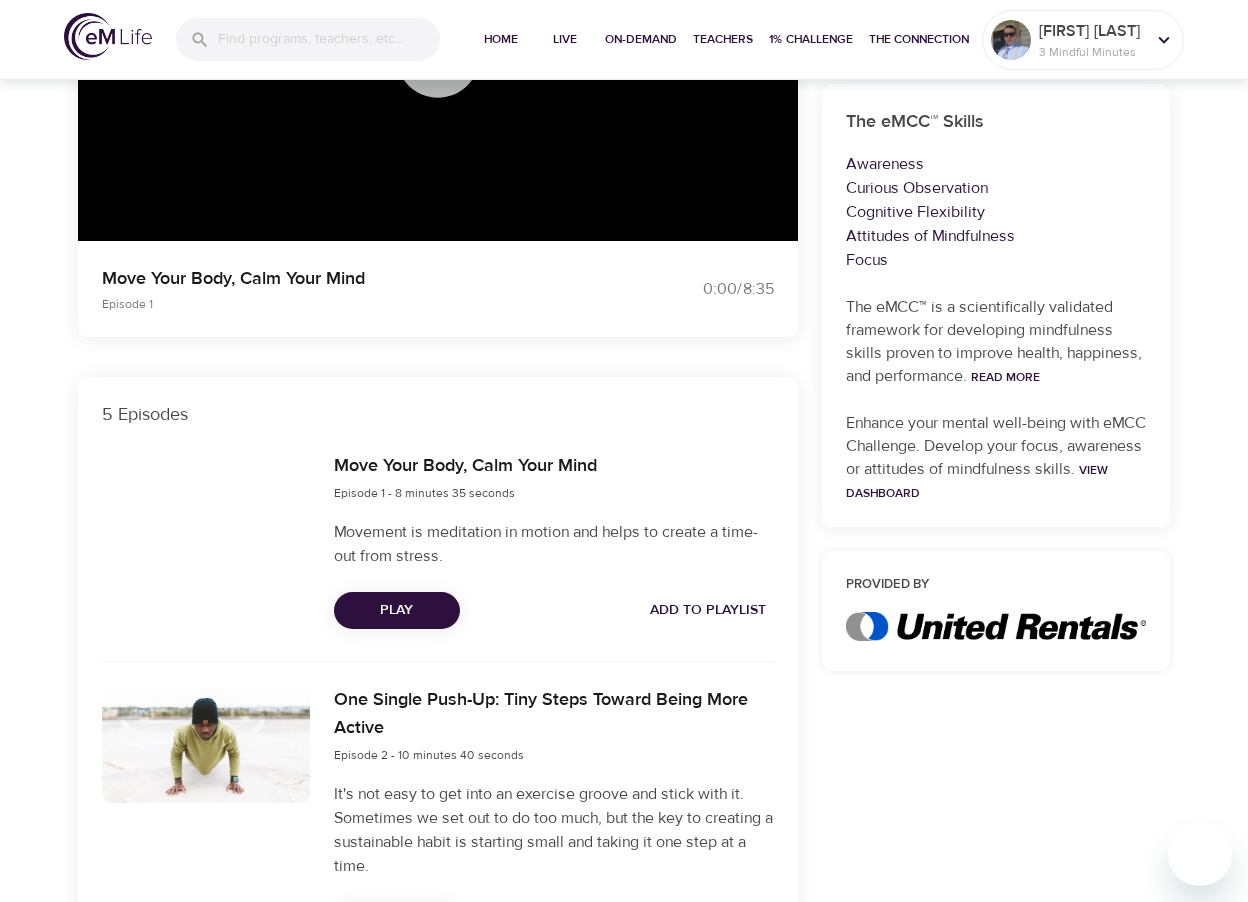 scroll, scrollTop: 500, scrollLeft: 0, axis: vertical 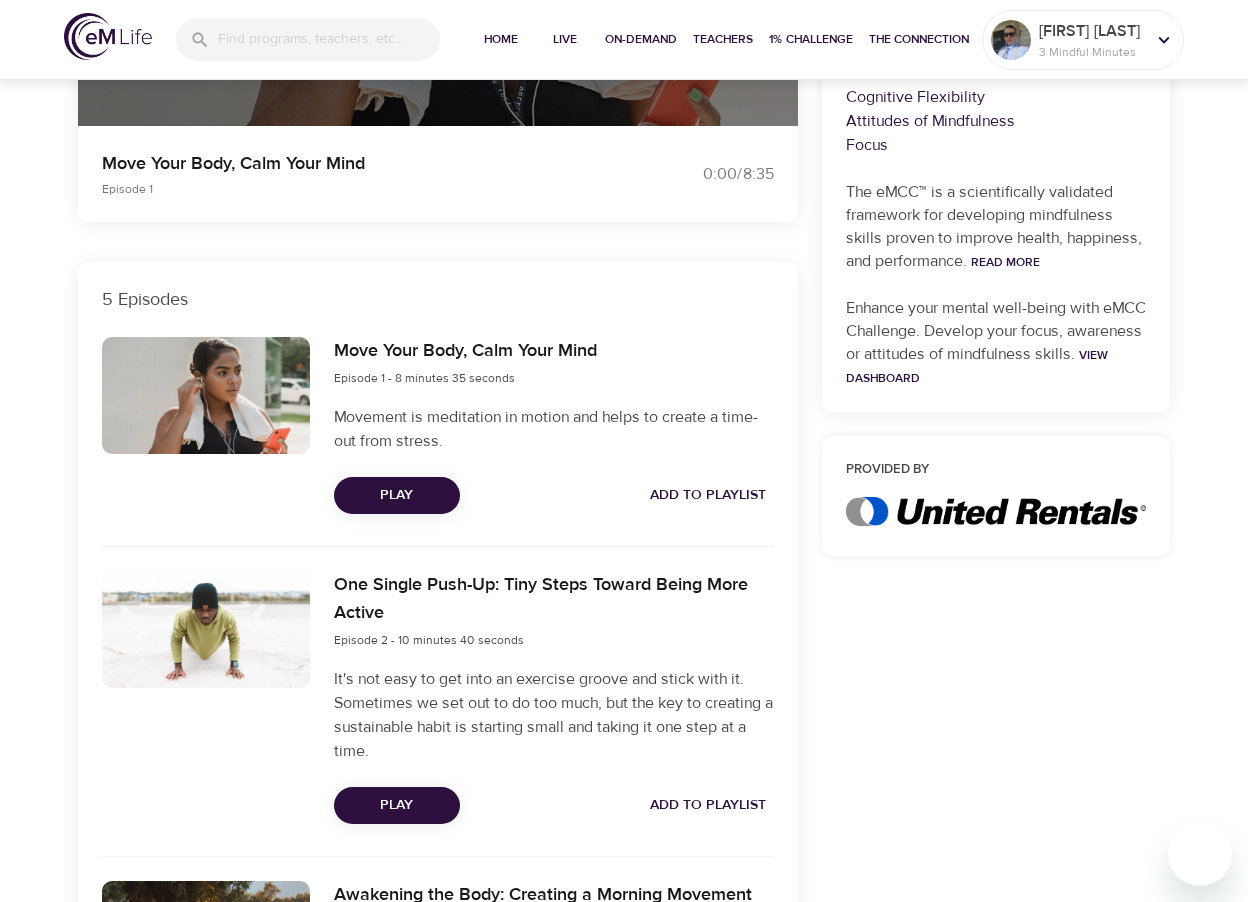 click on "Add to Playlist" at bounding box center [708, 495] 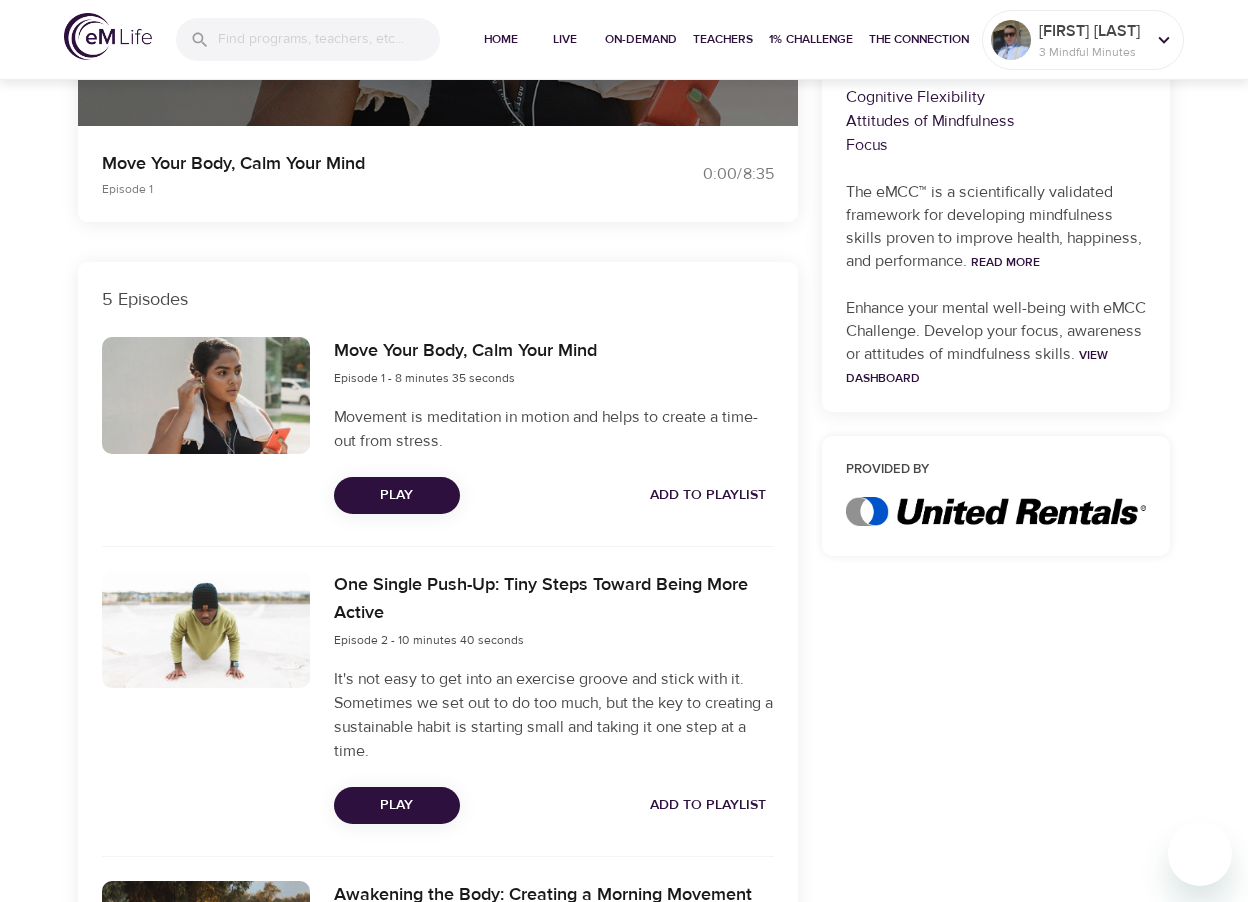 click on "Add to Playlist" at bounding box center [708, 805] 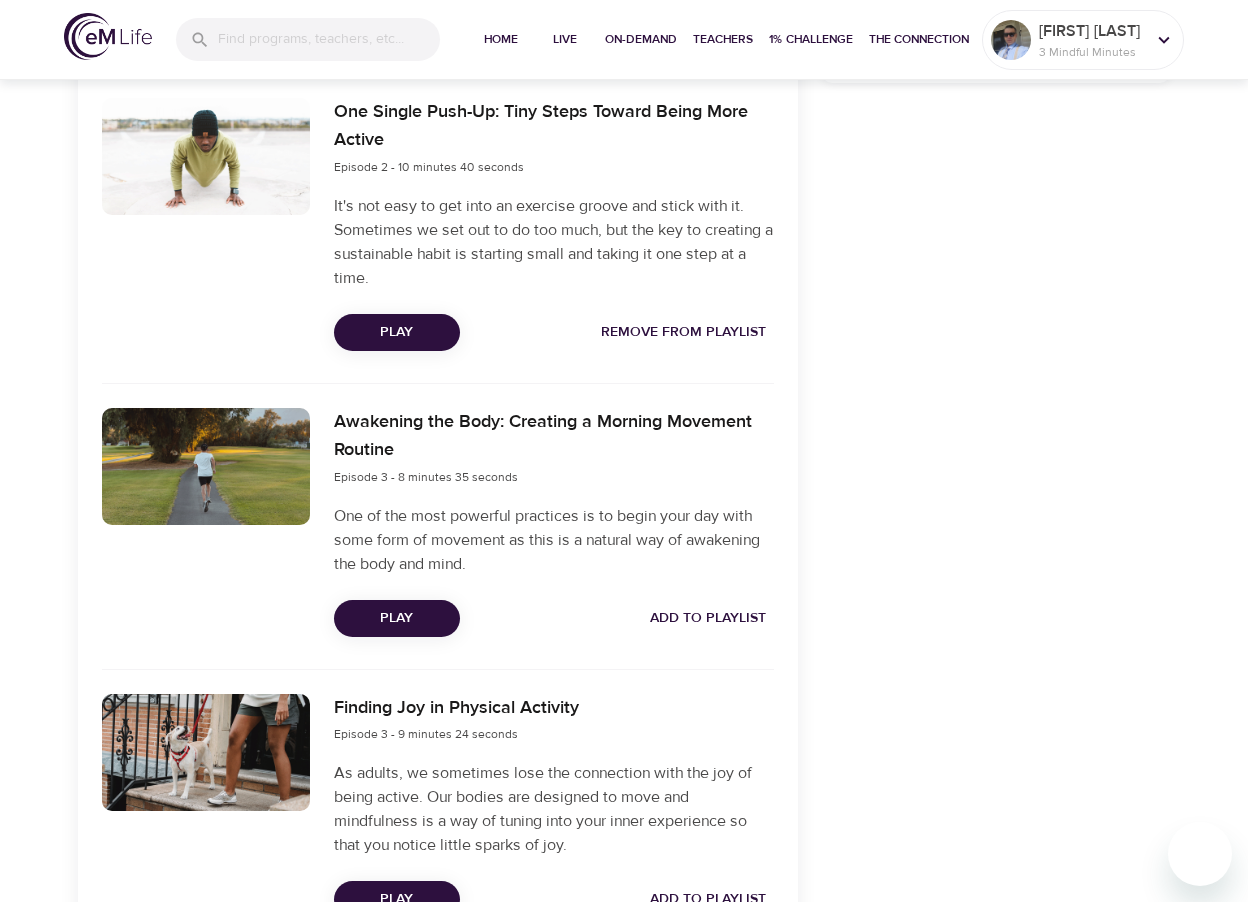scroll, scrollTop: 1000, scrollLeft: 0, axis: vertical 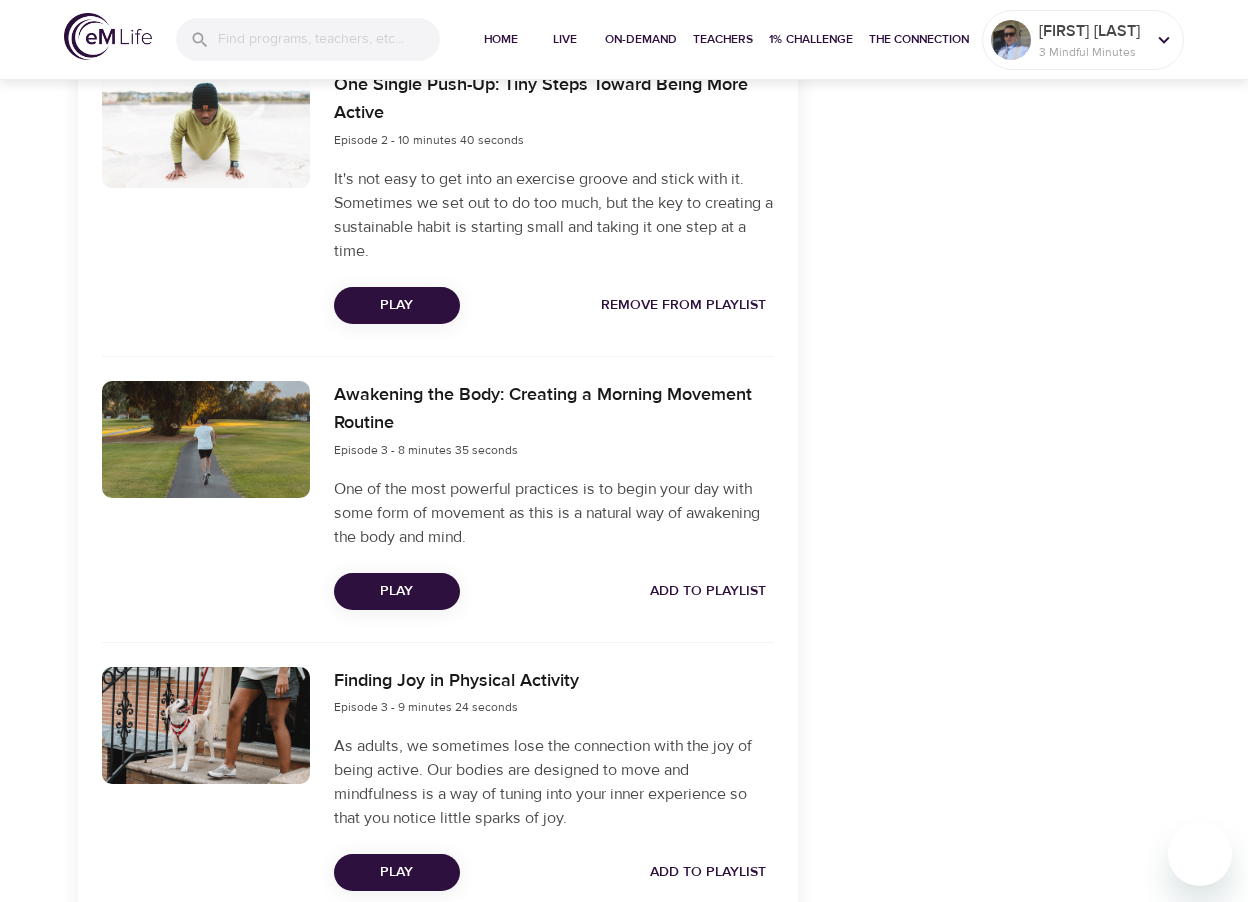 click on "Add to Playlist" at bounding box center (708, 591) 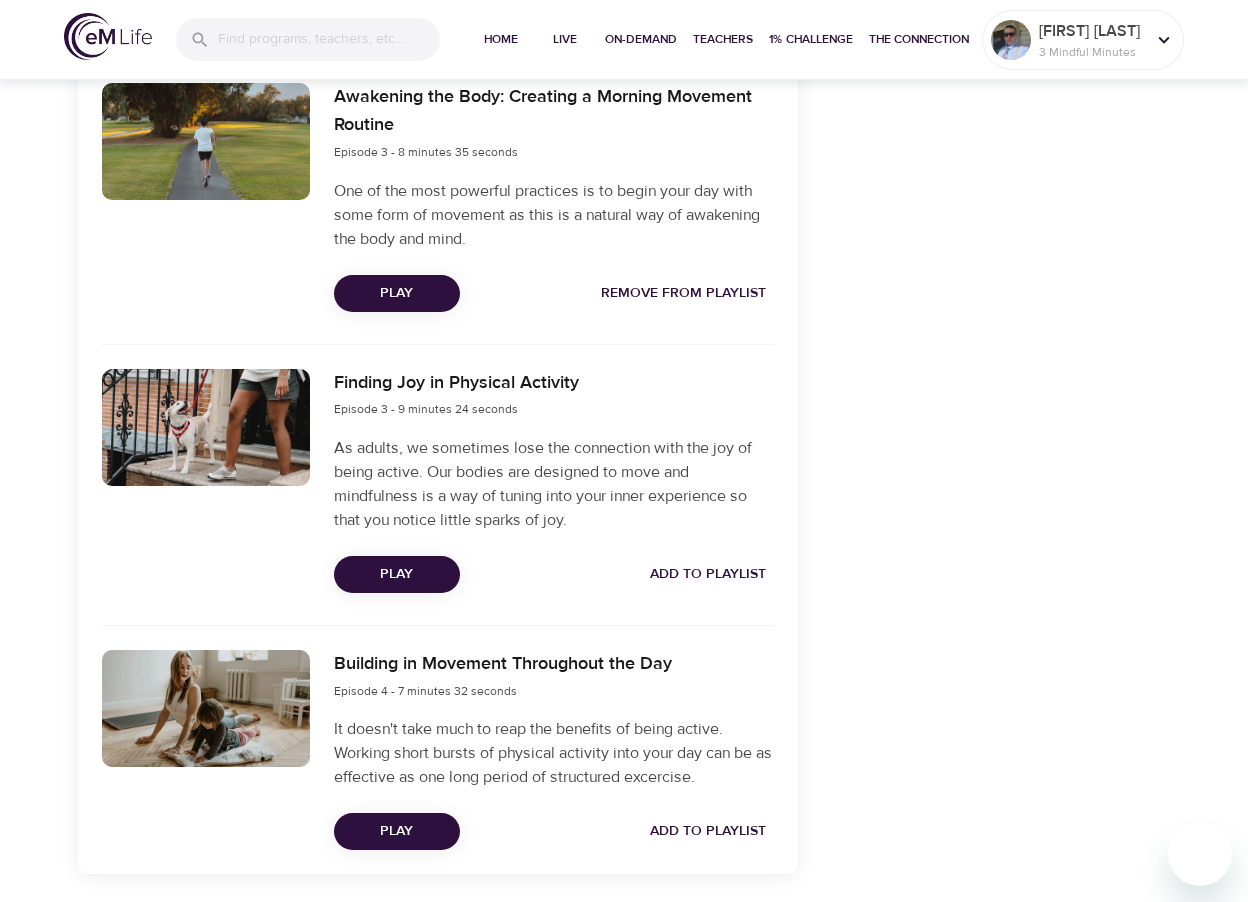 scroll, scrollTop: 1300, scrollLeft: 0, axis: vertical 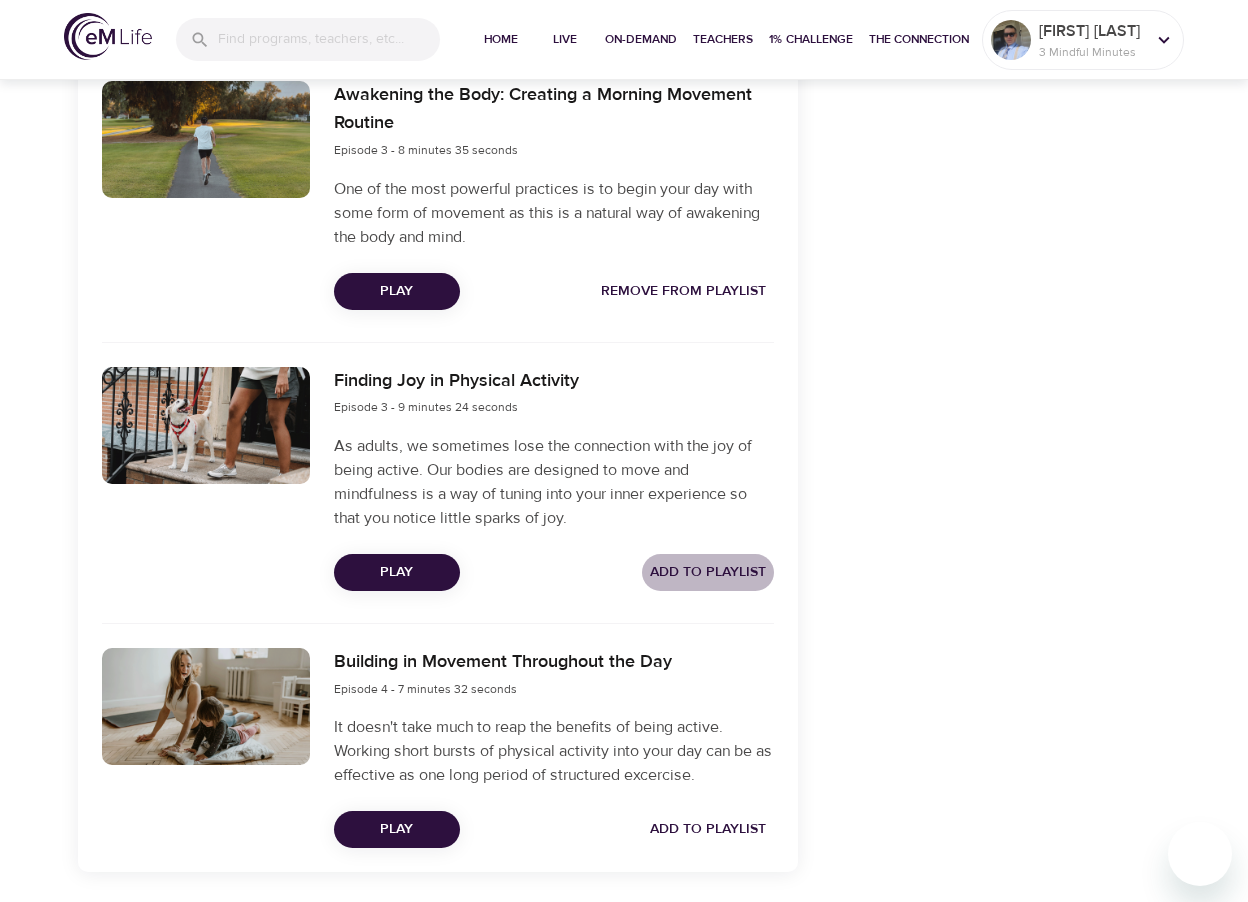 click on "Add to Playlist" at bounding box center [708, 572] 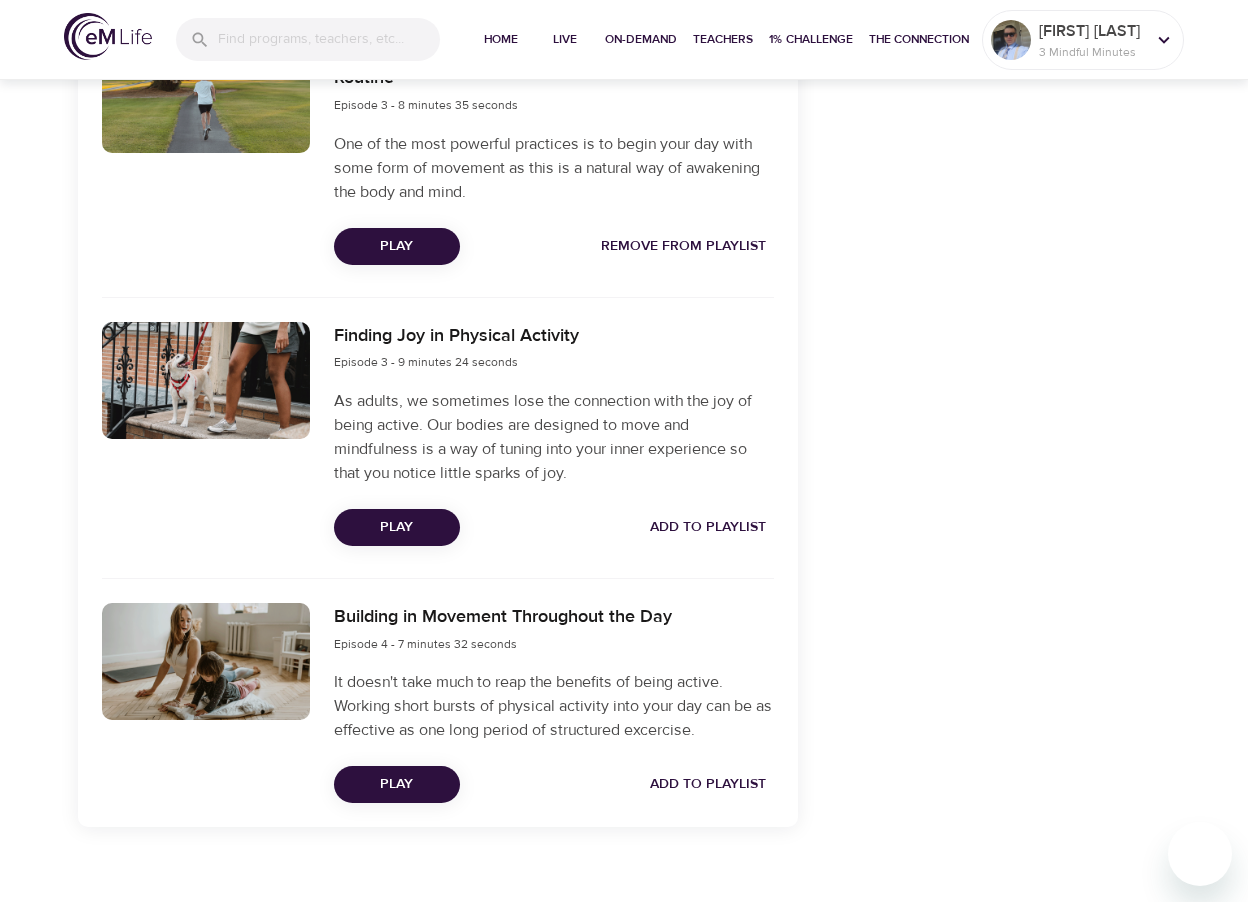 scroll, scrollTop: 1370, scrollLeft: 0, axis: vertical 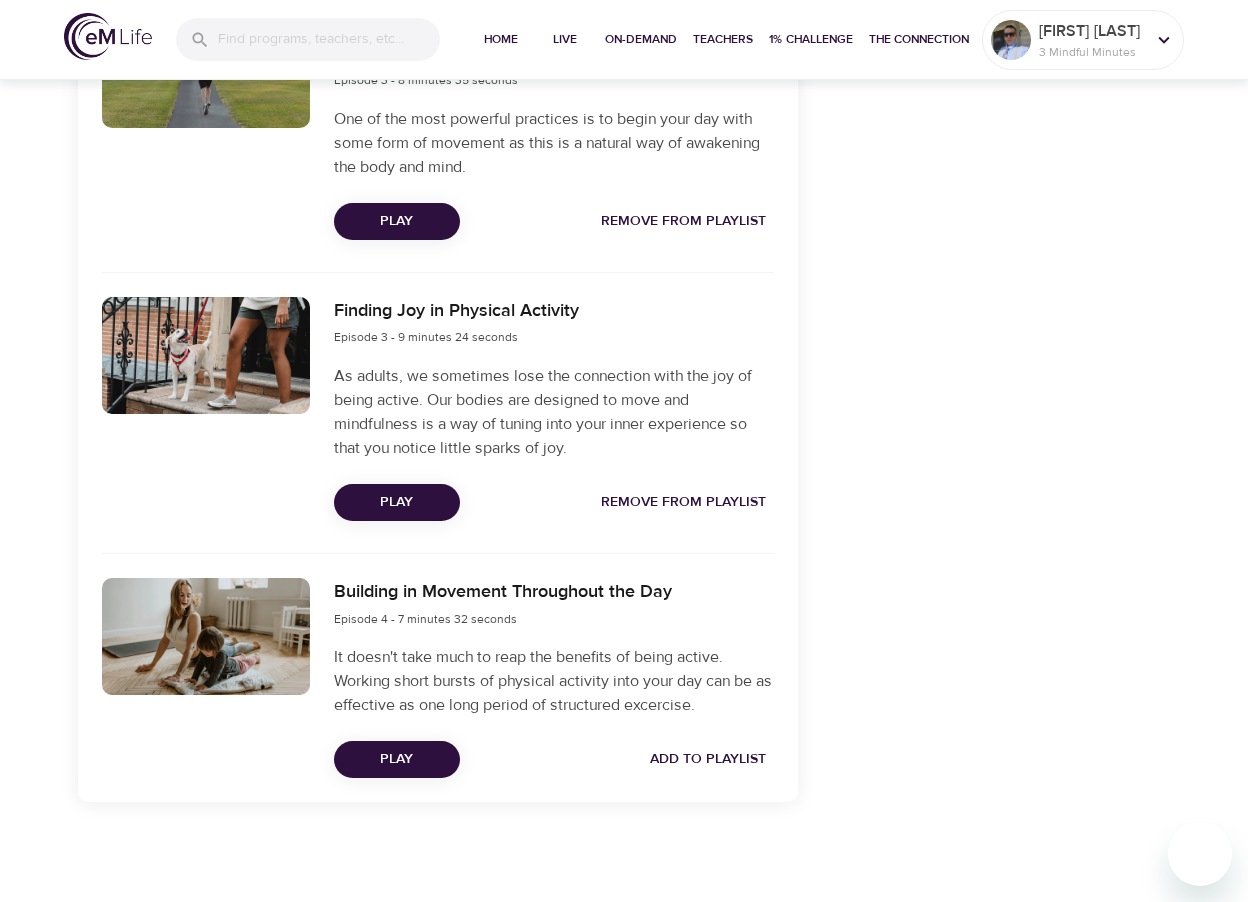 click on "Add to Playlist" at bounding box center (708, 759) 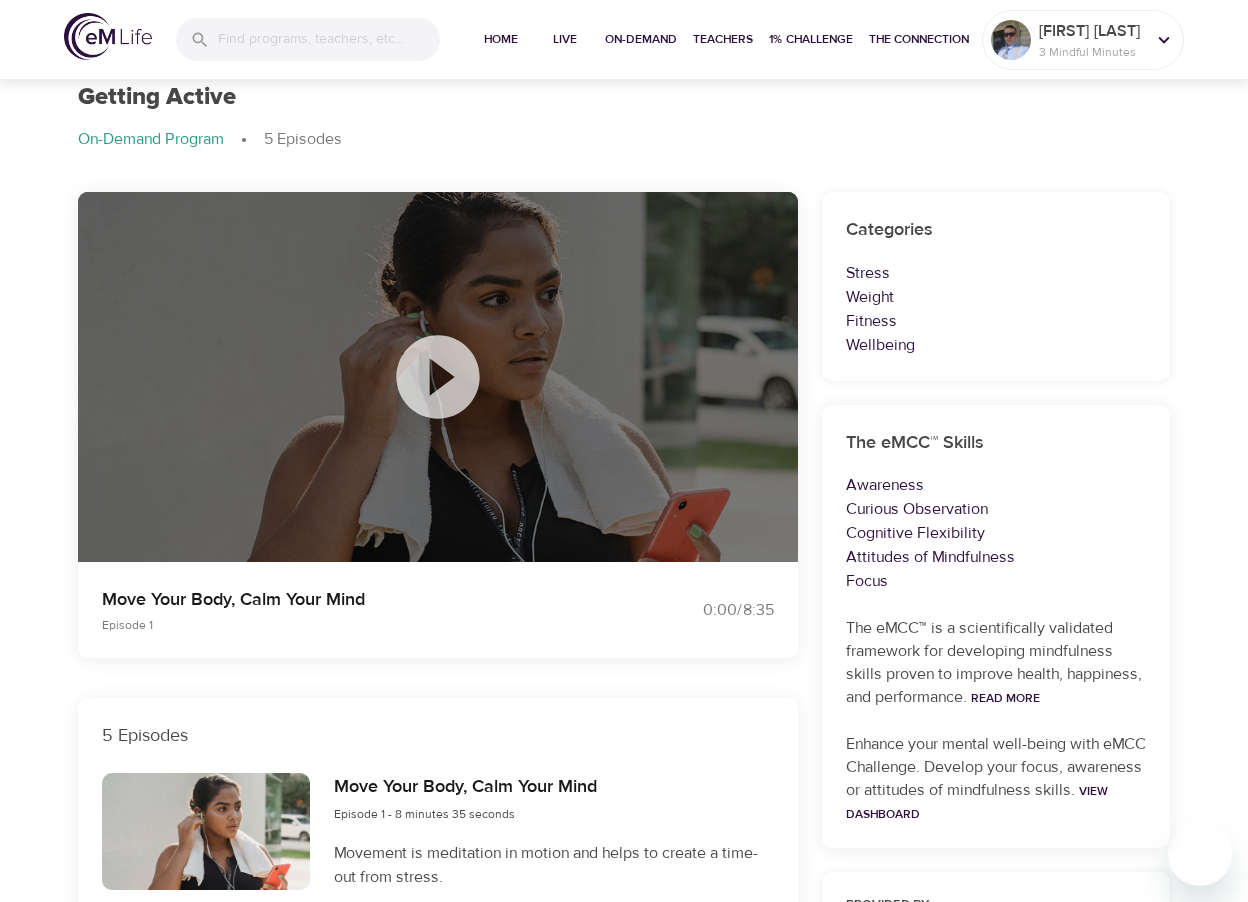 scroll, scrollTop: 0, scrollLeft: 0, axis: both 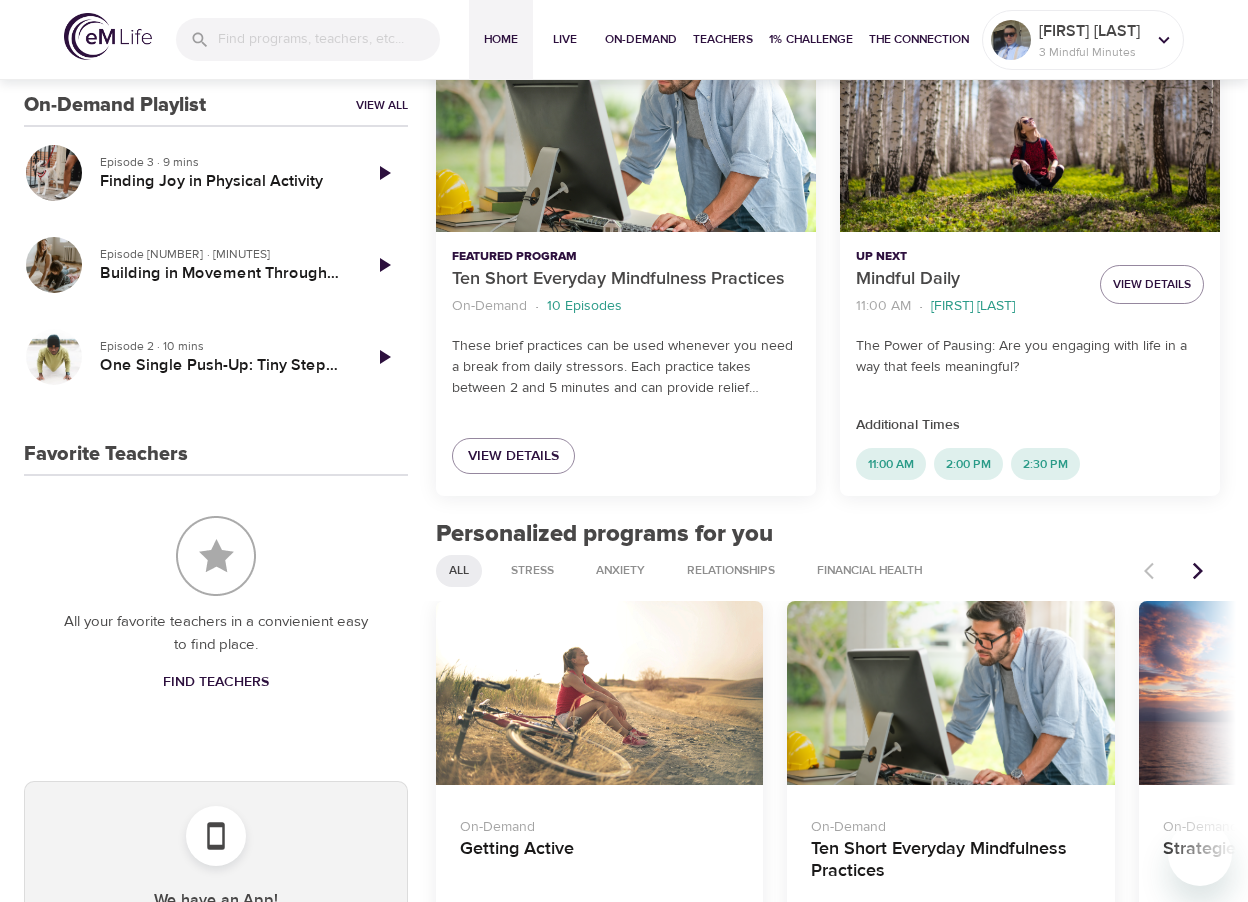 click on "Find Teachers" at bounding box center [216, 682] 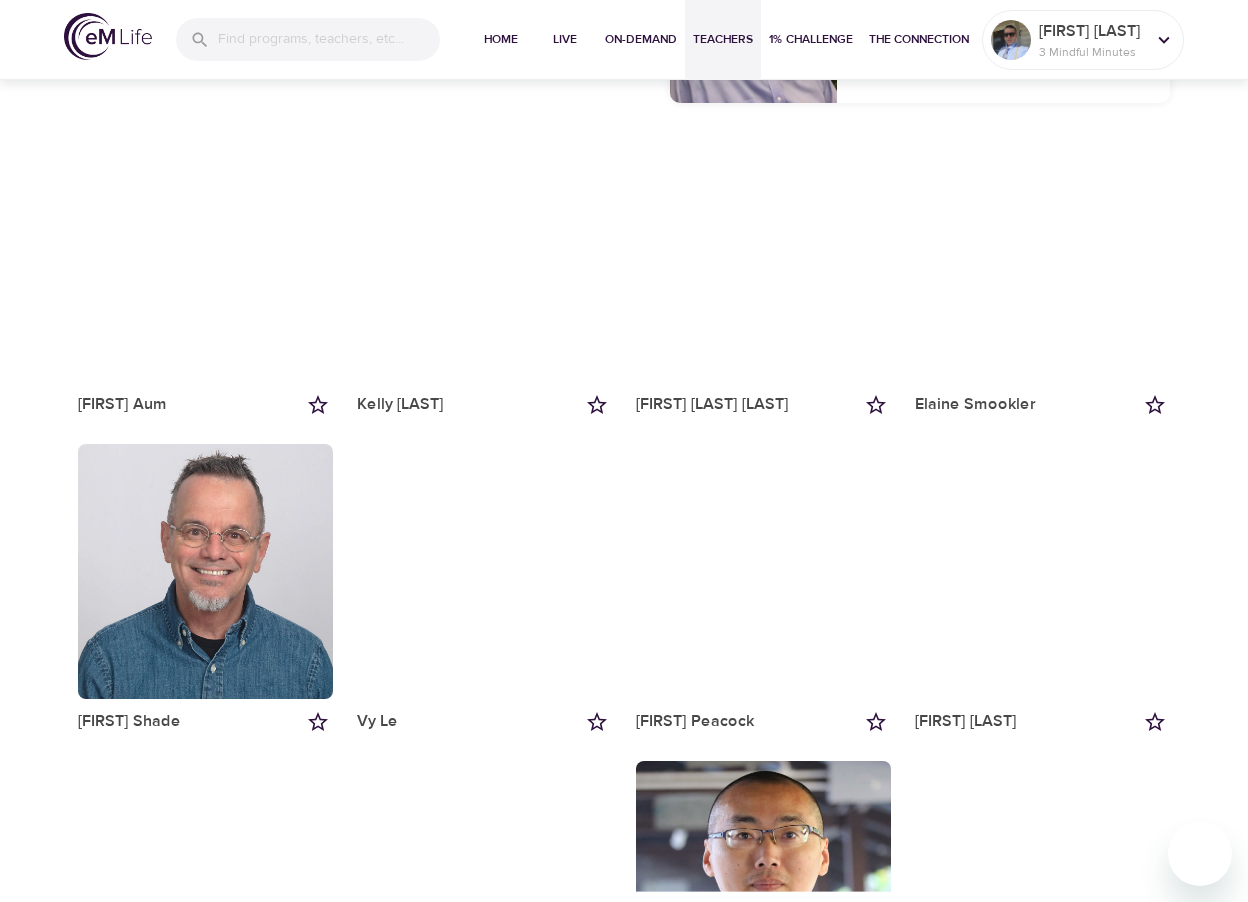 scroll, scrollTop: 0, scrollLeft: 0, axis: both 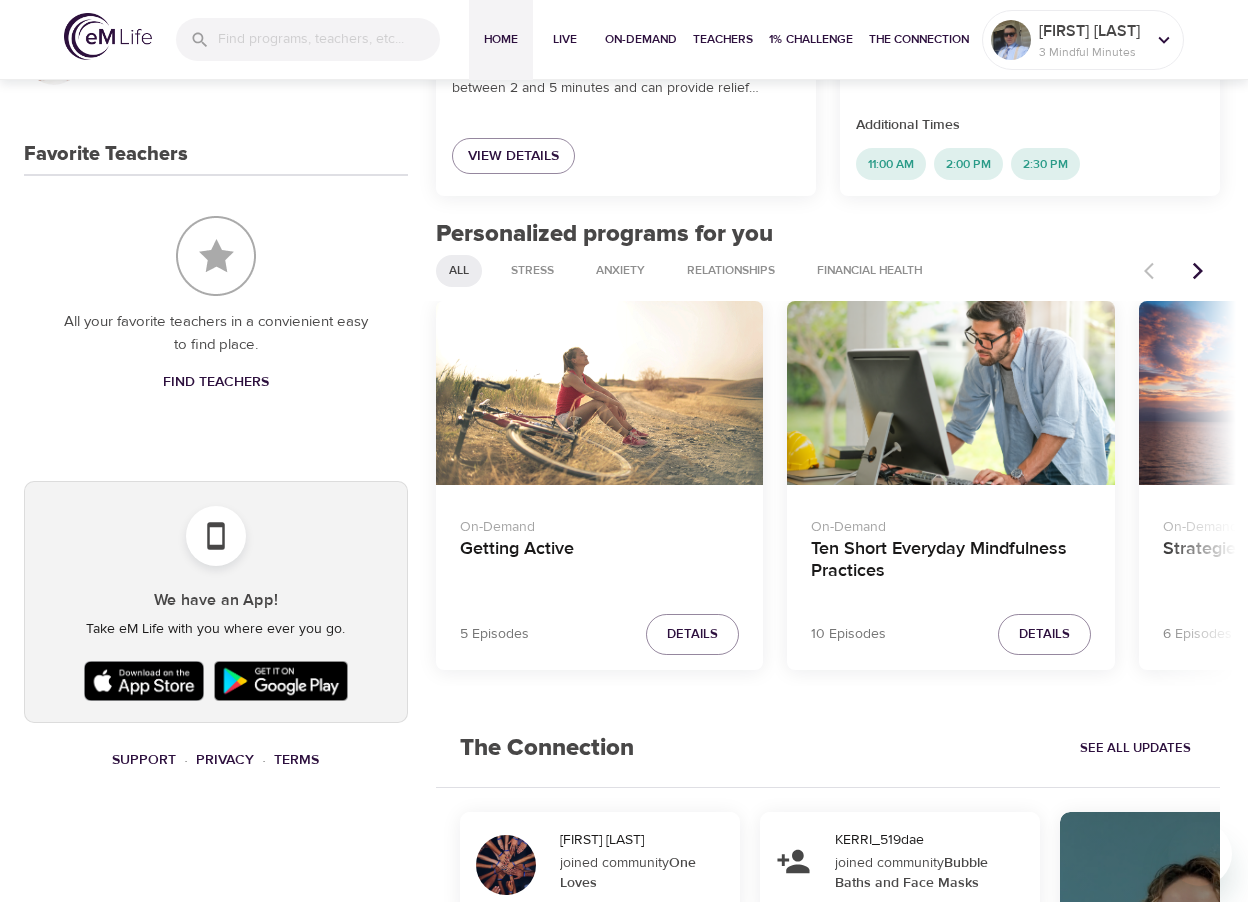 click 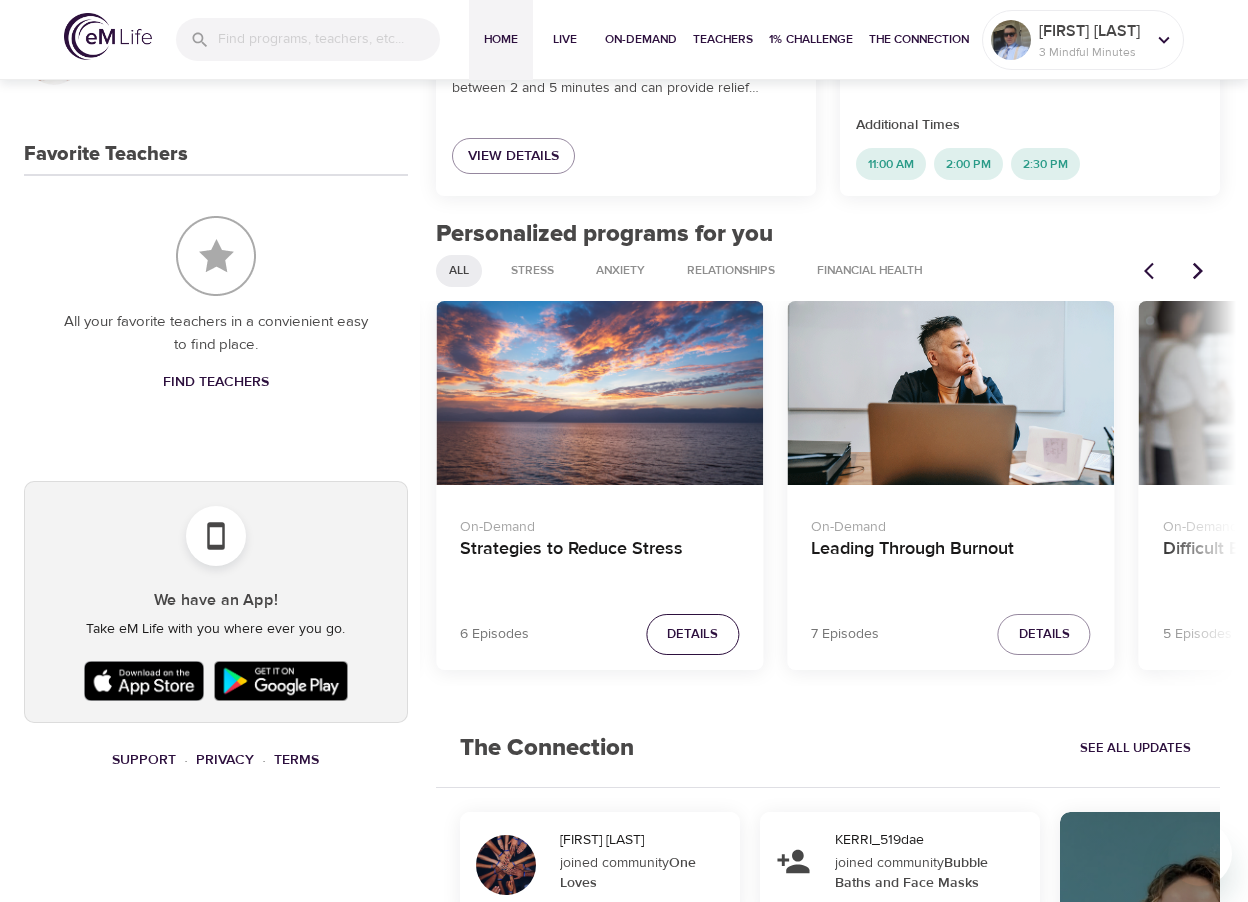 click on "Details" at bounding box center (692, 634) 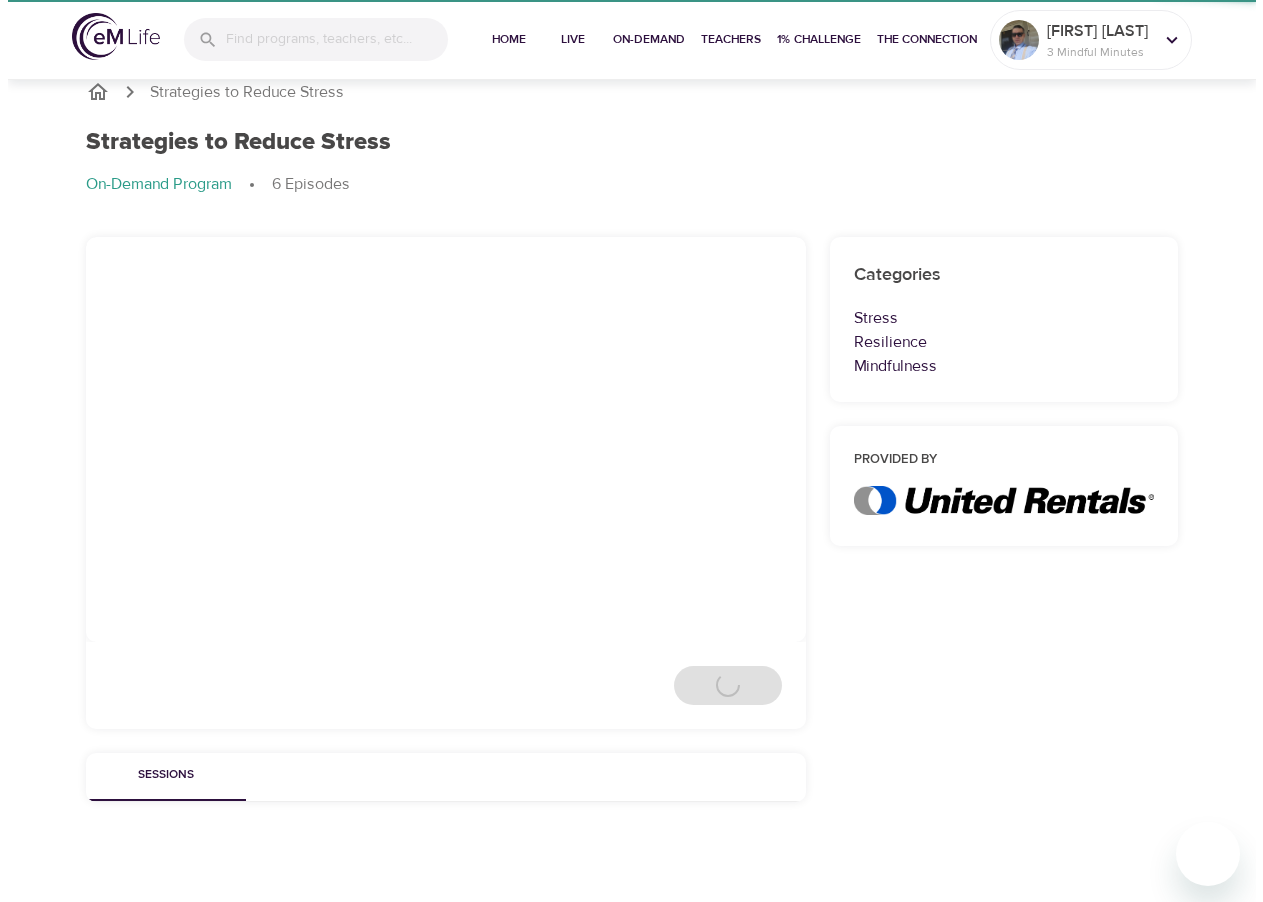 scroll, scrollTop: 0, scrollLeft: 0, axis: both 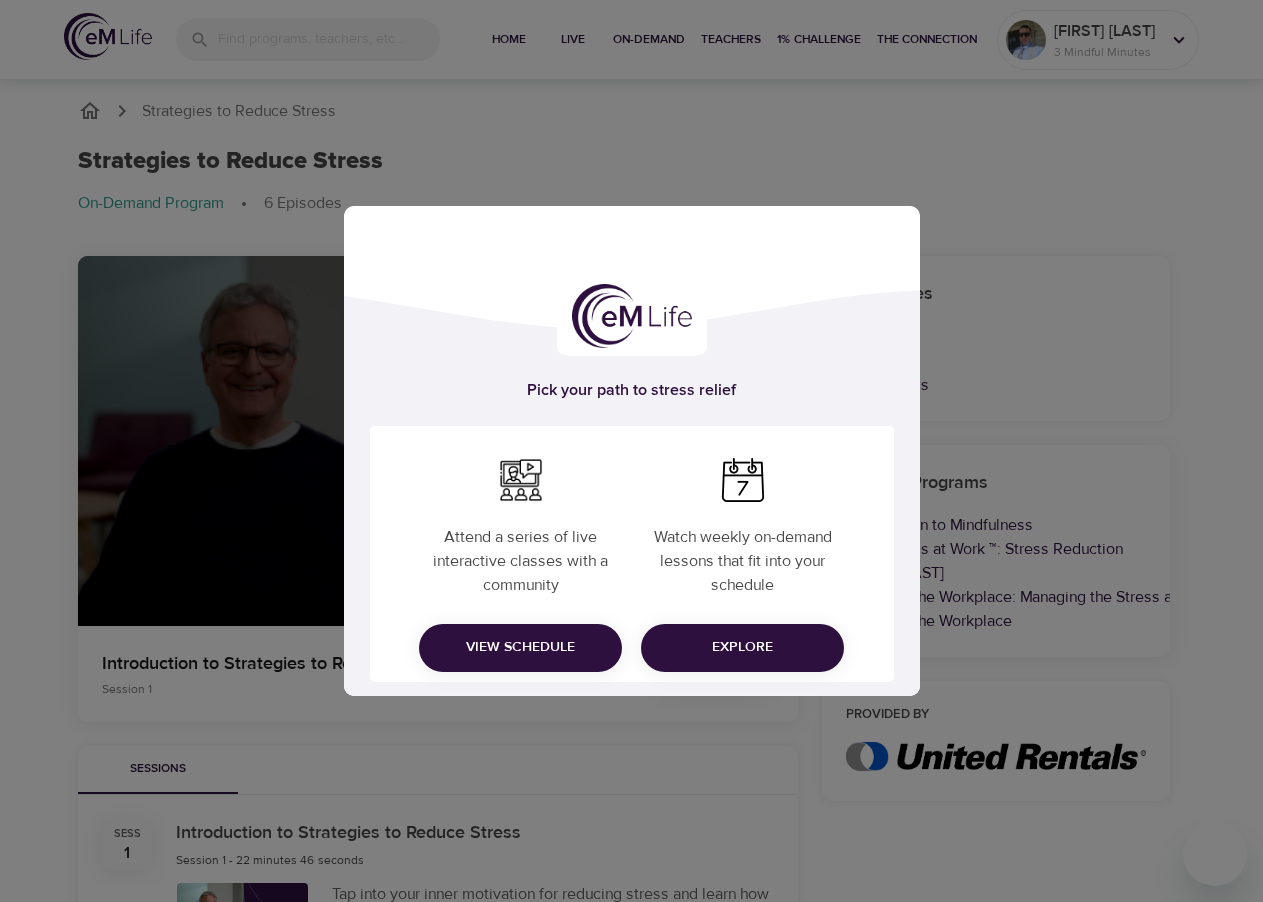 click on "View Schedule" at bounding box center [520, 647] 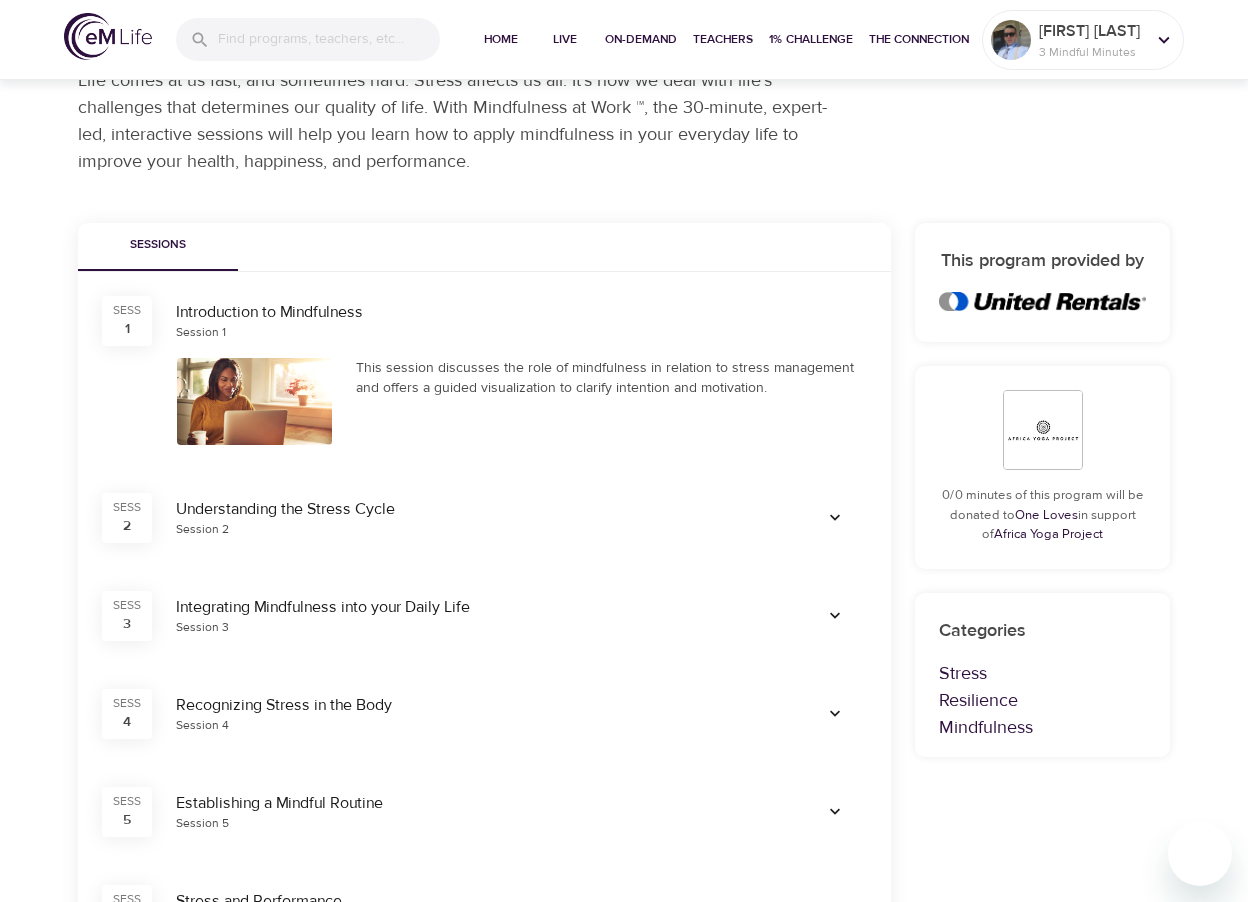 scroll, scrollTop: 300, scrollLeft: 0, axis: vertical 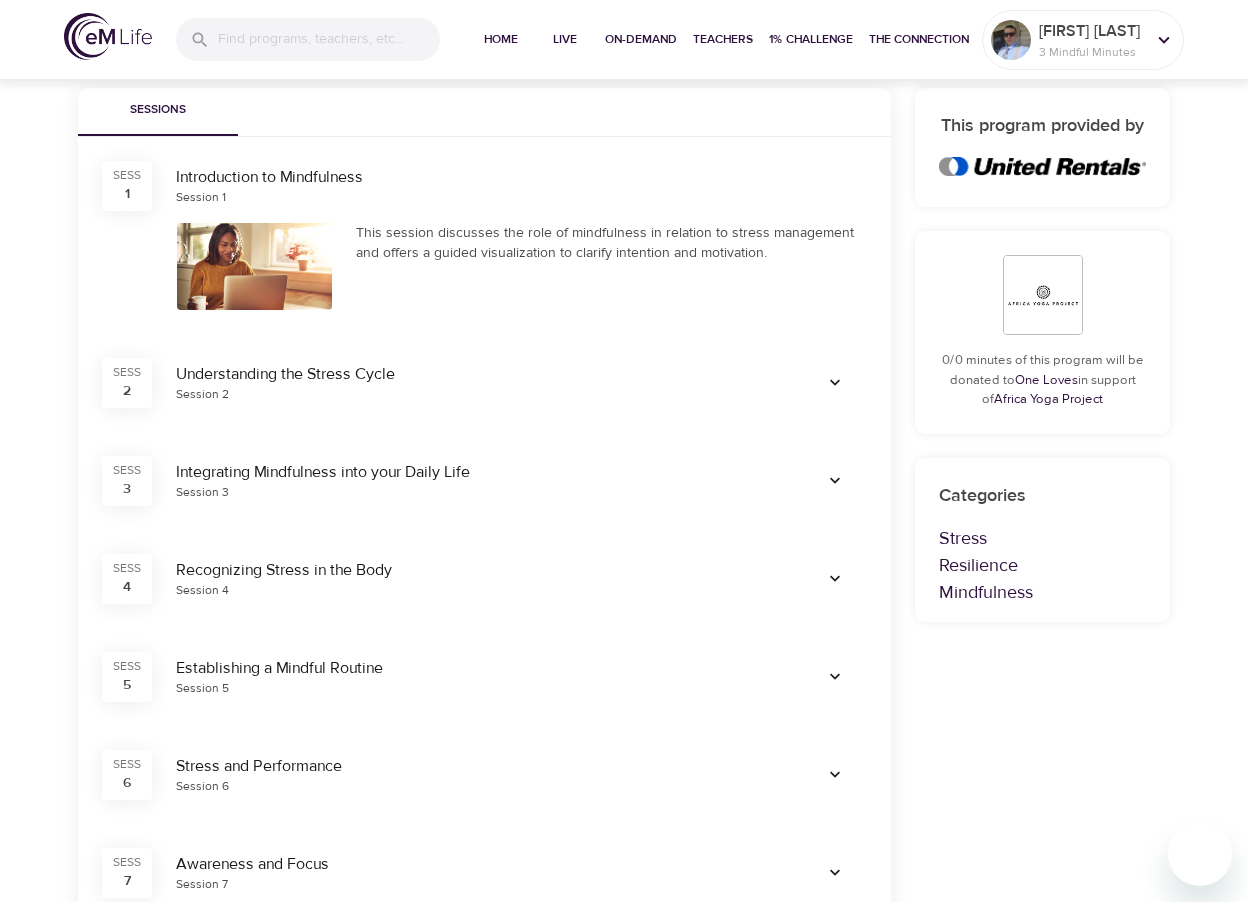 click 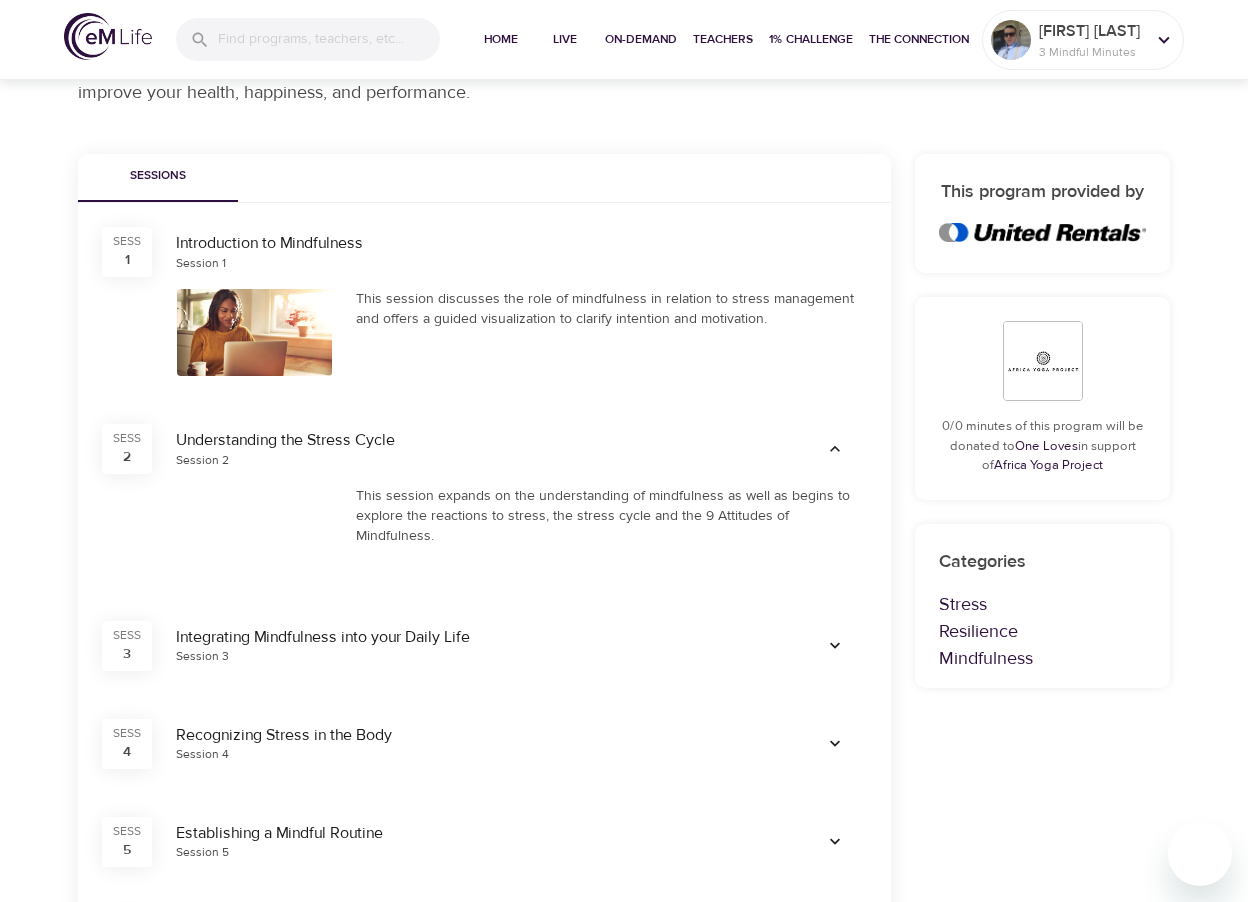 scroll, scrollTop: 200, scrollLeft: 0, axis: vertical 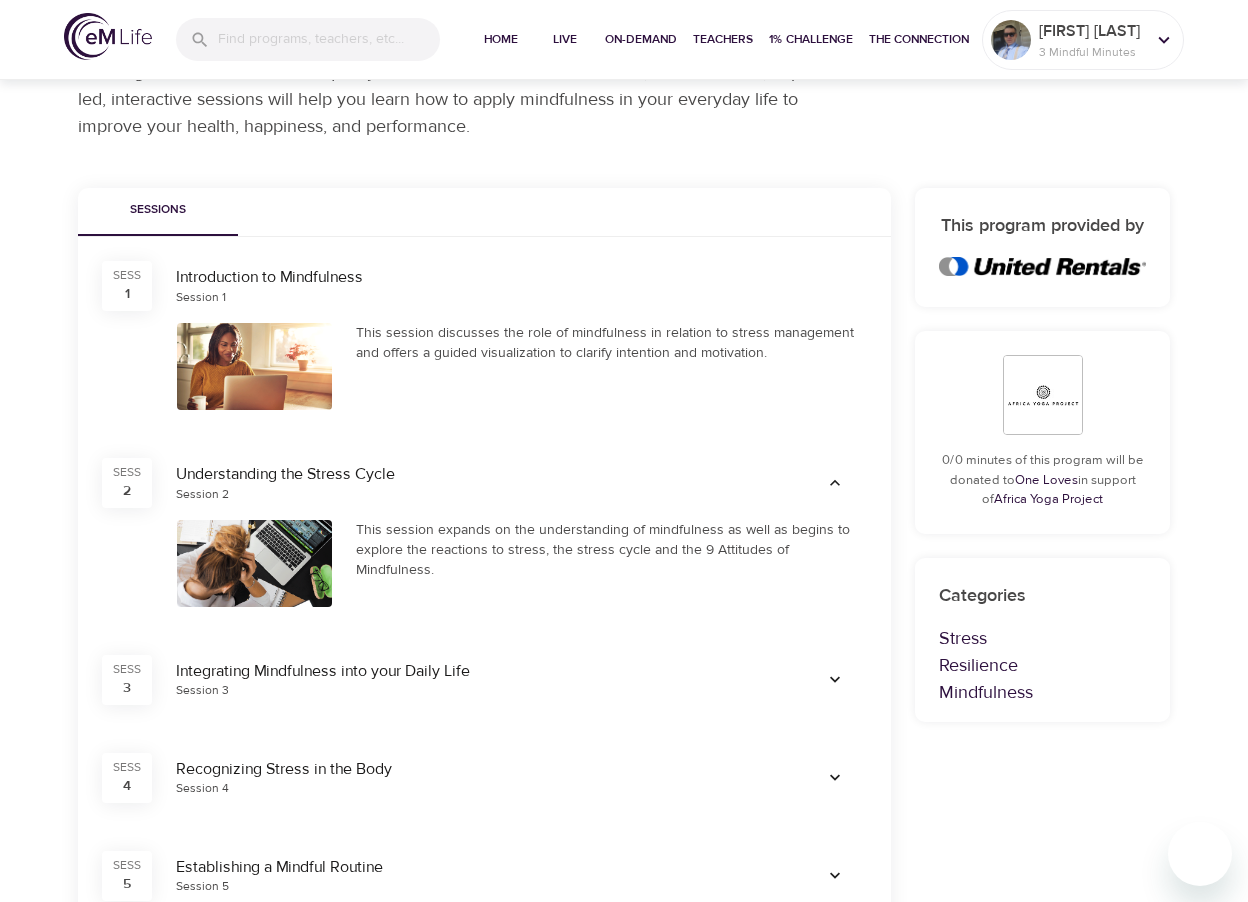 click at bounding box center [254, 366] 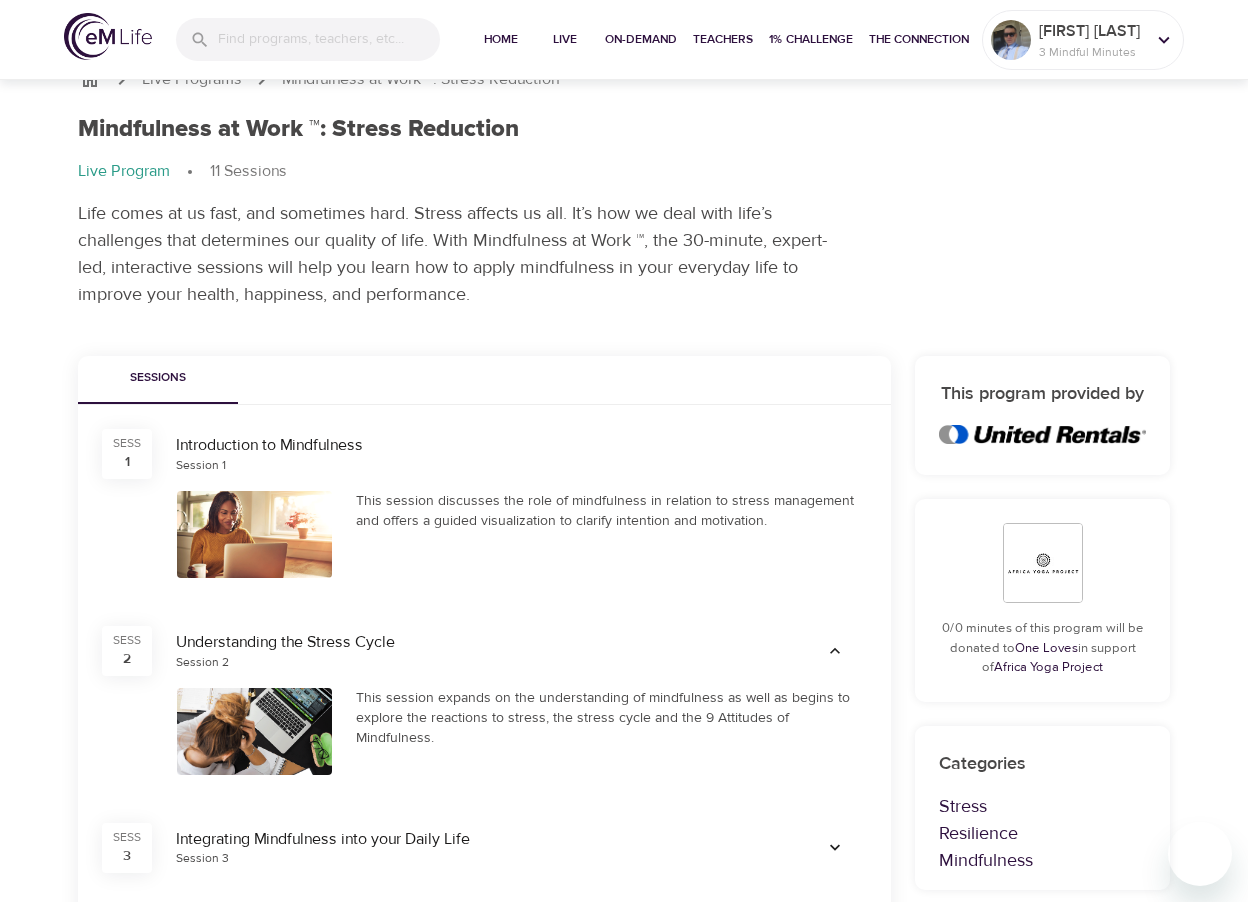 scroll, scrollTop: 0, scrollLeft: 0, axis: both 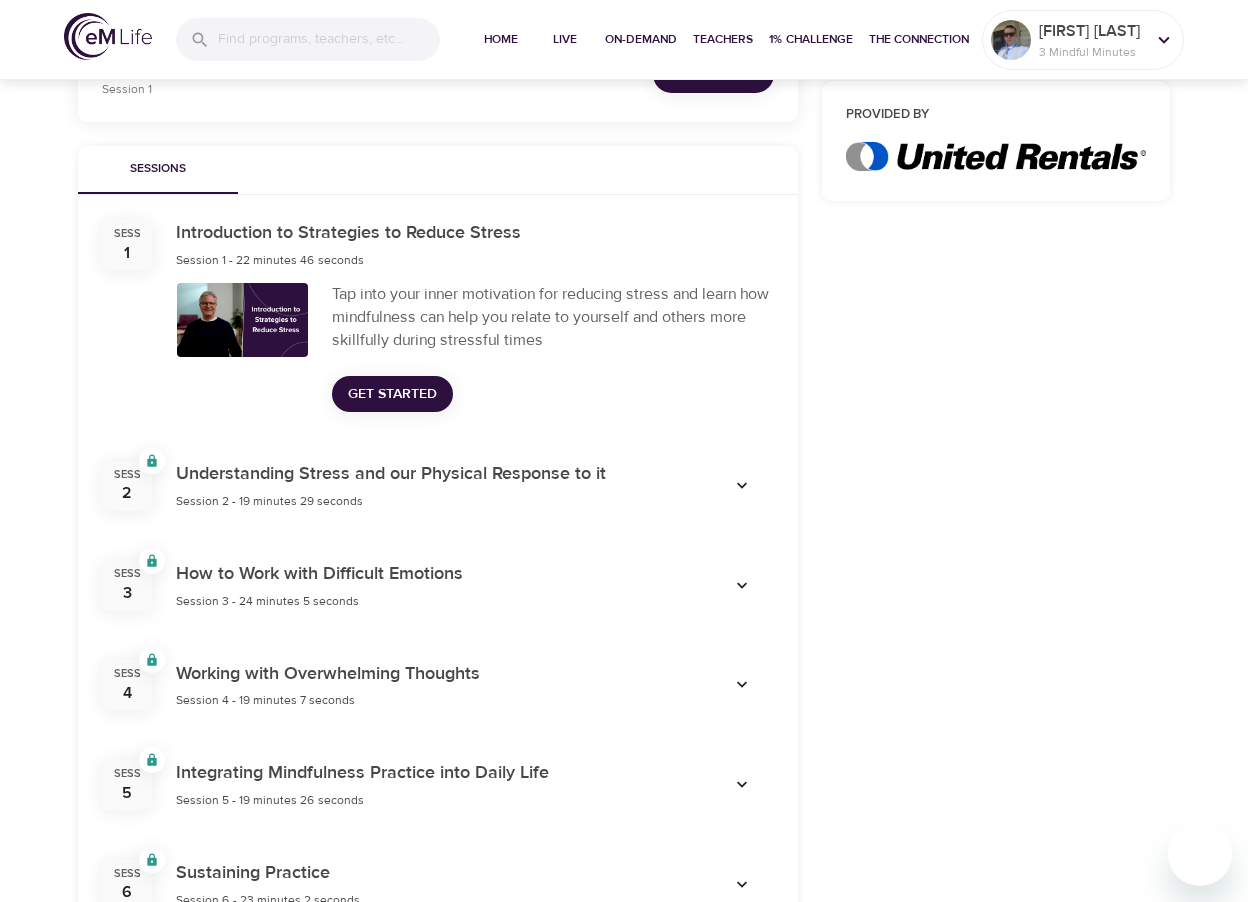 click 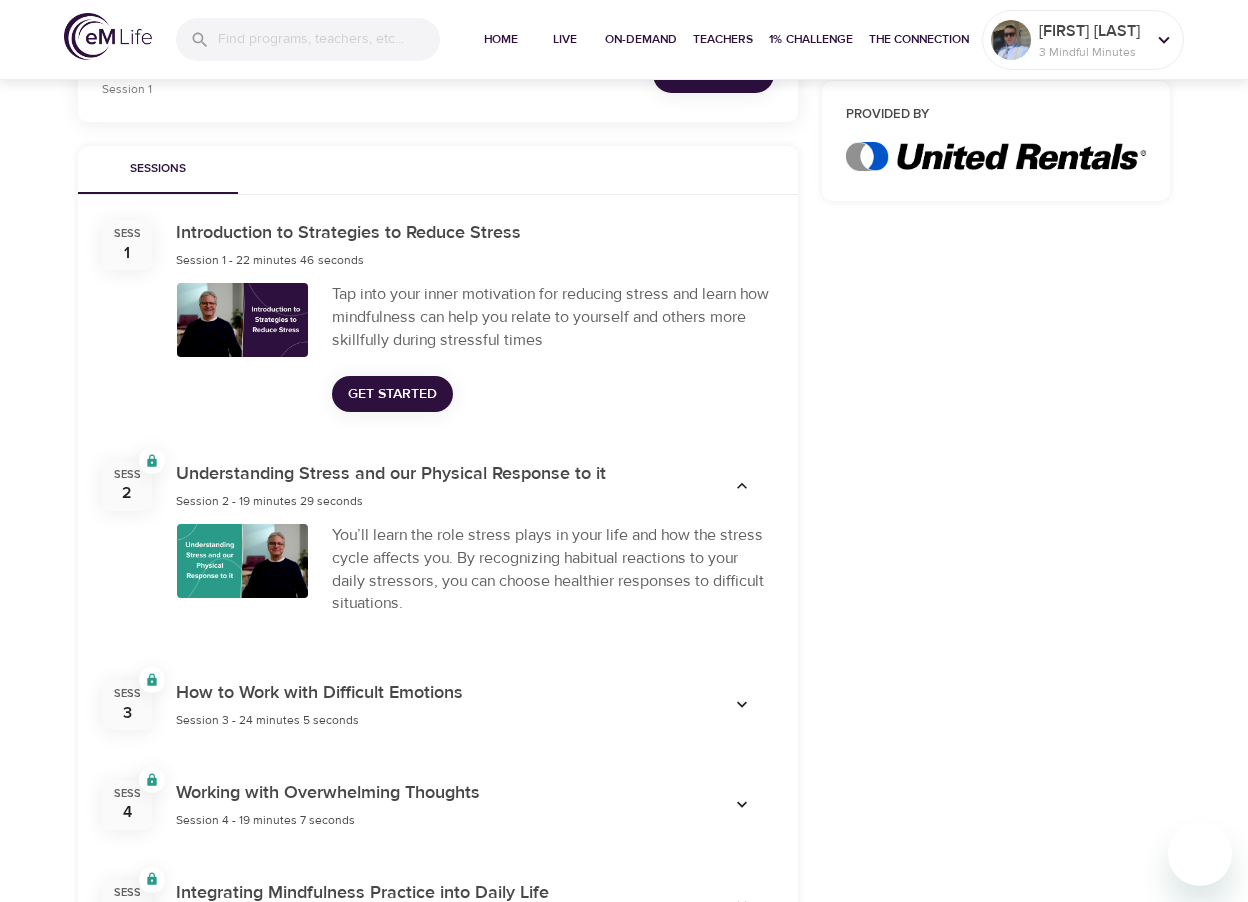 click 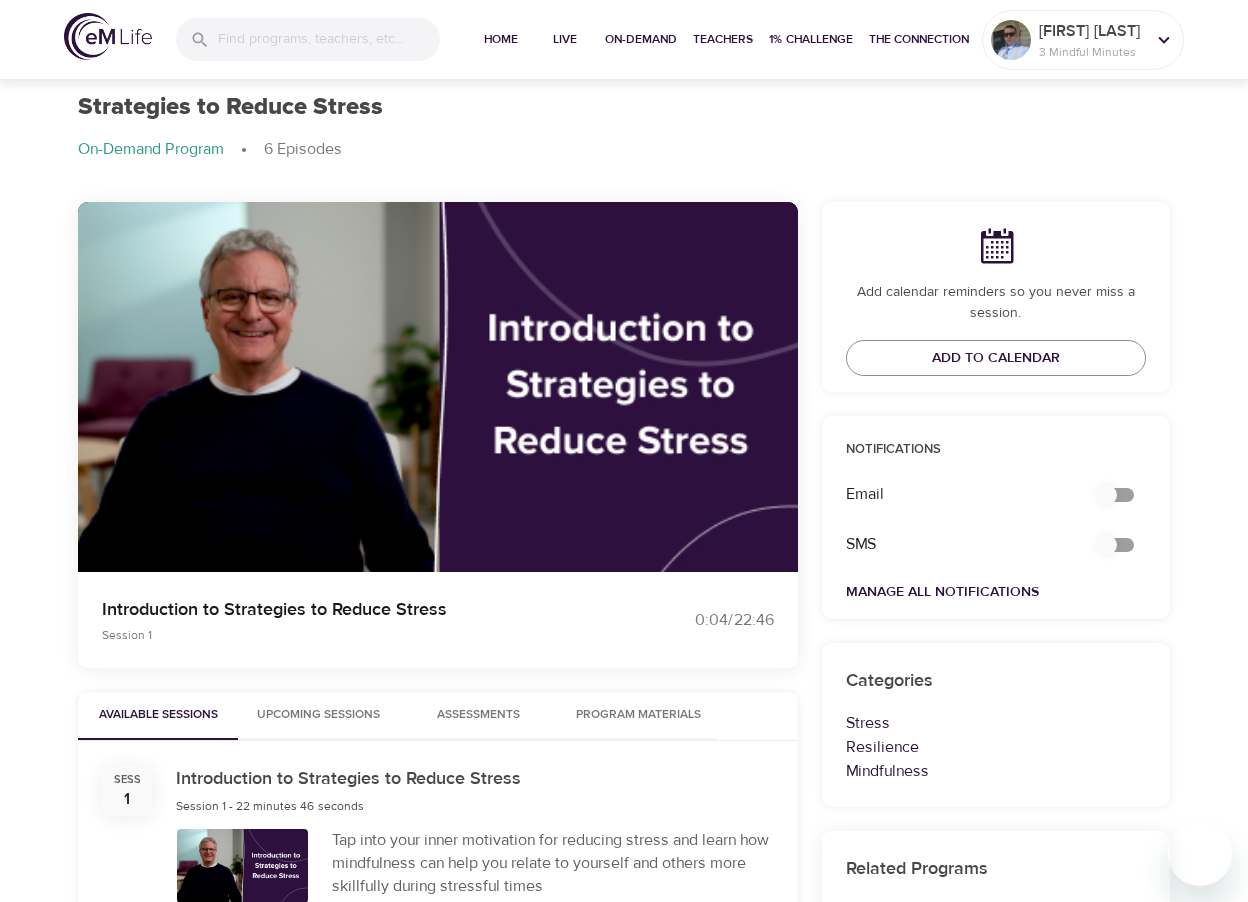 scroll, scrollTop: 100, scrollLeft: 0, axis: vertical 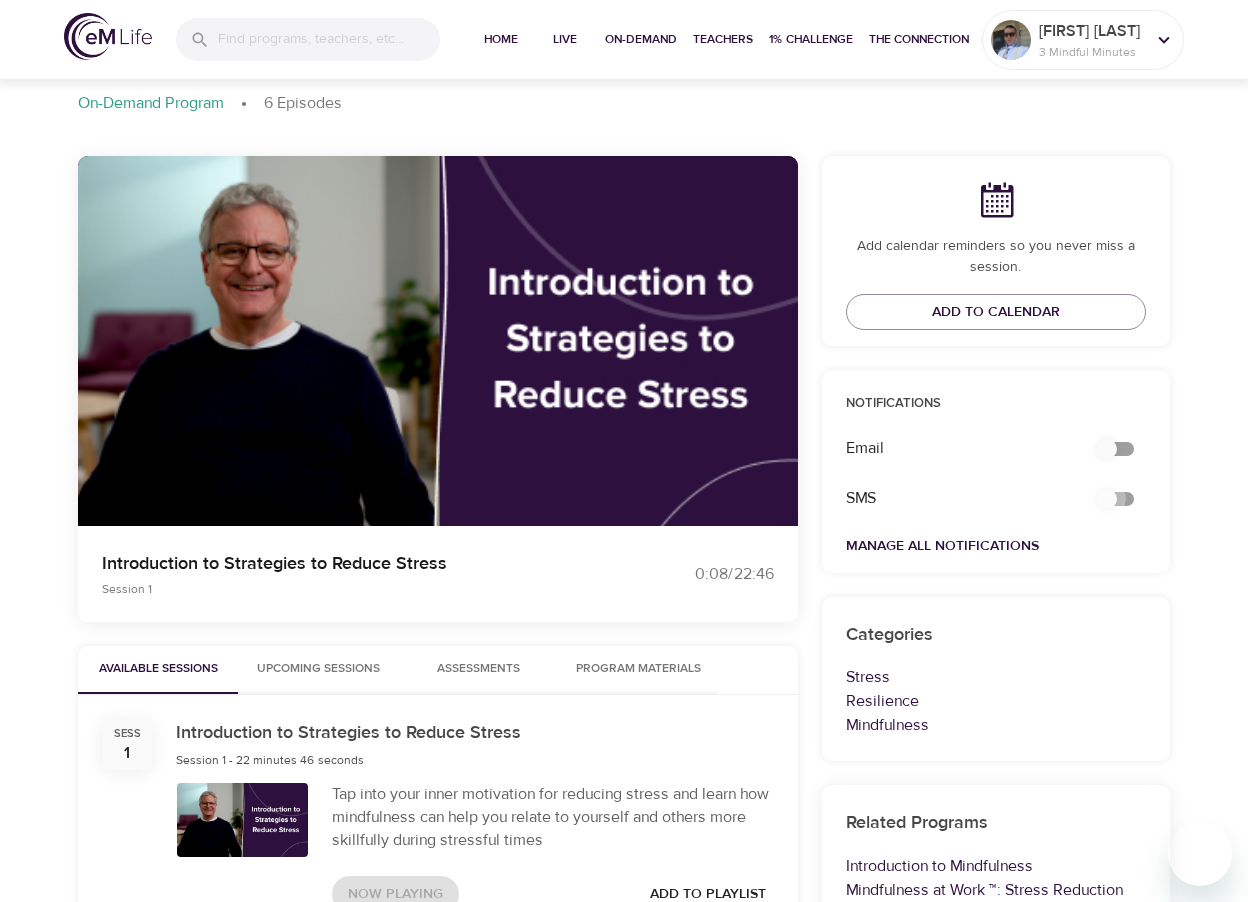 click at bounding box center (1107, 499) 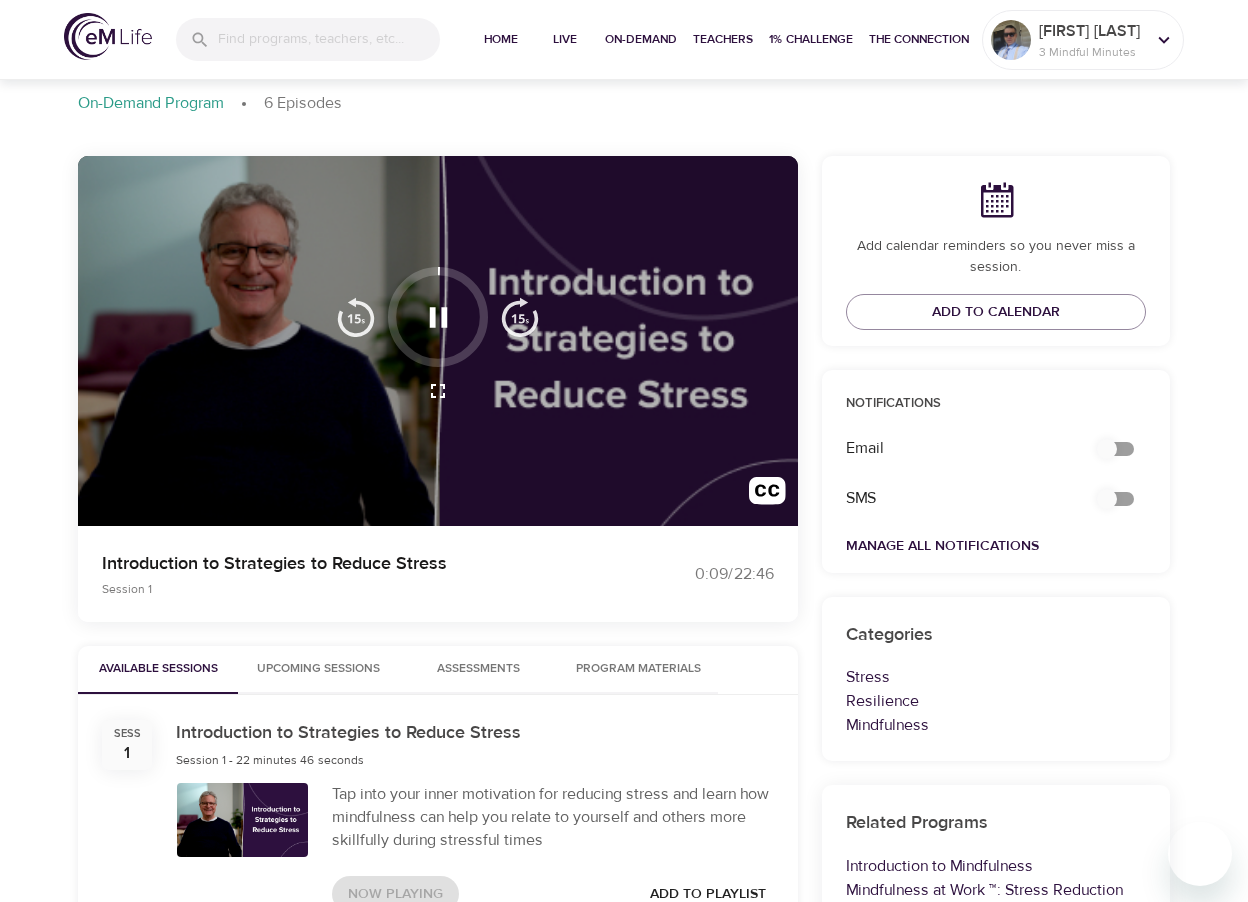 checkbox on "true" 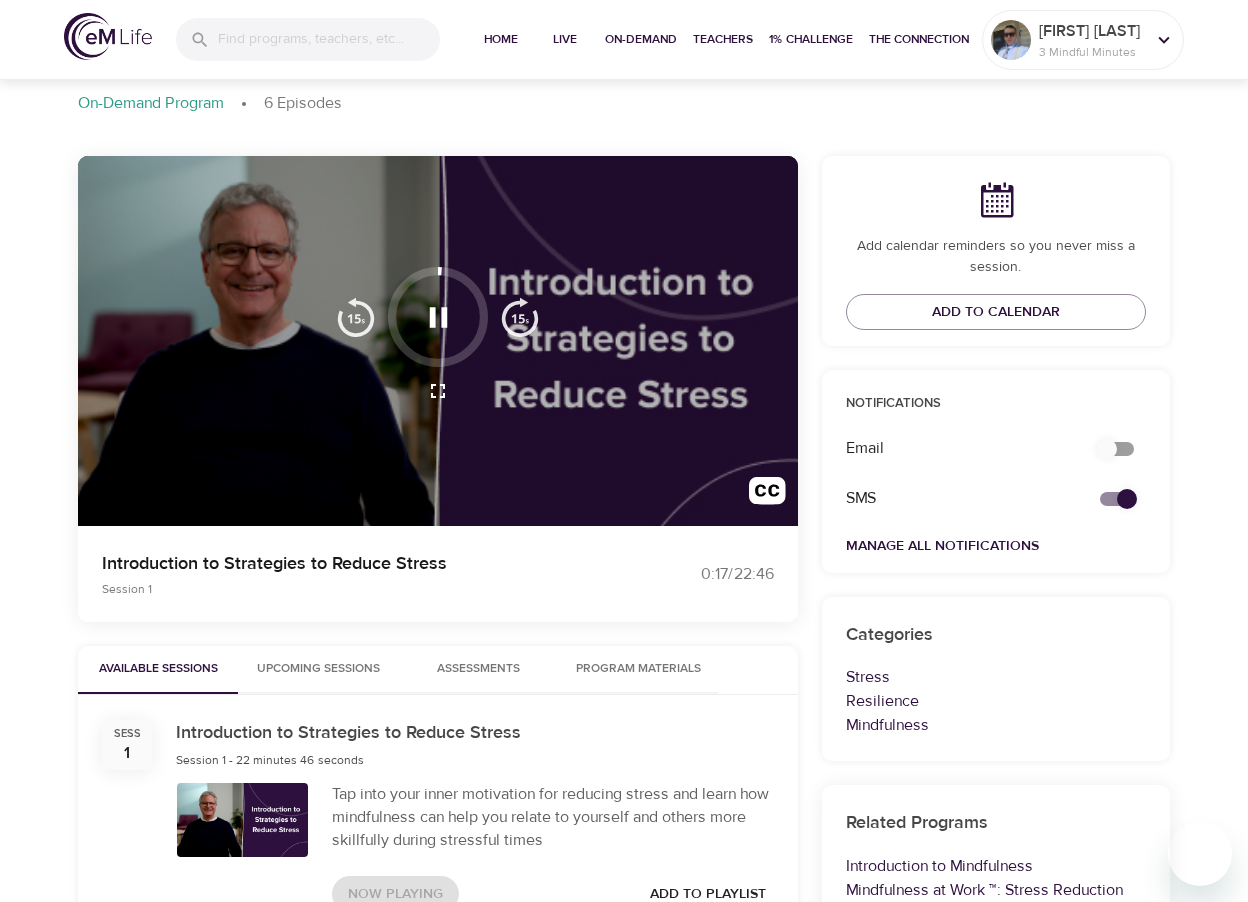click 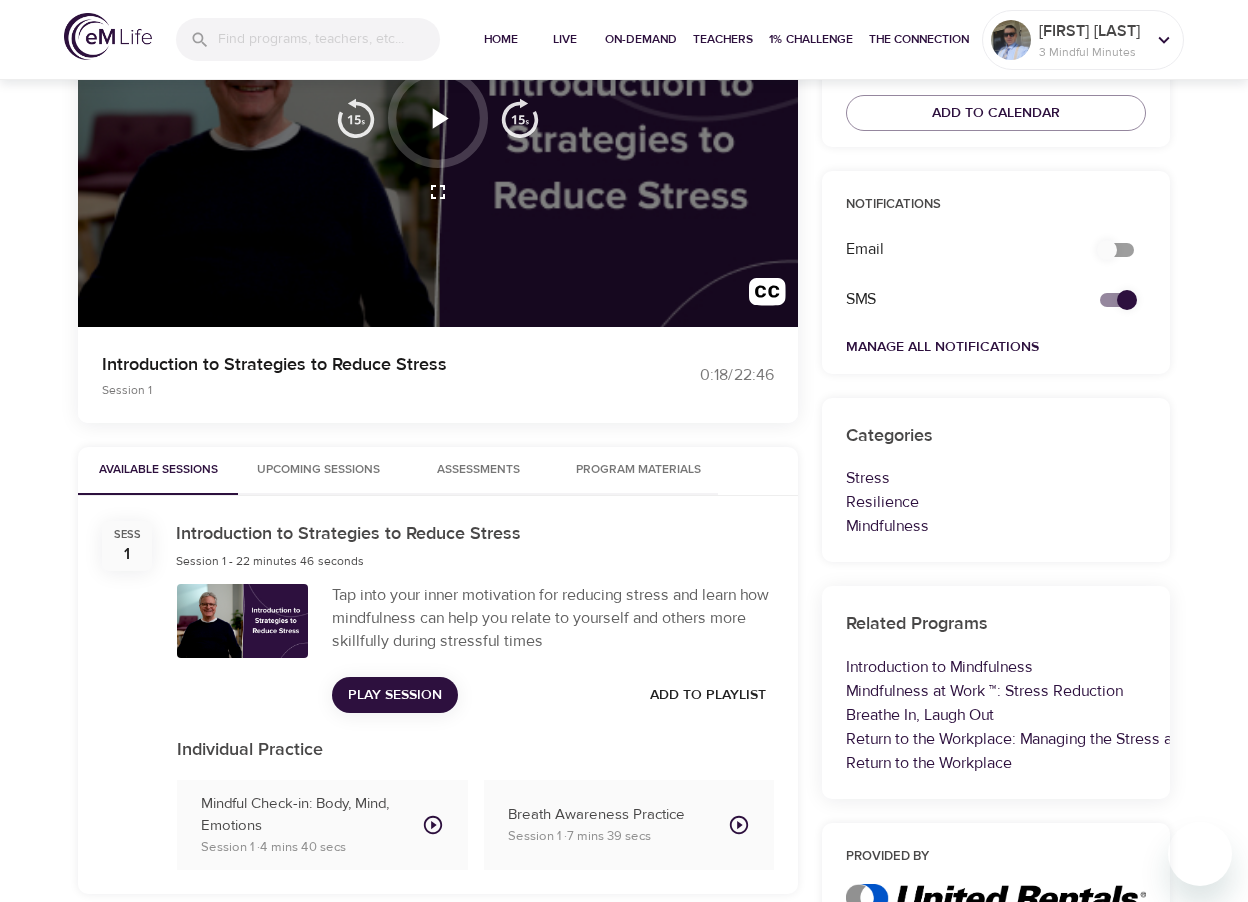 scroll, scrollTop: 300, scrollLeft: 0, axis: vertical 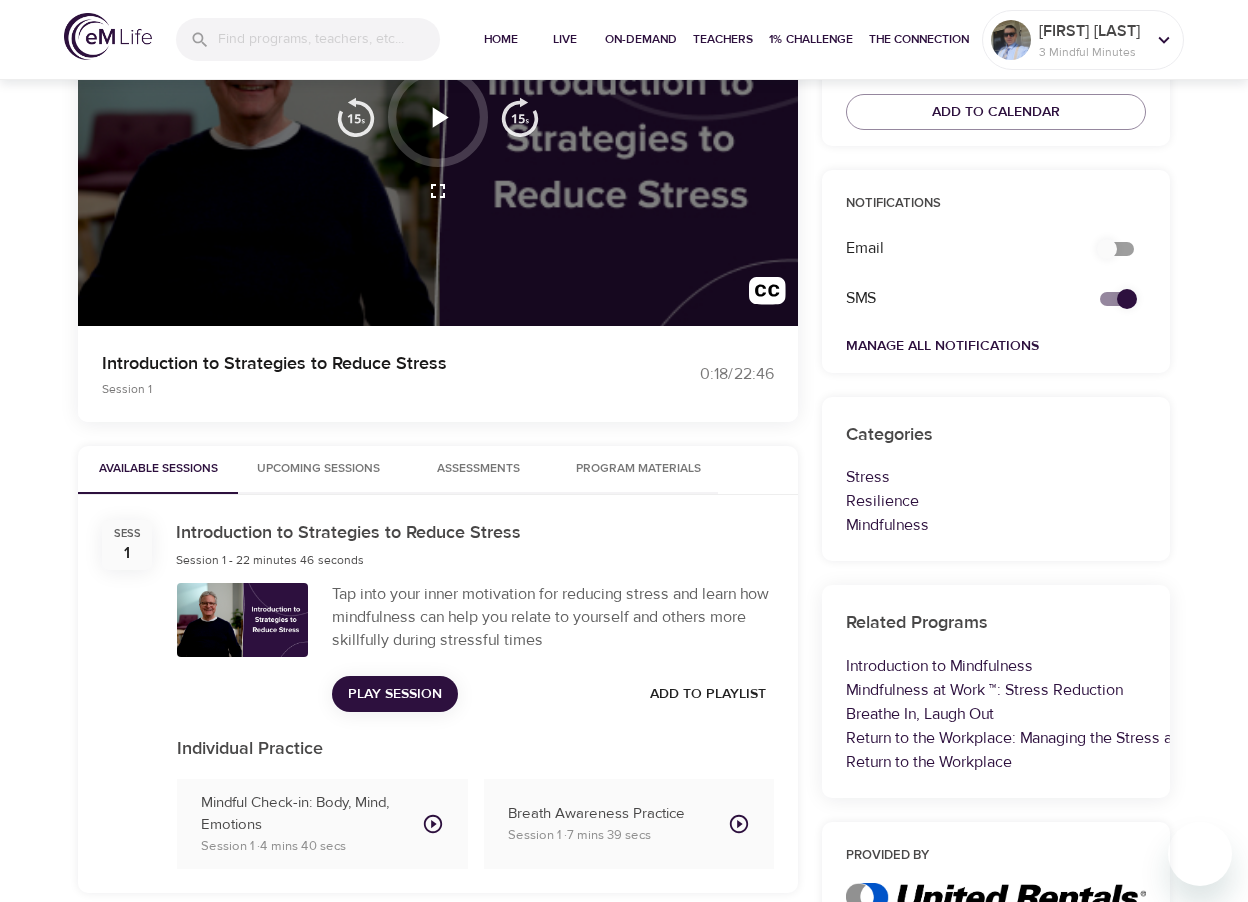 click on "Add to Playlist" at bounding box center (708, 694) 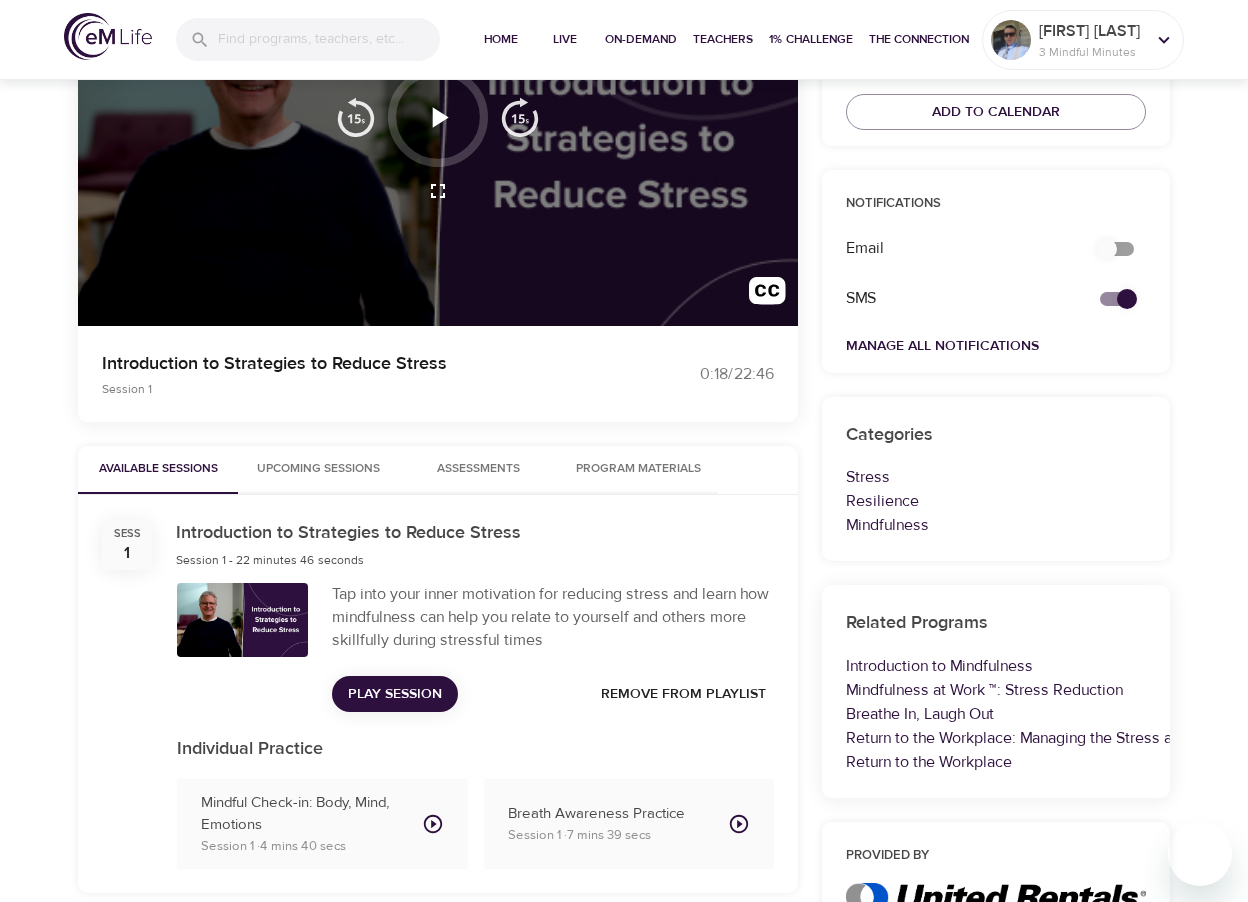 click at bounding box center (108, 36) 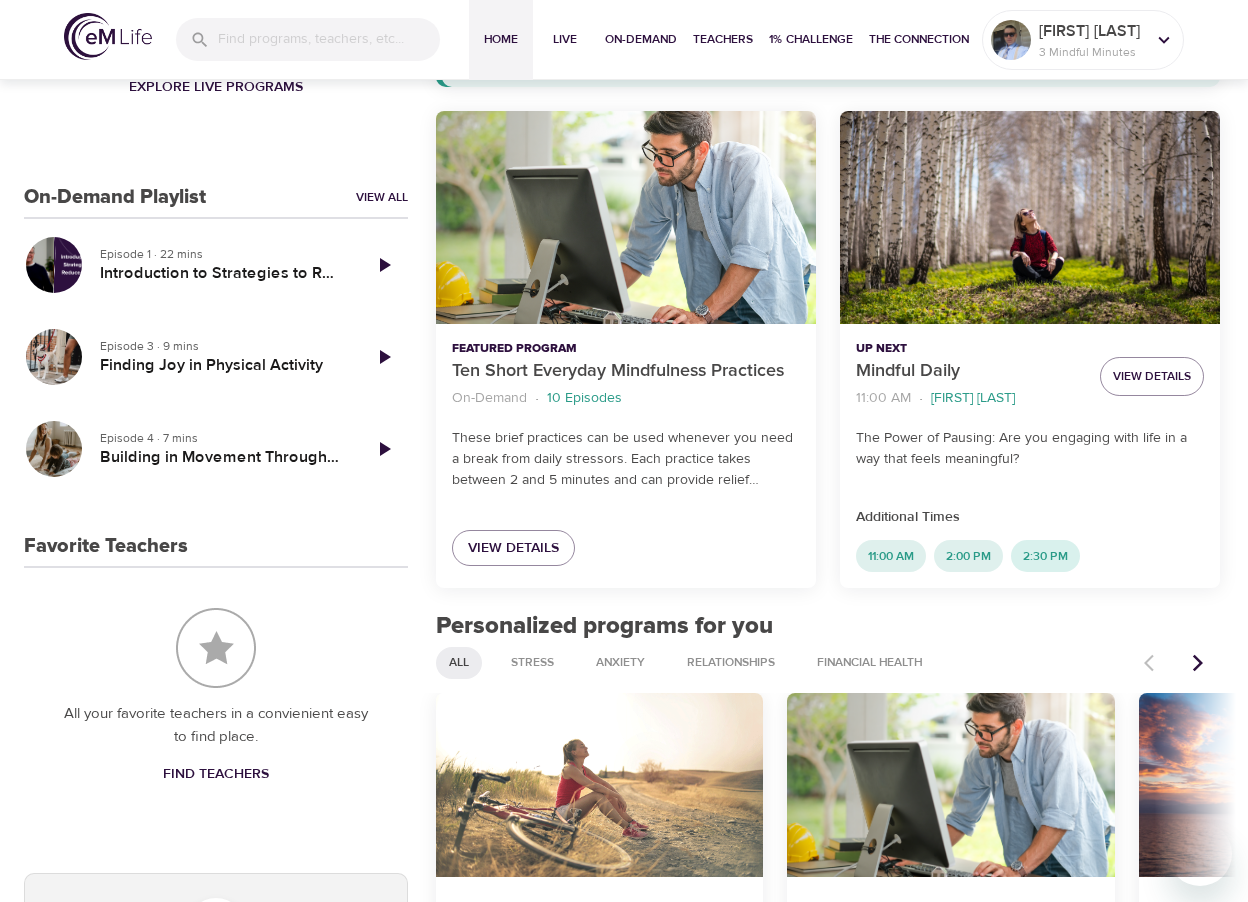scroll, scrollTop: 400, scrollLeft: 0, axis: vertical 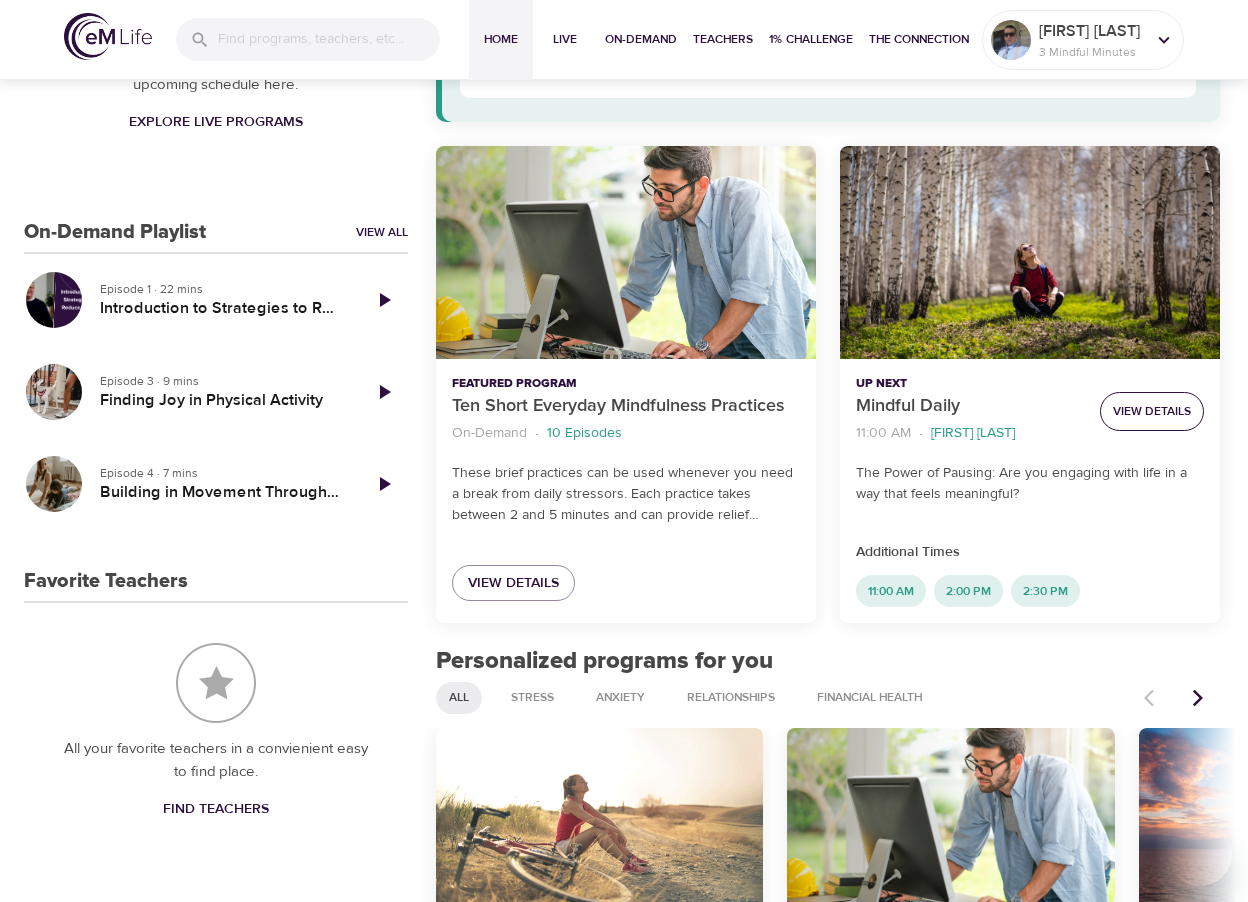 click on "View Details" at bounding box center [1152, 411] 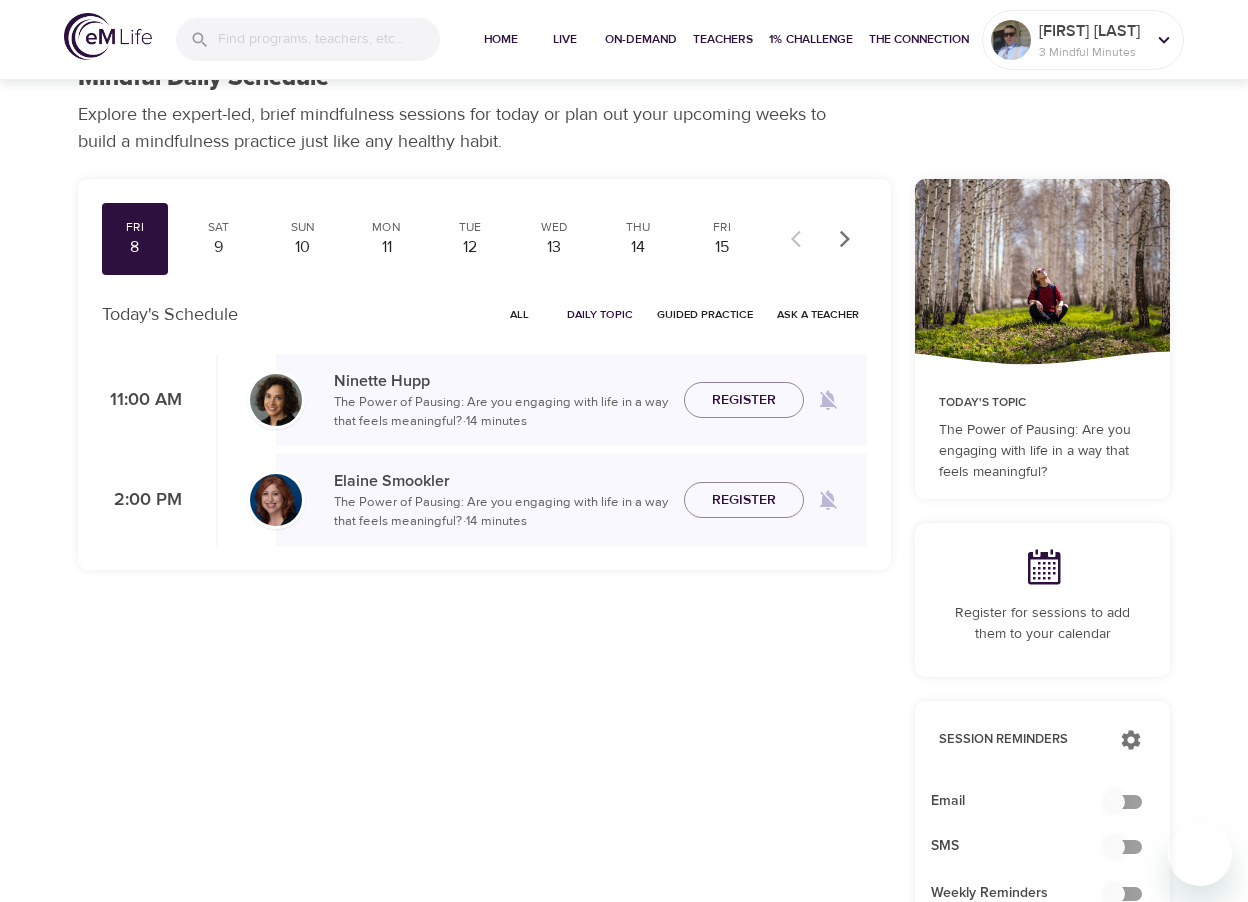 scroll, scrollTop: 0, scrollLeft: 0, axis: both 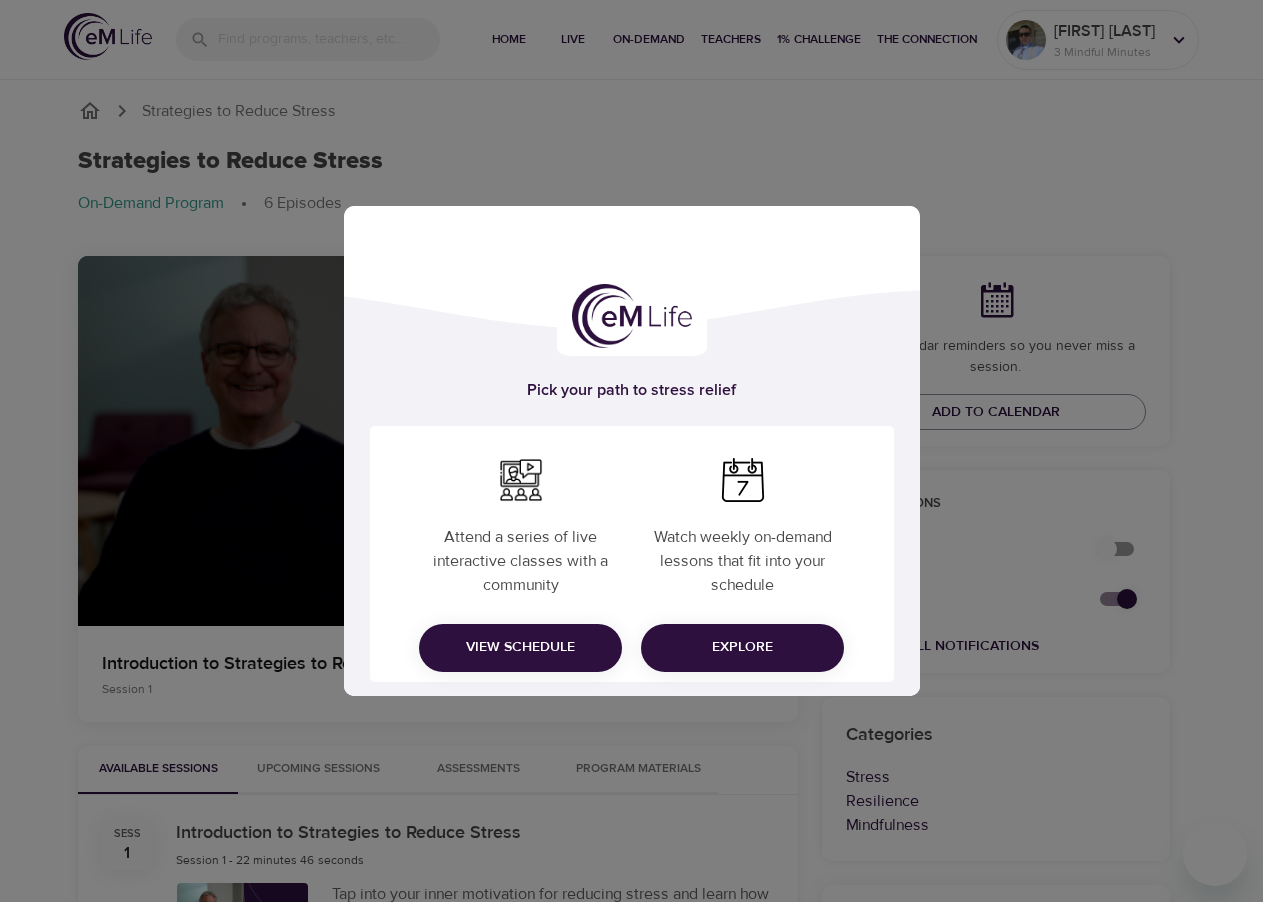 click on "View Schedule" at bounding box center [520, 647] 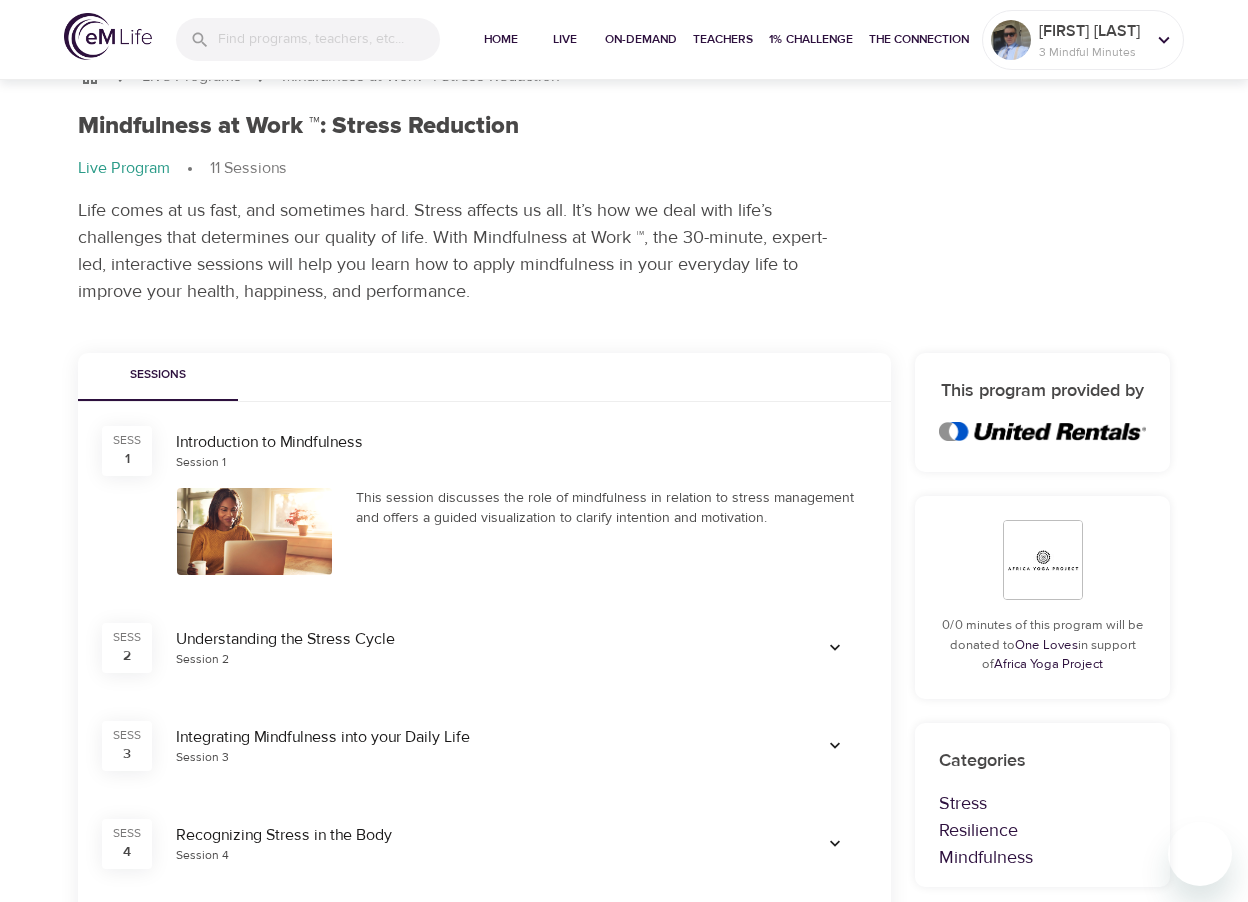 scroll, scrollTop: 0, scrollLeft: 0, axis: both 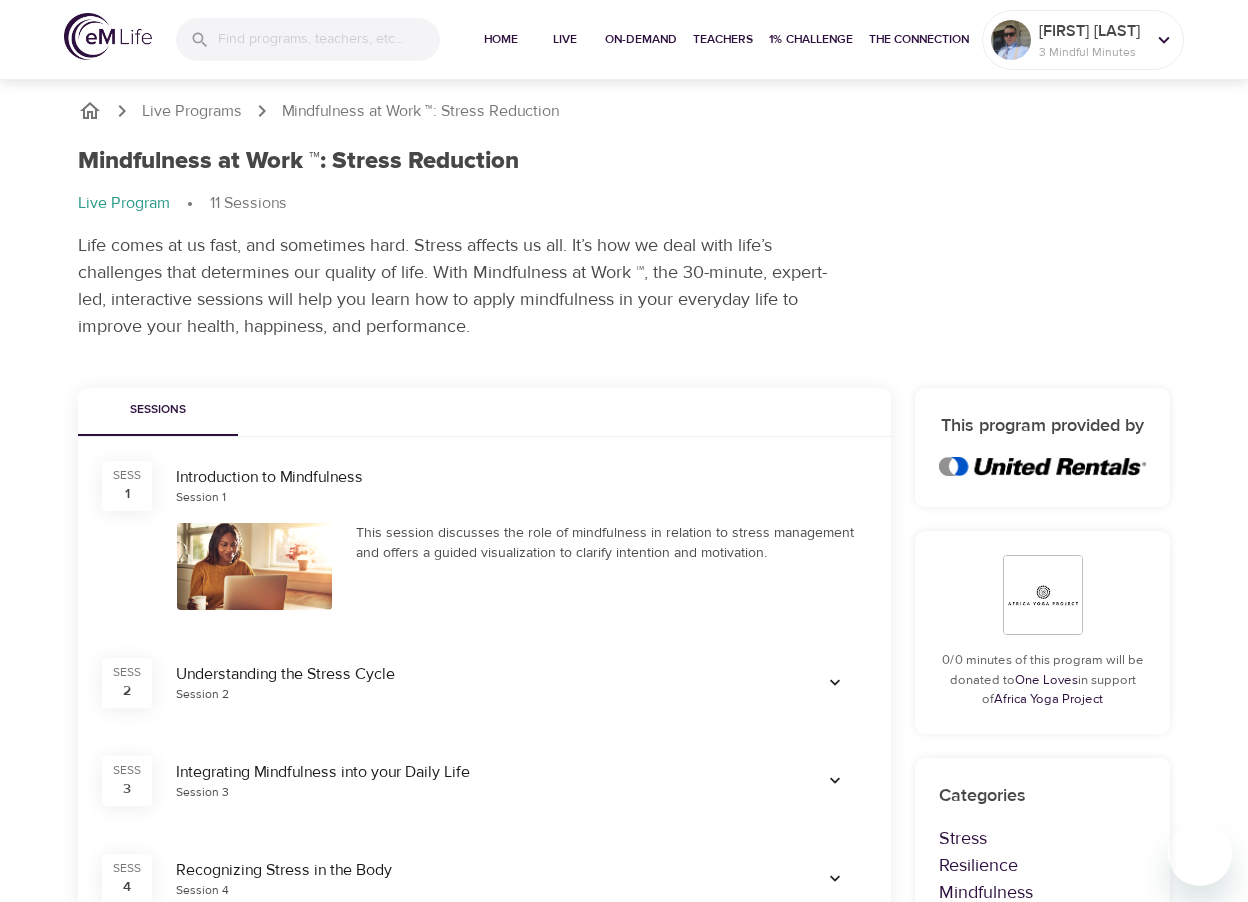 click 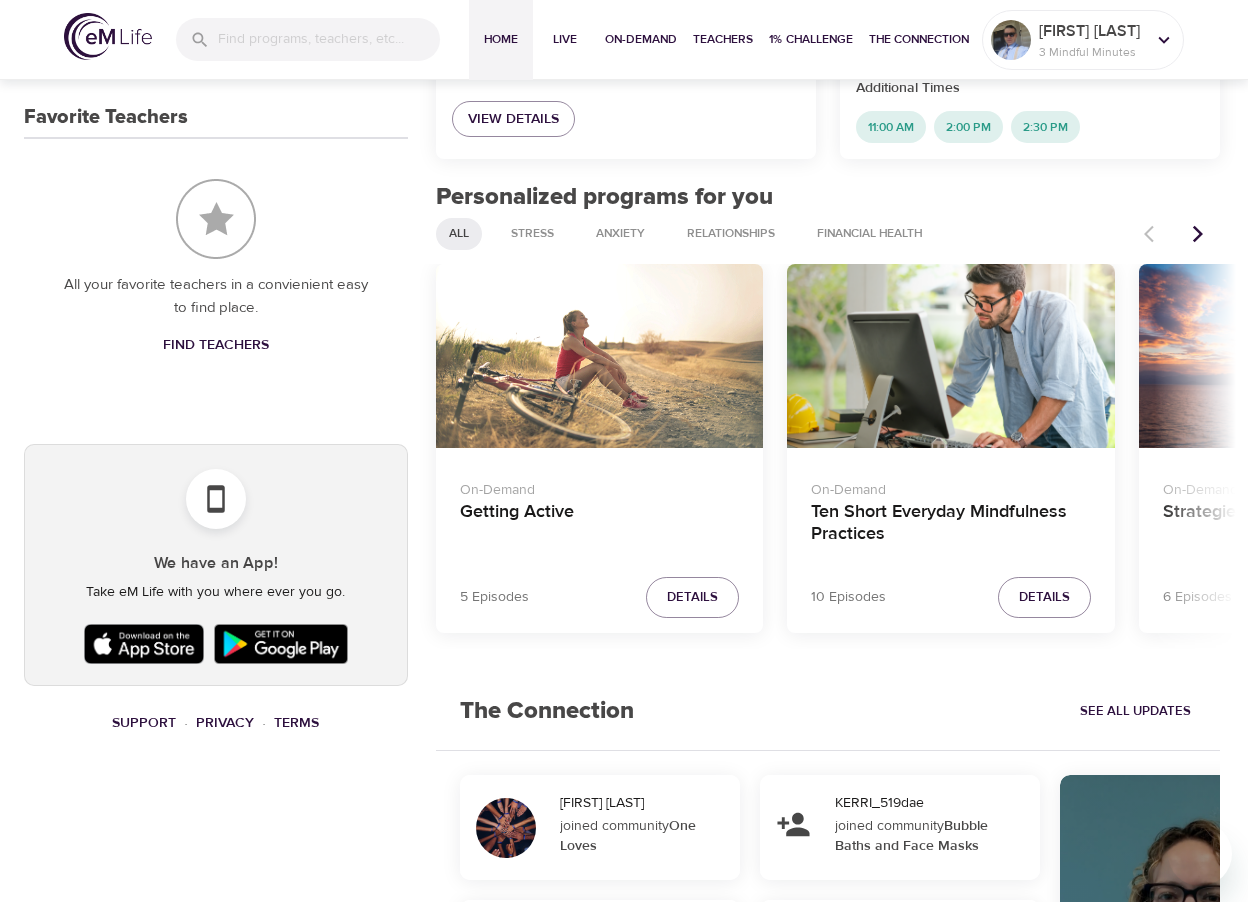 scroll, scrollTop: 900, scrollLeft: 0, axis: vertical 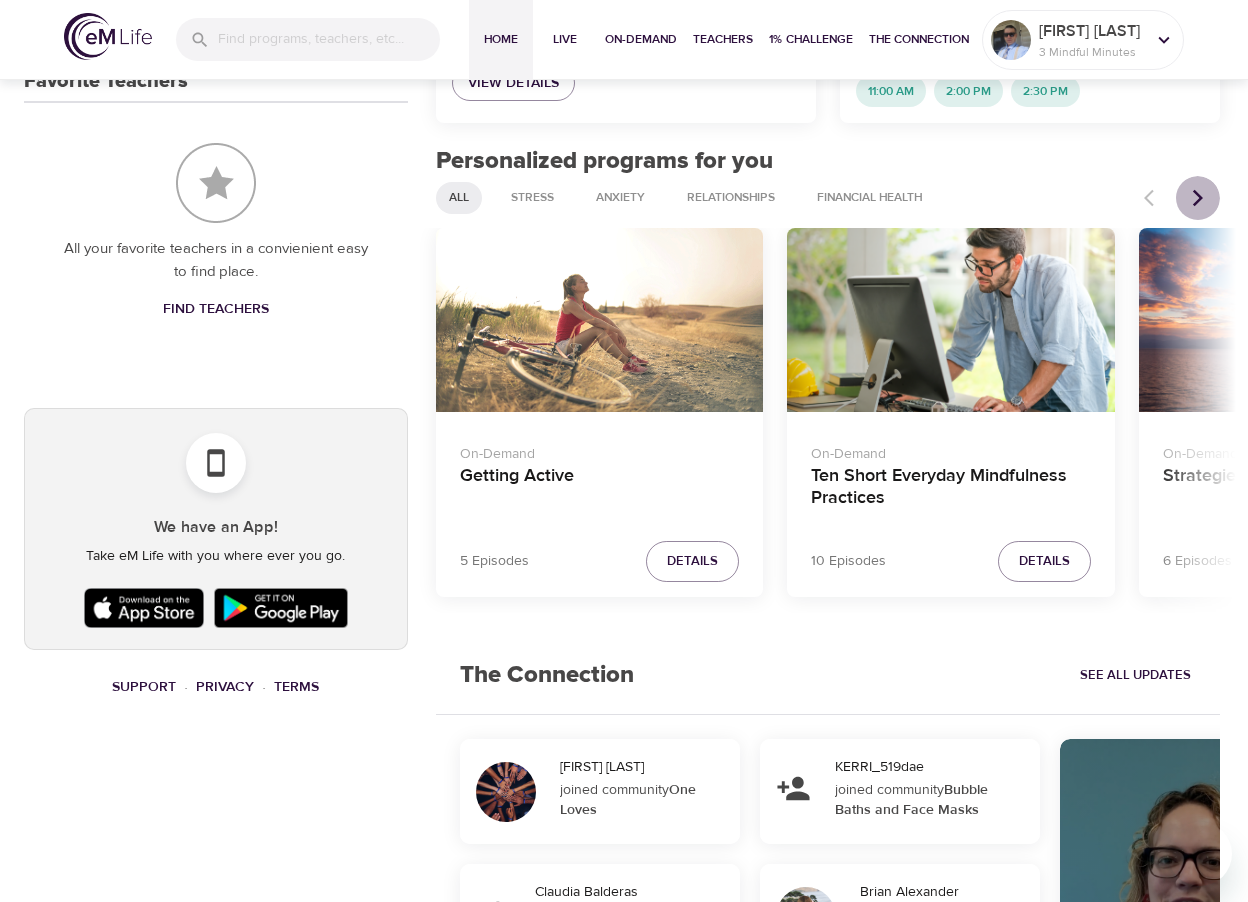 click 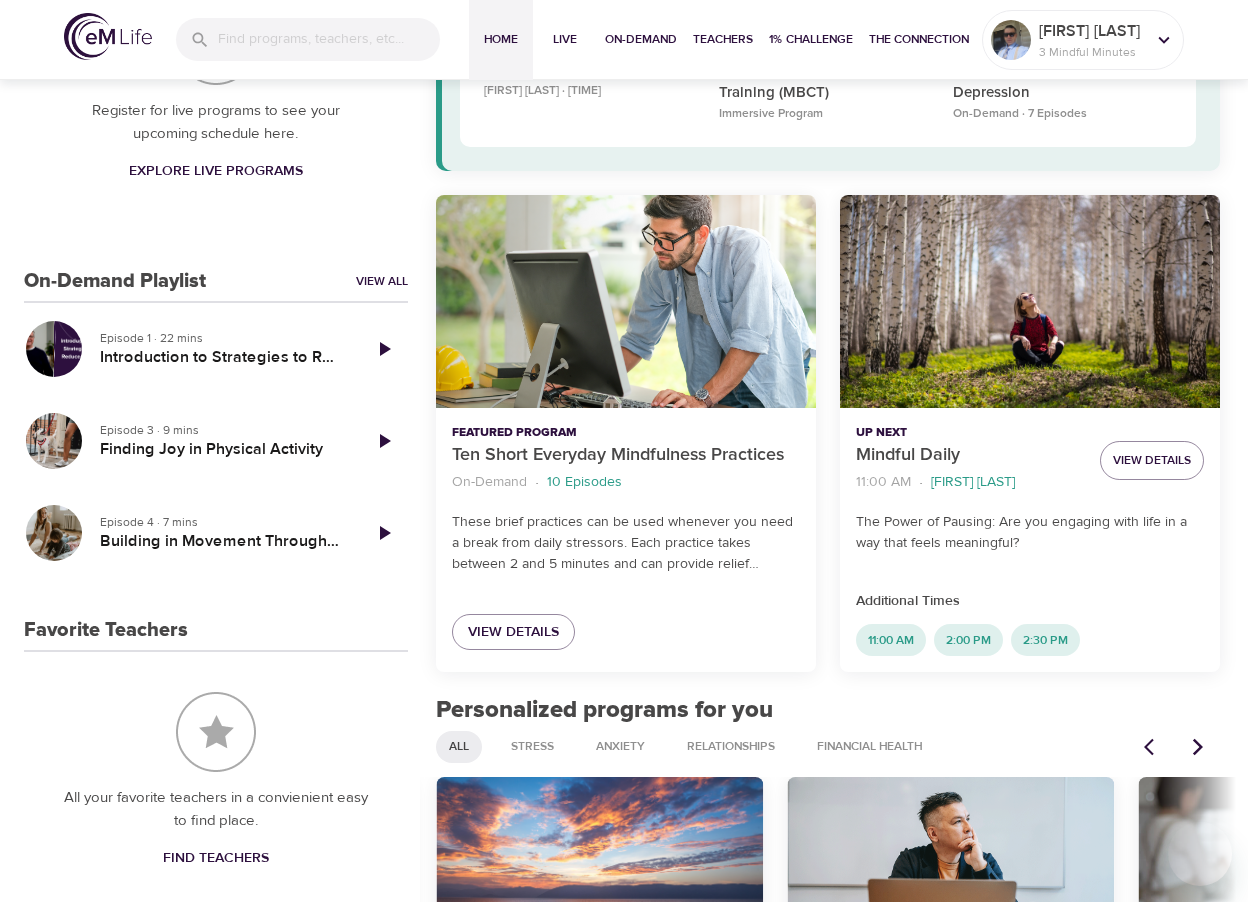 scroll, scrollTop: 300, scrollLeft: 0, axis: vertical 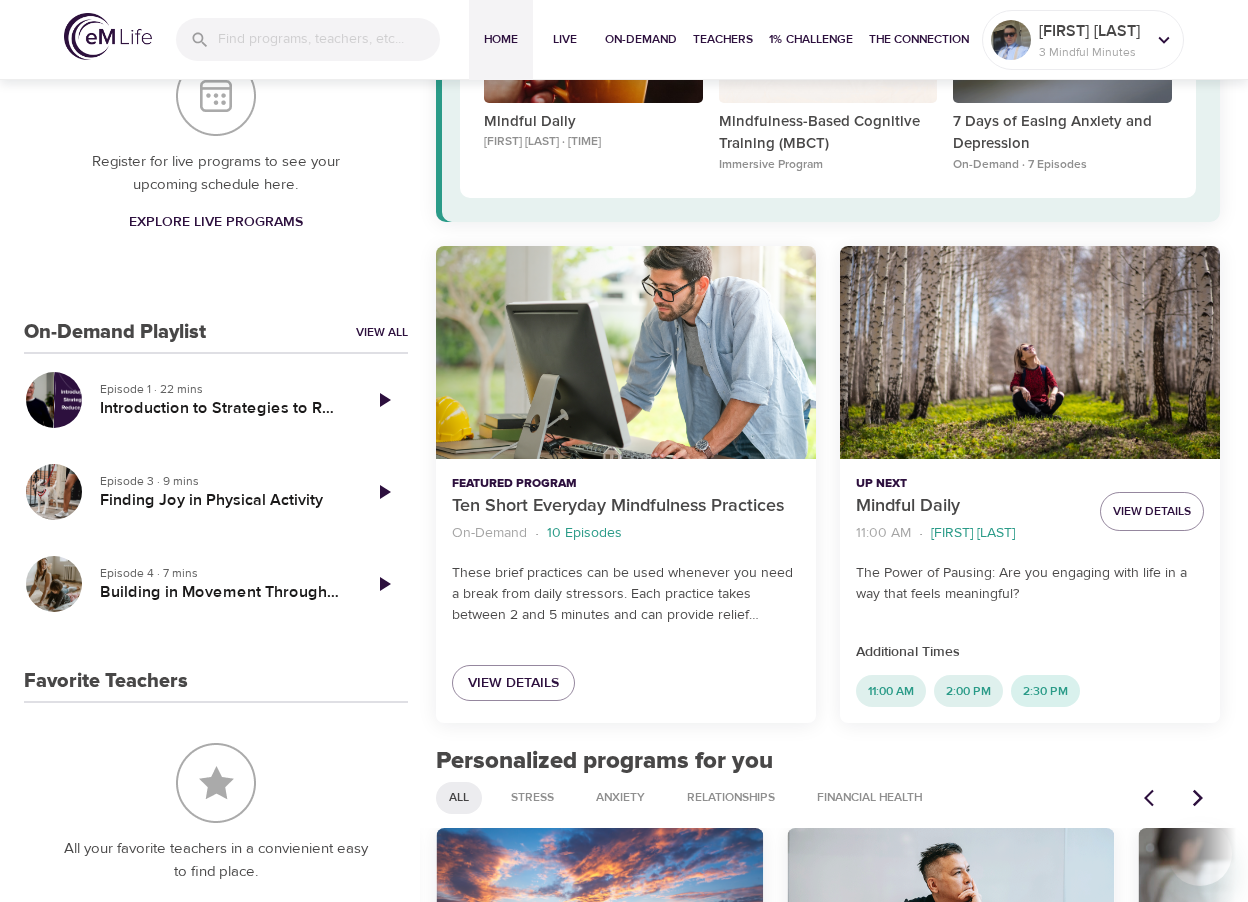 click on "2:30 PM" at bounding box center [1045, 691] 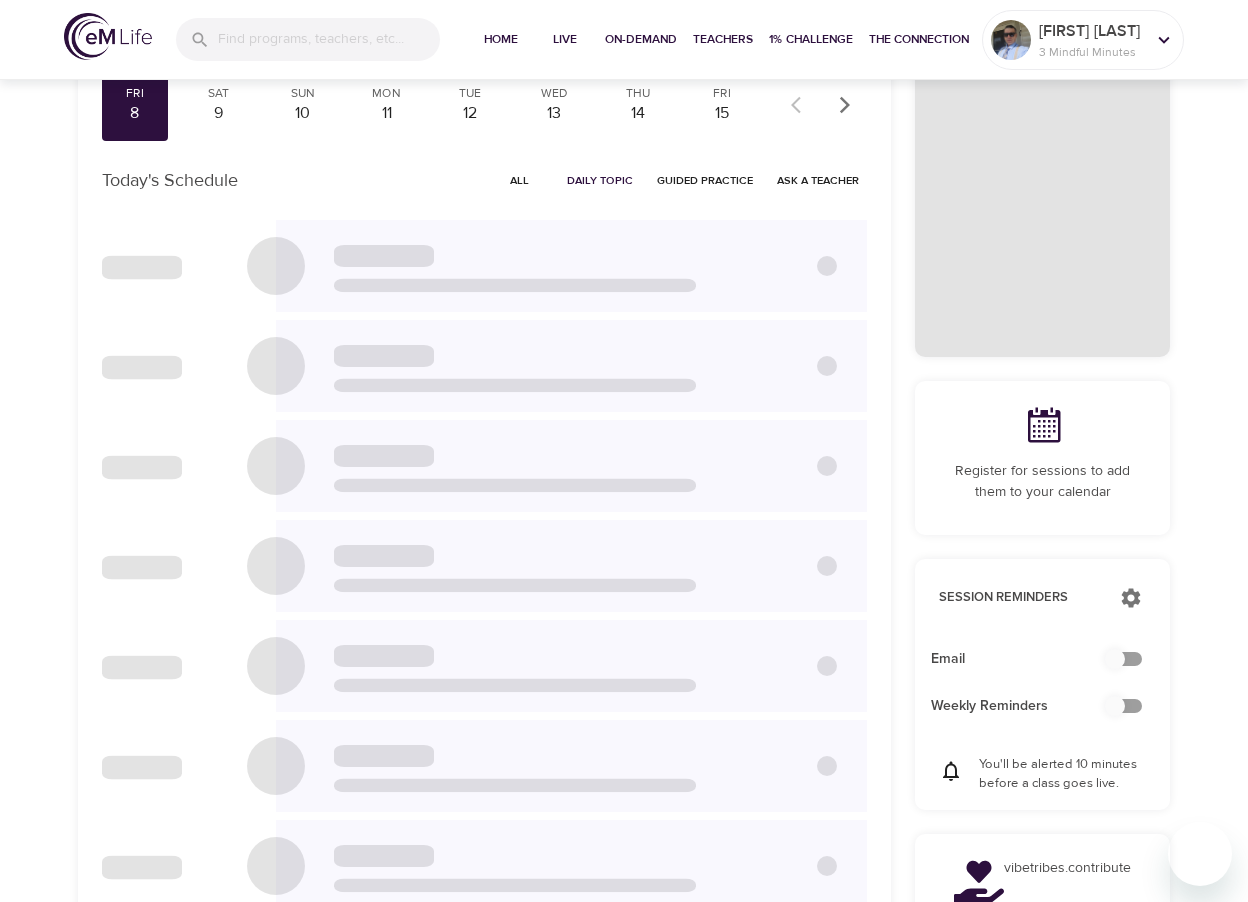 scroll, scrollTop: 0, scrollLeft: 0, axis: both 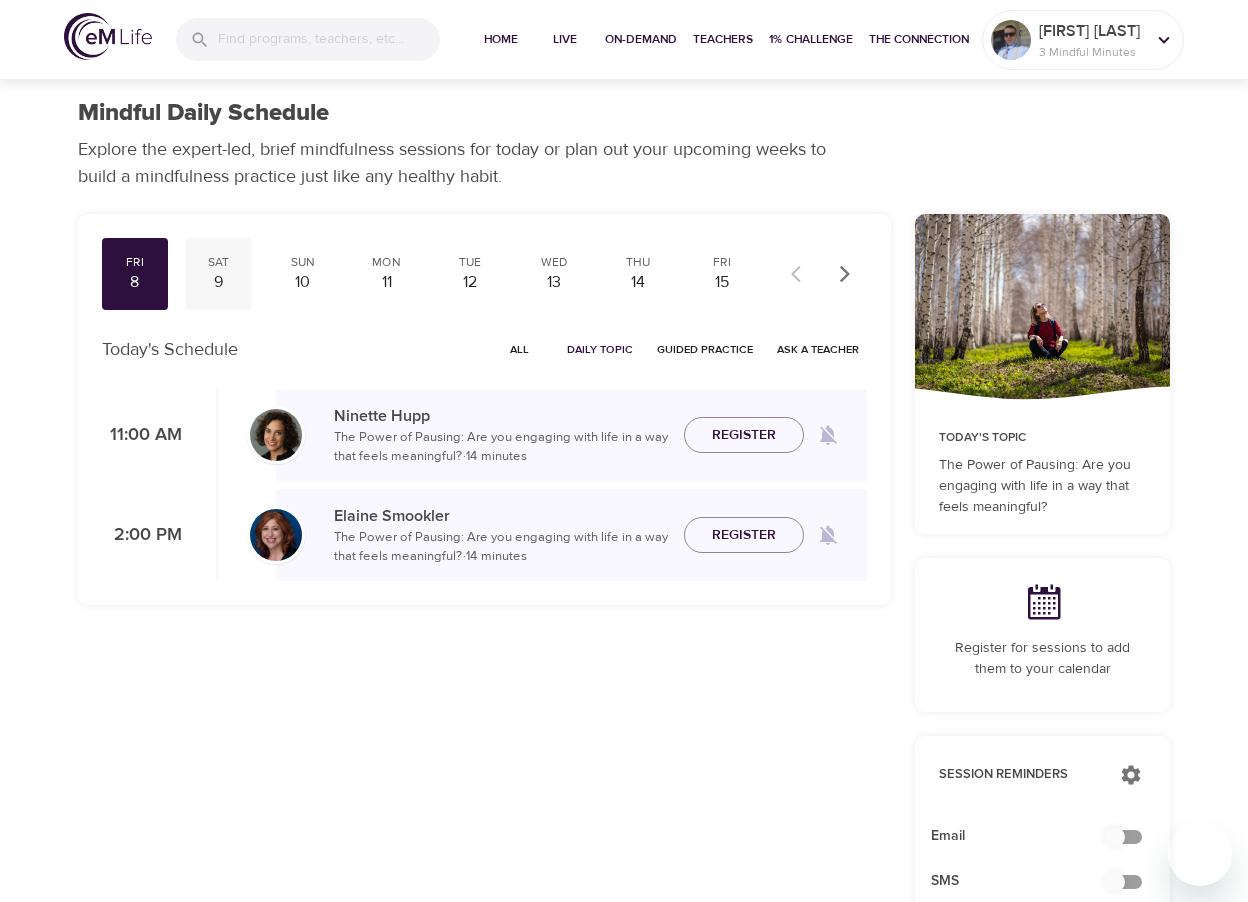 click on "9" at bounding box center [219, 282] 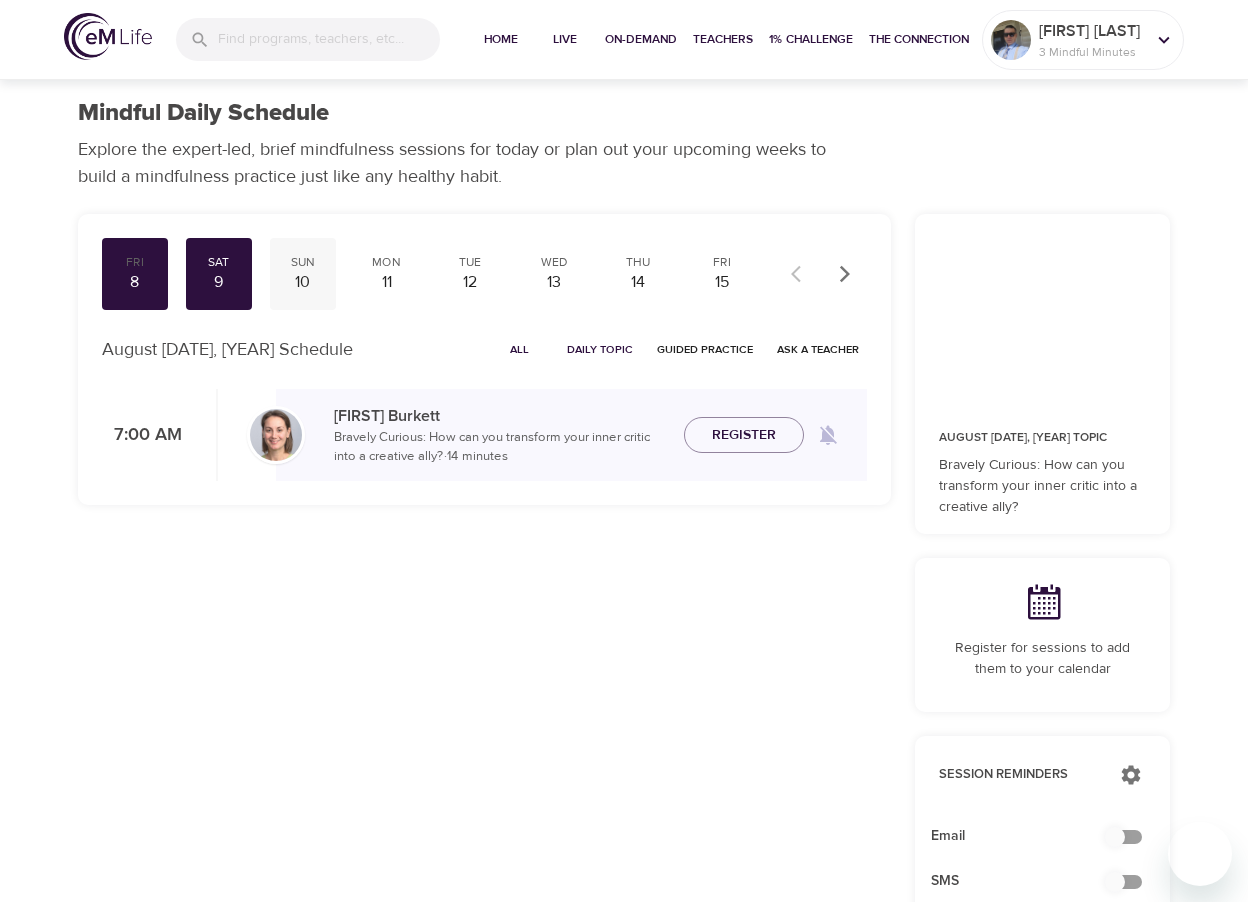 click on "10" at bounding box center (303, 282) 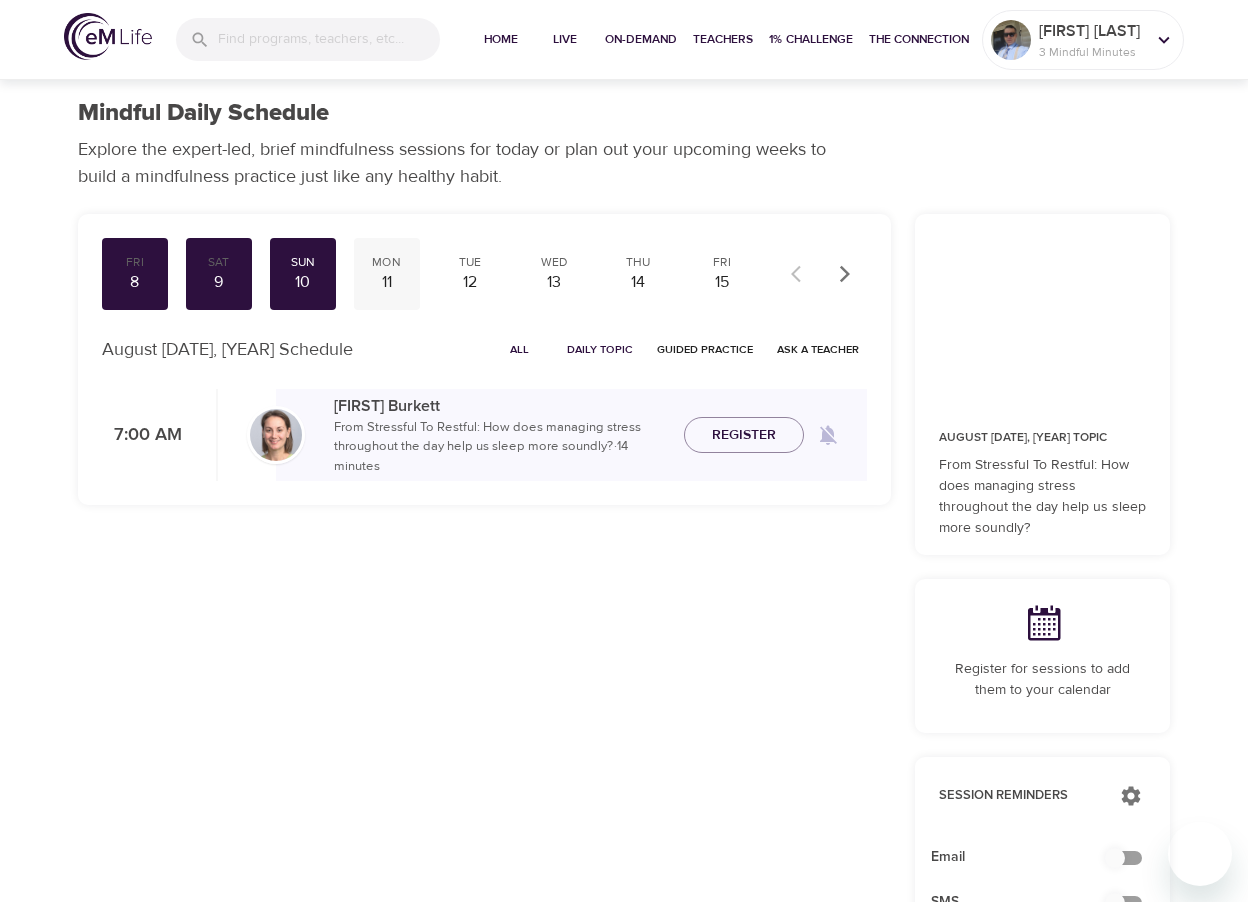 click on "11" at bounding box center (387, 282) 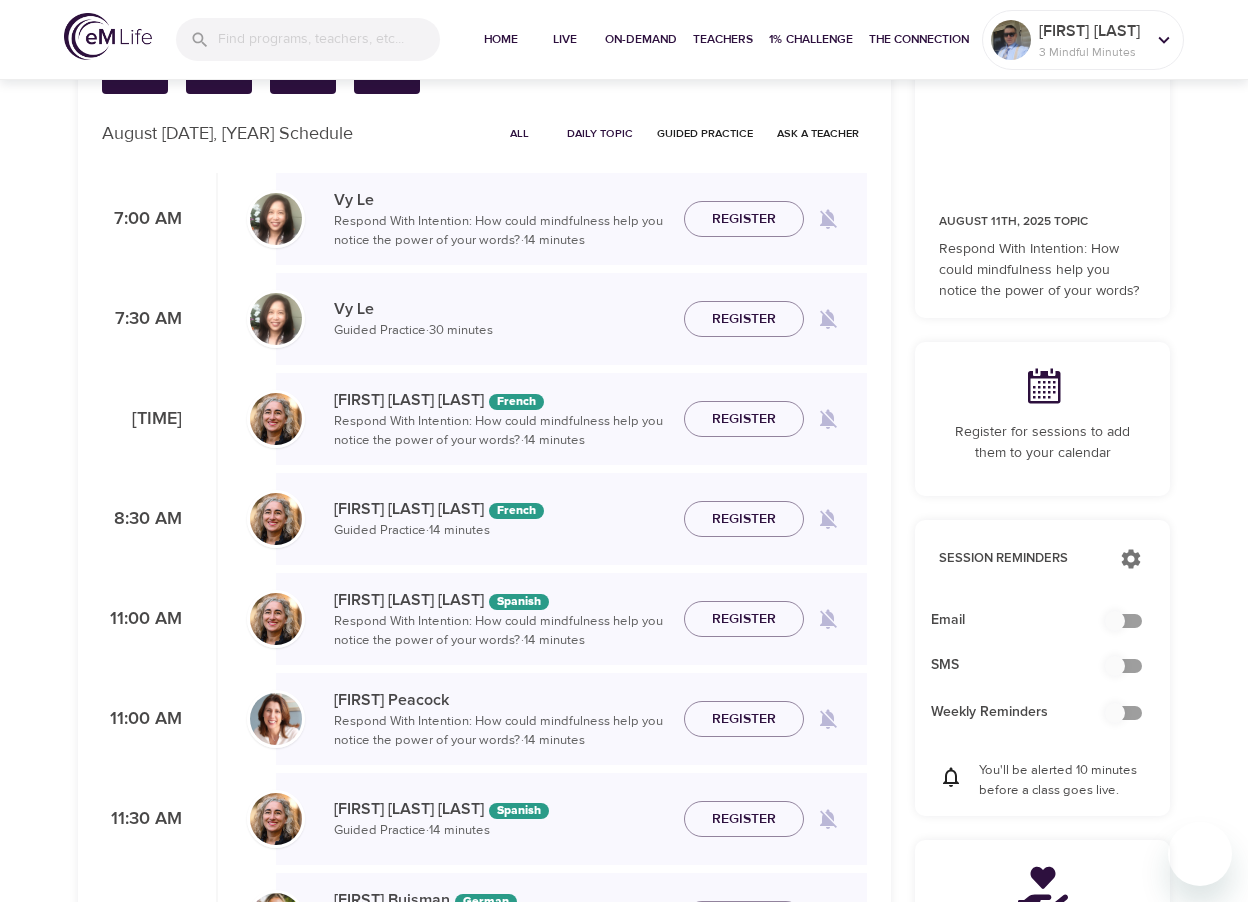 scroll, scrollTop: 0, scrollLeft: 0, axis: both 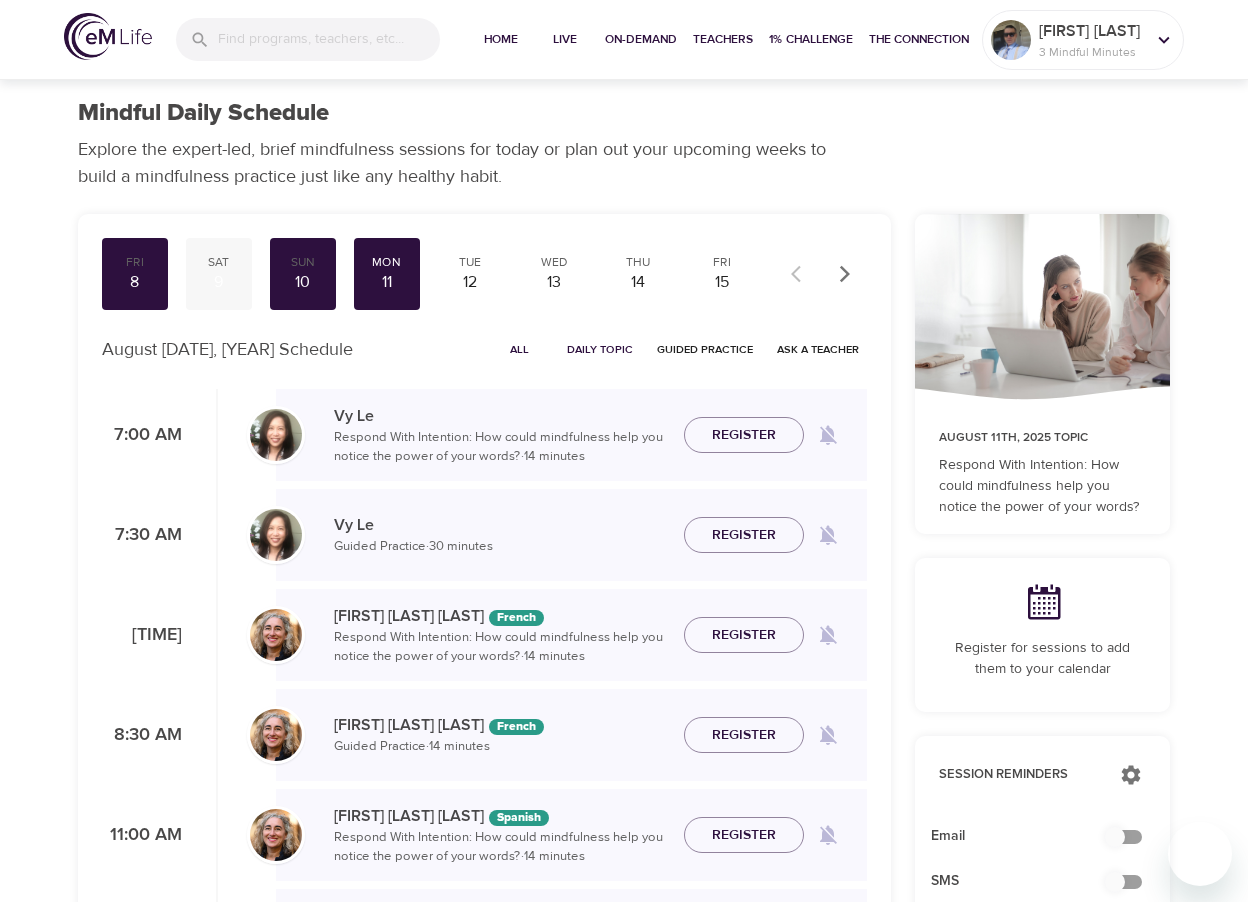 click on "9" at bounding box center (219, 282) 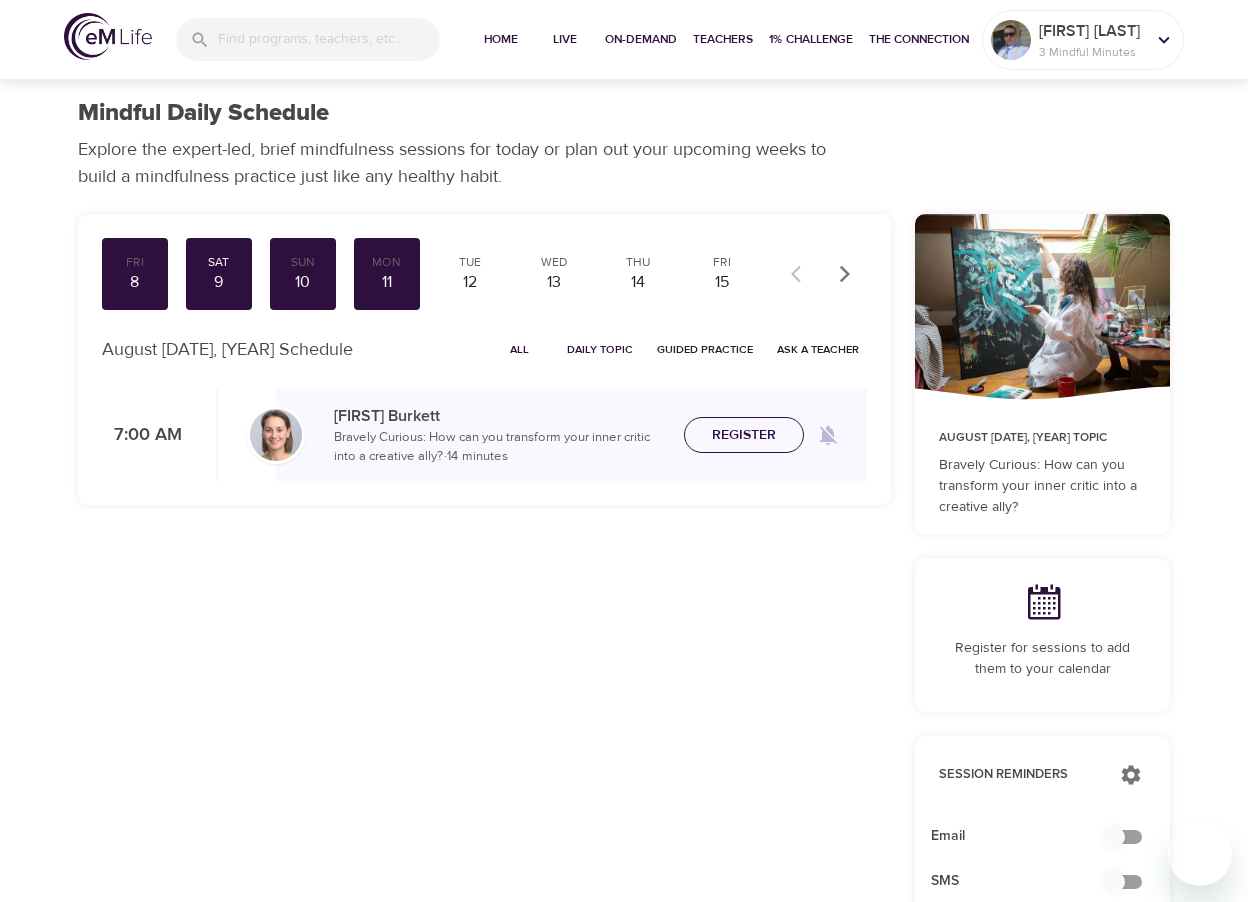 click on "Register" at bounding box center [744, 435] 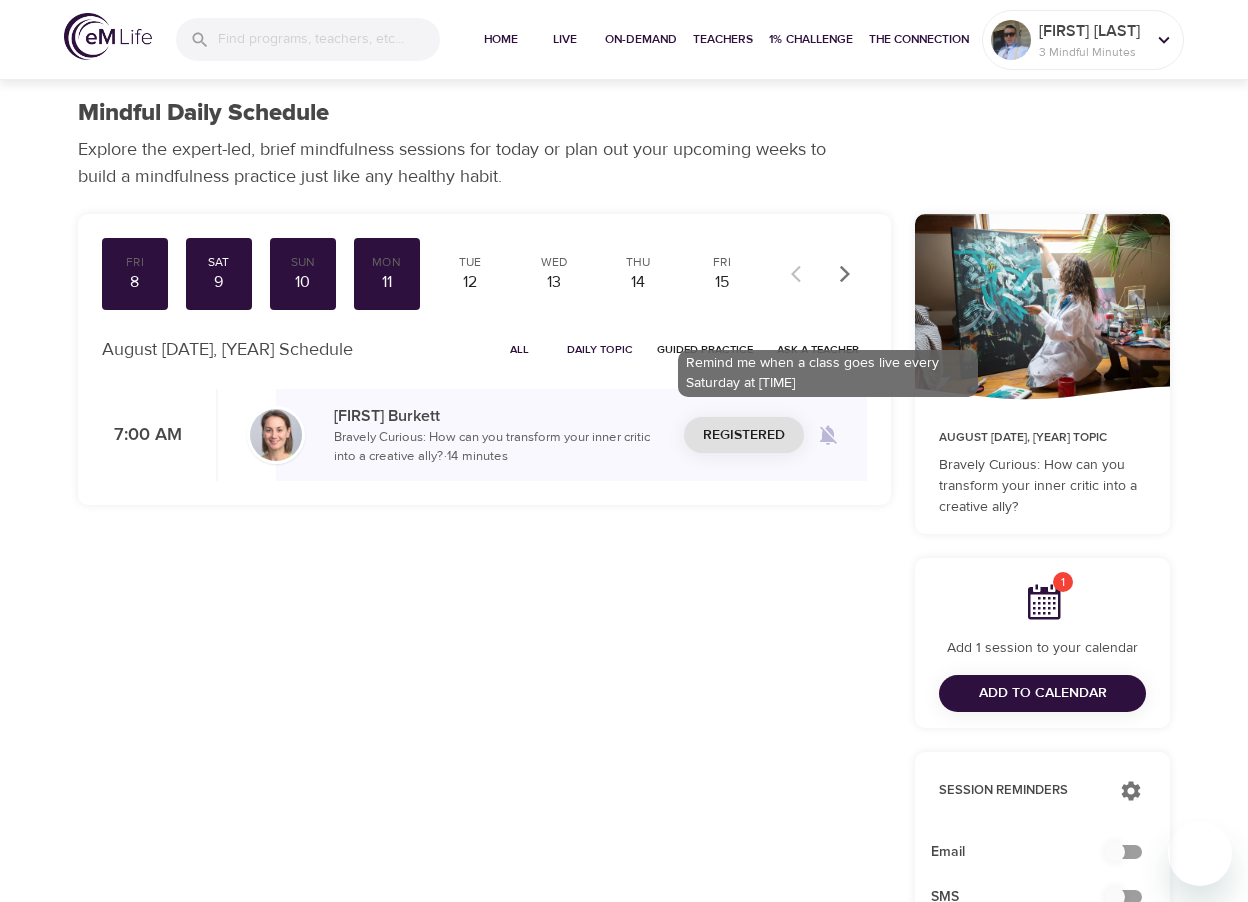 click 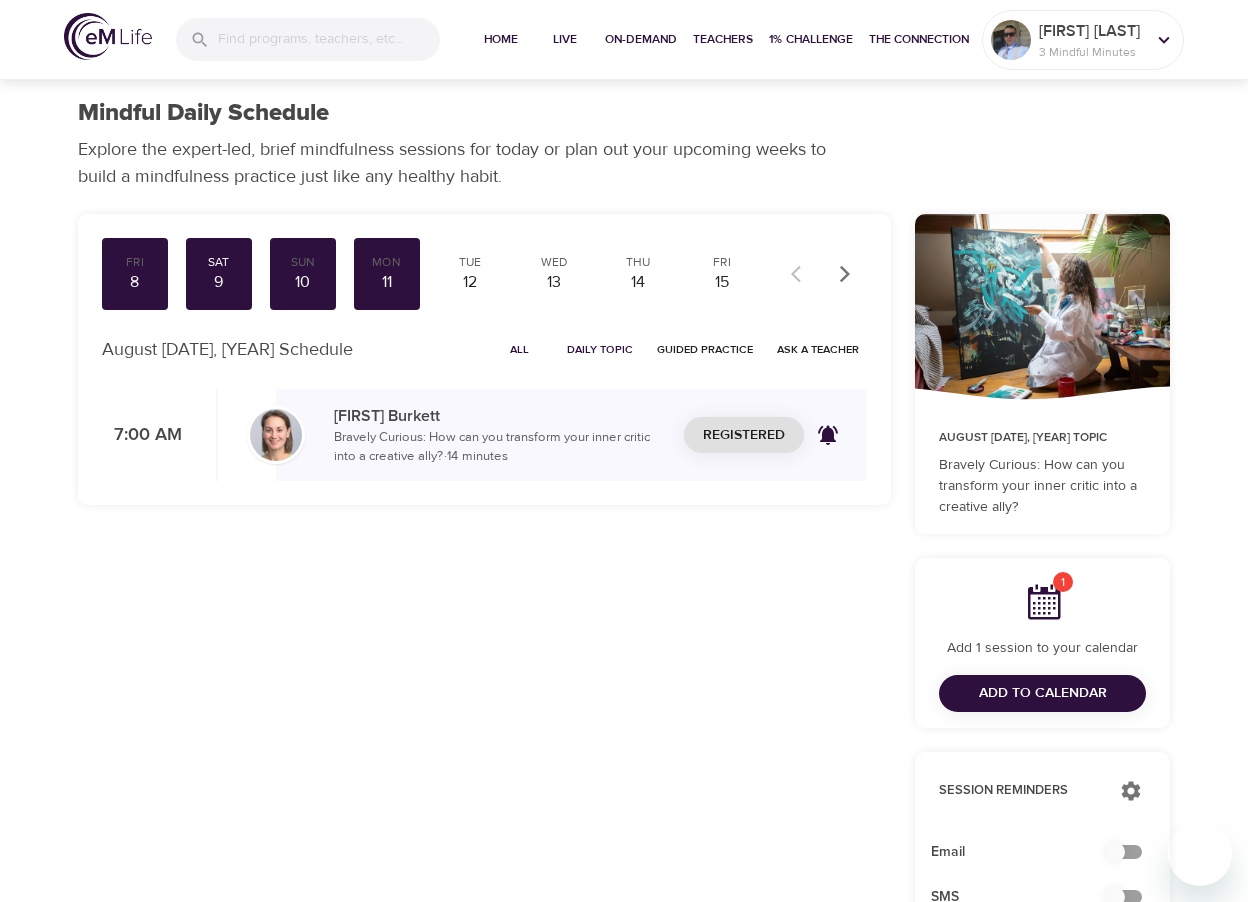 click at bounding box center (108, 36) 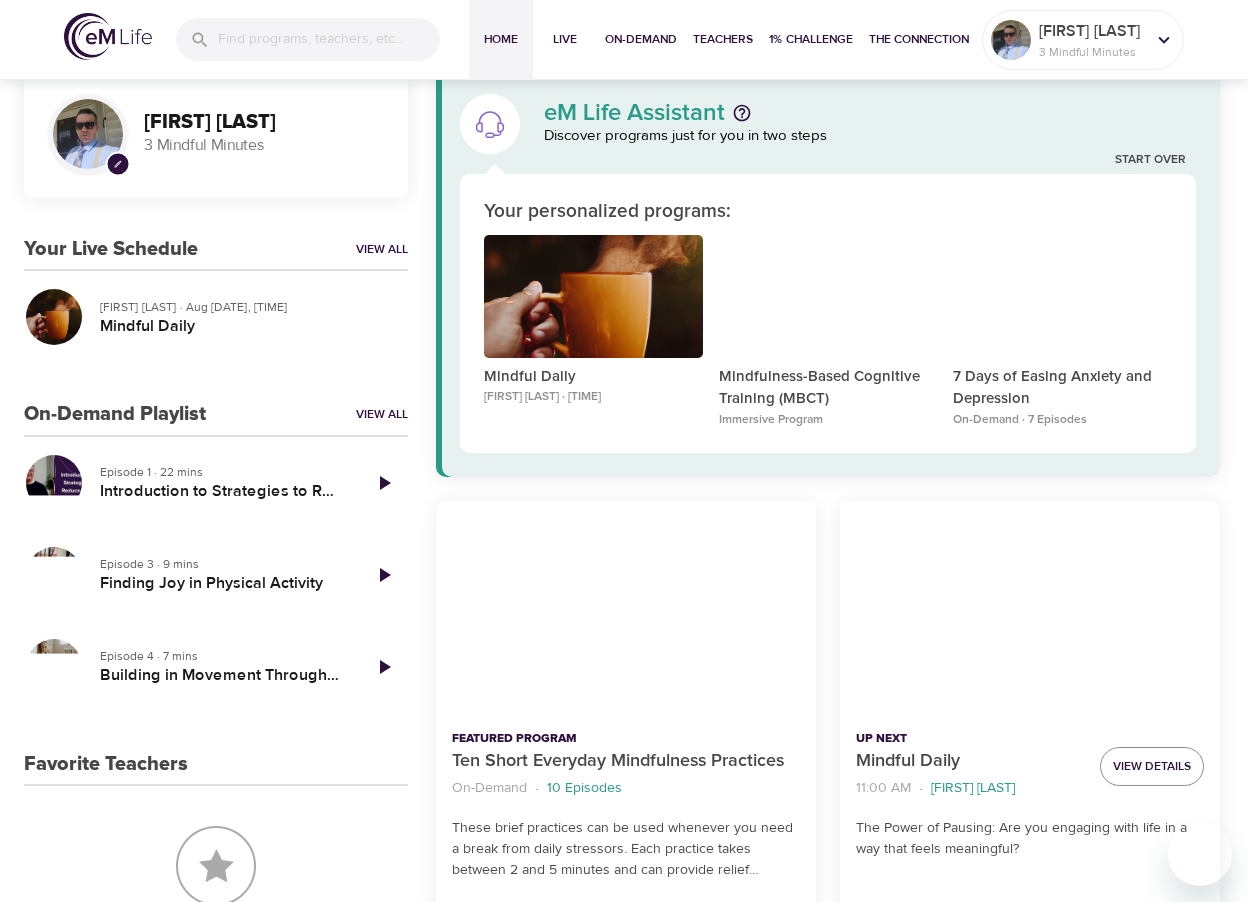 scroll, scrollTop: 0, scrollLeft: 0, axis: both 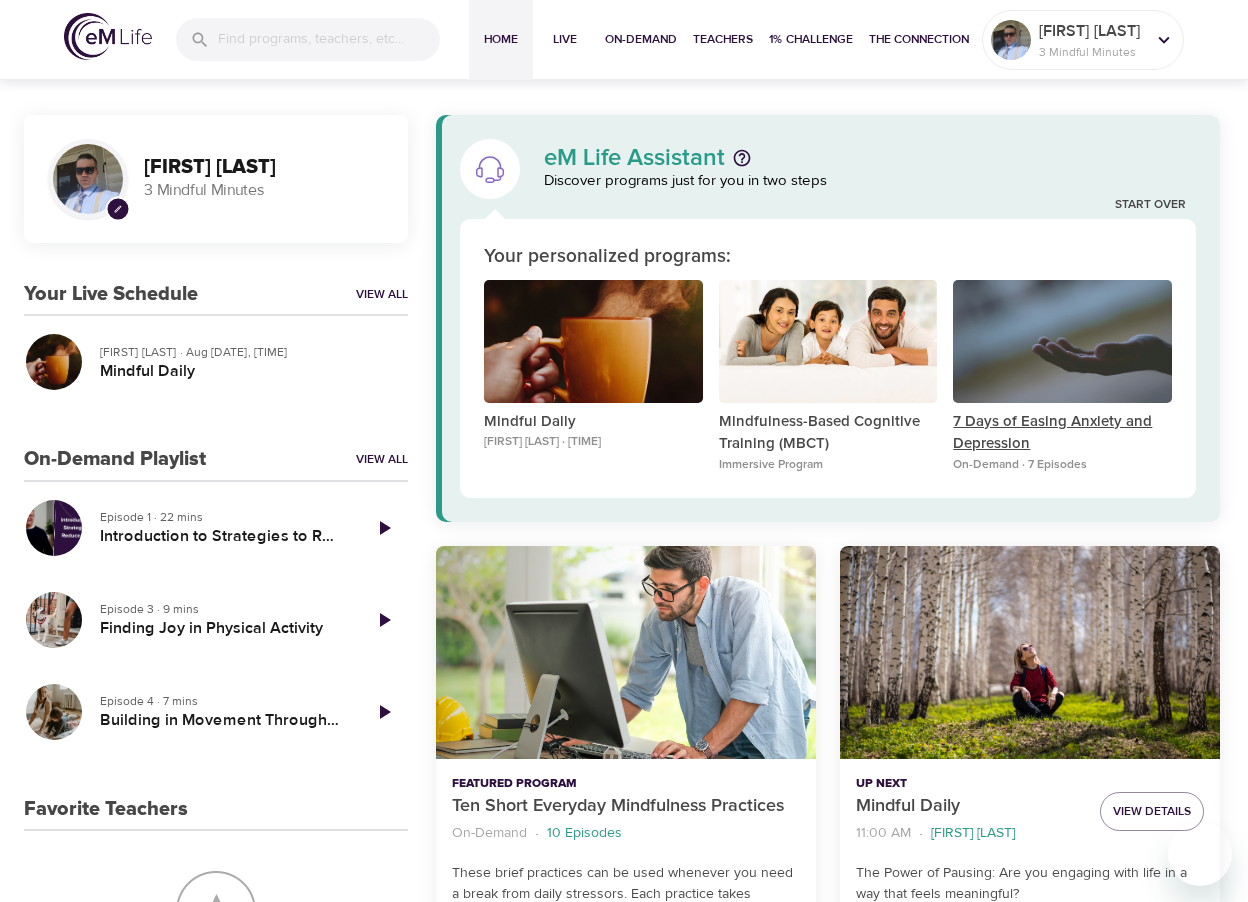 click on "7 Days of Easing Anxiety and Depression" at bounding box center (1062, 433) 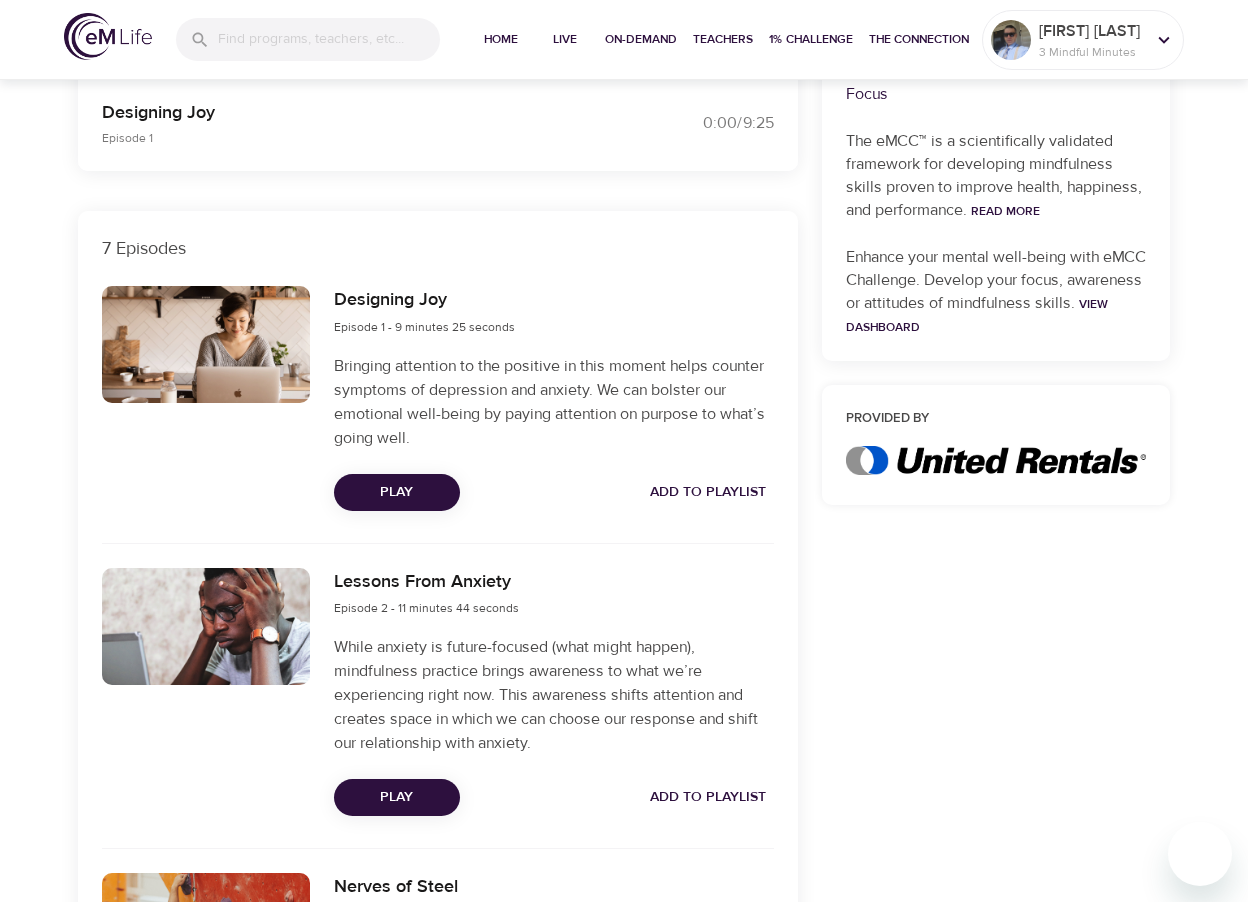 scroll, scrollTop: 600, scrollLeft: 0, axis: vertical 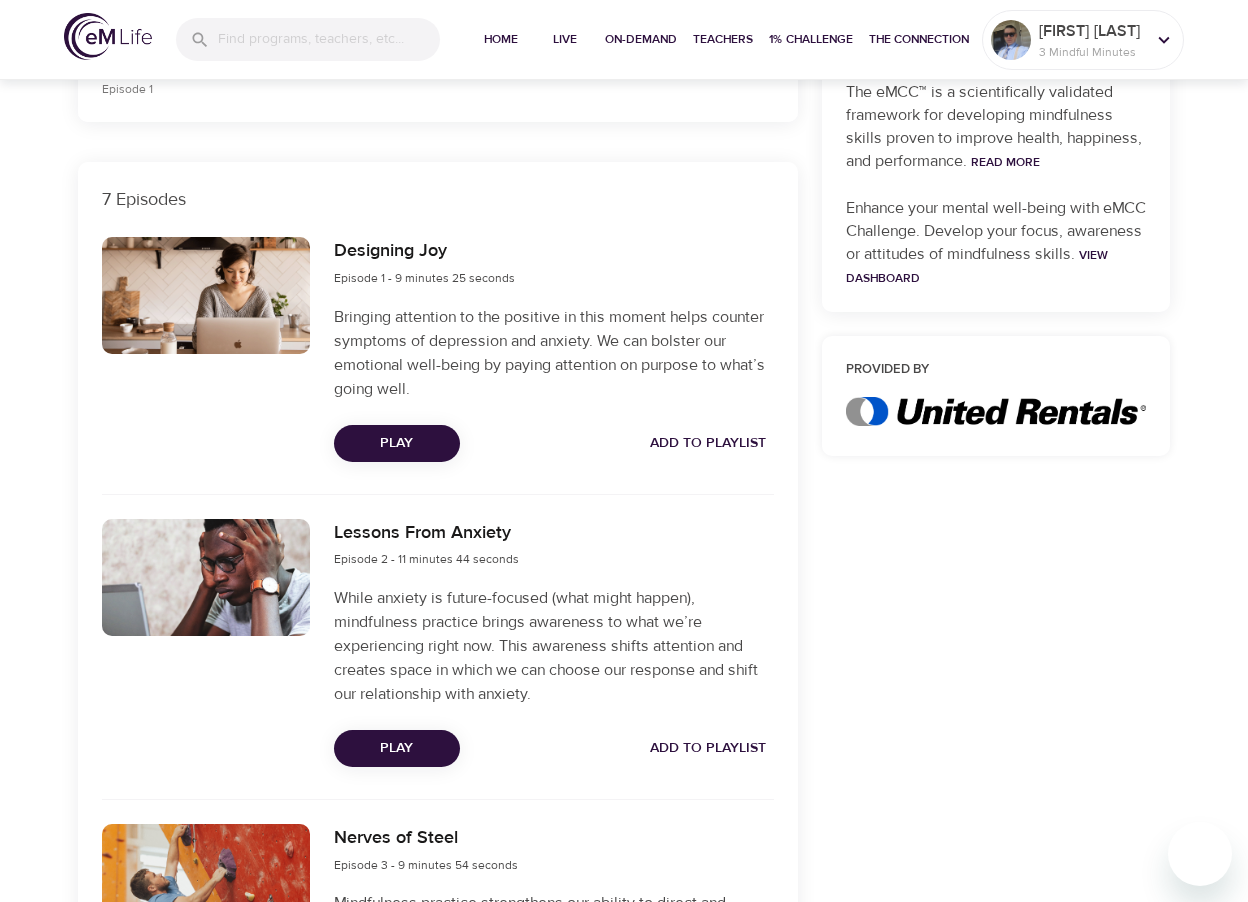 click on "Add to Playlist" at bounding box center (708, 443) 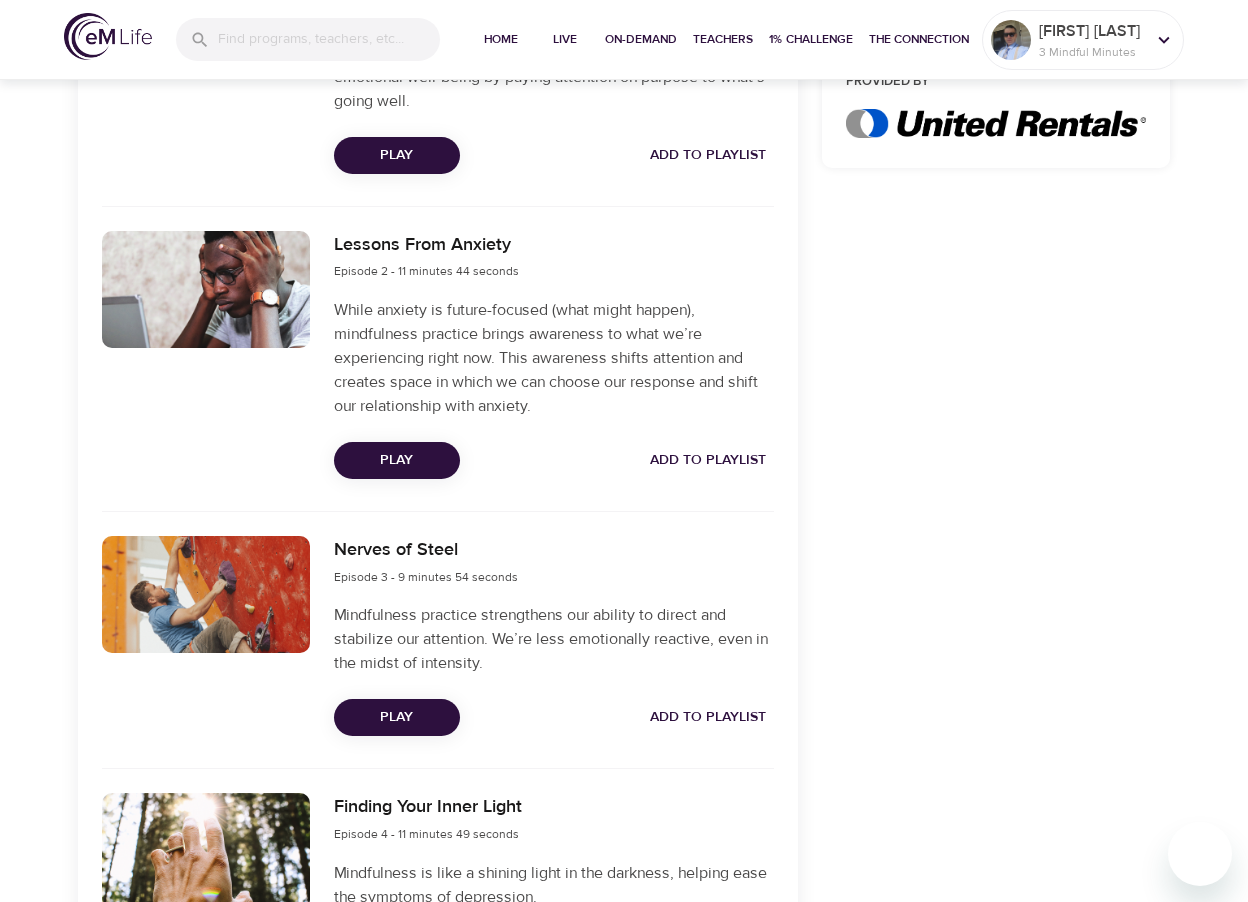 scroll, scrollTop: 900, scrollLeft: 0, axis: vertical 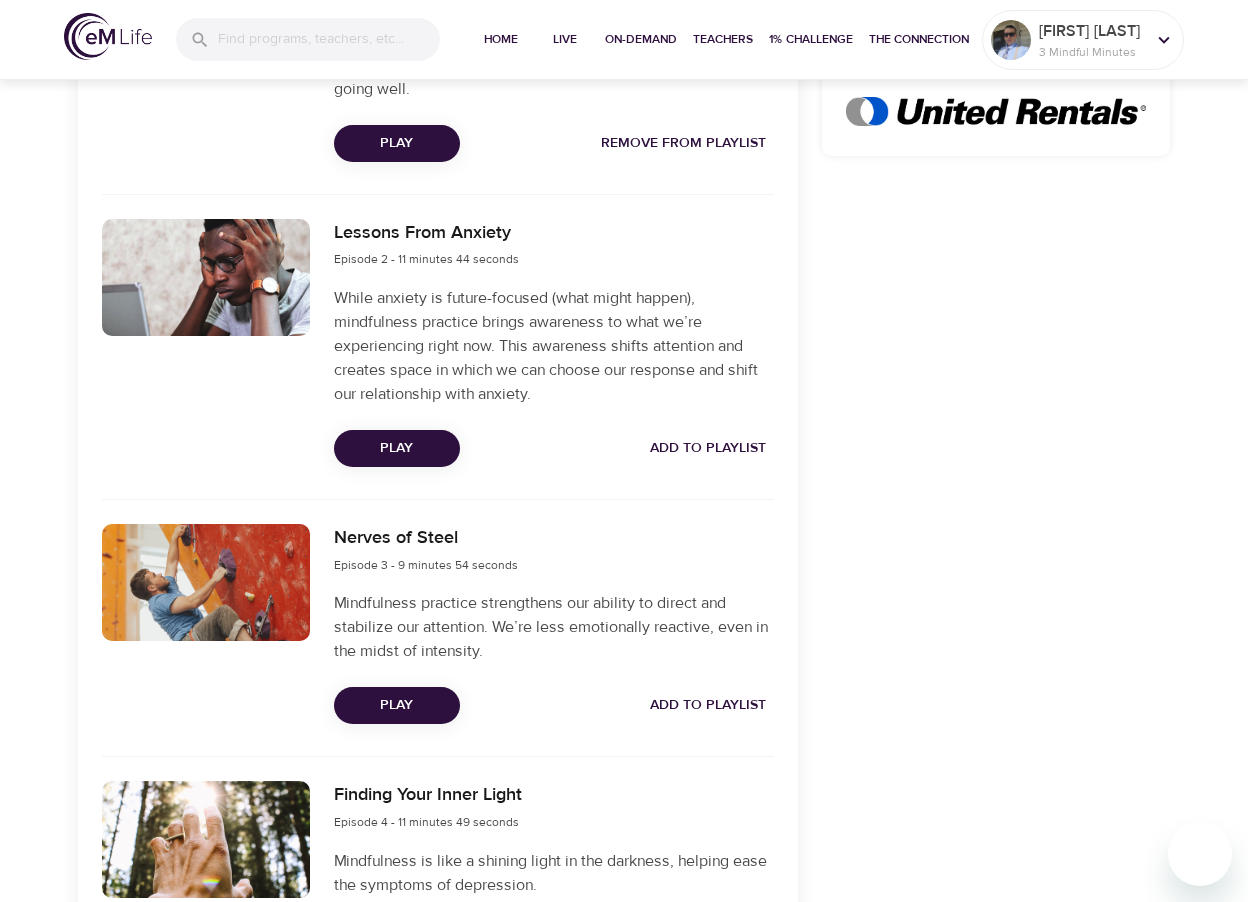 click on "Add to Playlist" at bounding box center (708, 448) 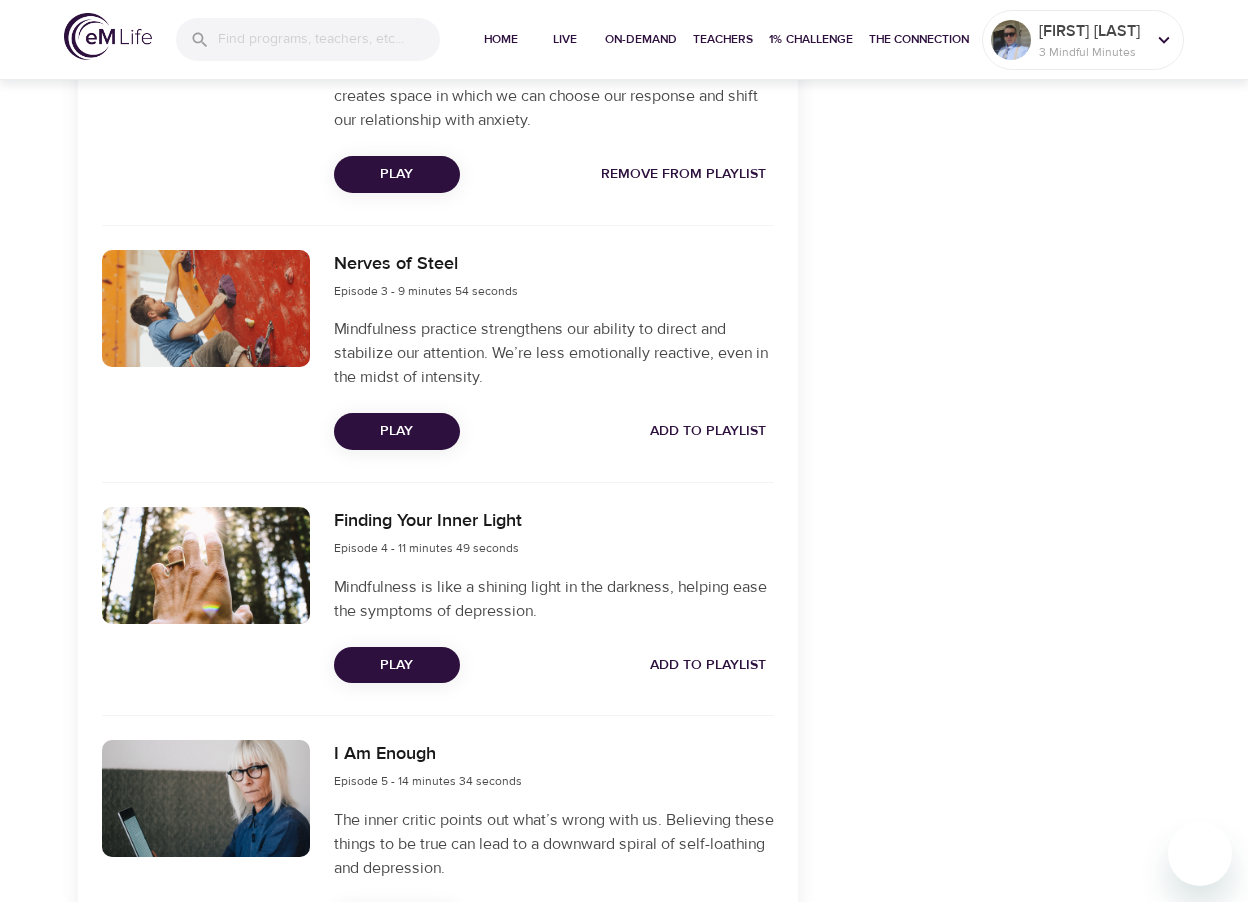 scroll, scrollTop: 1200, scrollLeft: 0, axis: vertical 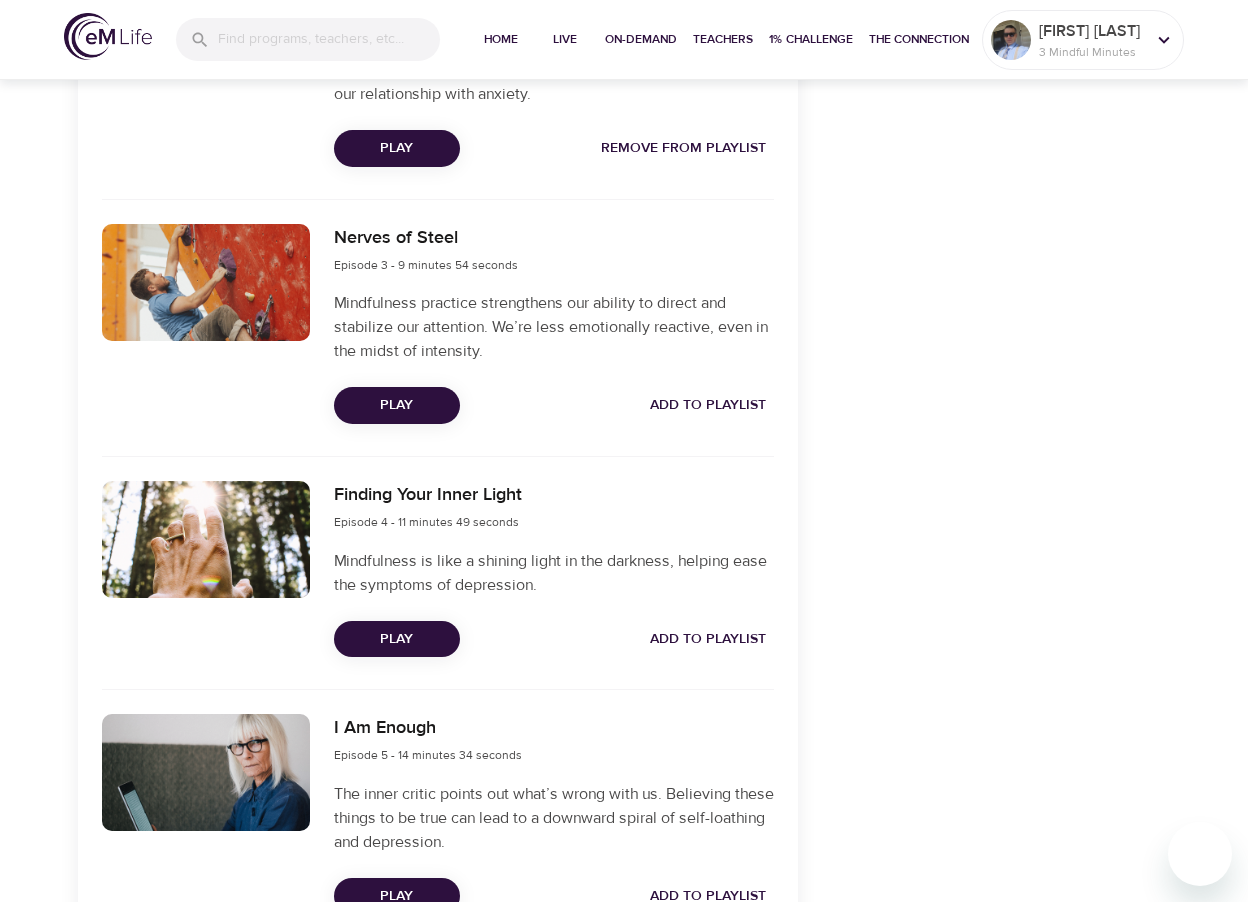 click on "Add to Playlist" at bounding box center [708, 405] 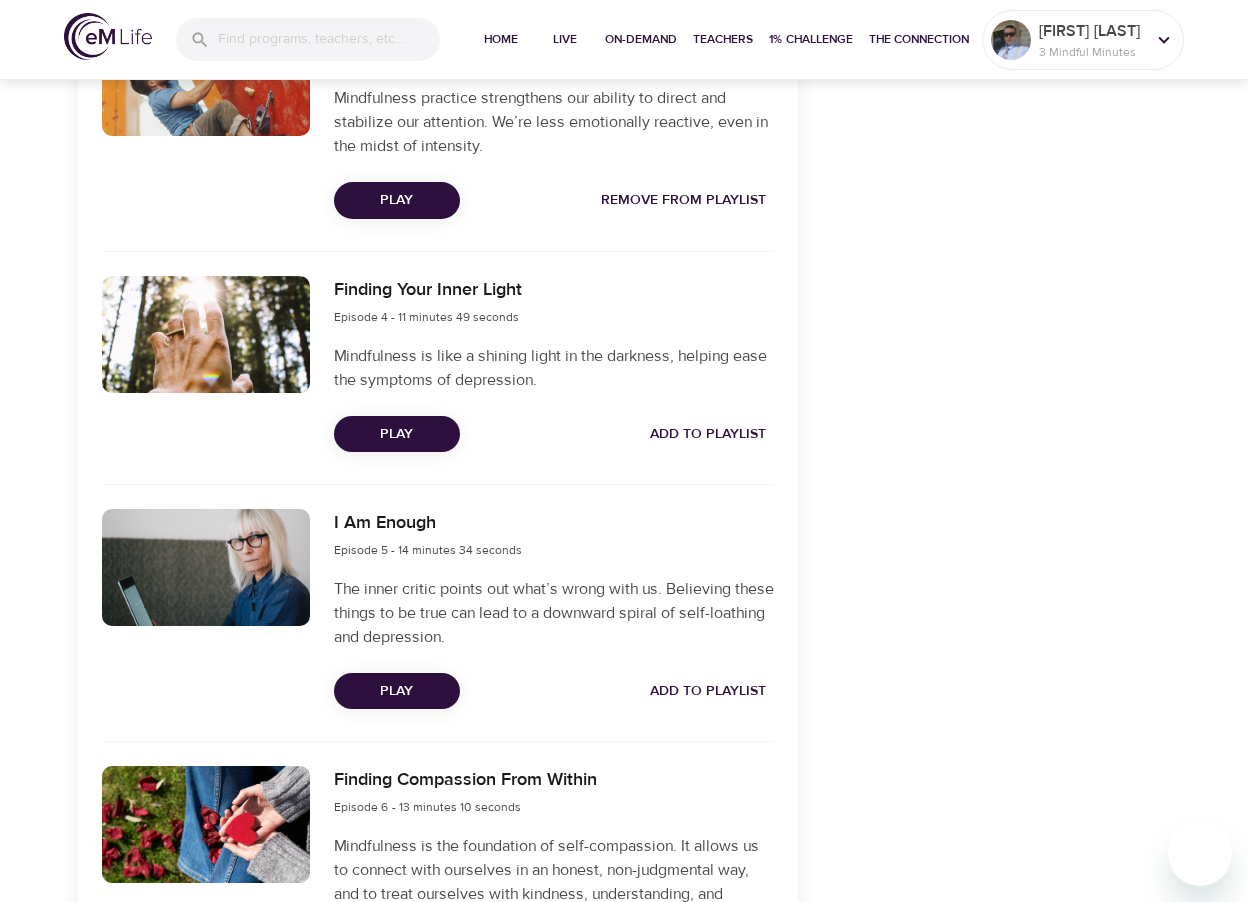 scroll, scrollTop: 1500, scrollLeft: 0, axis: vertical 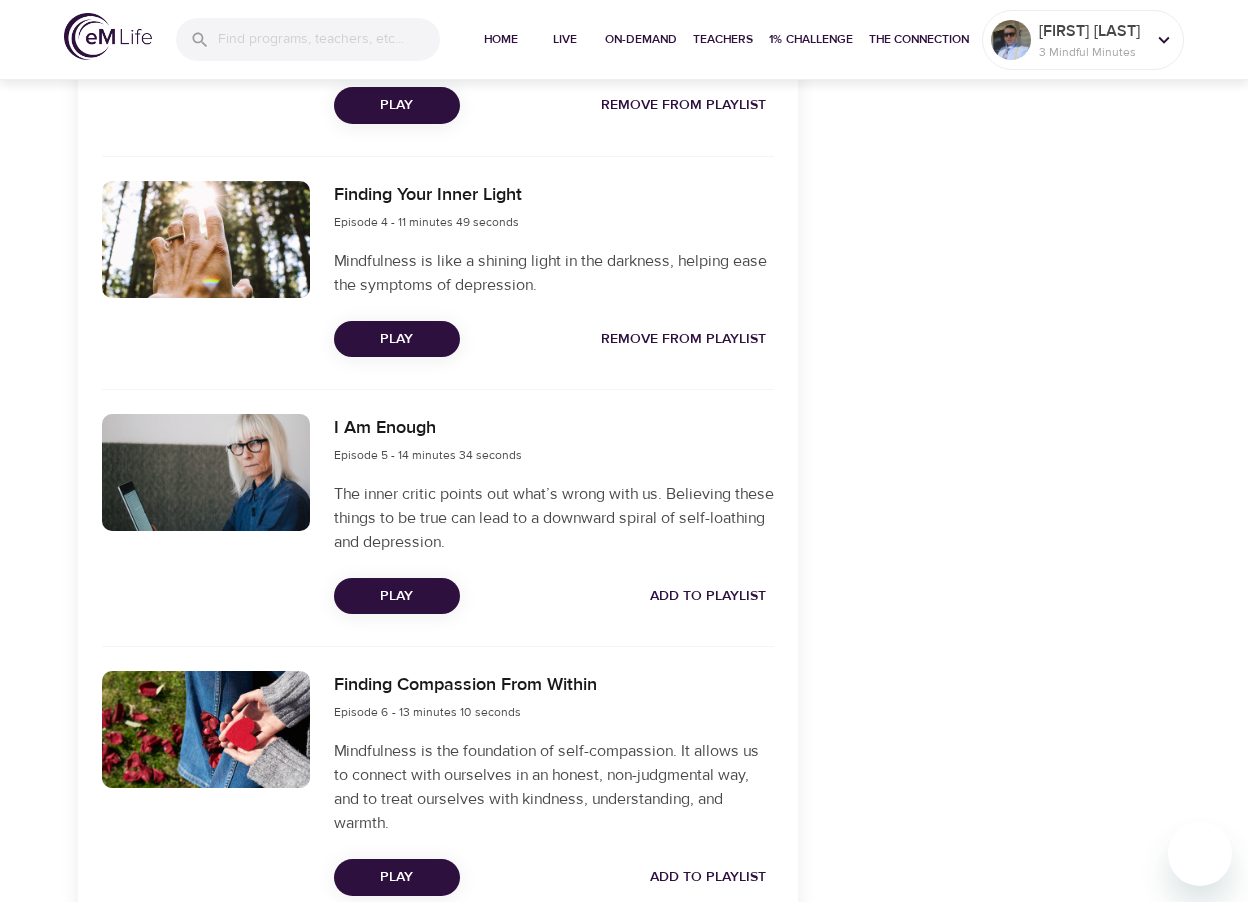 click on "Add to Playlist" at bounding box center (708, 596) 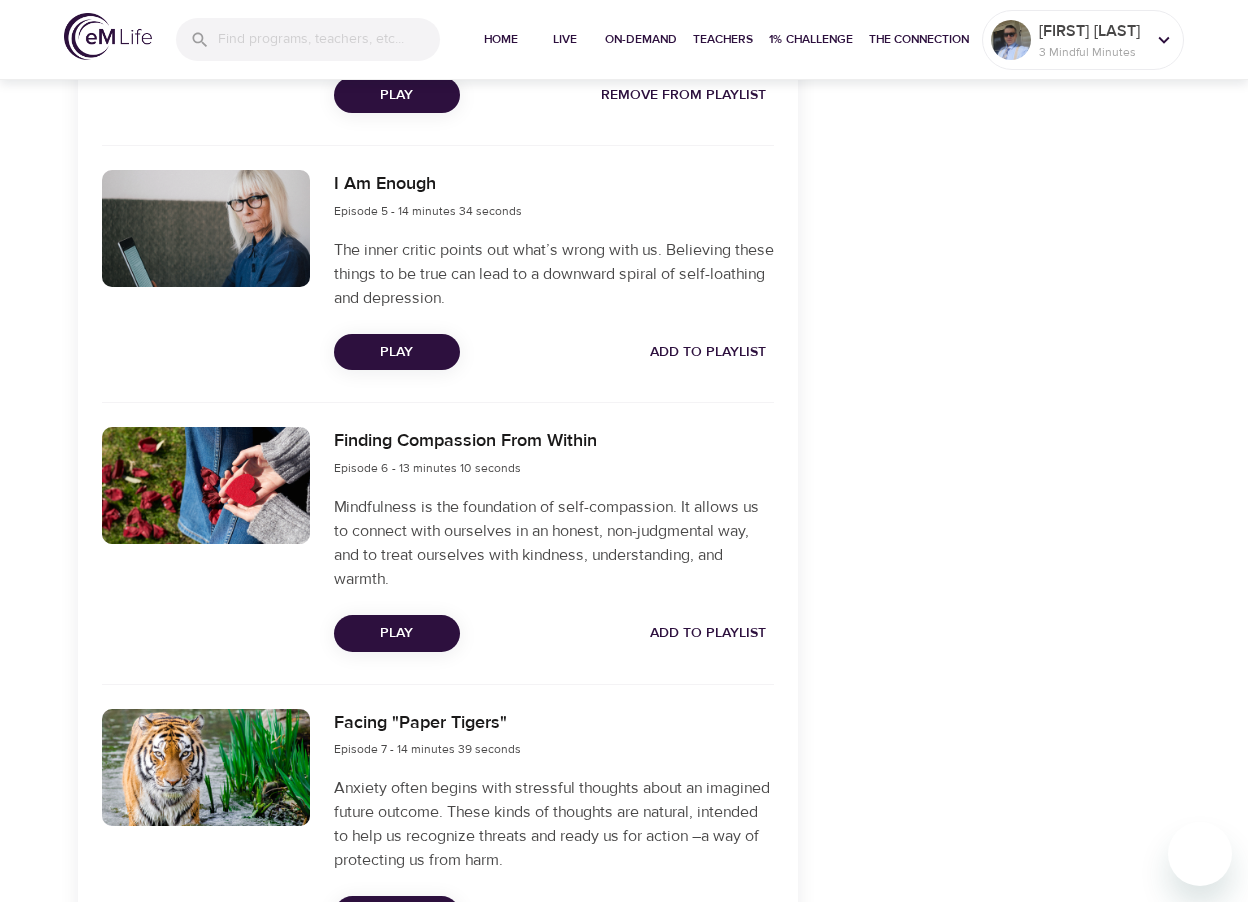 scroll, scrollTop: 1800, scrollLeft: 0, axis: vertical 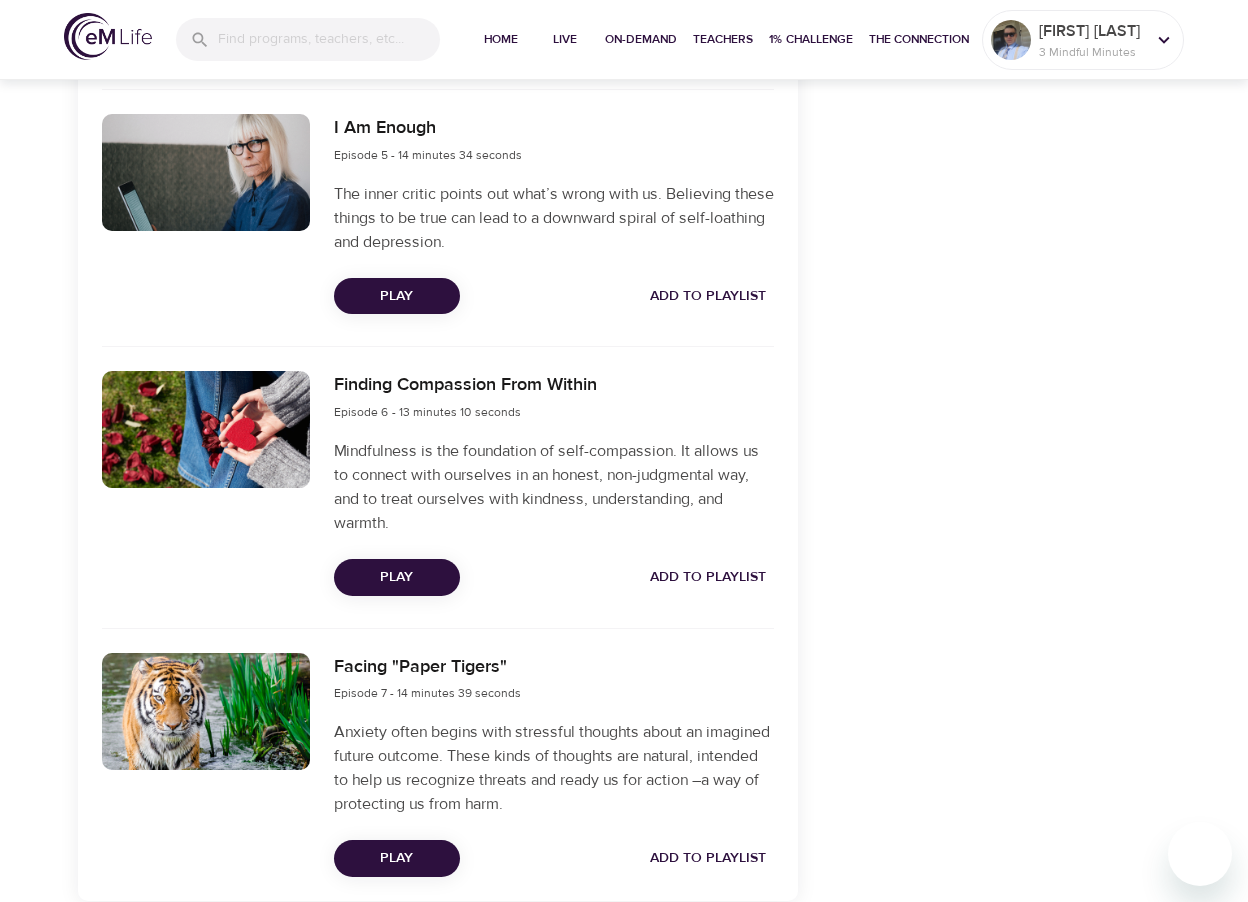 click on "Add to Playlist" at bounding box center (708, 577) 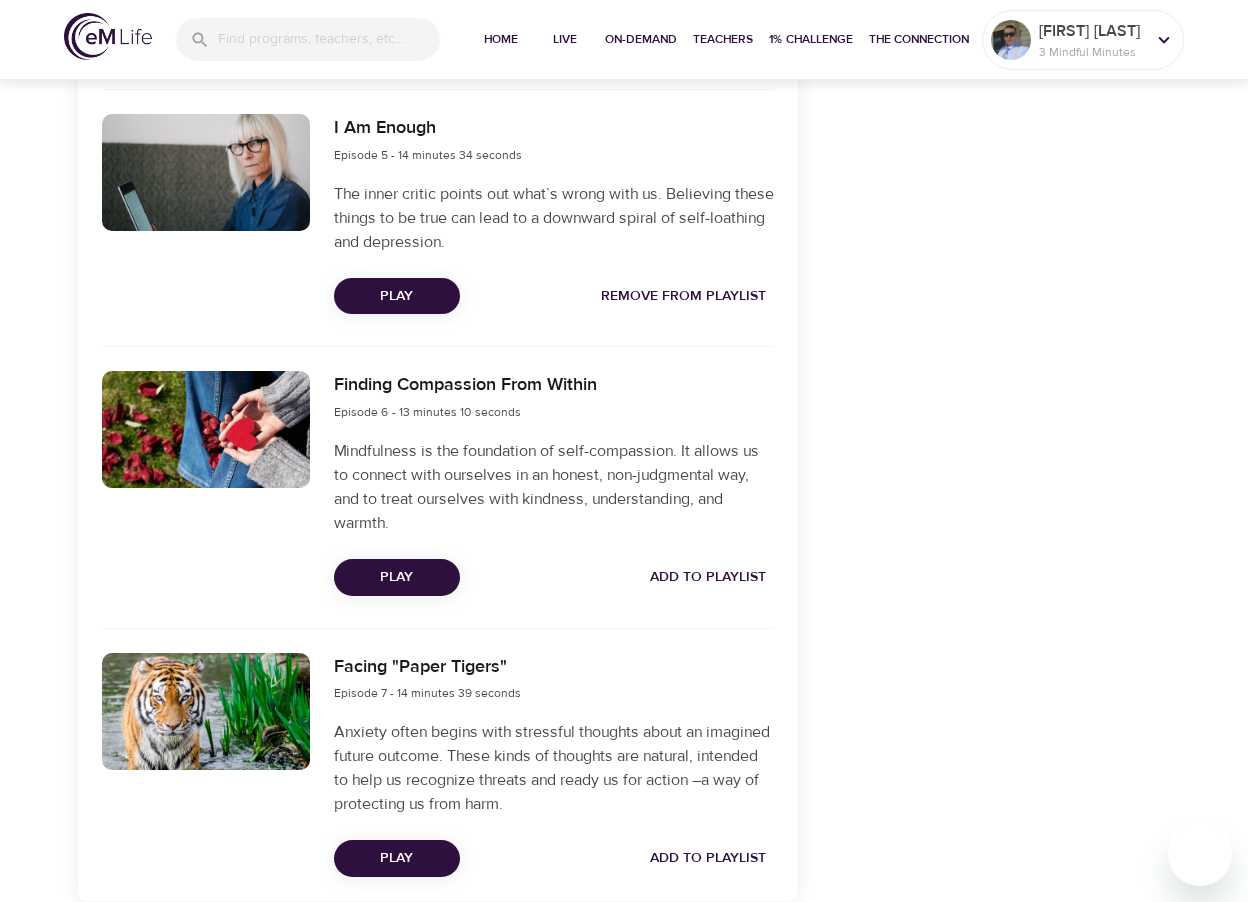 click on "Add to Playlist" at bounding box center [708, 858] 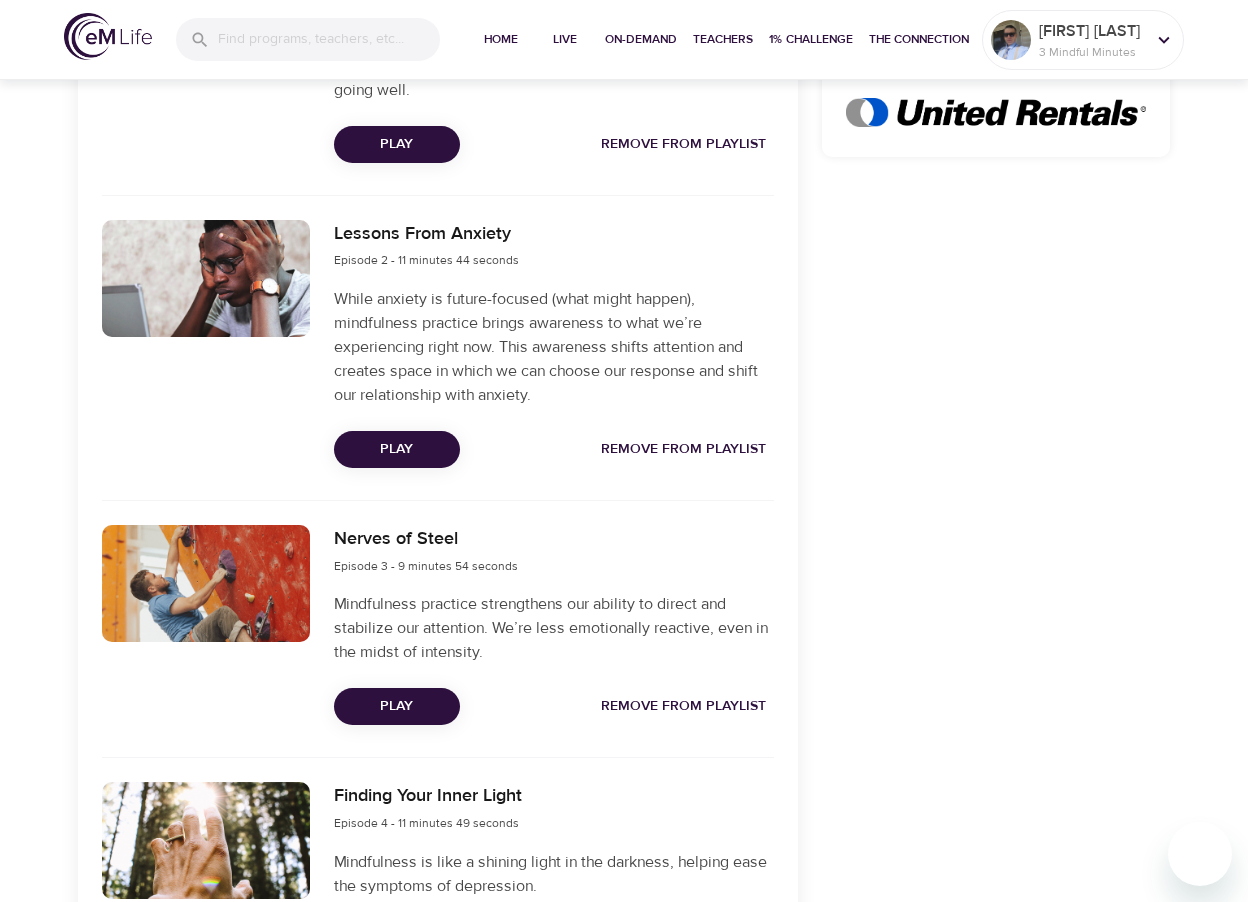 scroll, scrollTop: 0, scrollLeft: 0, axis: both 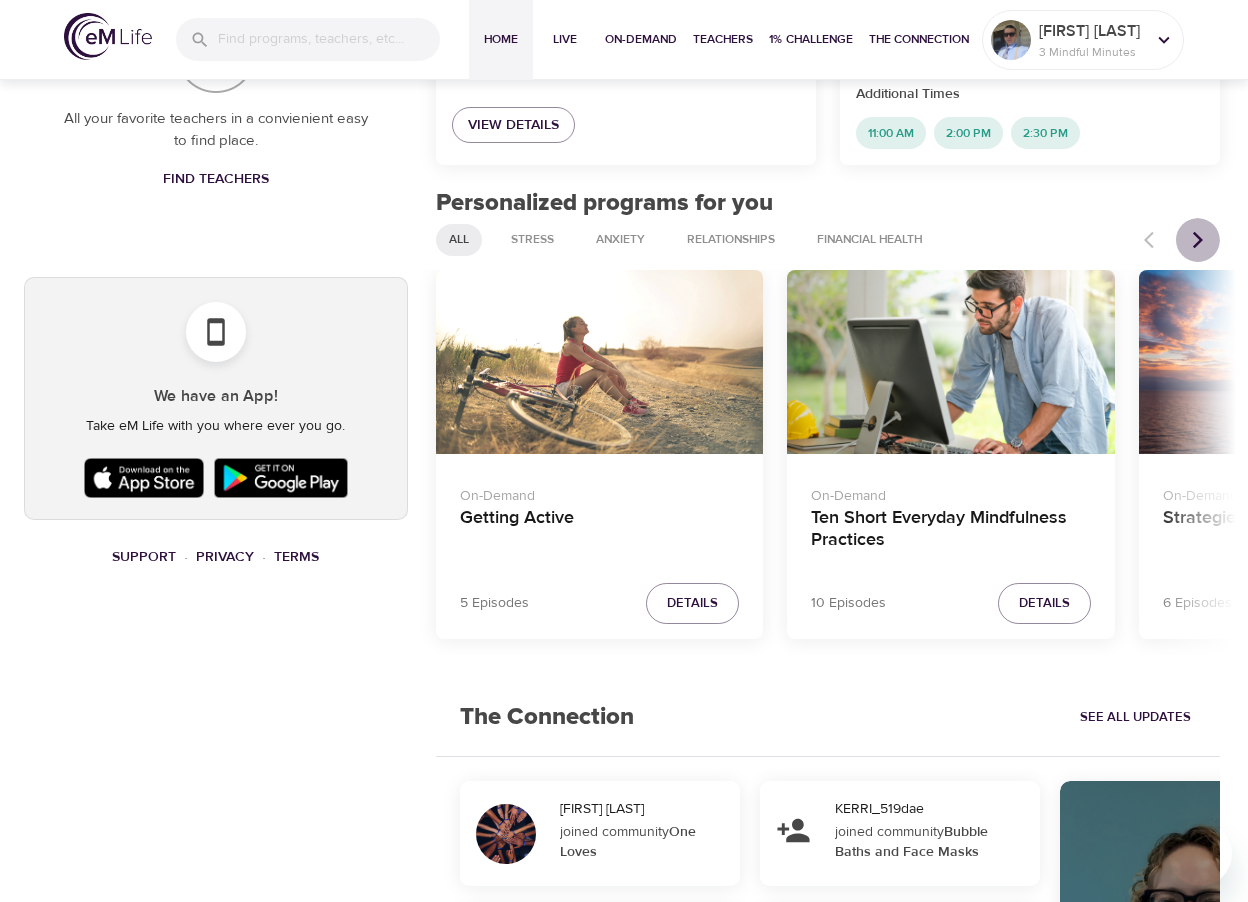click 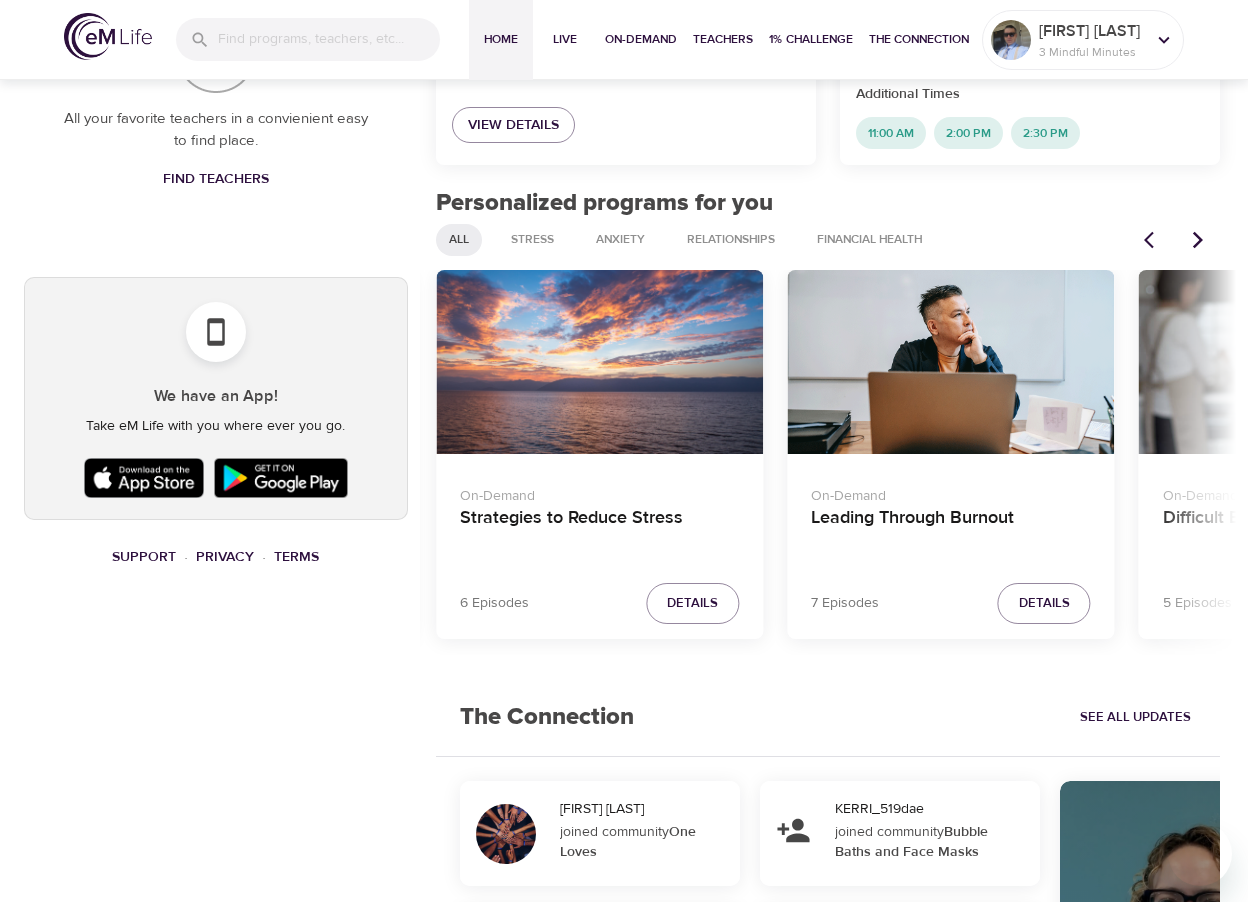 click 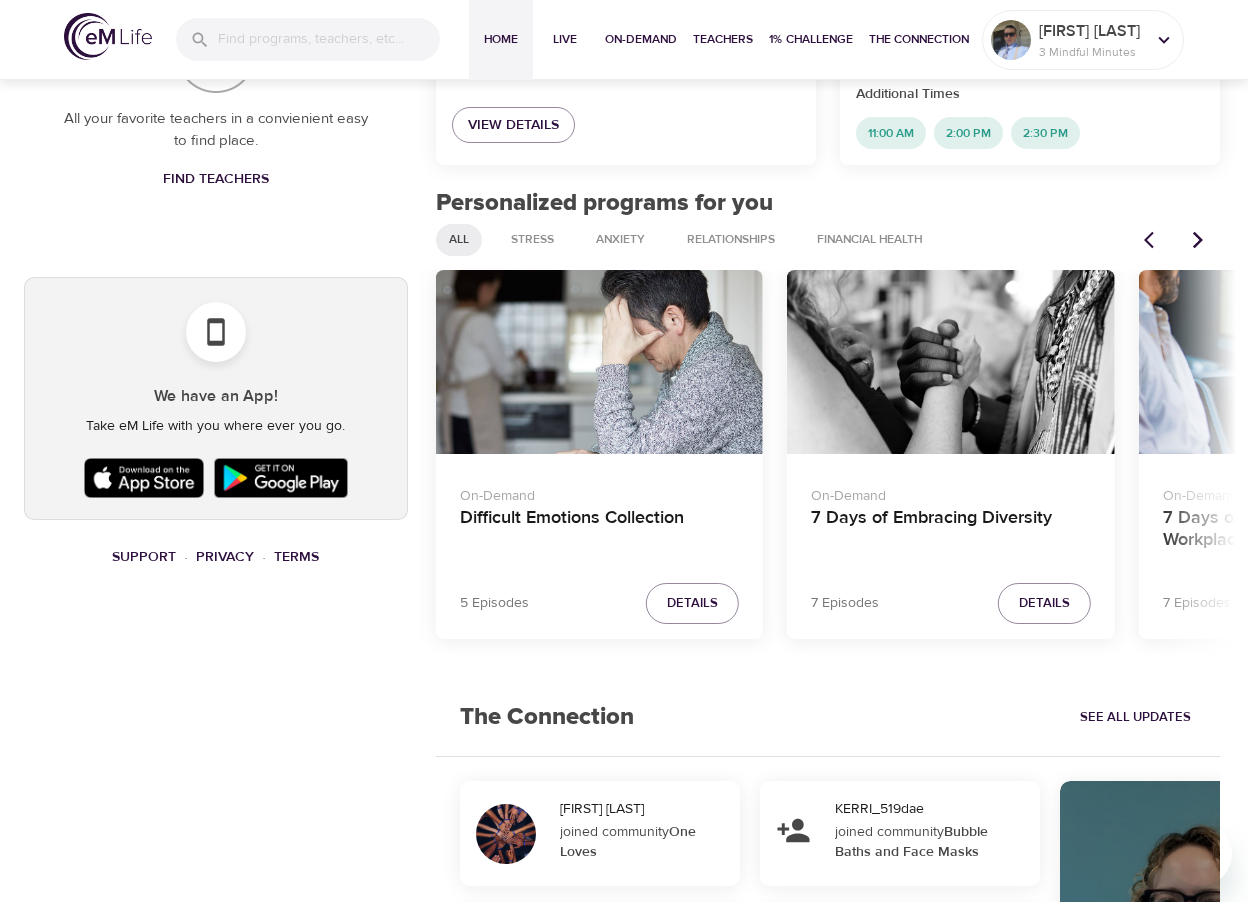 click 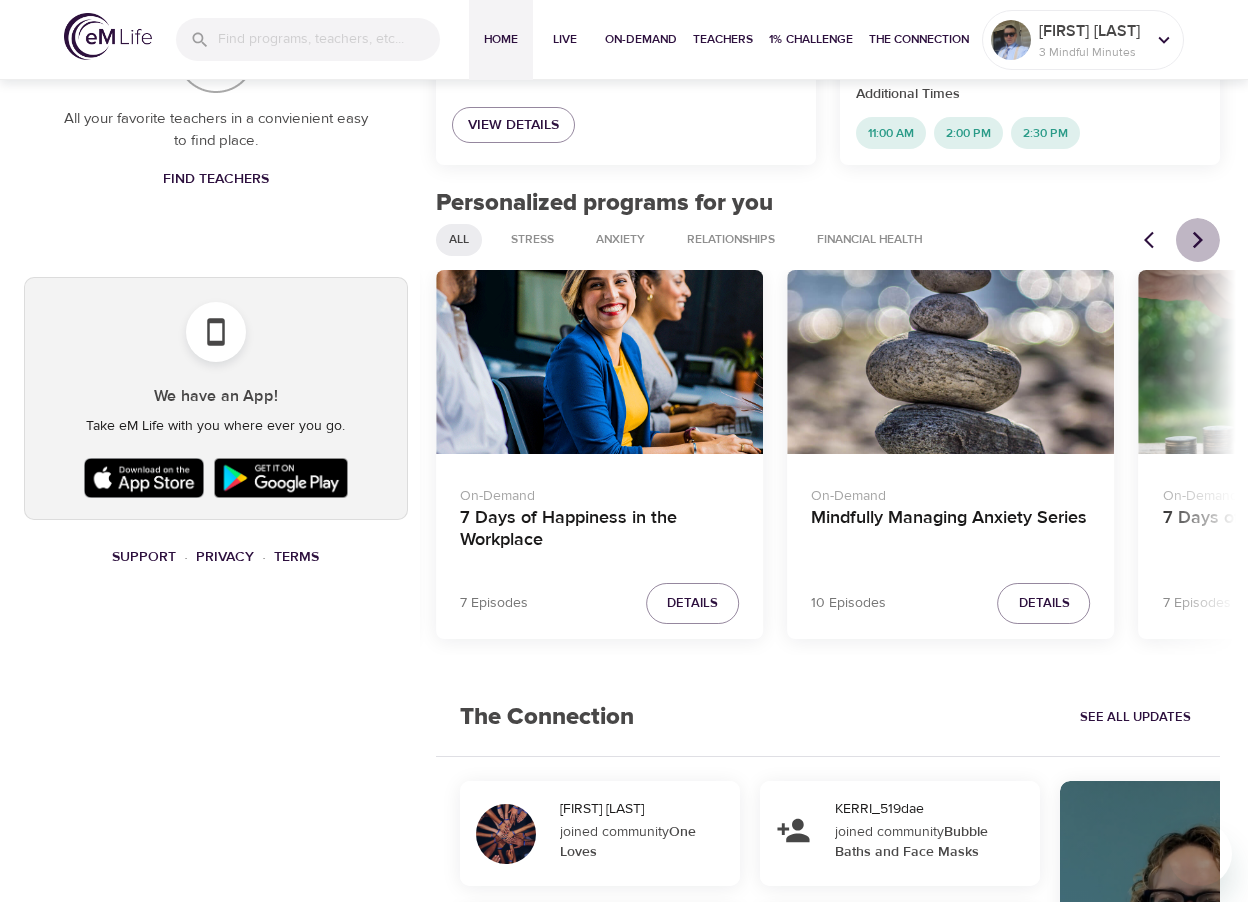 click 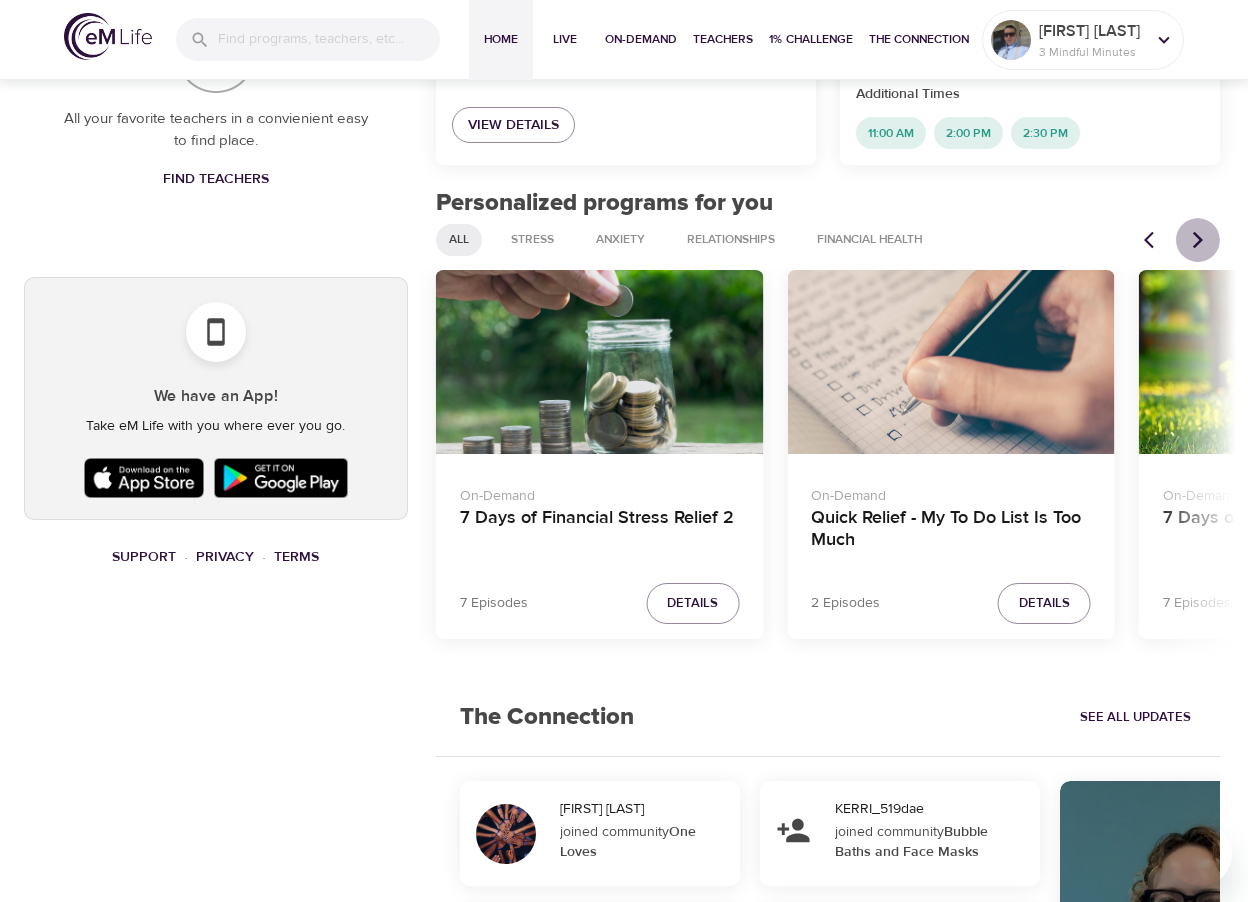 click 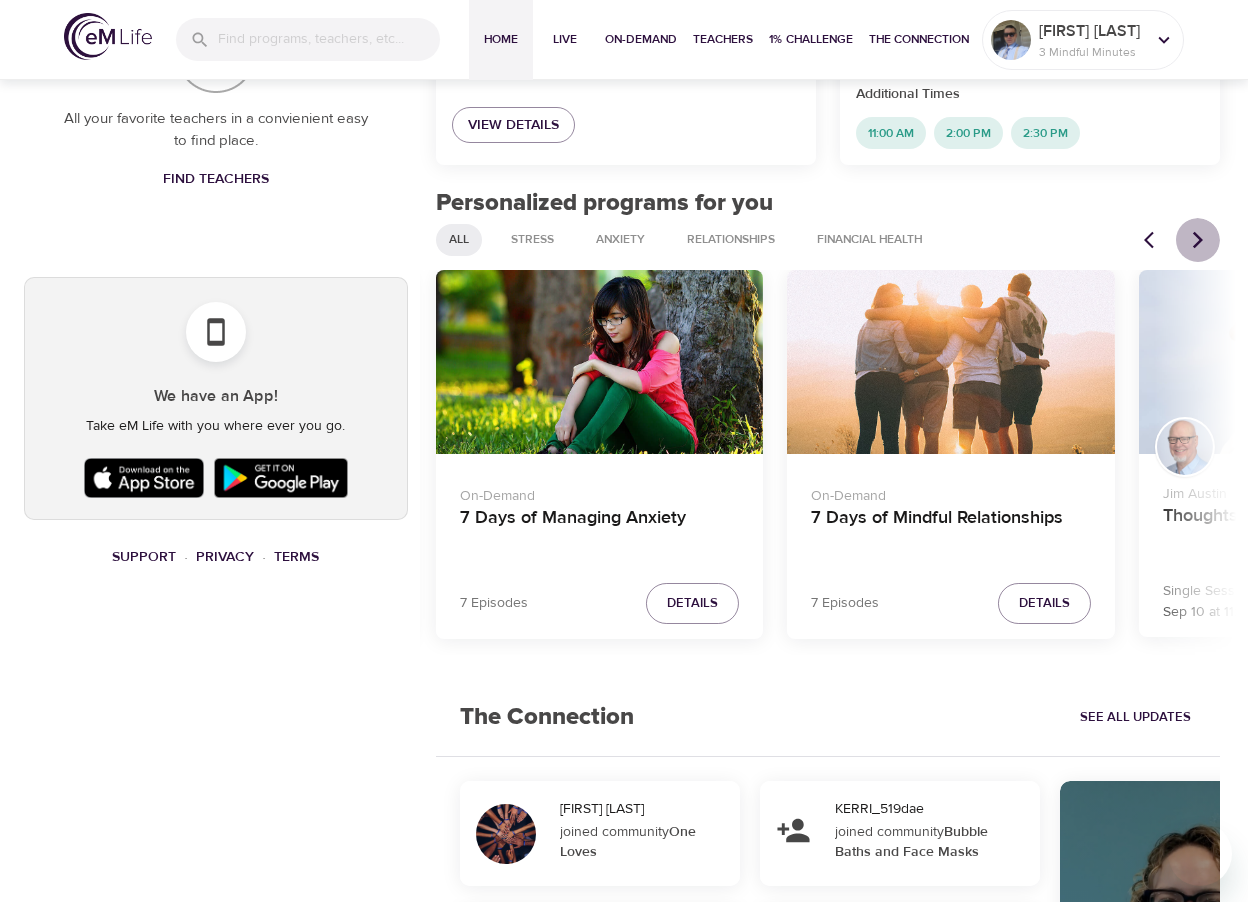 click 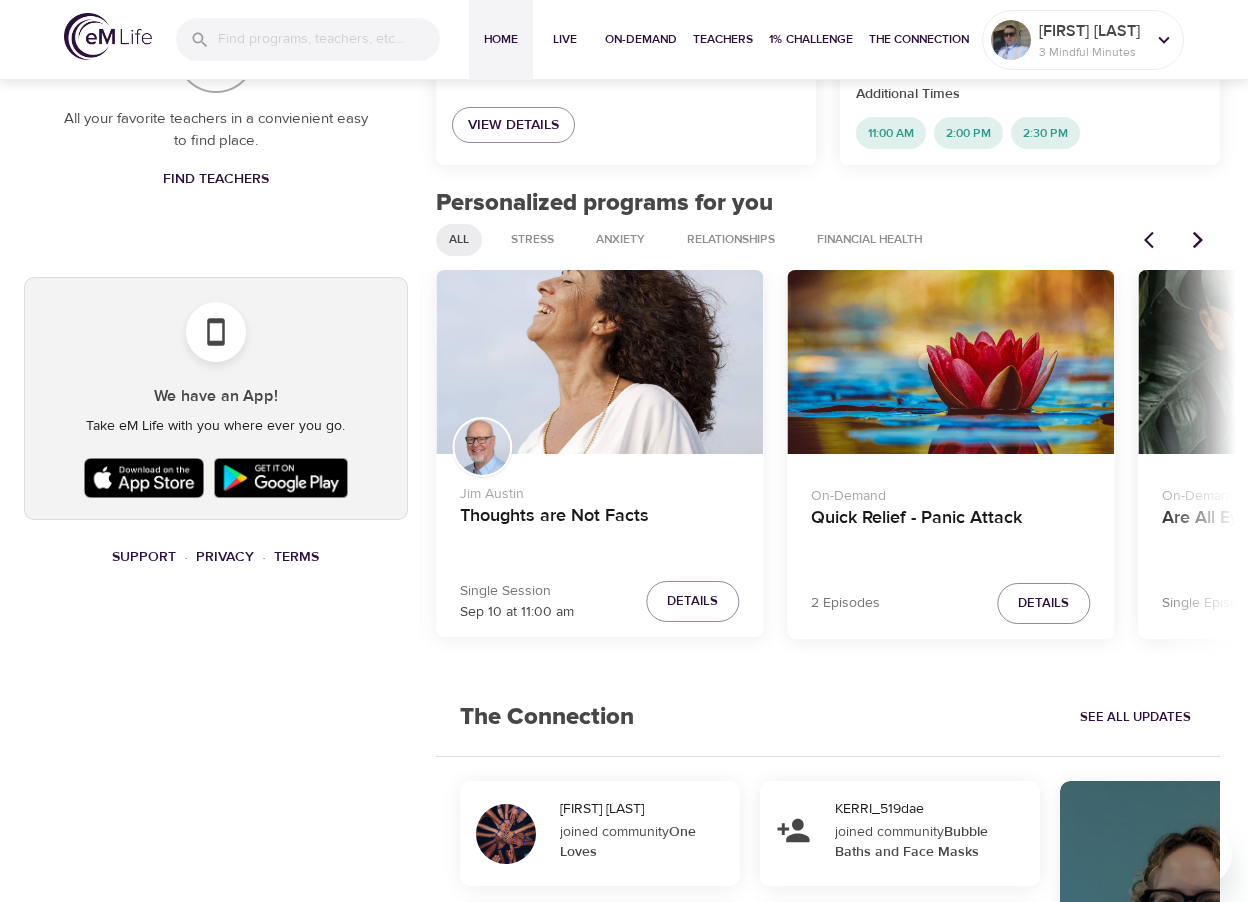 click 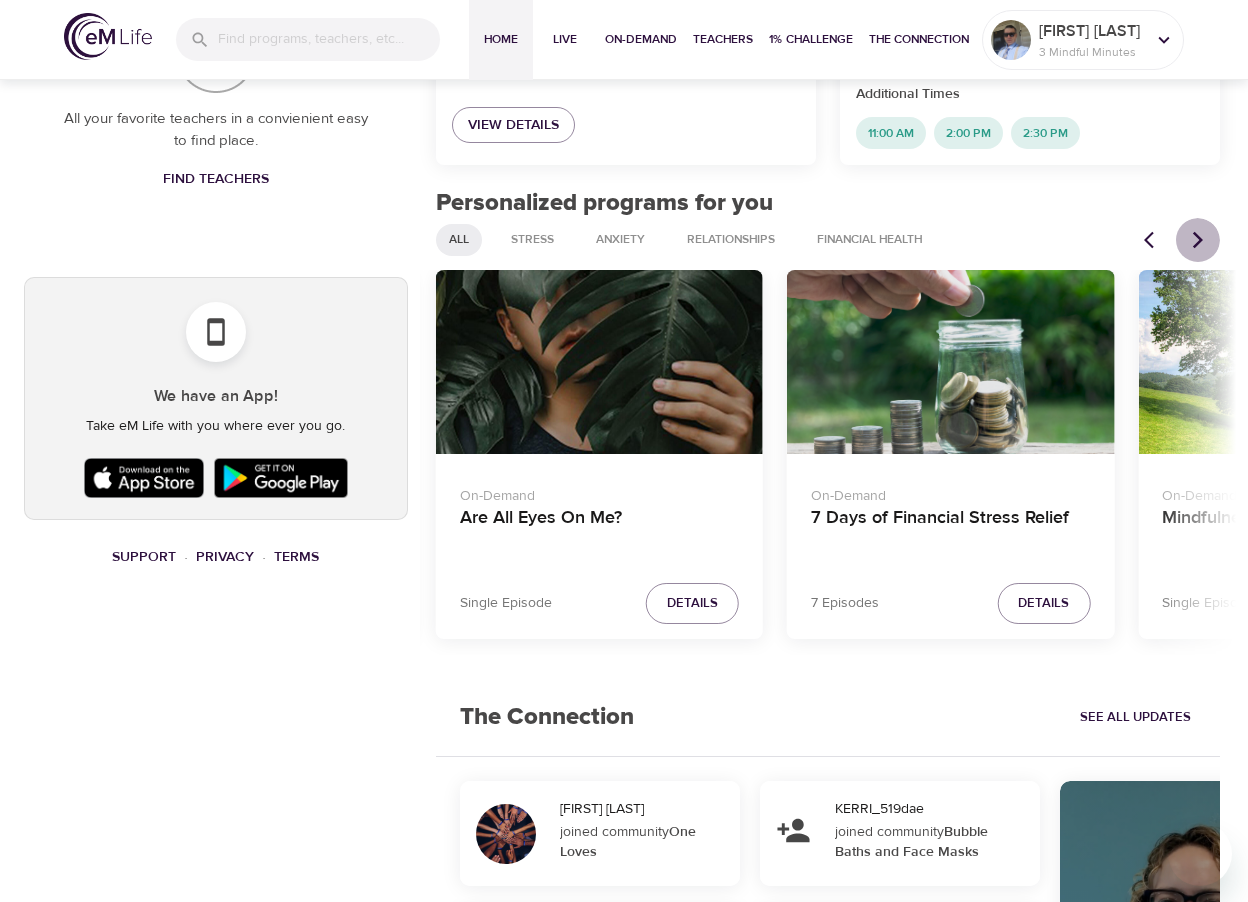 click 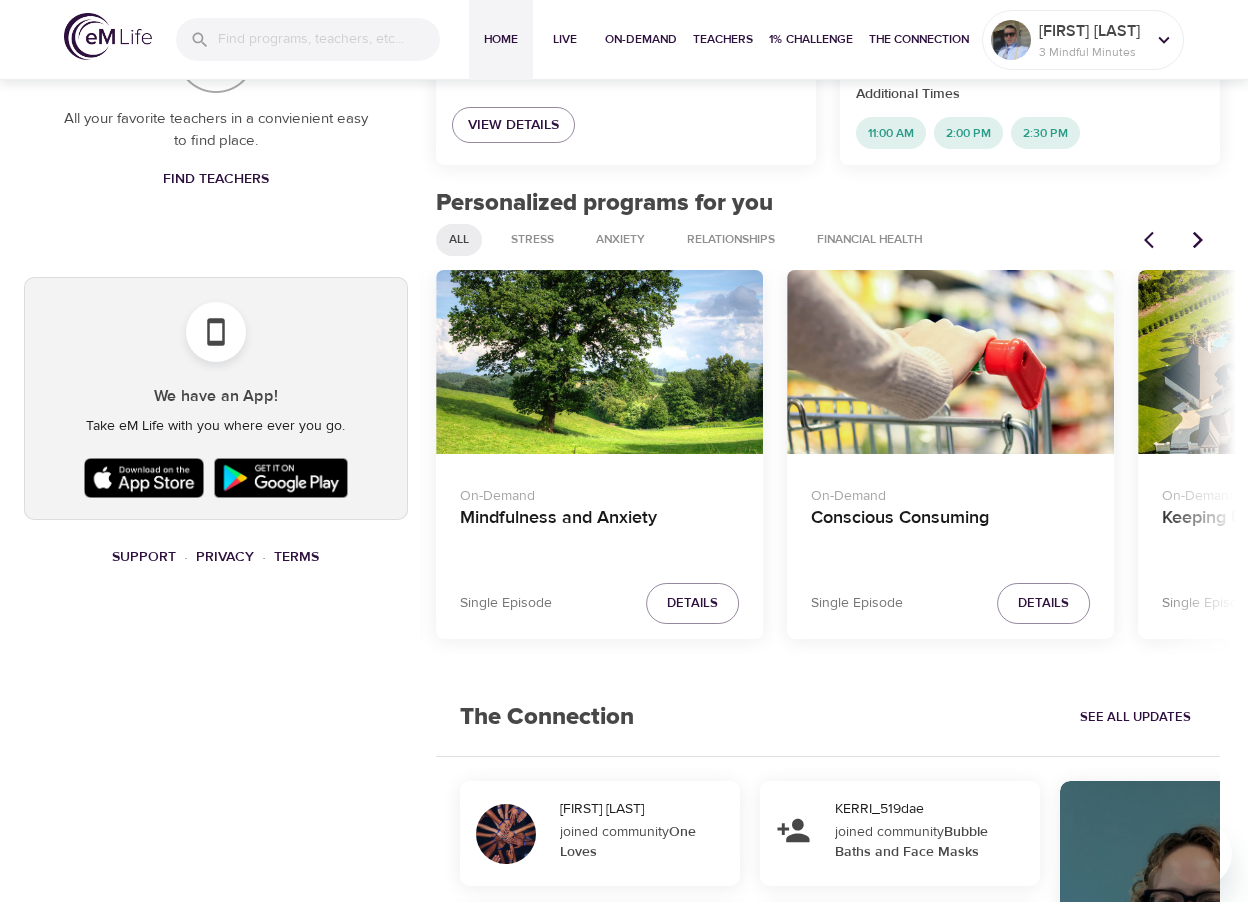 click at bounding box center [1154, 240] 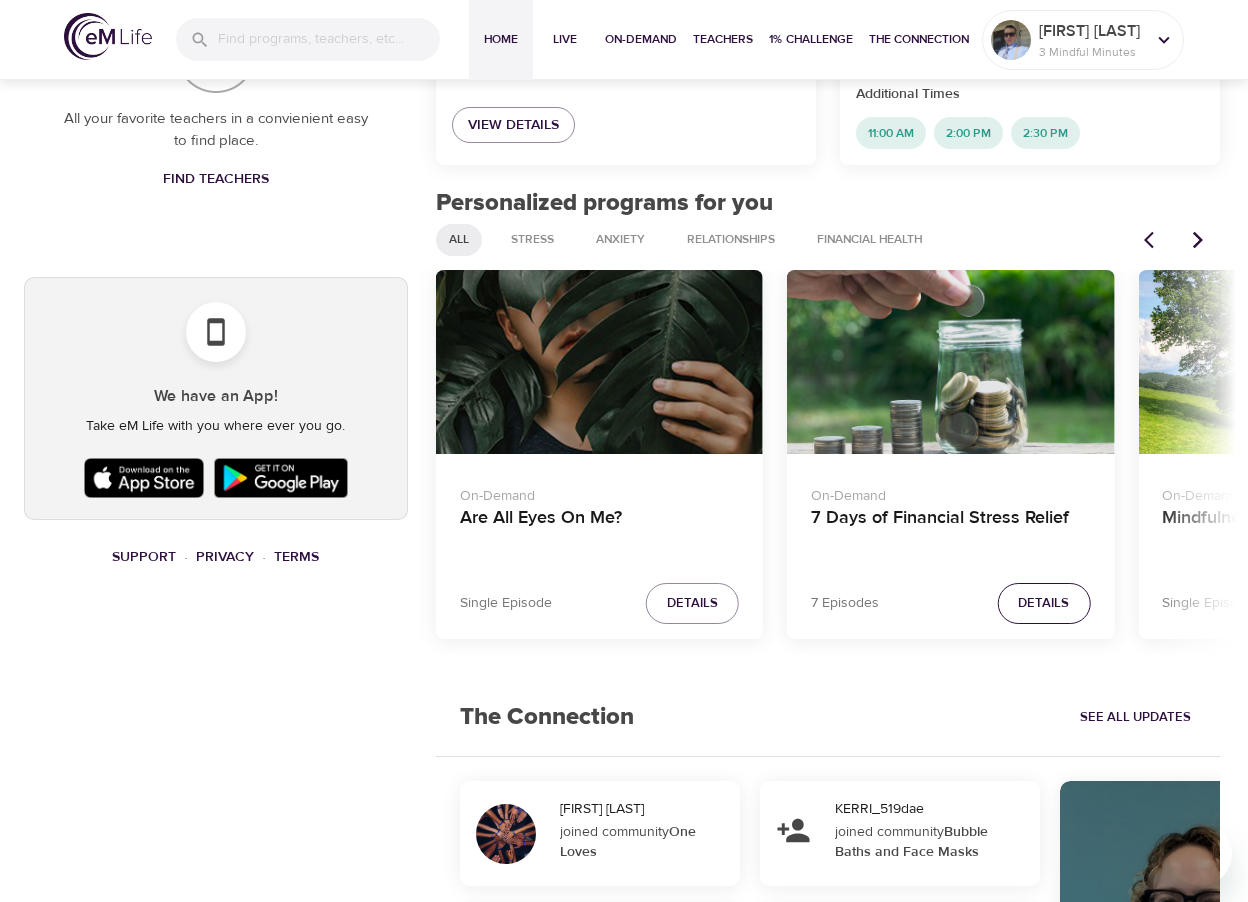 click on "Details" at bounding box center [1043, 603] 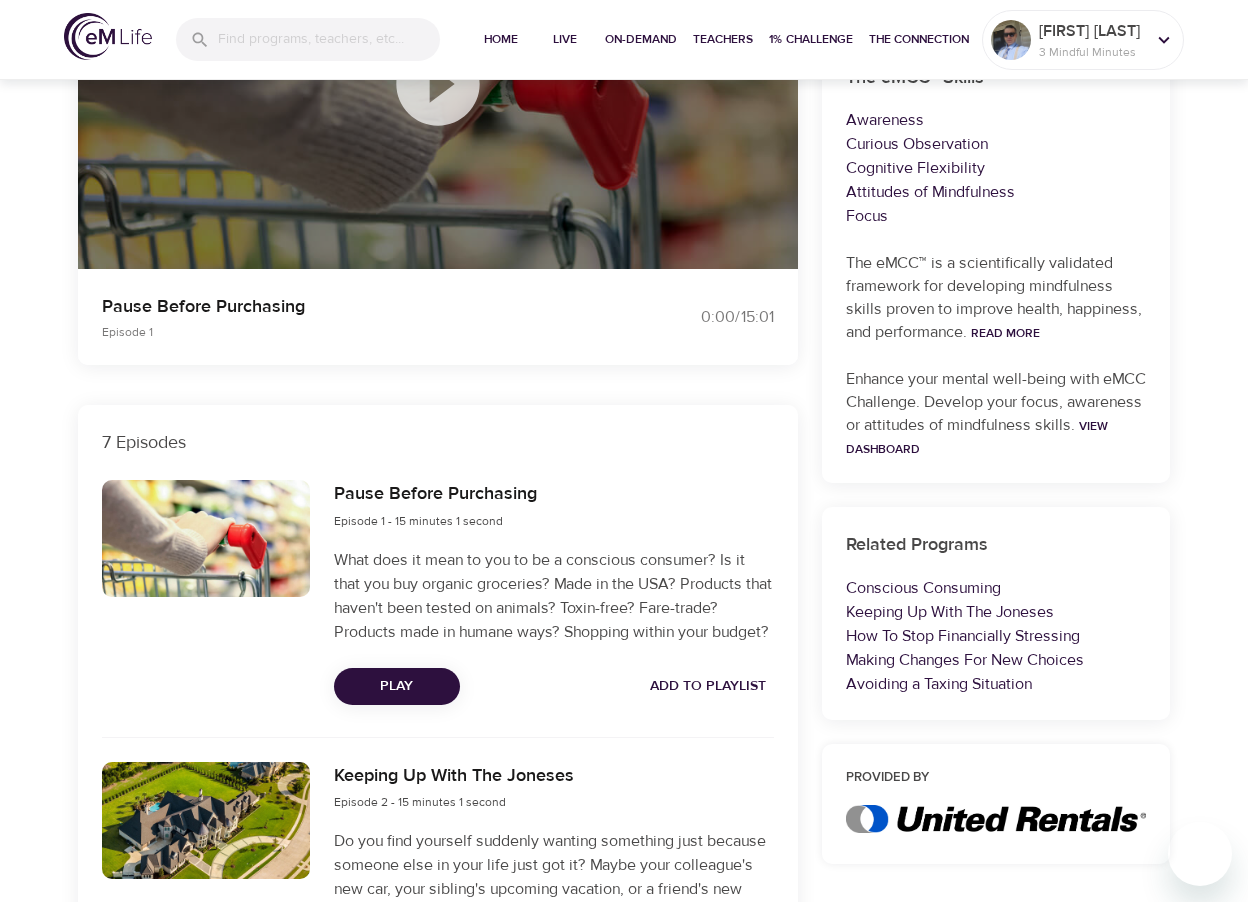 scroll, scrollTop: 358, scrollLeft: 0, axis: vertical 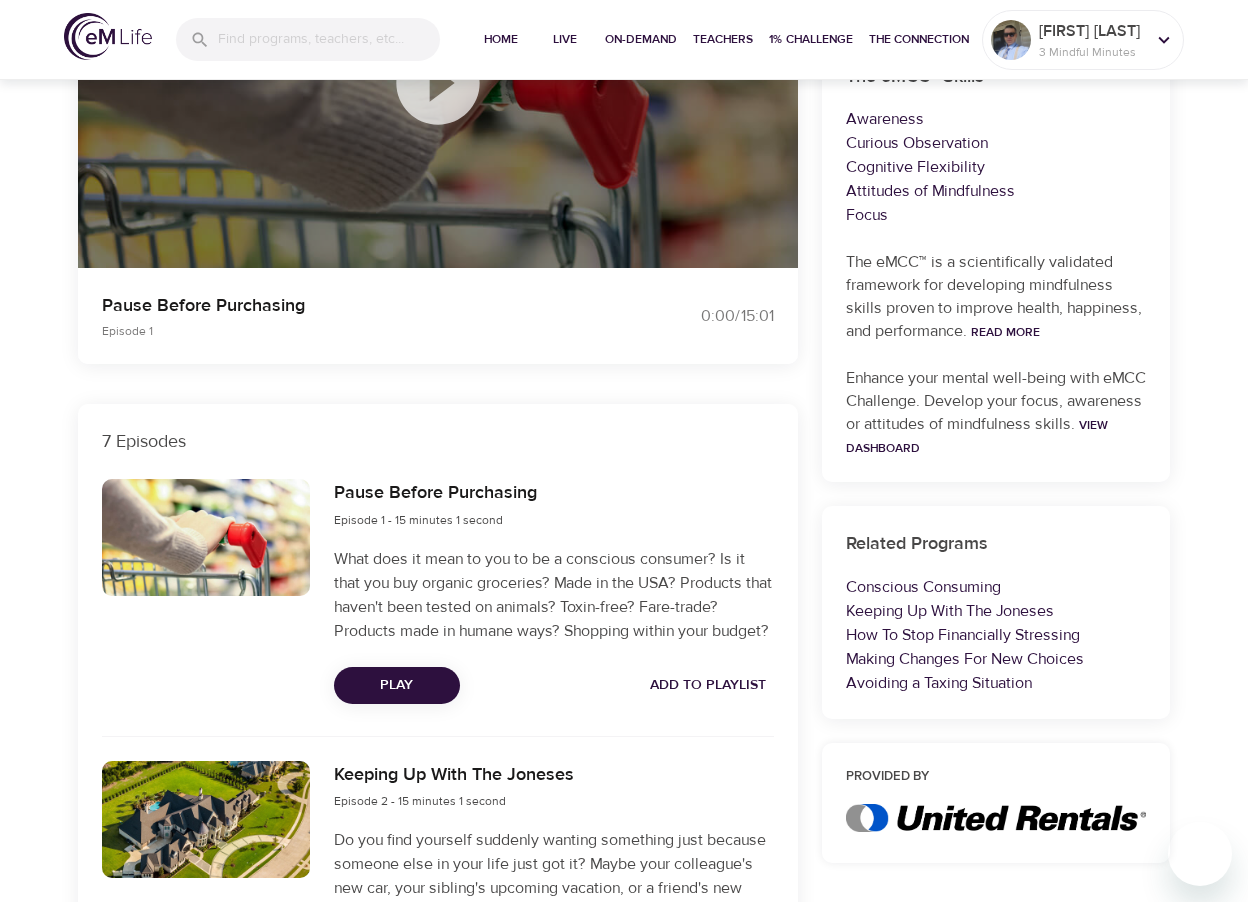 click on "Add to Playlist" at bounding box center (708, 685) 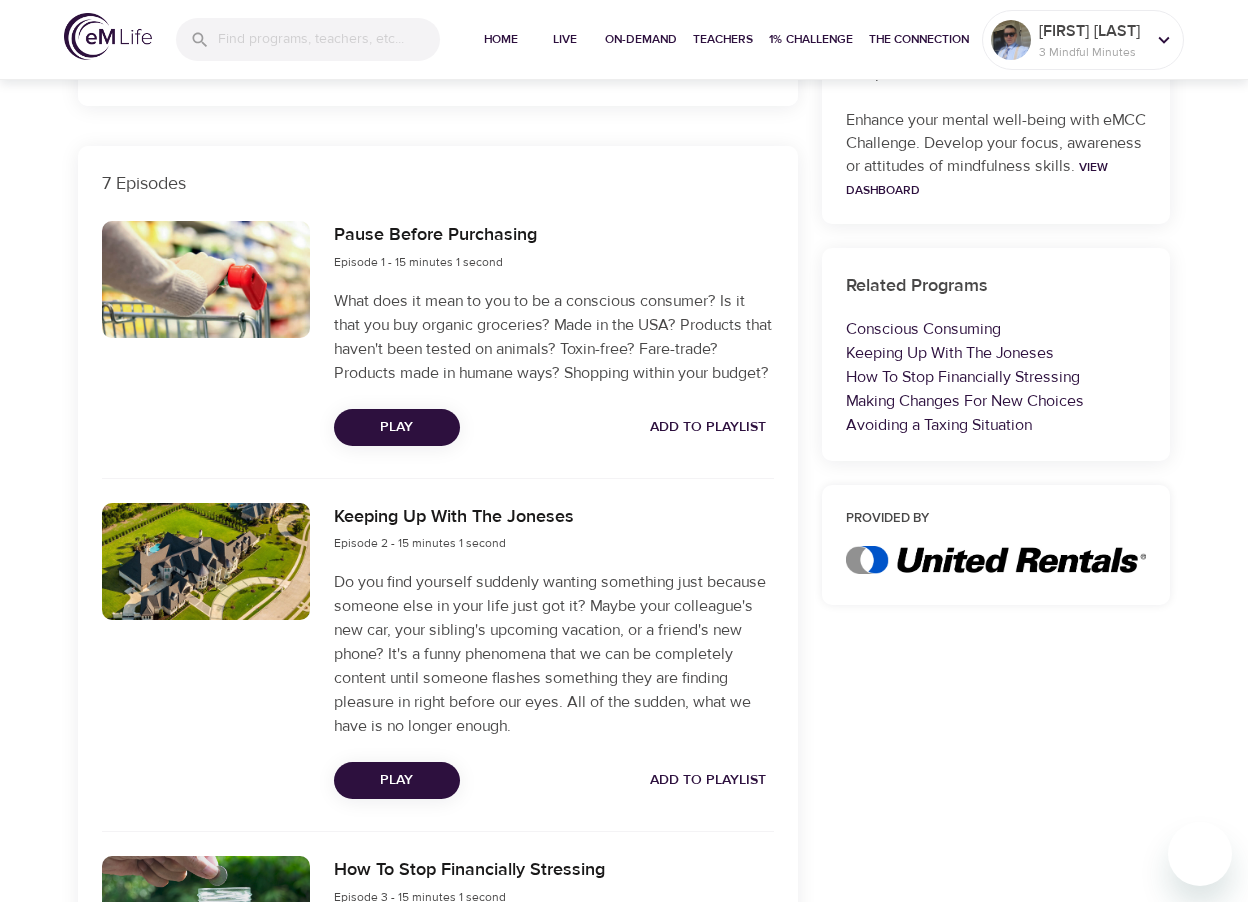 scroll, scrollTop: 758, scrollLeft: 0, axis: vertical 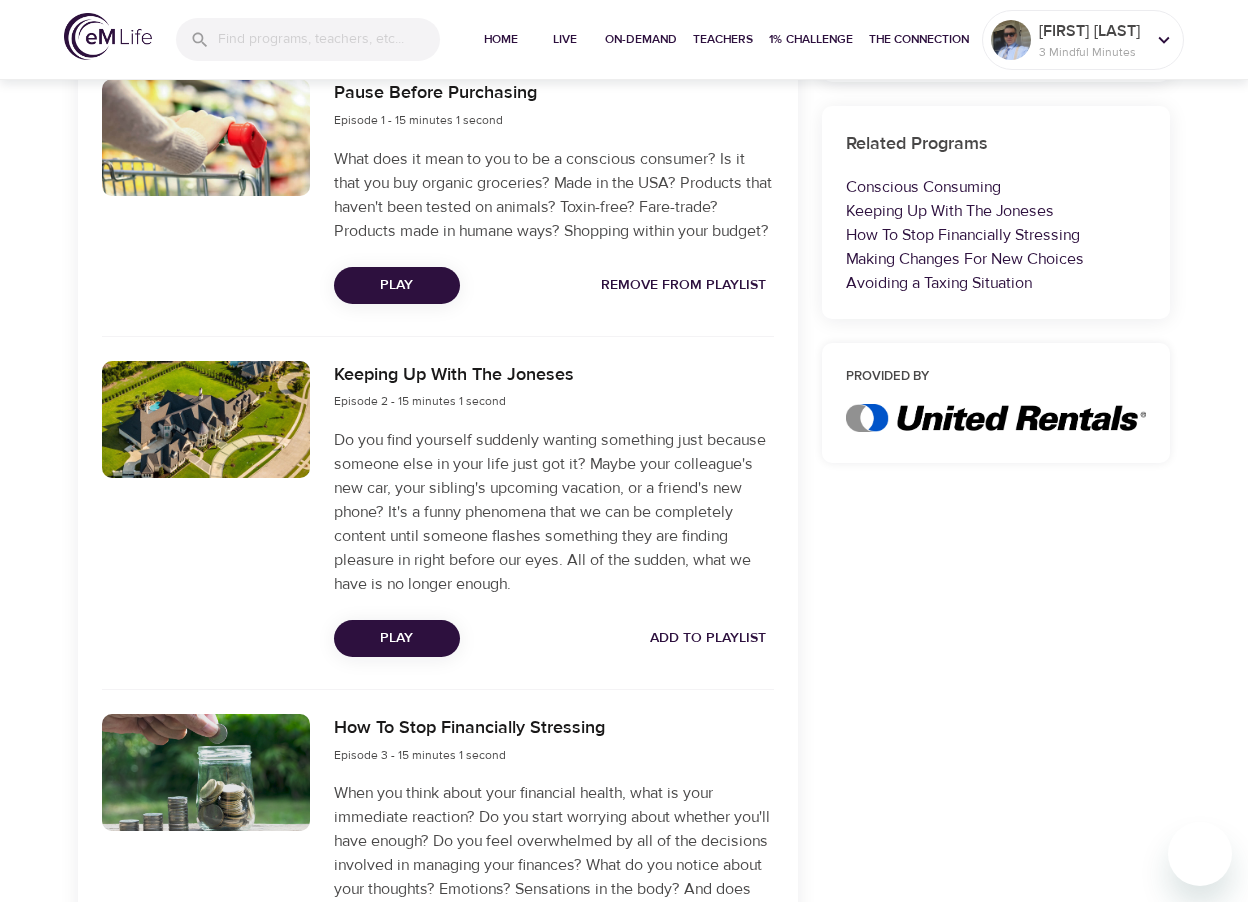 click on "Add to Playlist" at bounding box center (708, 638) 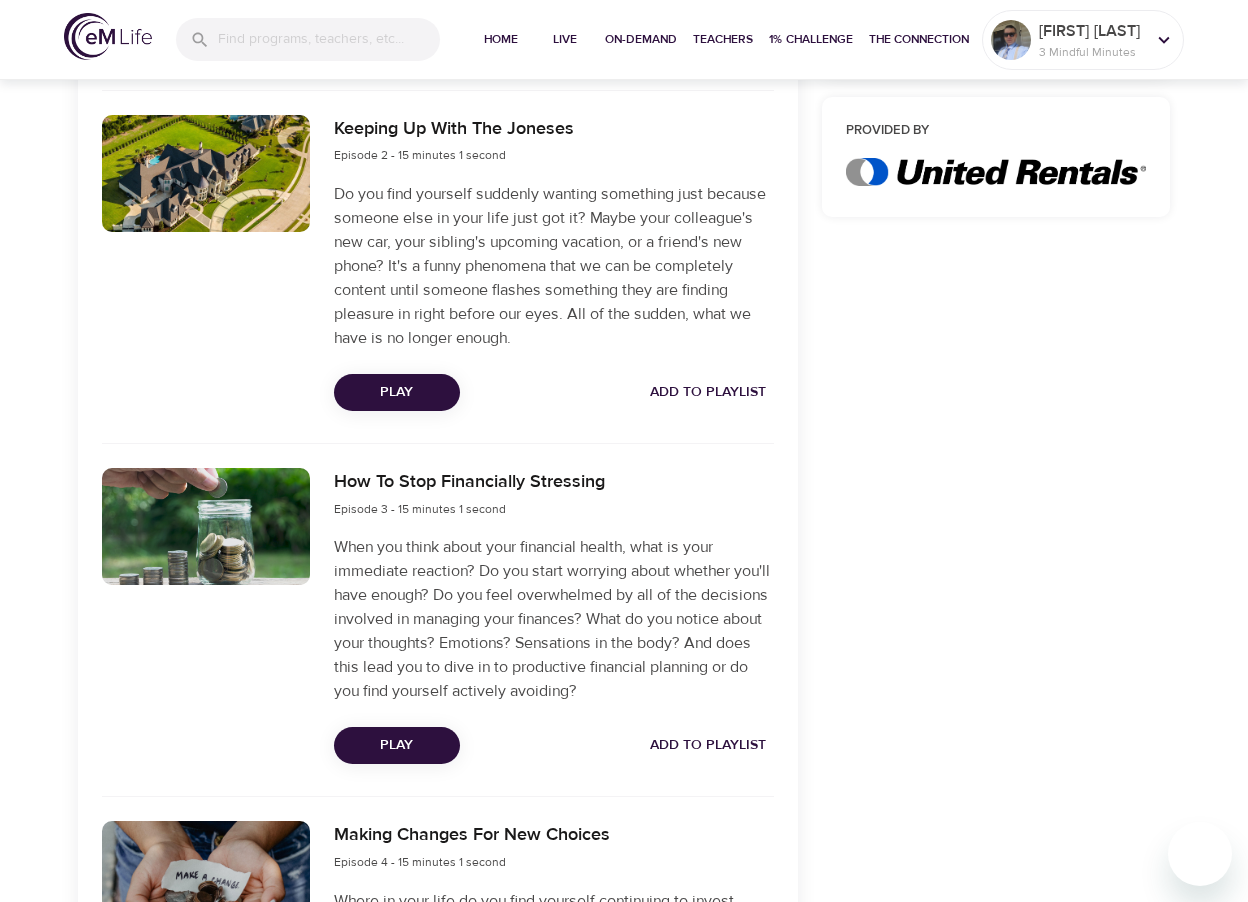 scroll, scrollTop: 1258, scrollLeft: 0, axis: vertical 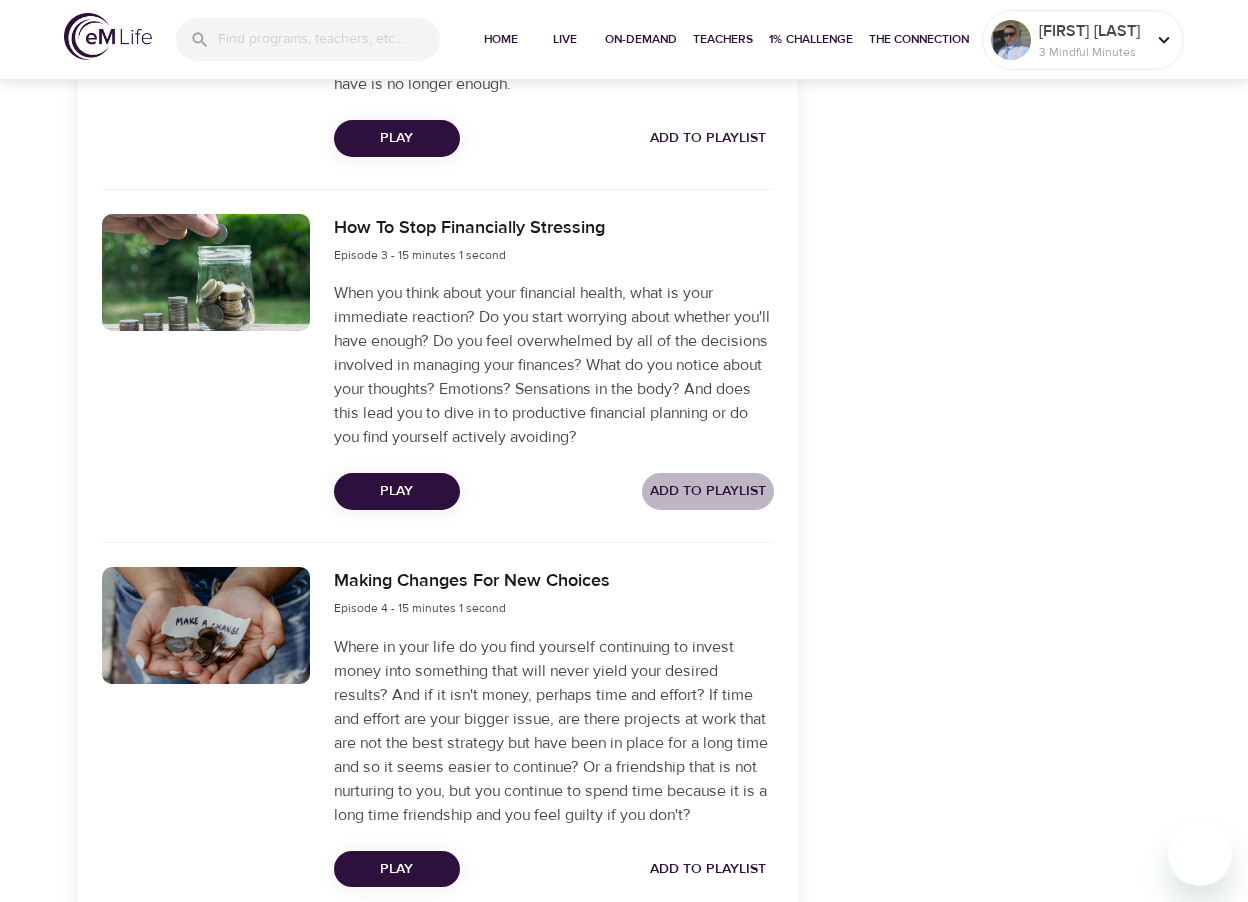 click on "Add to Playlist" at bounding box center [708, 491] 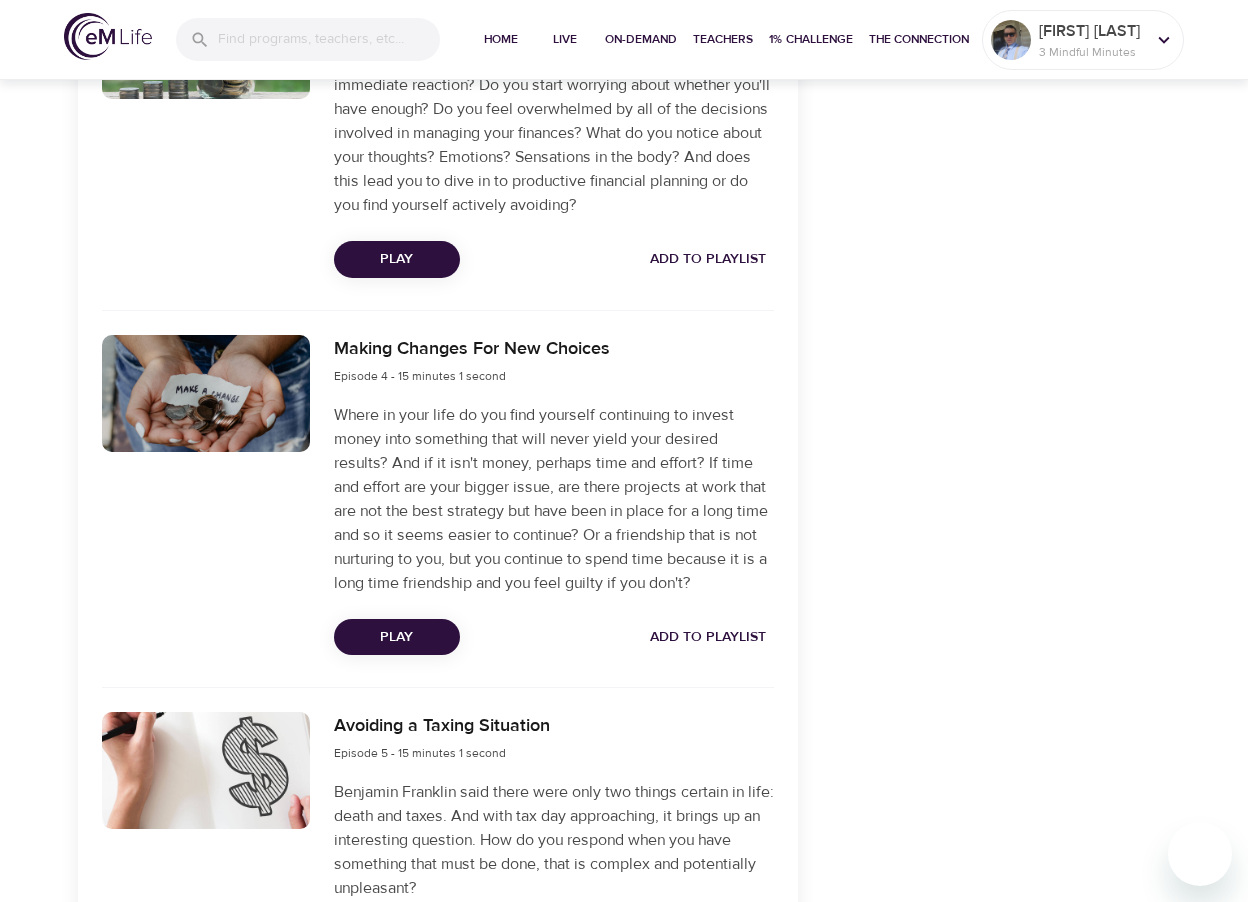 scroll, scrollTop: 1658, scrollLeft: 0, axis: vertical 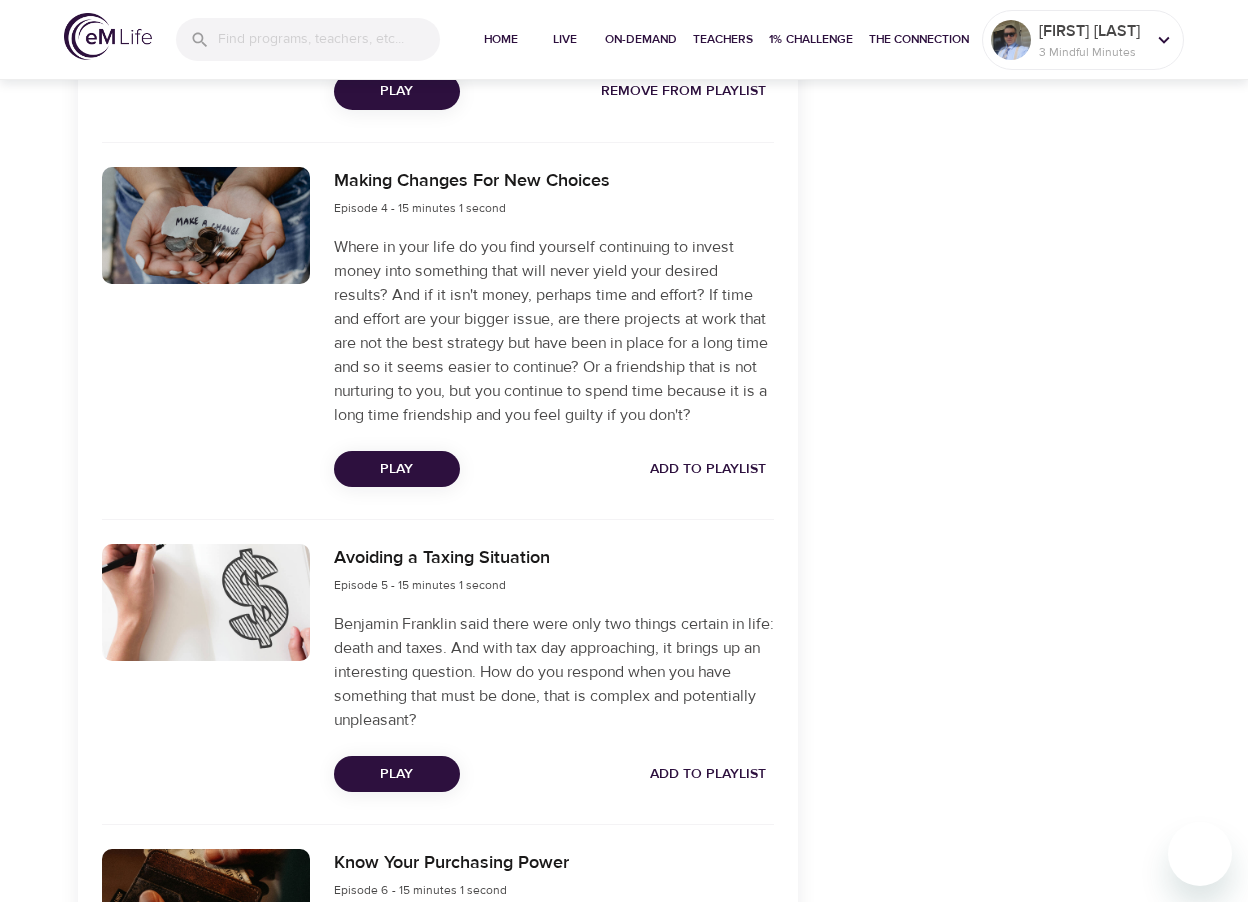 click on "Add to Playlist" at bounding box center (708, 469) 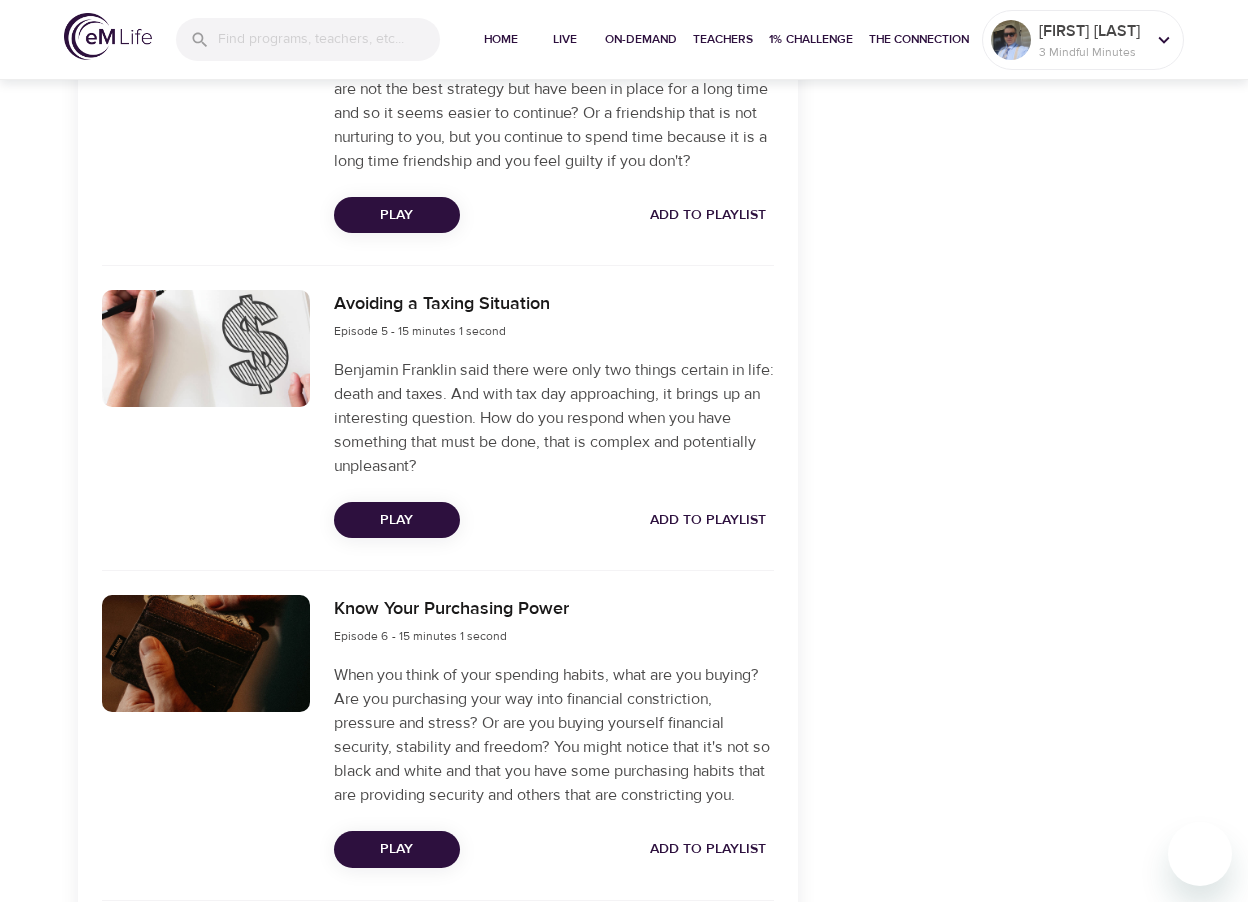 scroll, scrollTop: 1958, scrollLeft: 0, axis: vertical 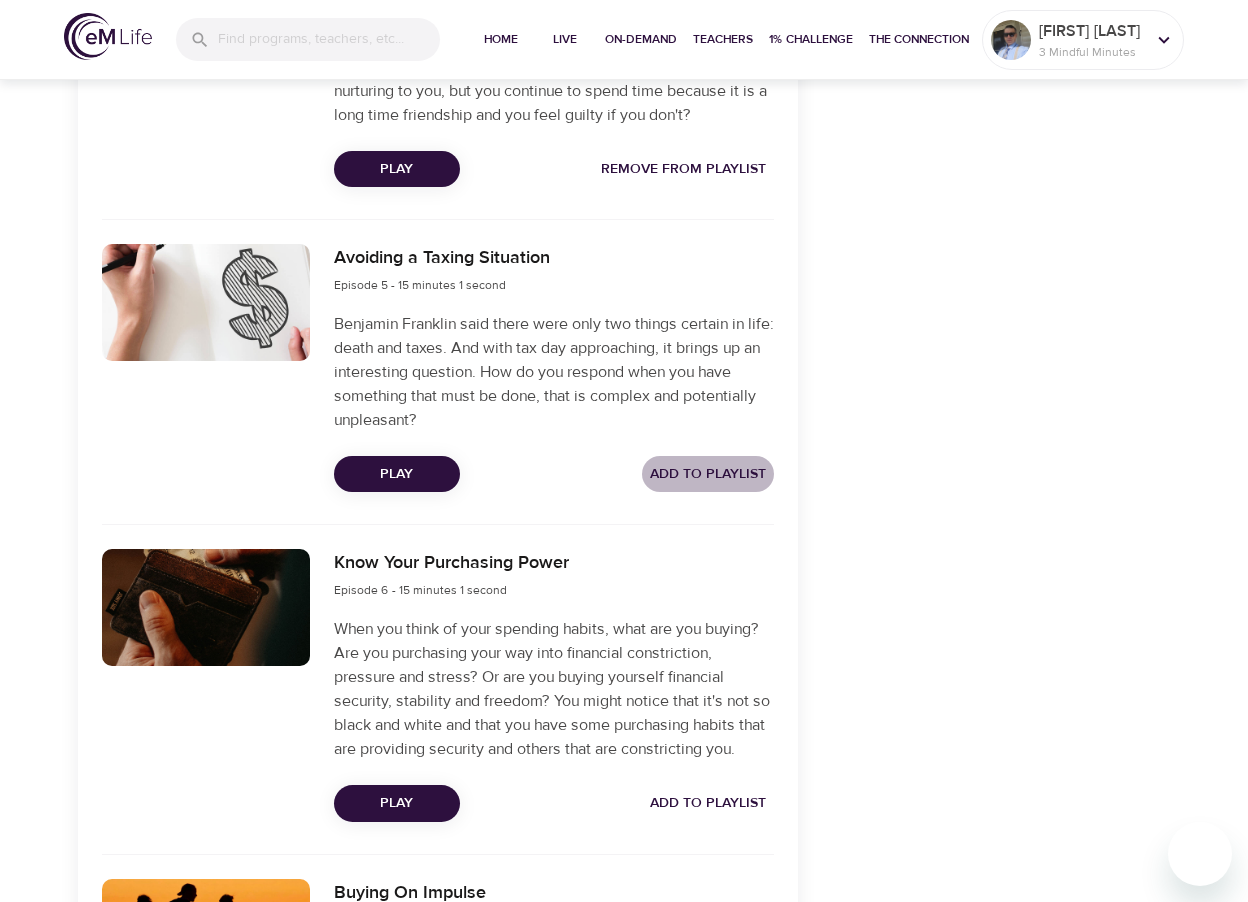 click on "Add to Playlist" at bounding box center (708, 474) 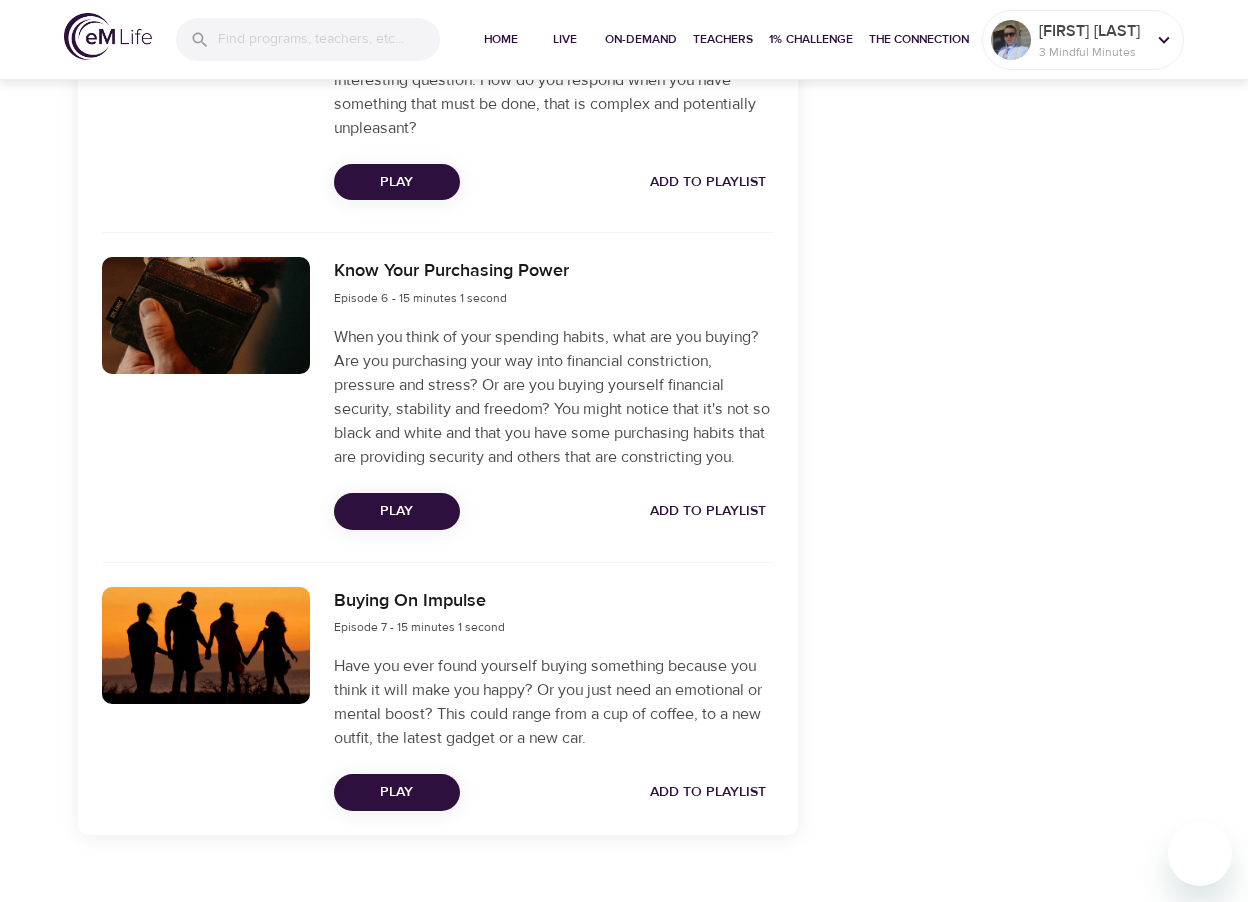 scroll, scrollTop: 2258, scrollLeft: 0, axis: vertical 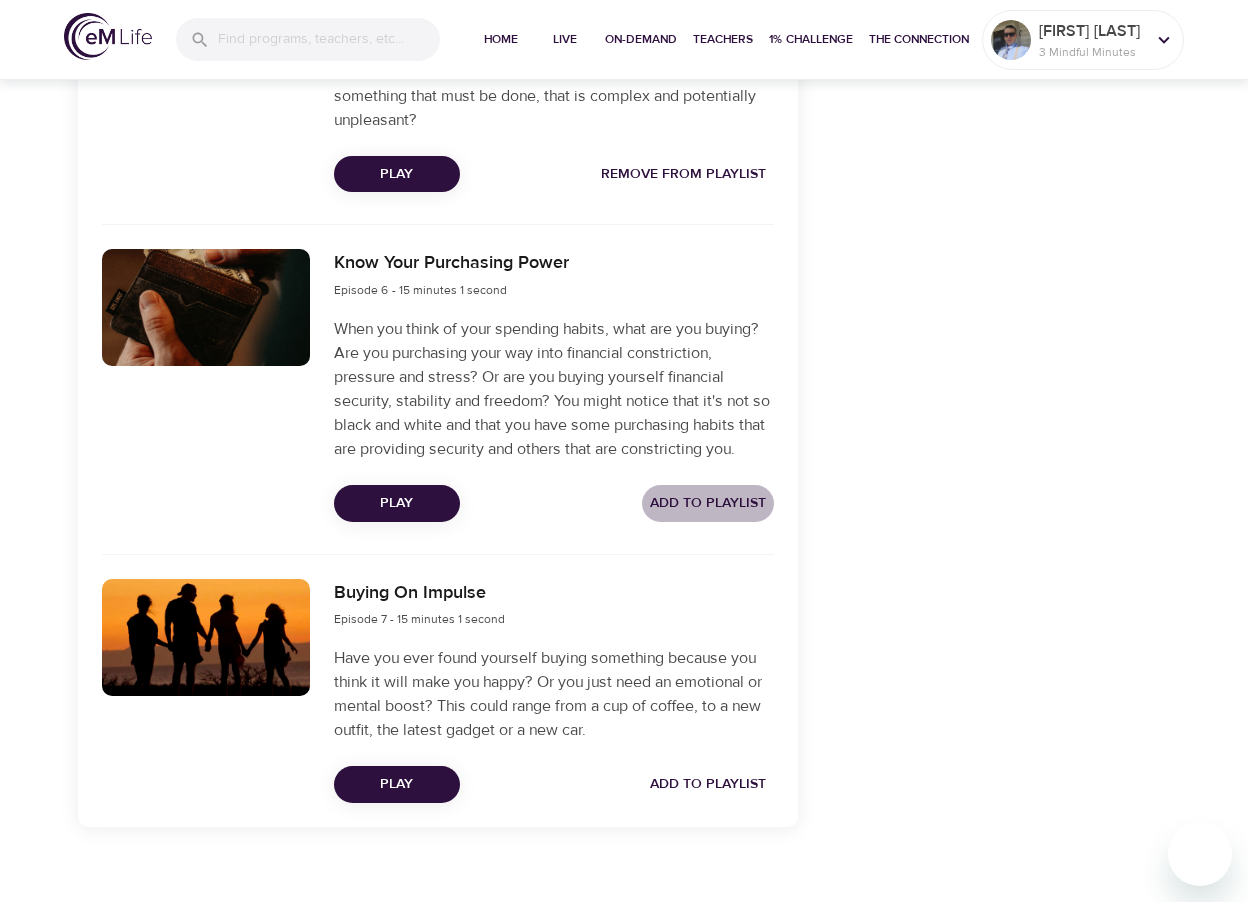 click on "Add to Playlist" at bounding box center (708, 503) 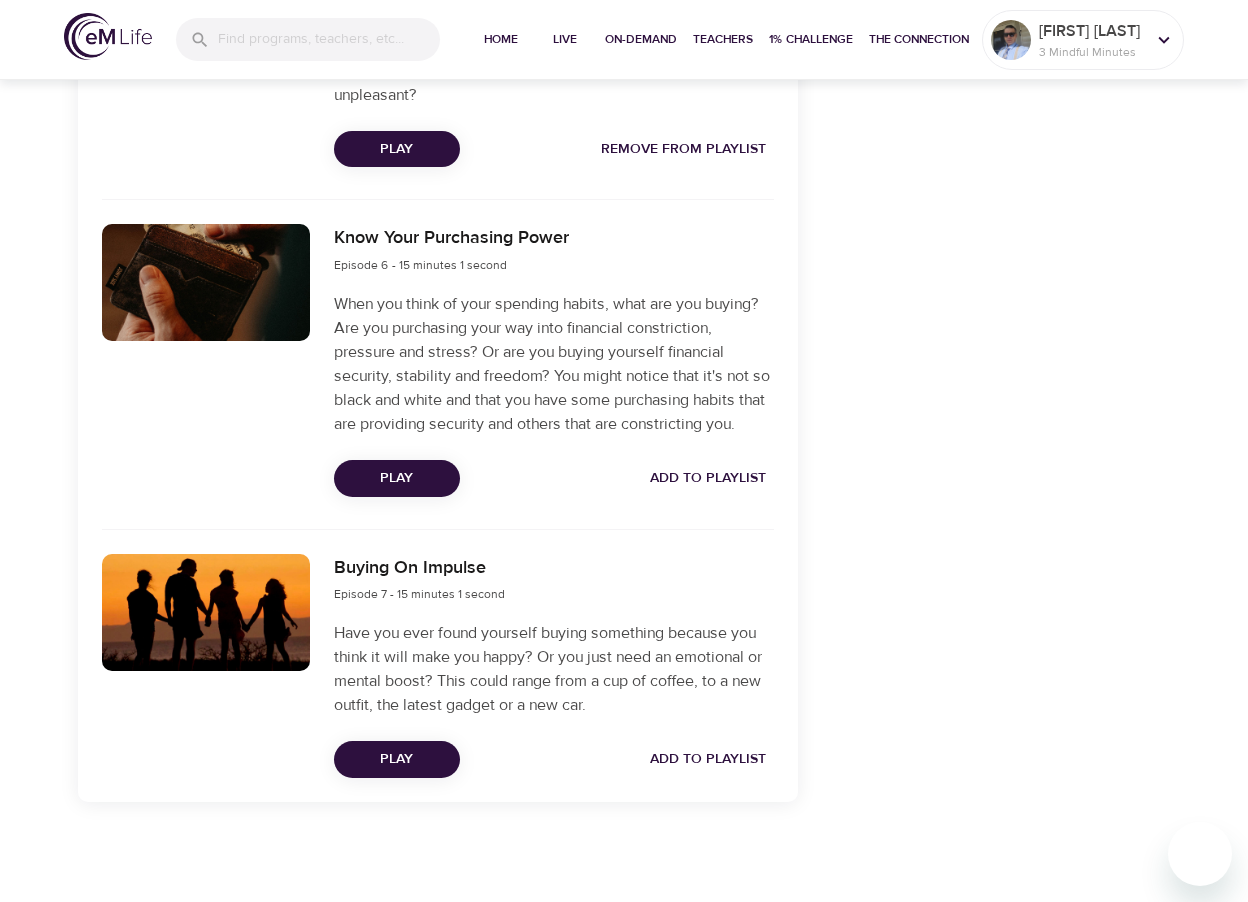 scroll, scrollTop: 2307, scrollLeft: 0, axis: vertical 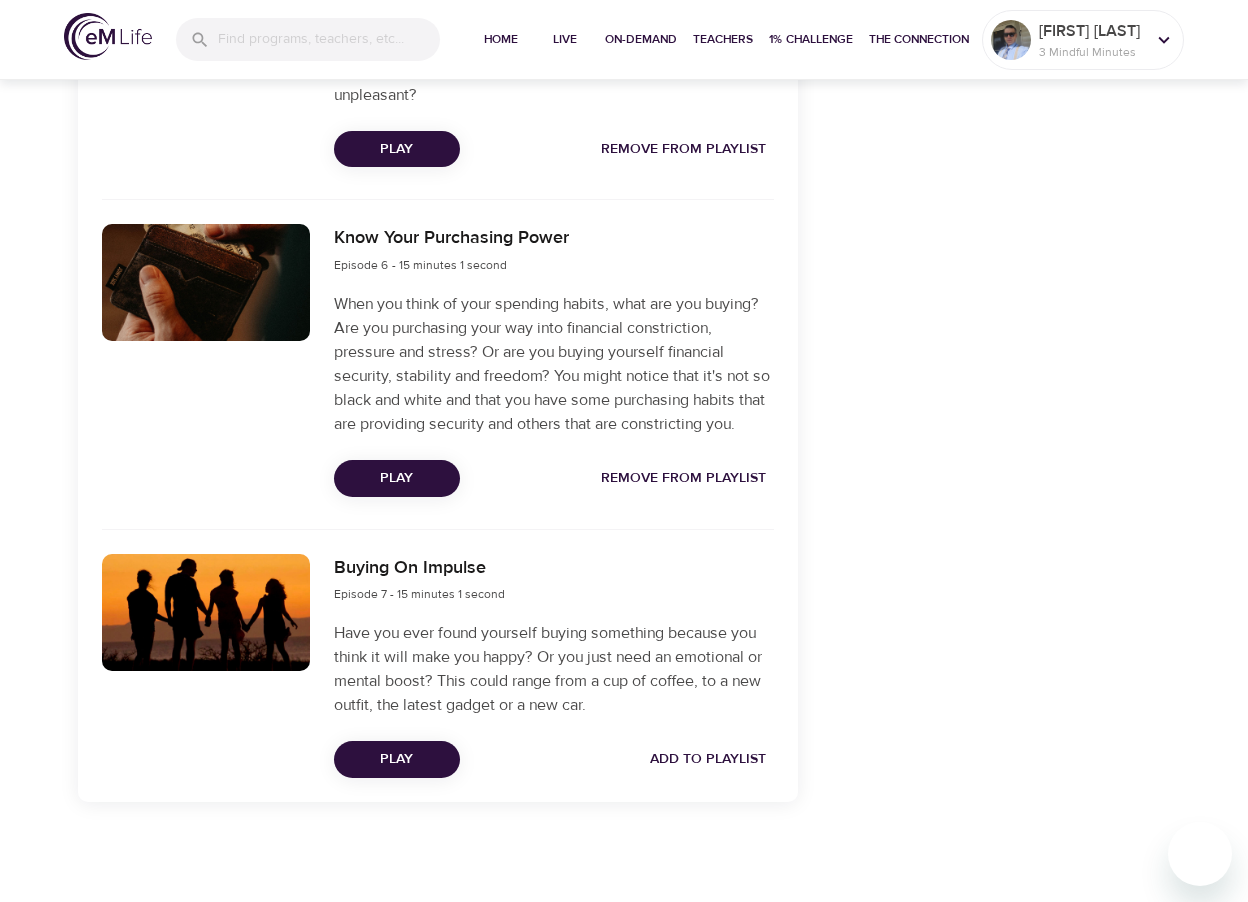 click on "Add to Playlist" at bounding box center [708, 759] 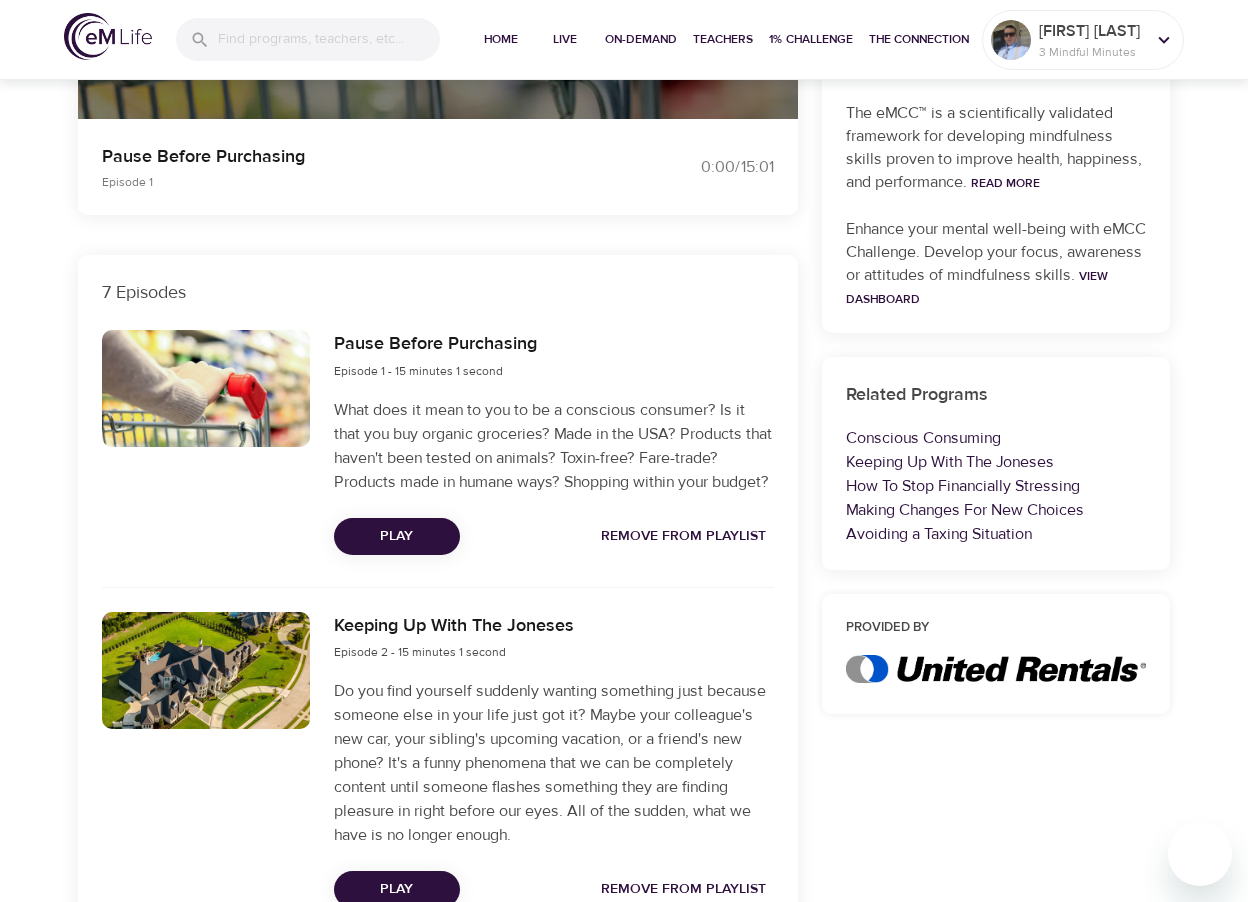 scroll, scrollTop: 0, scrollLeft: 0, axis: both 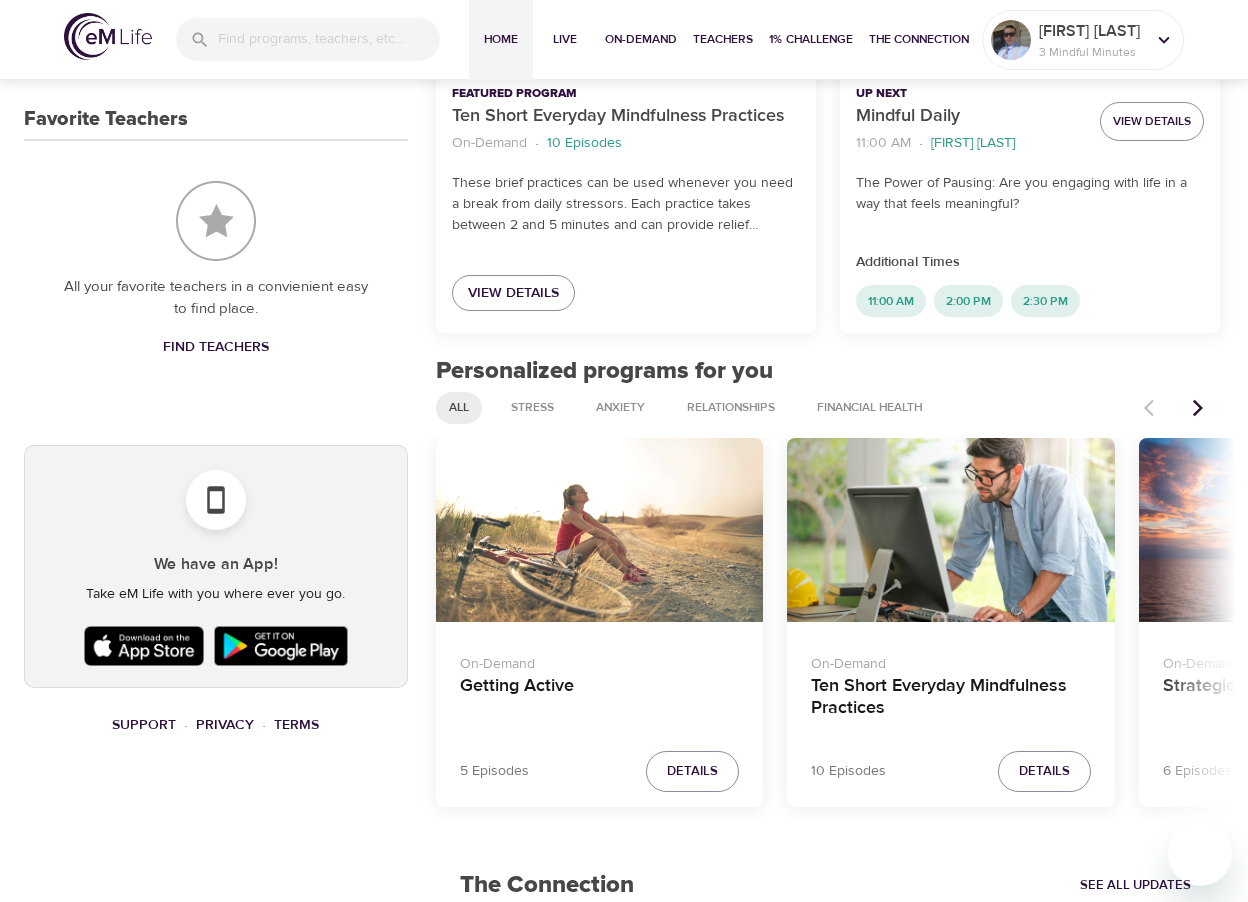 click 